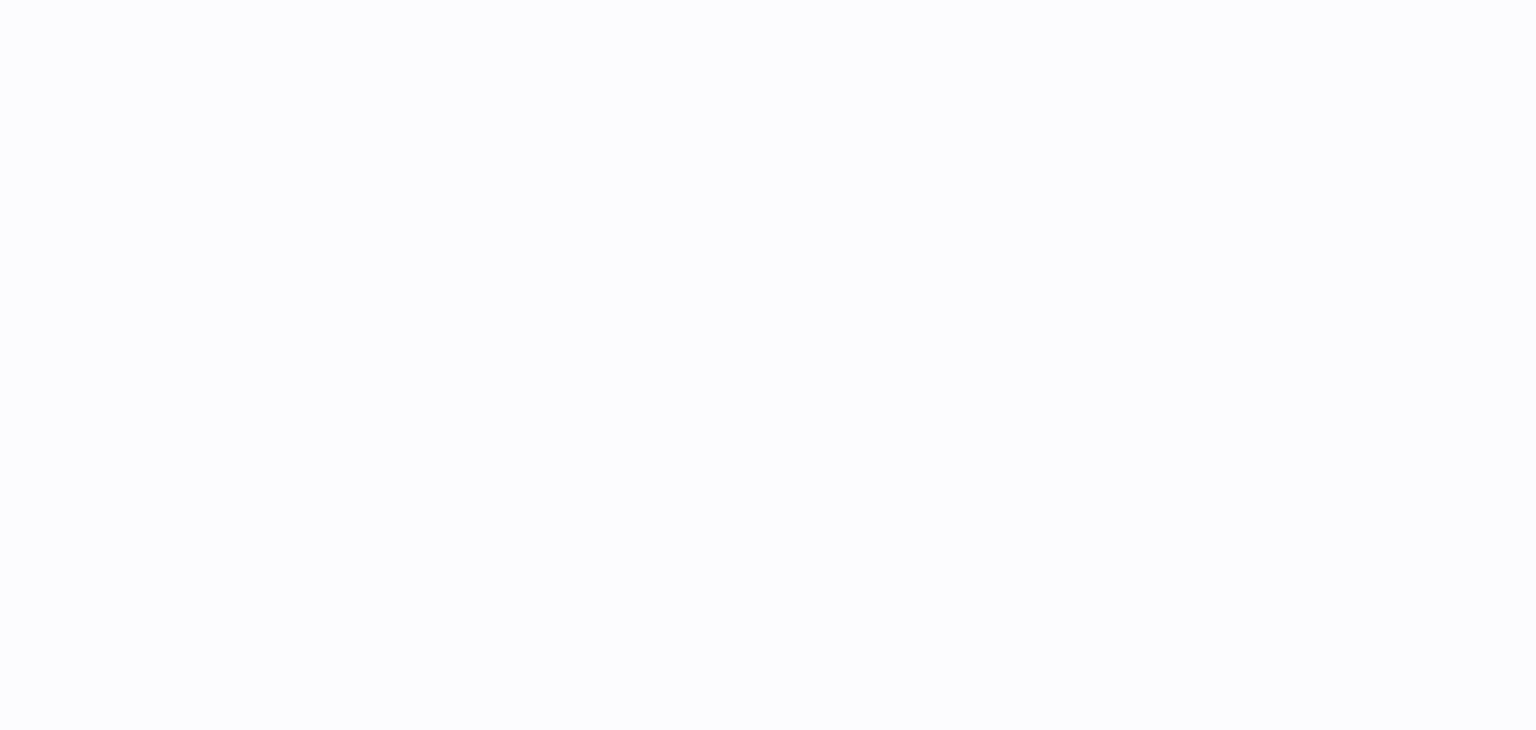 scroll, scrollTop: 0, scrollLeft: 0, axis: both 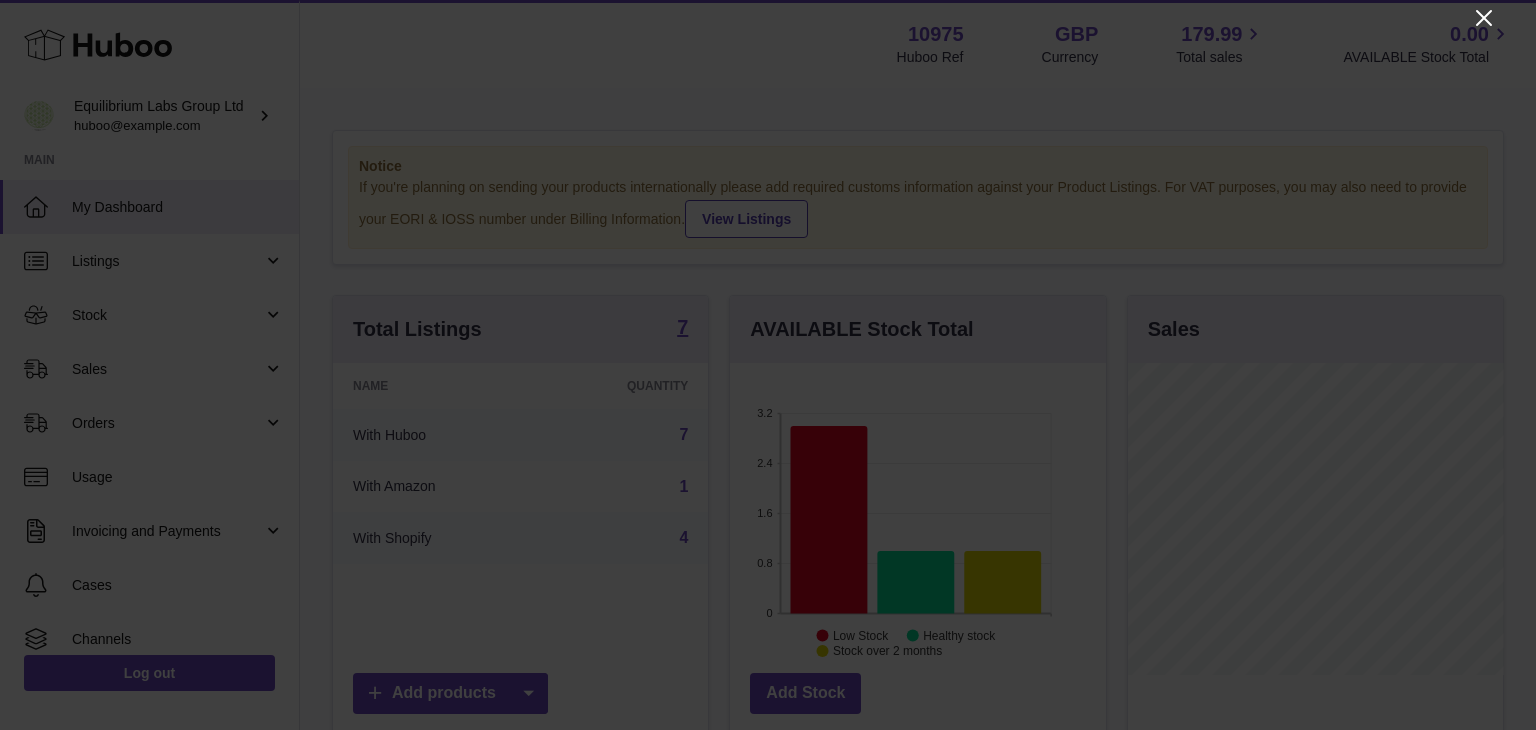 click 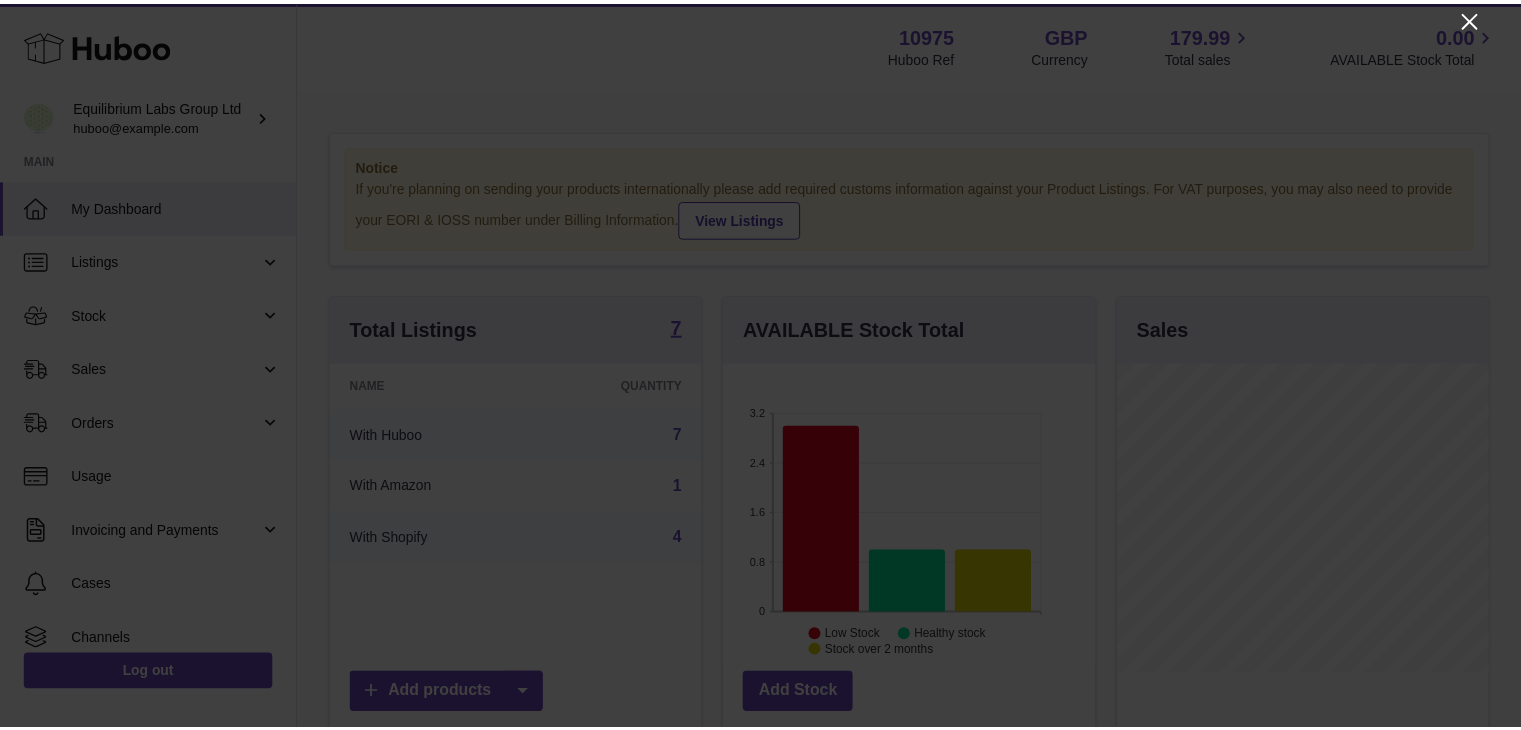 scroll, scrollTop: 312, scrollLeft: 371, axis: both 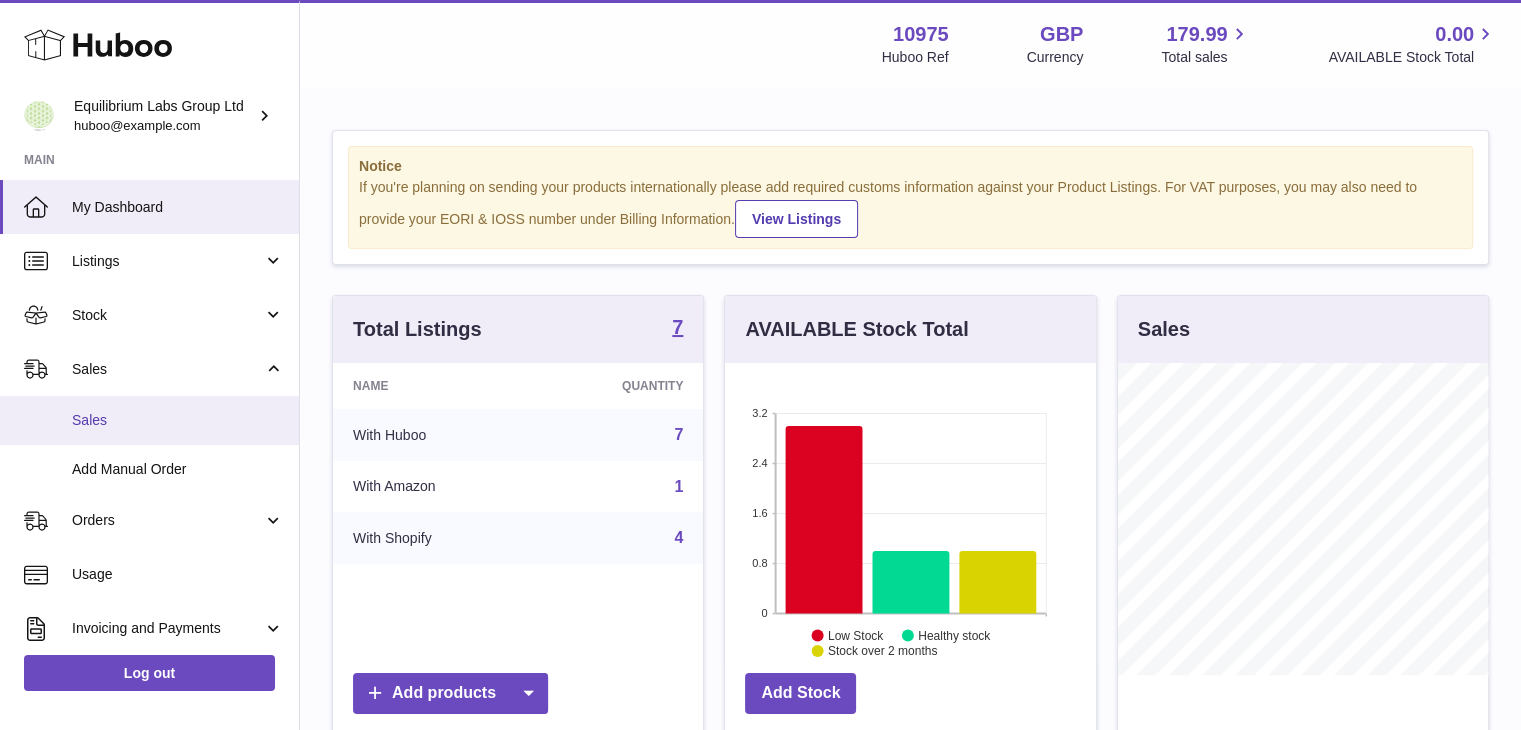 click on "Sales" at bounding box center [178, 420] 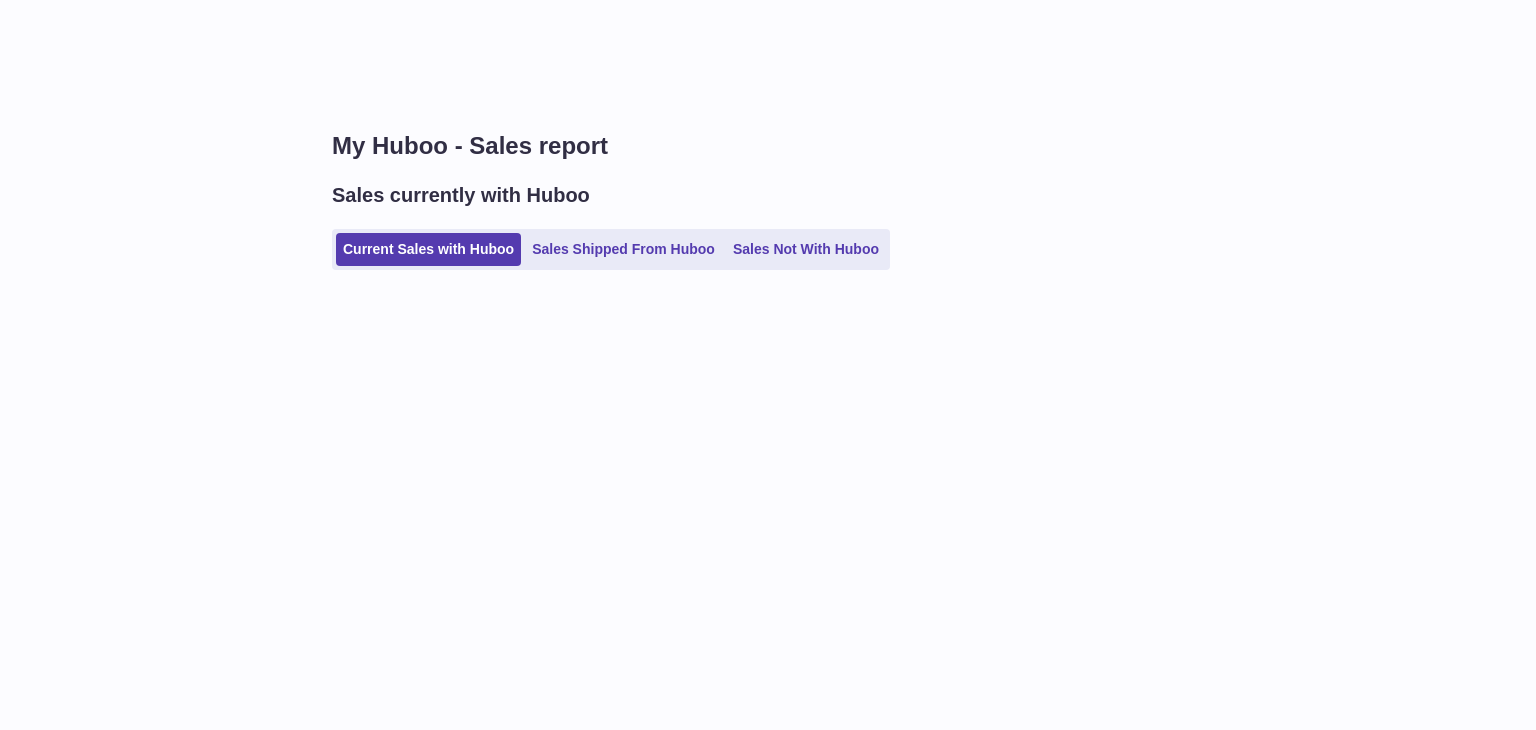 scroll, scrollTop: 0, scrollLeft: 0, axis: both 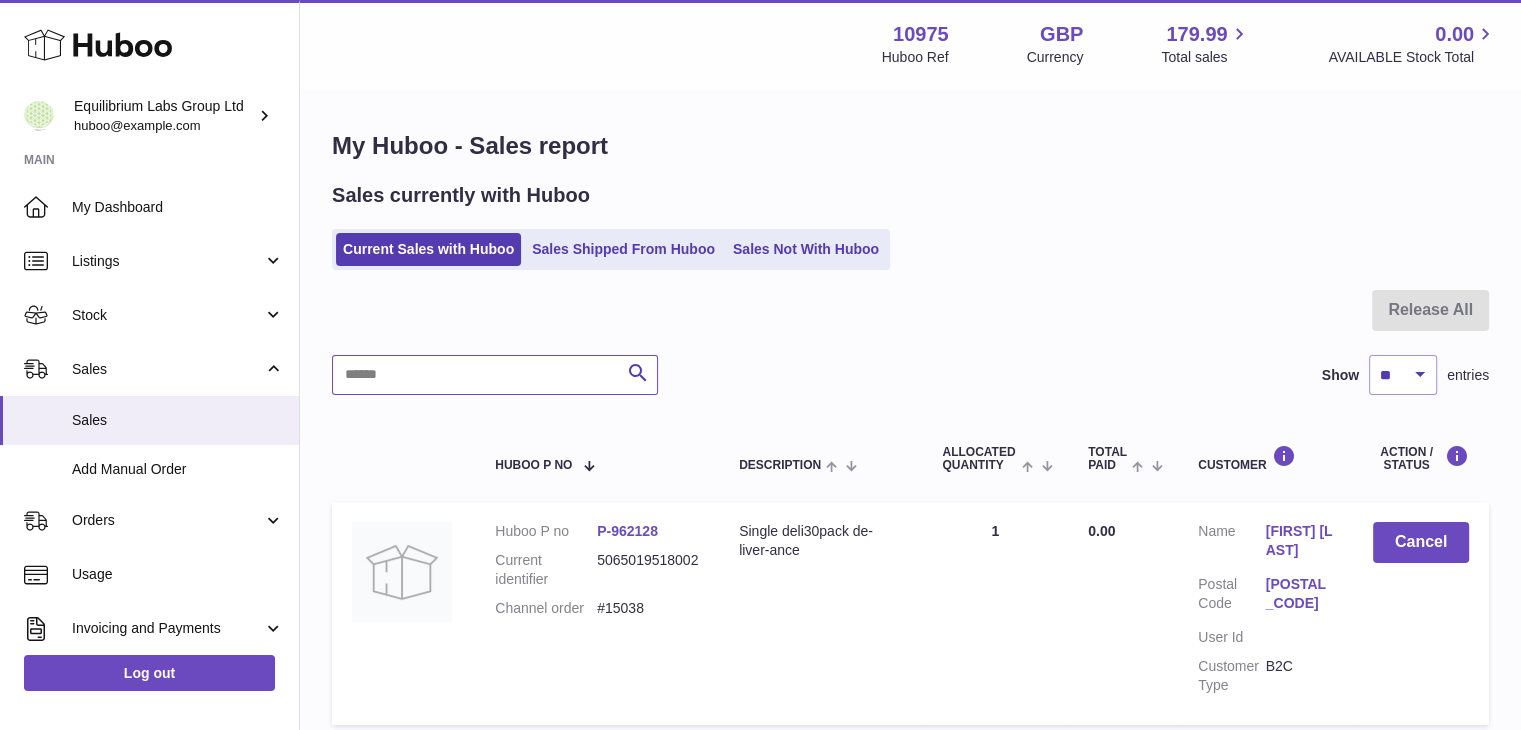 click at bounding box center (495, 375) 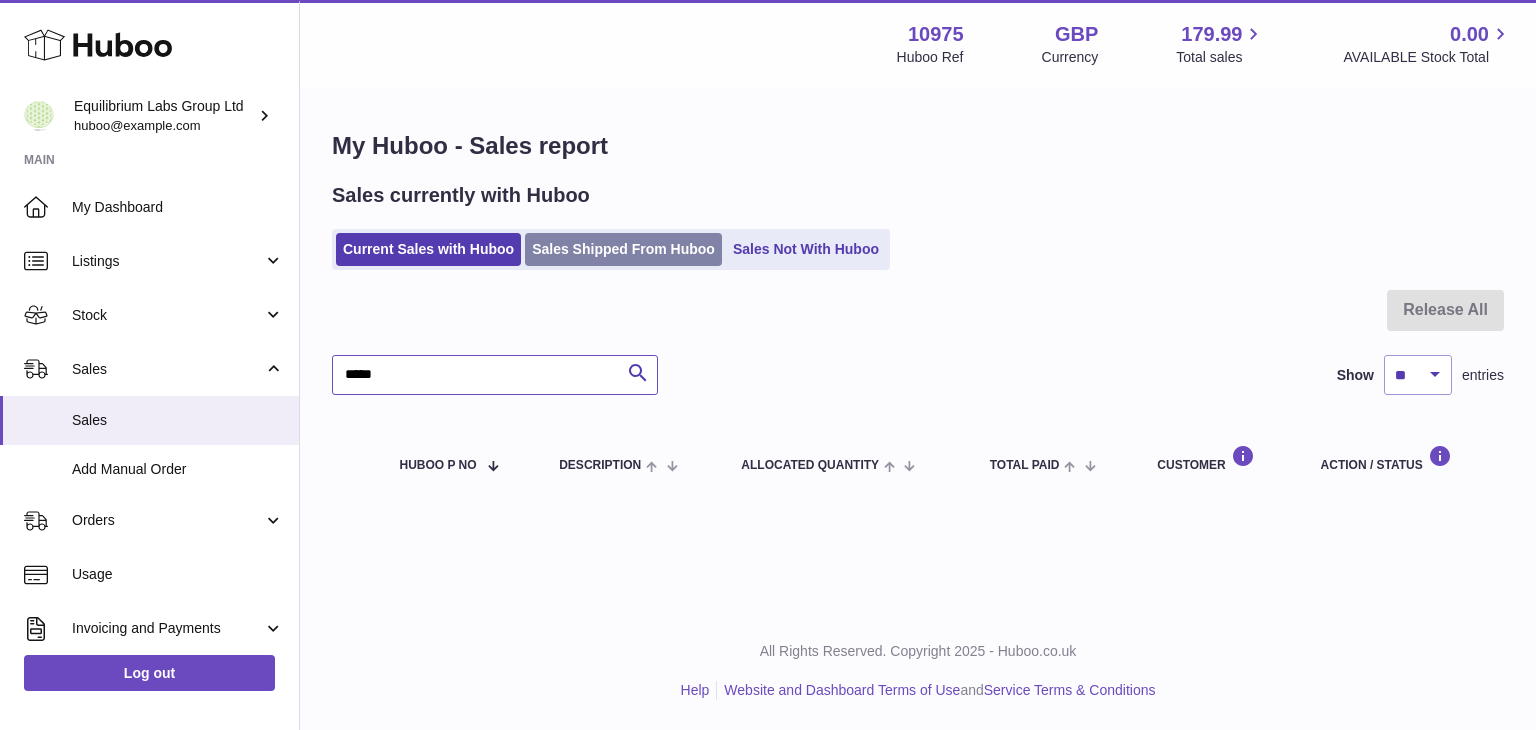 type on "*****" 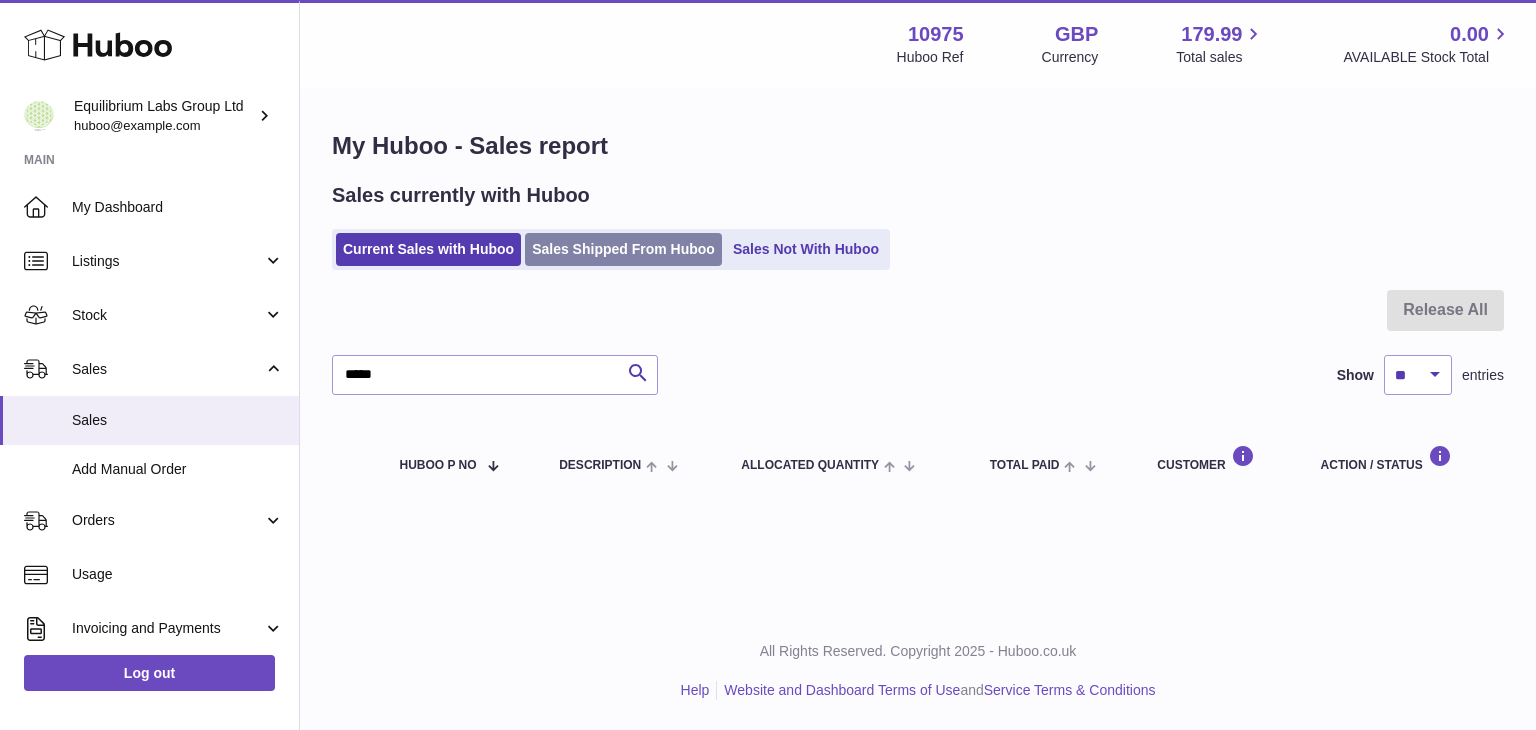 click on "Sales Shipped From Huboo" at bounding box center [623, 249] 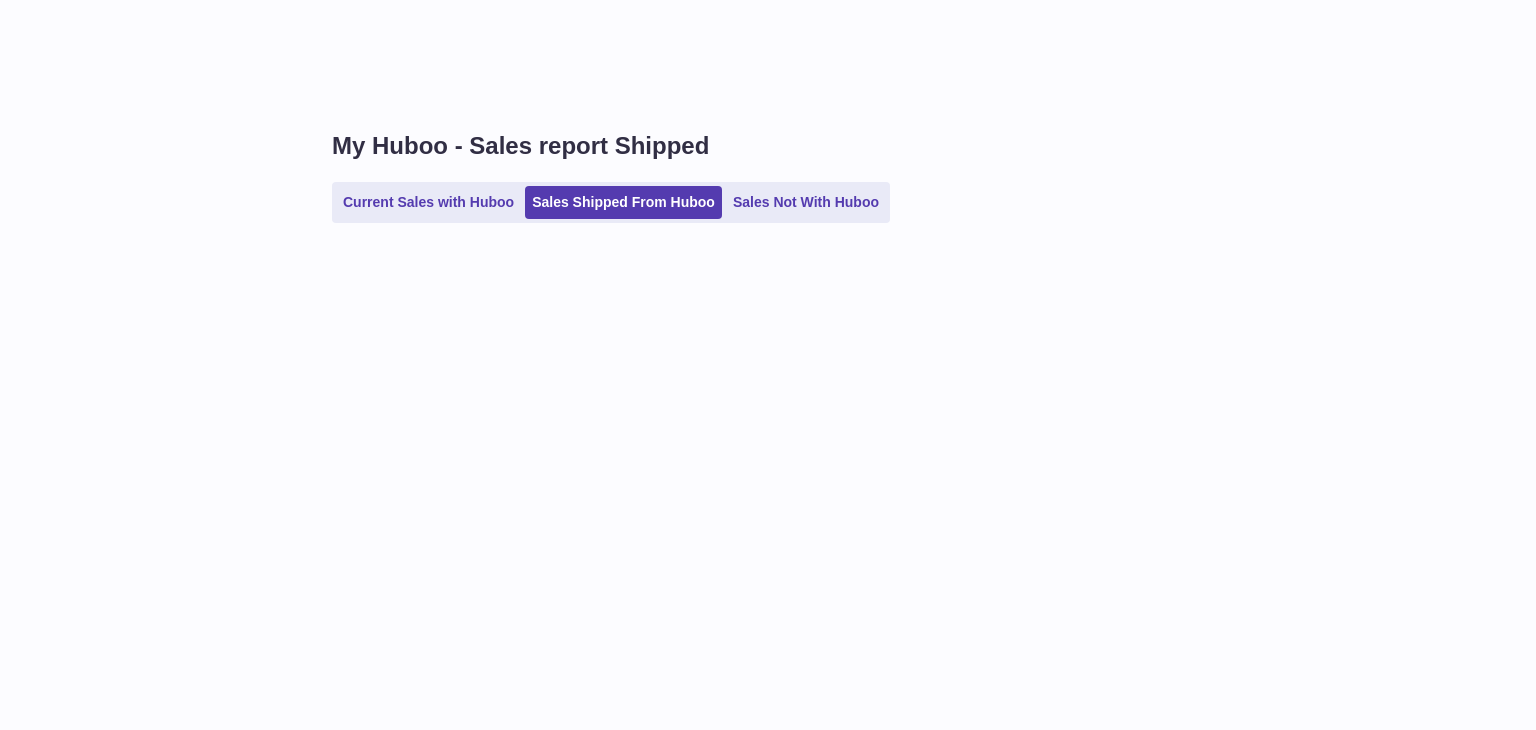 scroll, scrollTop: 0, scrollLeft: 0, axis: both 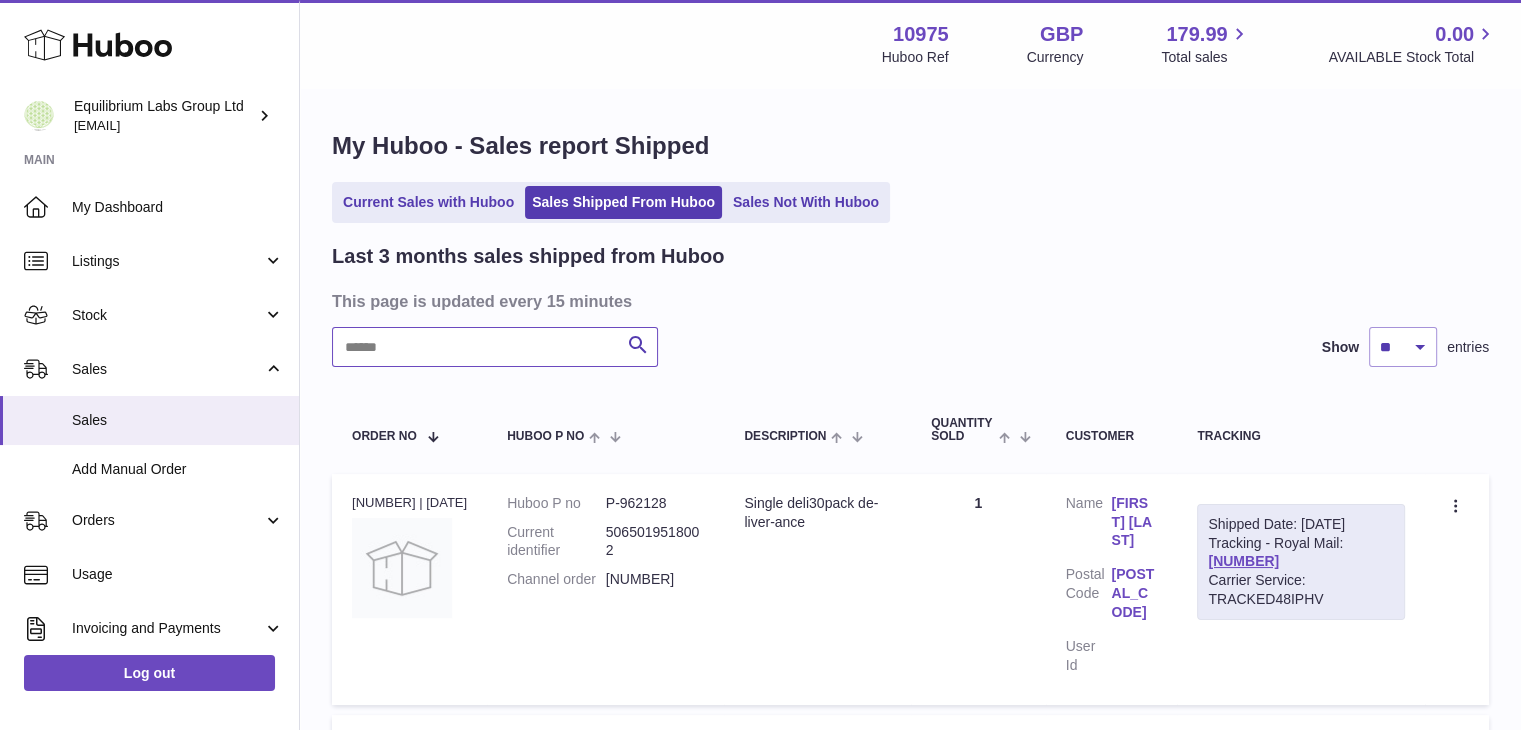 click at bounding box center (495, 347) 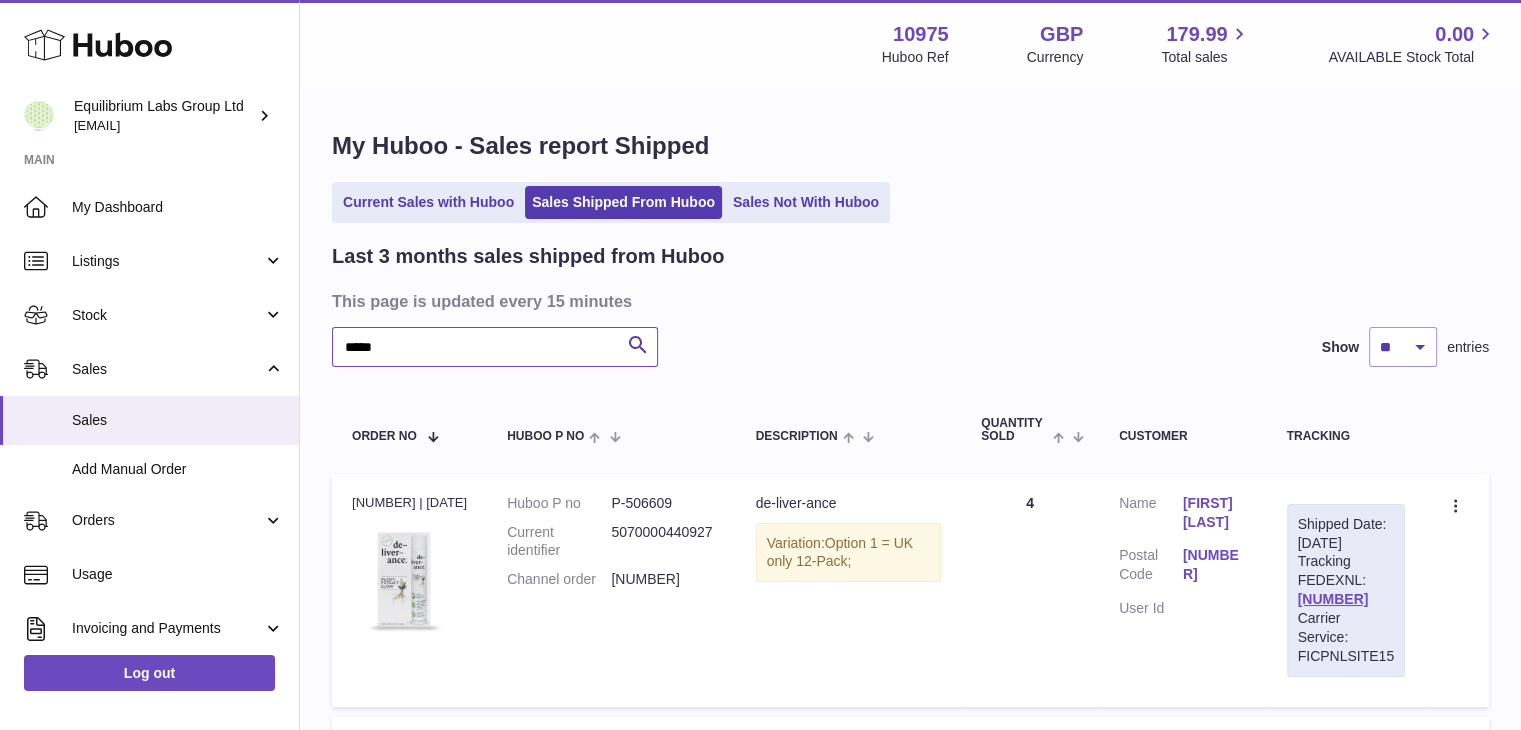 type on "*****" 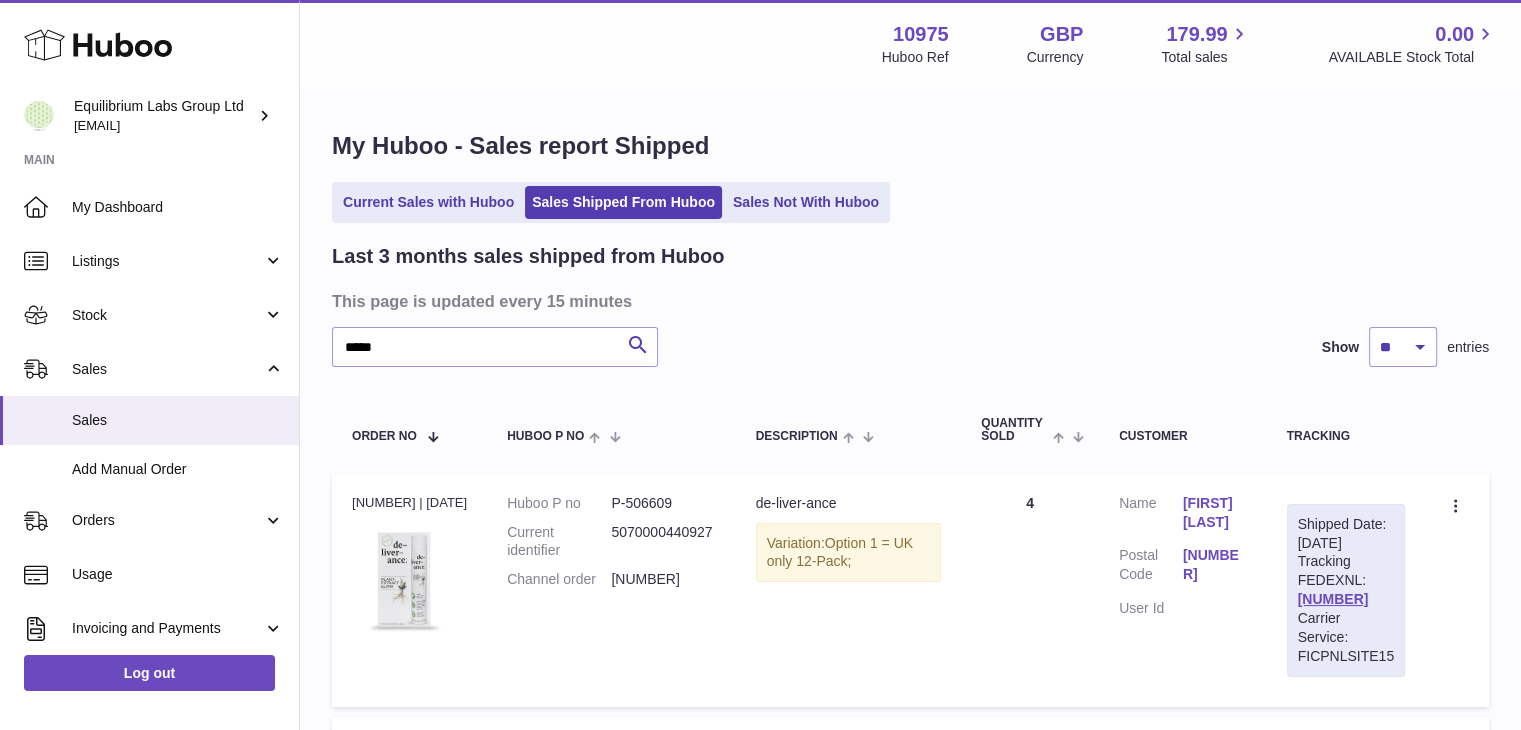 click on "john spence" at bounding box center [1215, 513] 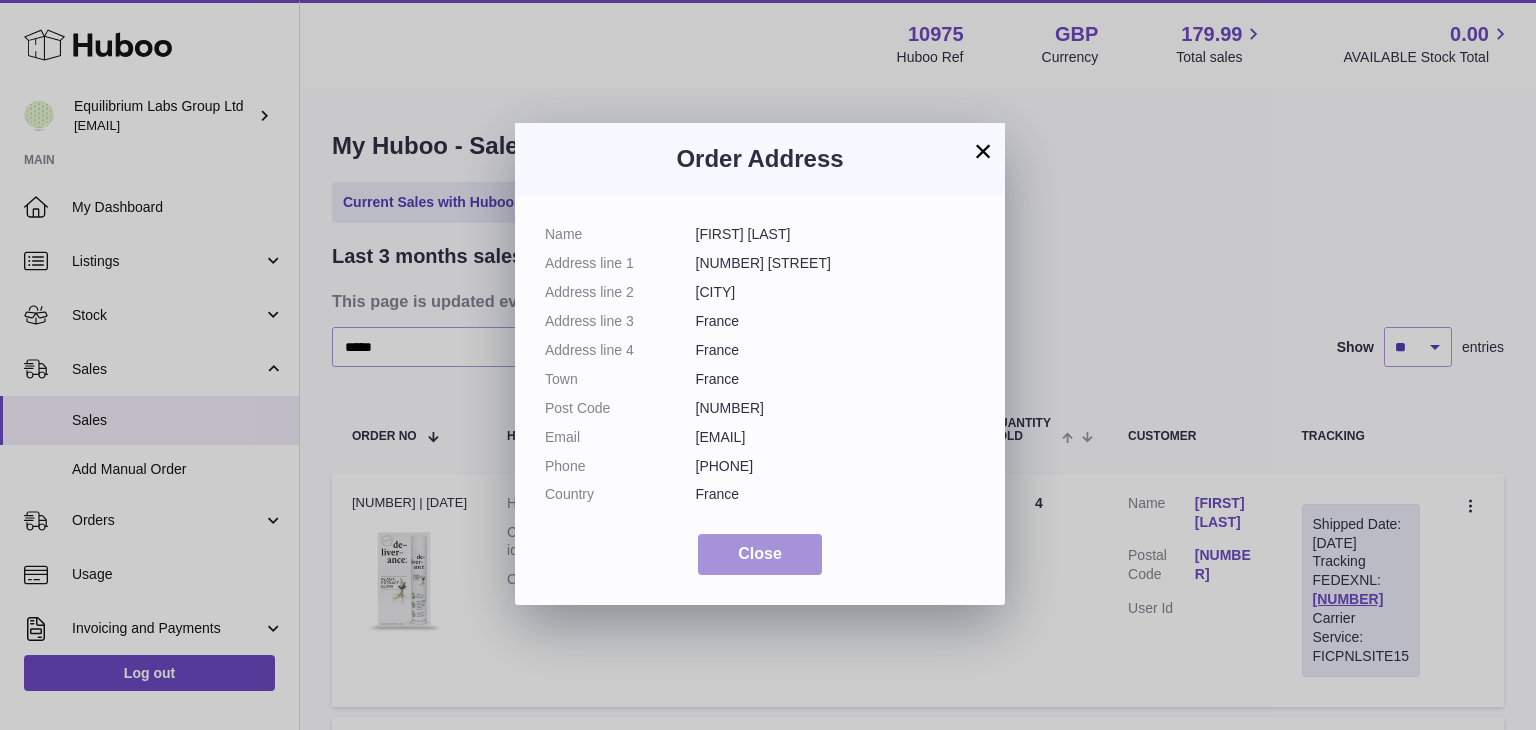 click on "Close" at bounding box center (760, 554) 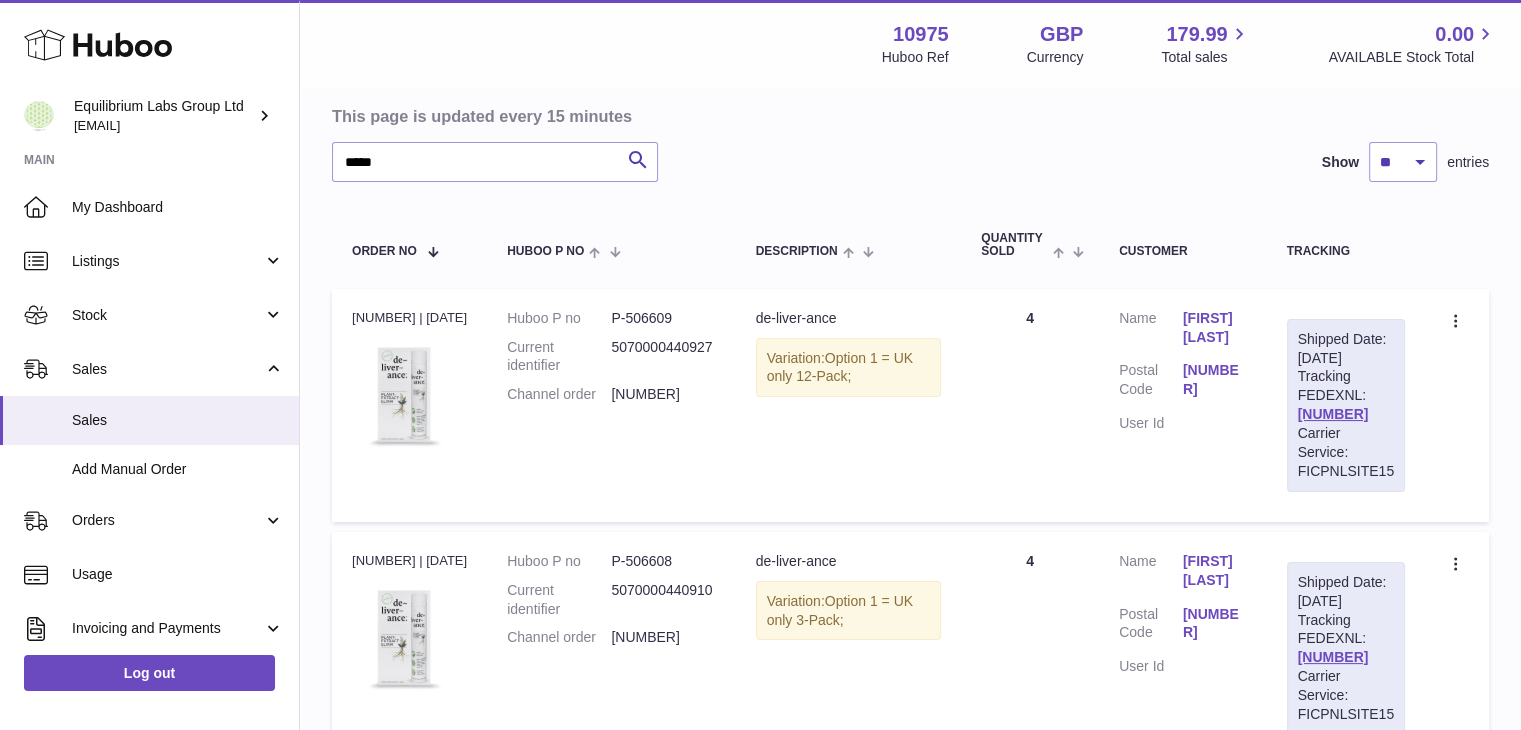 scroll, scrollTop: 200, scrollLeft: 0, axis: vertical 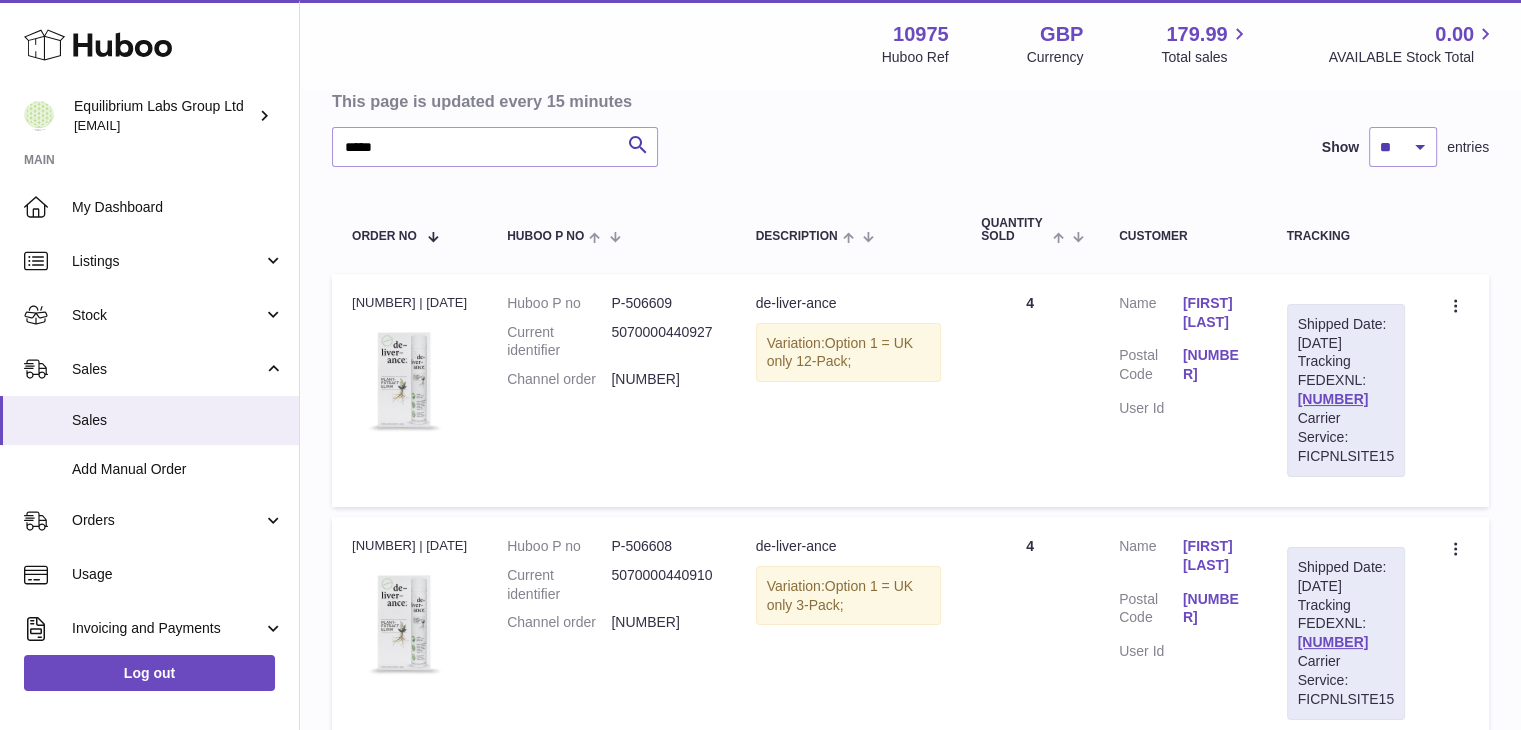 click on "john spence" at bounding box center [1215, 556] 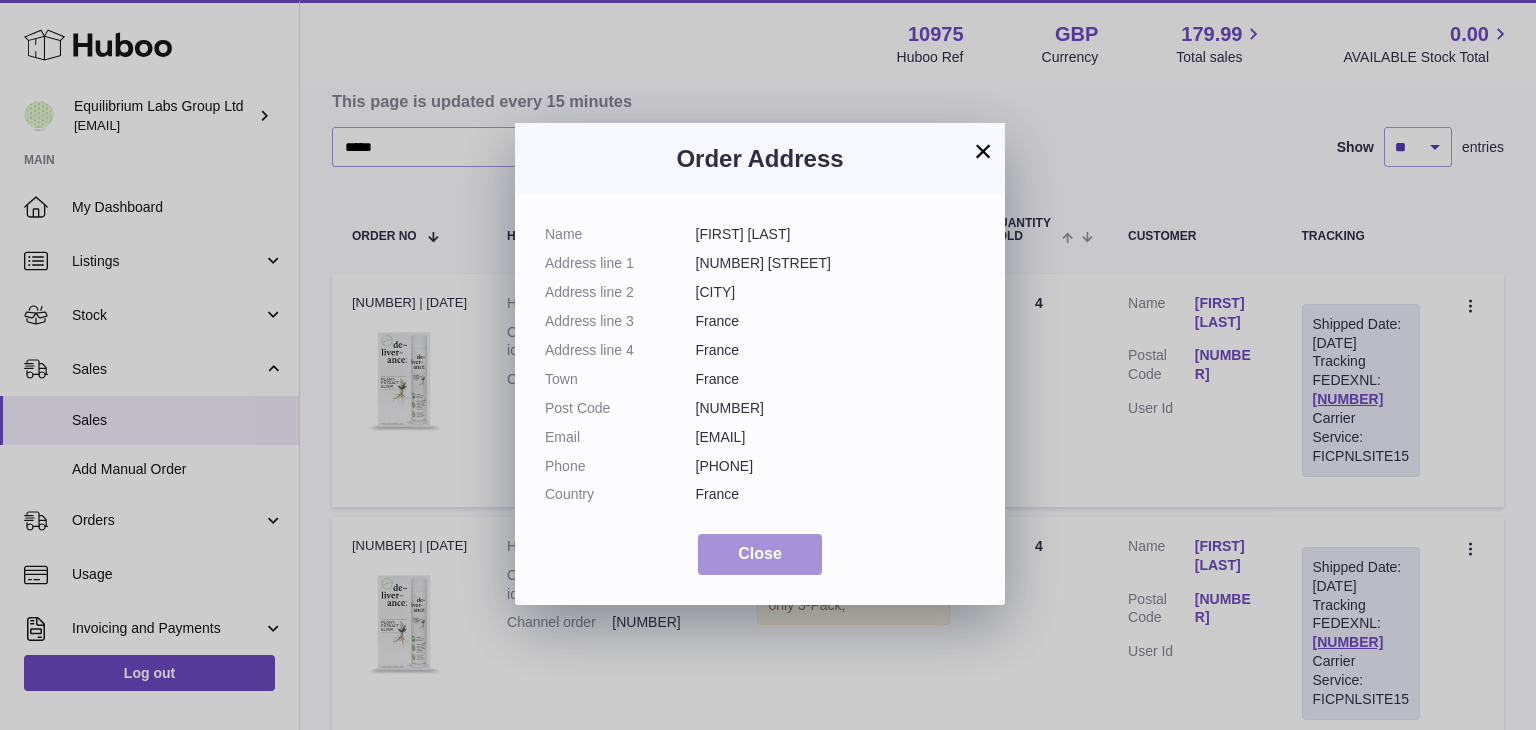 click on "Close" at bounding box center [760, 553] 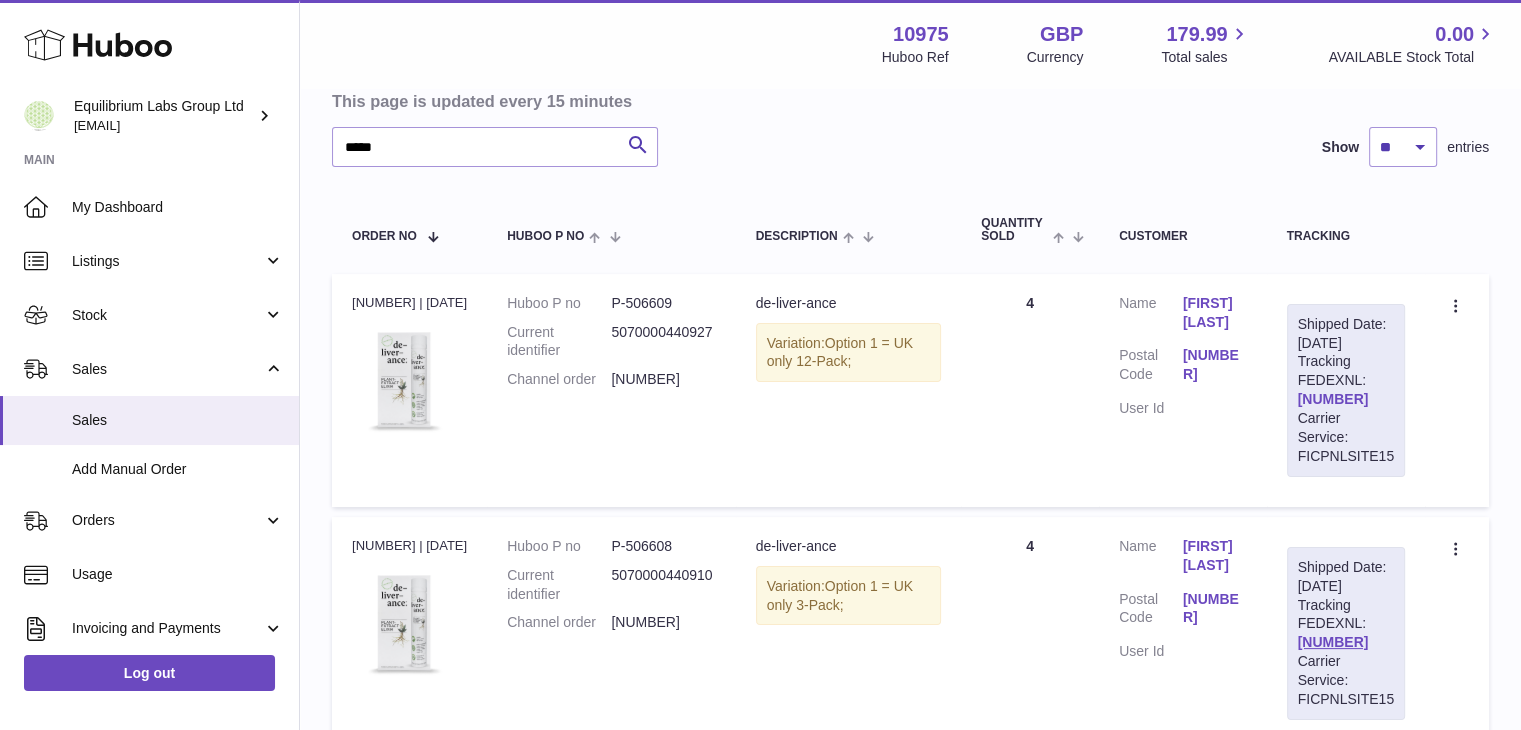 click on "390913644485" at bounding box center [1333, 399] 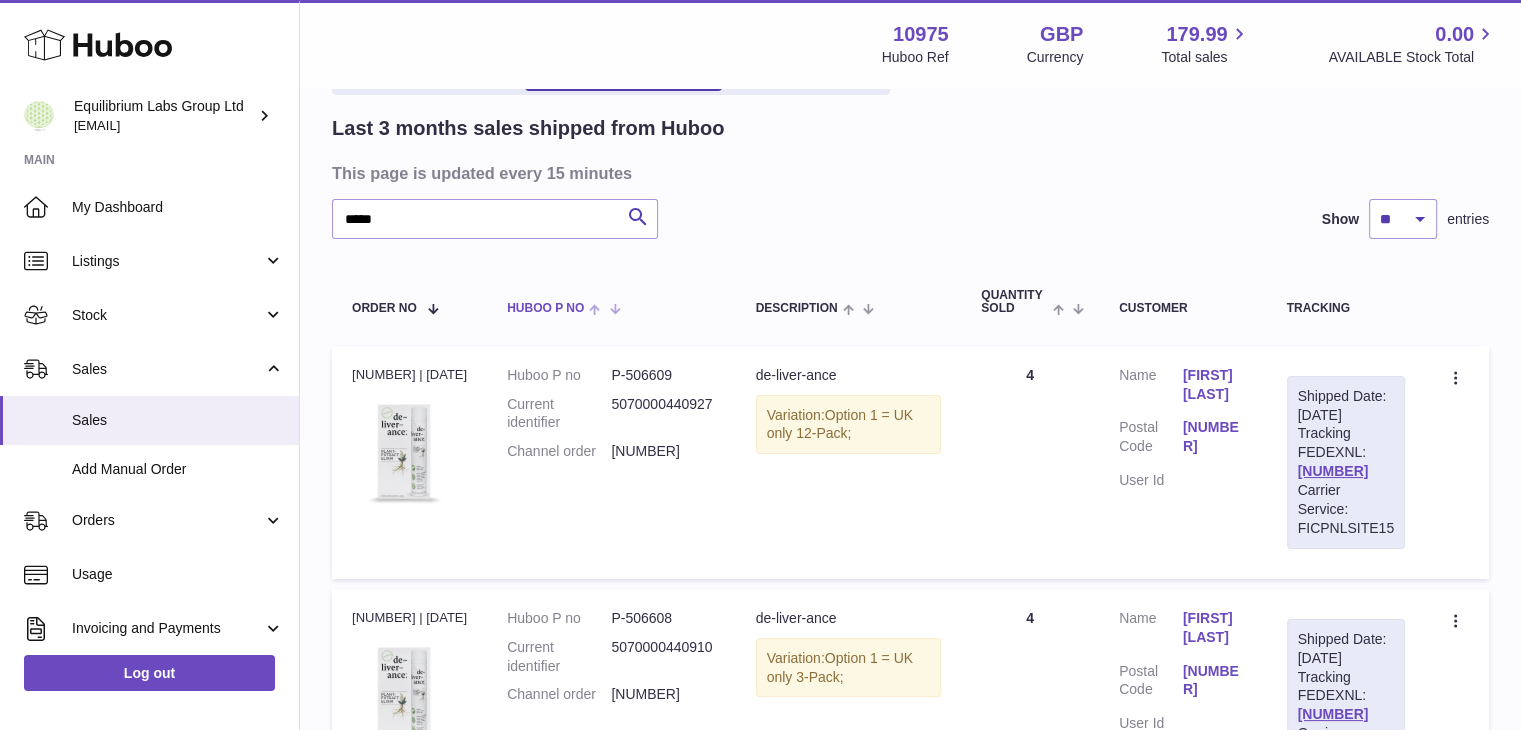 scroll, scrollTop: 0, scrollLeft: 0, axis: both 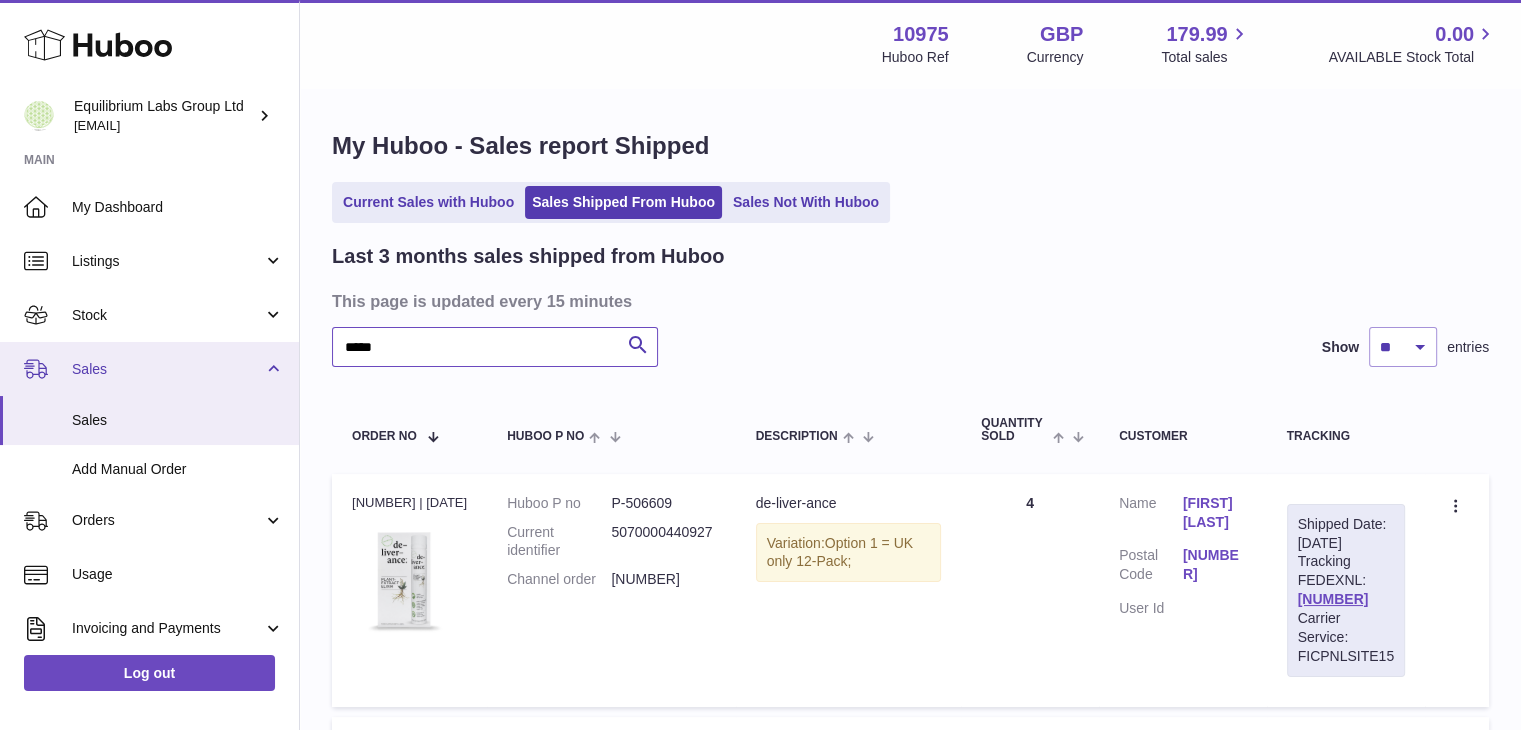 drag, startPoint x: 389, startPoint y: 356, endPoint x: 276, endPoint y: 346, distance: 113.44161 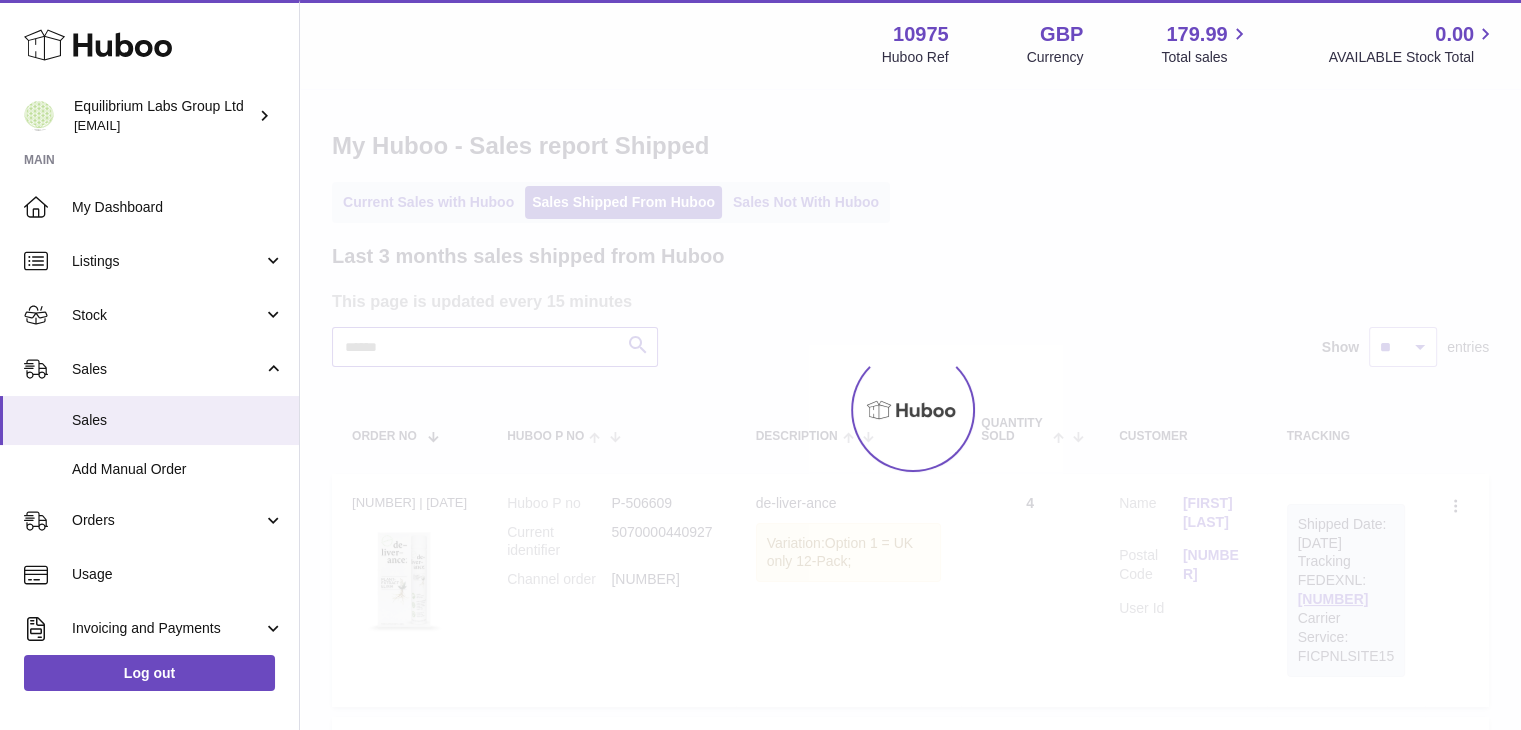 type 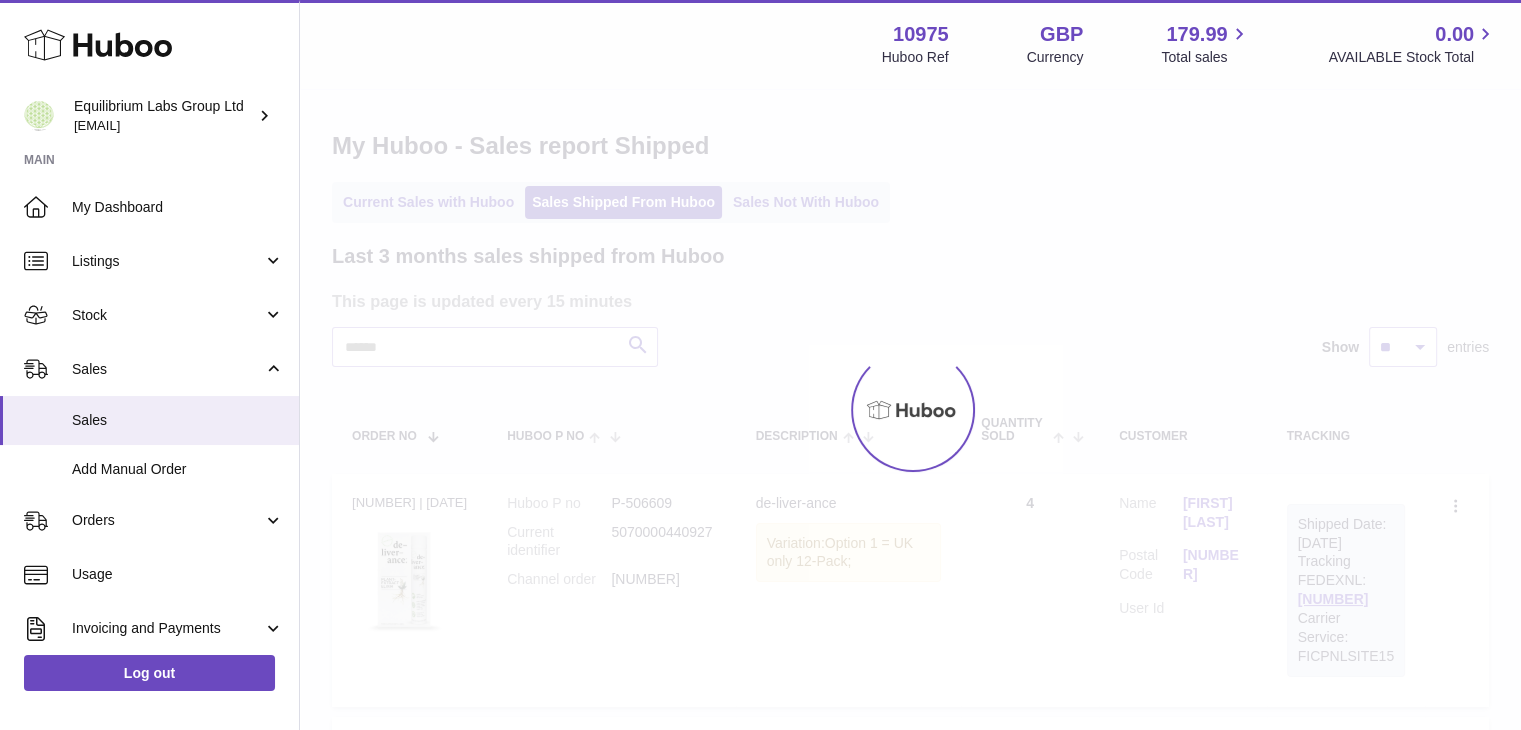 click at bounding box center (910, 410) 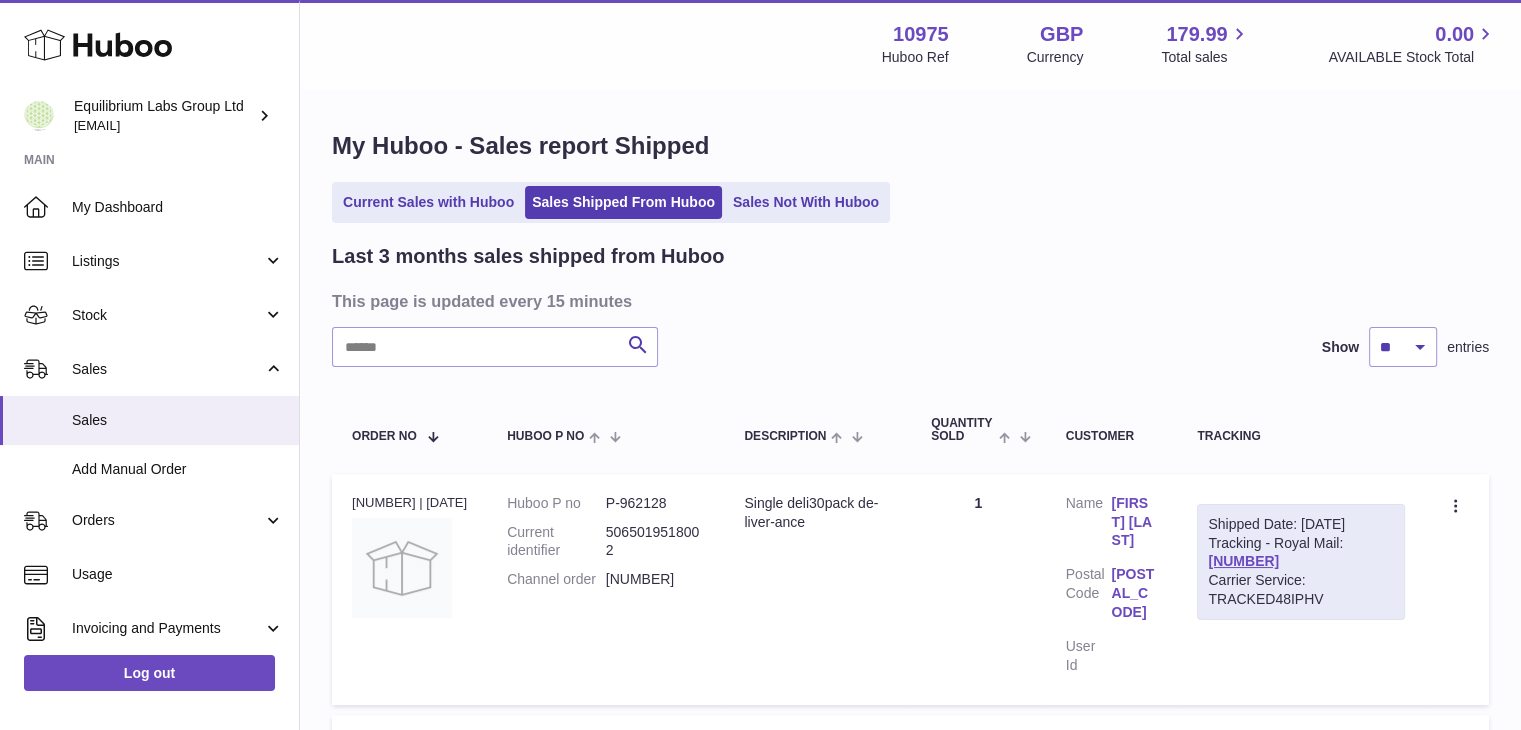 click on "Sales Not With Huboo" at bounding box center [806, 202] 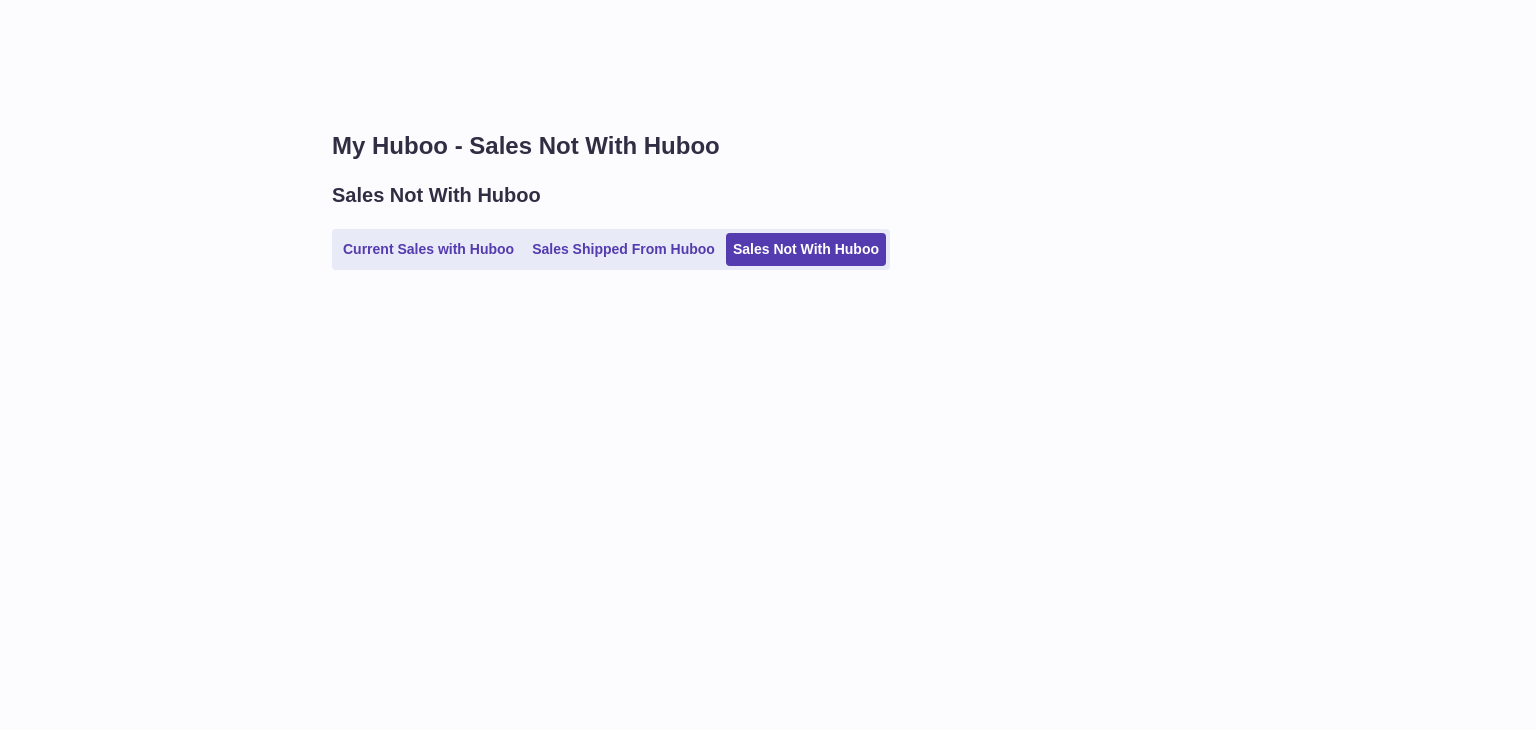 scroll, scrollTop: 0, scrollLeft: 0, axis: both 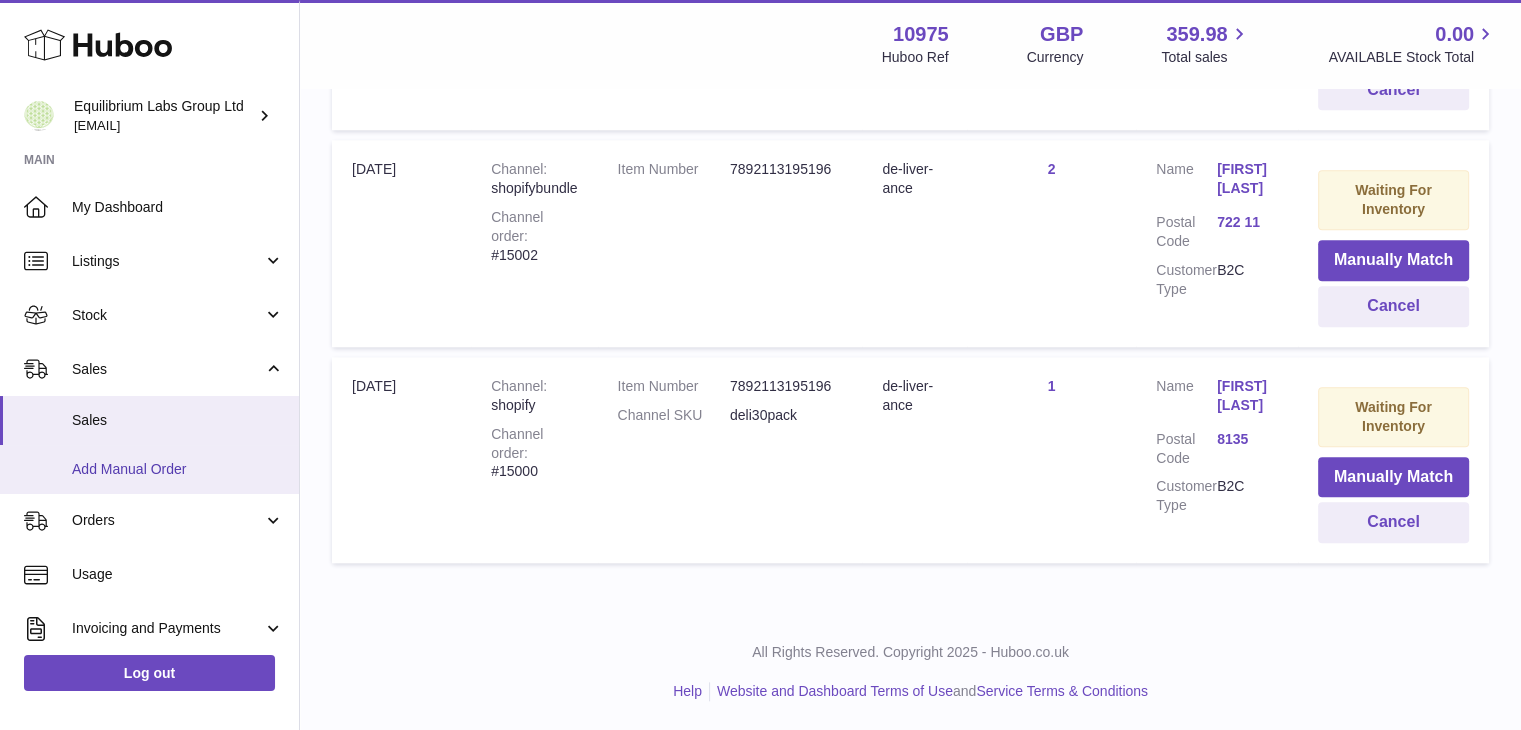 click on "Add Manual Order" at bounding box center (178, 469) 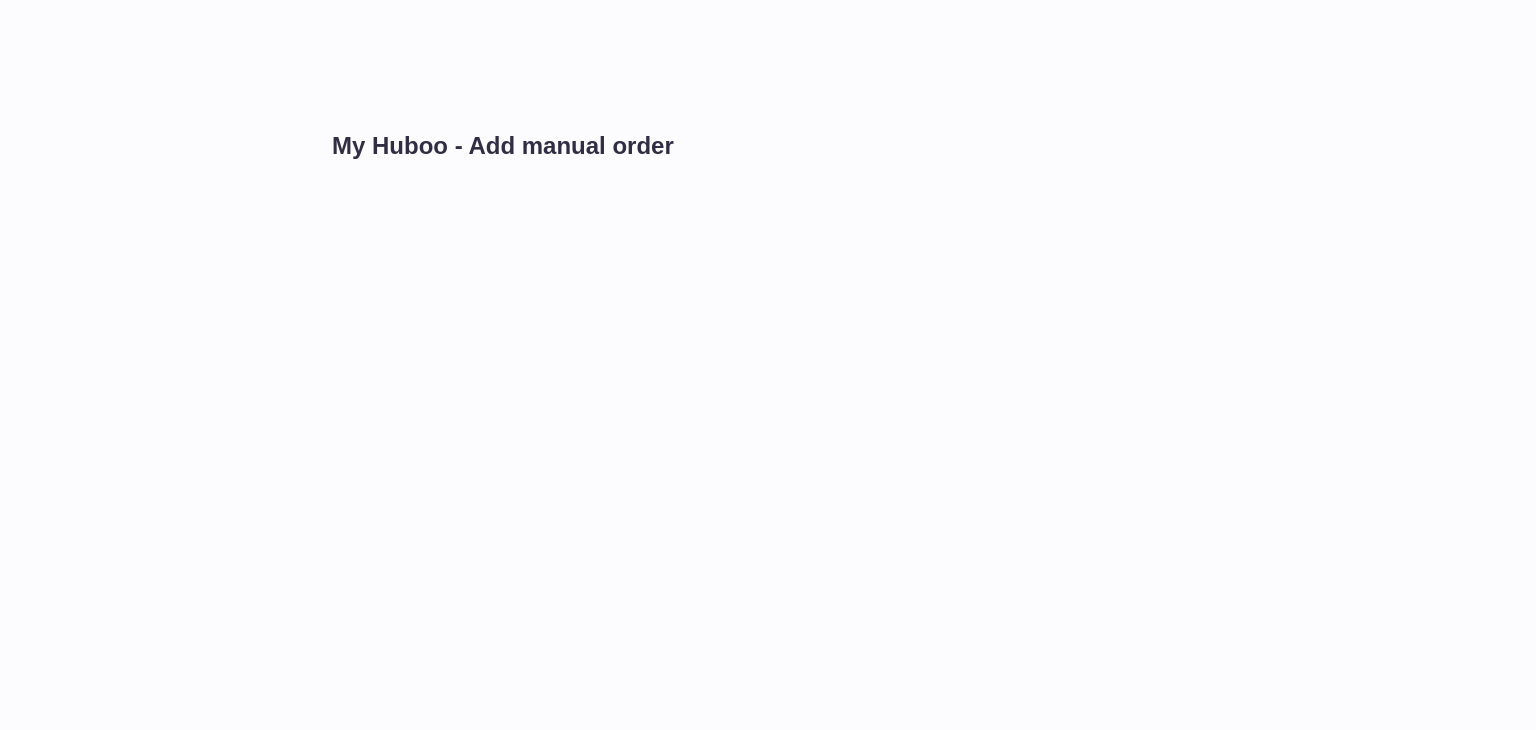 scroll, scrollTop: 0, scrollLeft: 0, axis: both 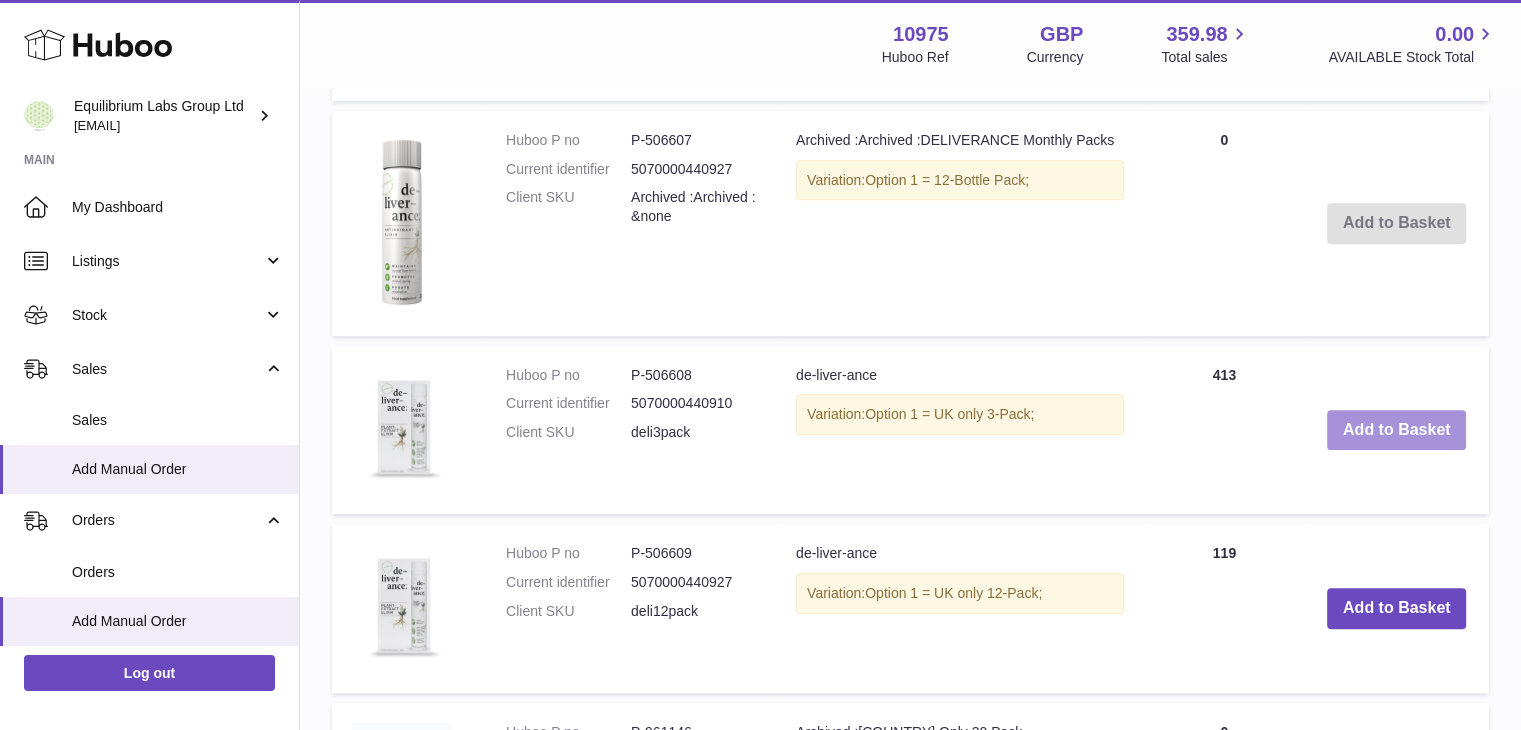click on "Add to Basket" at bounding box center [1397, 430] 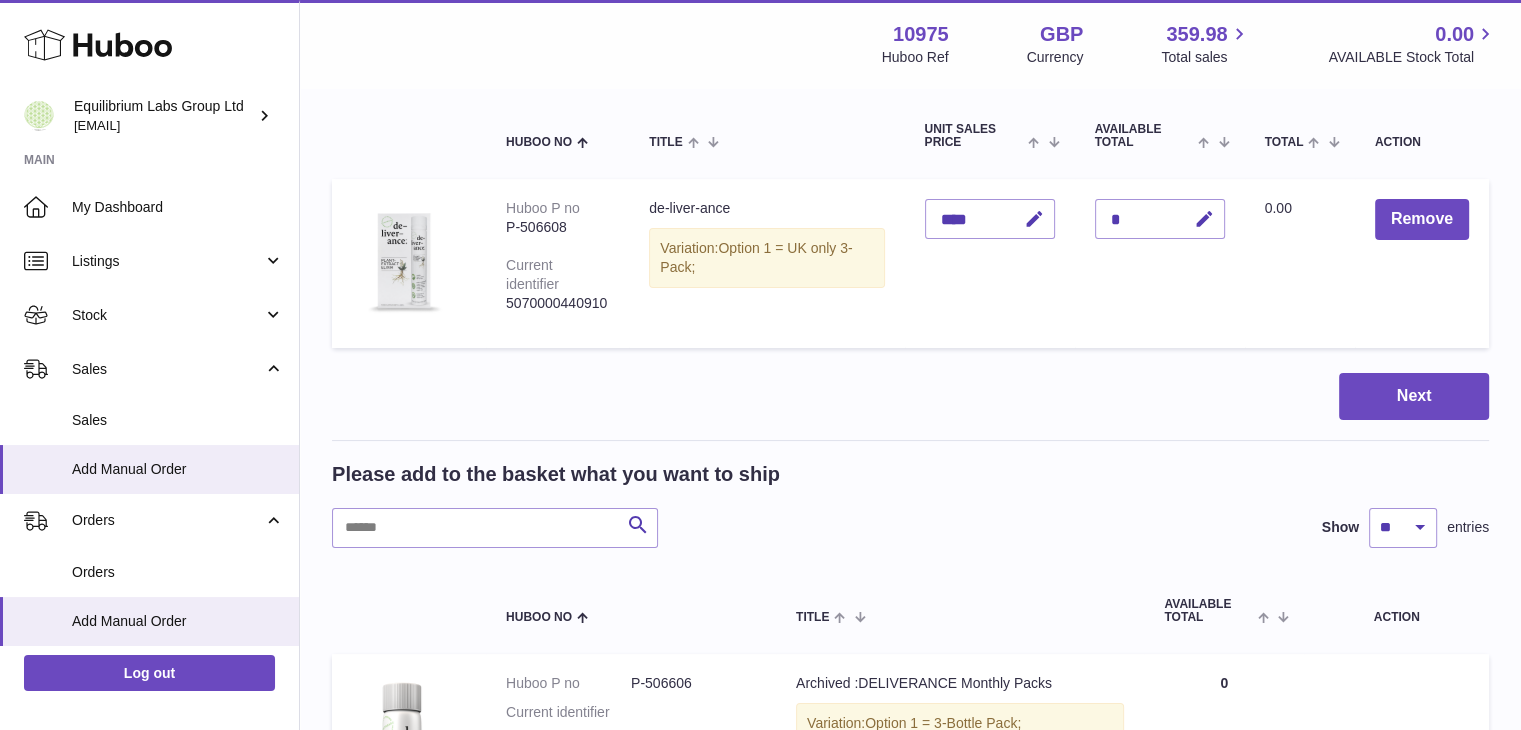 scroll, scrollTop: 188, scrollLeft: 0, axis: vertical 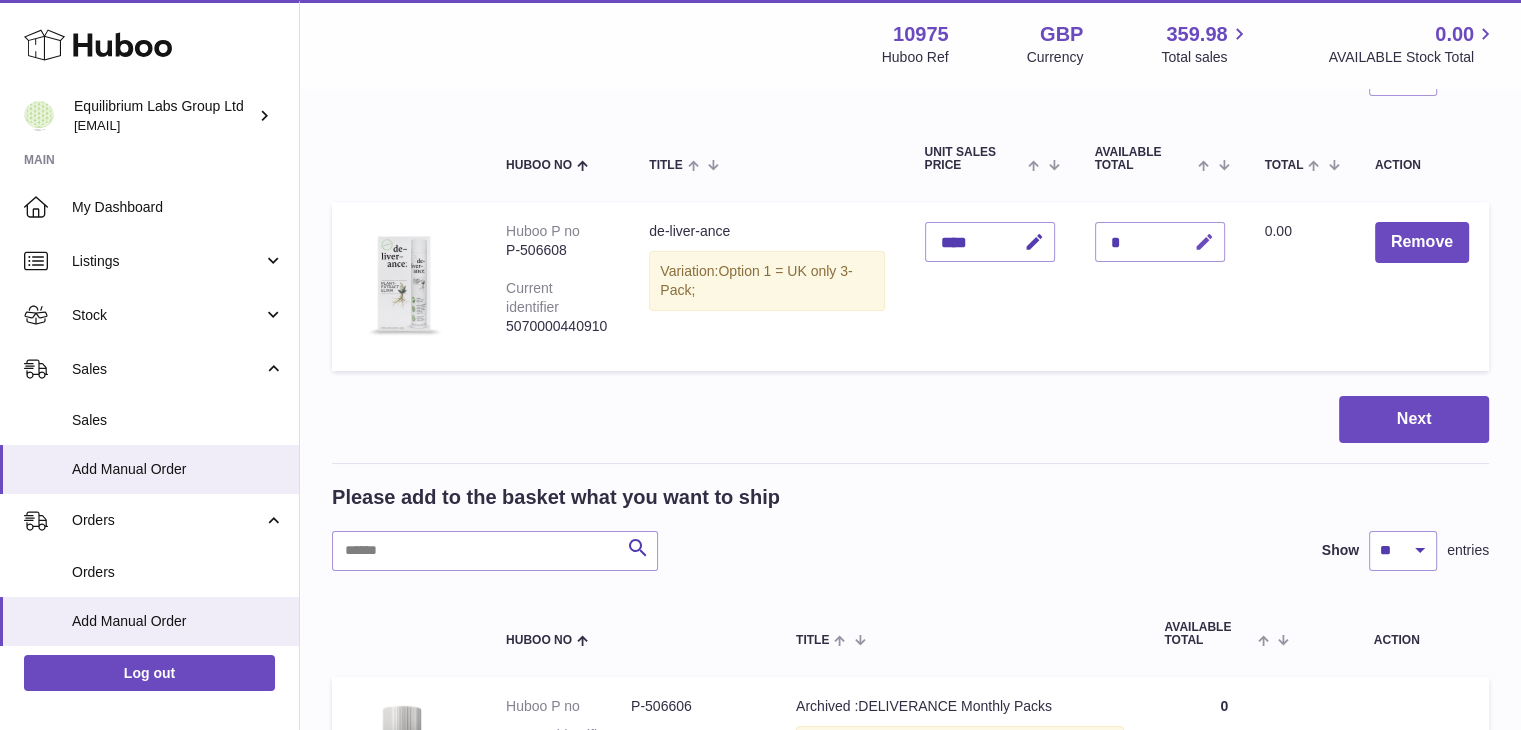 click at bounding box center [1204, 242] 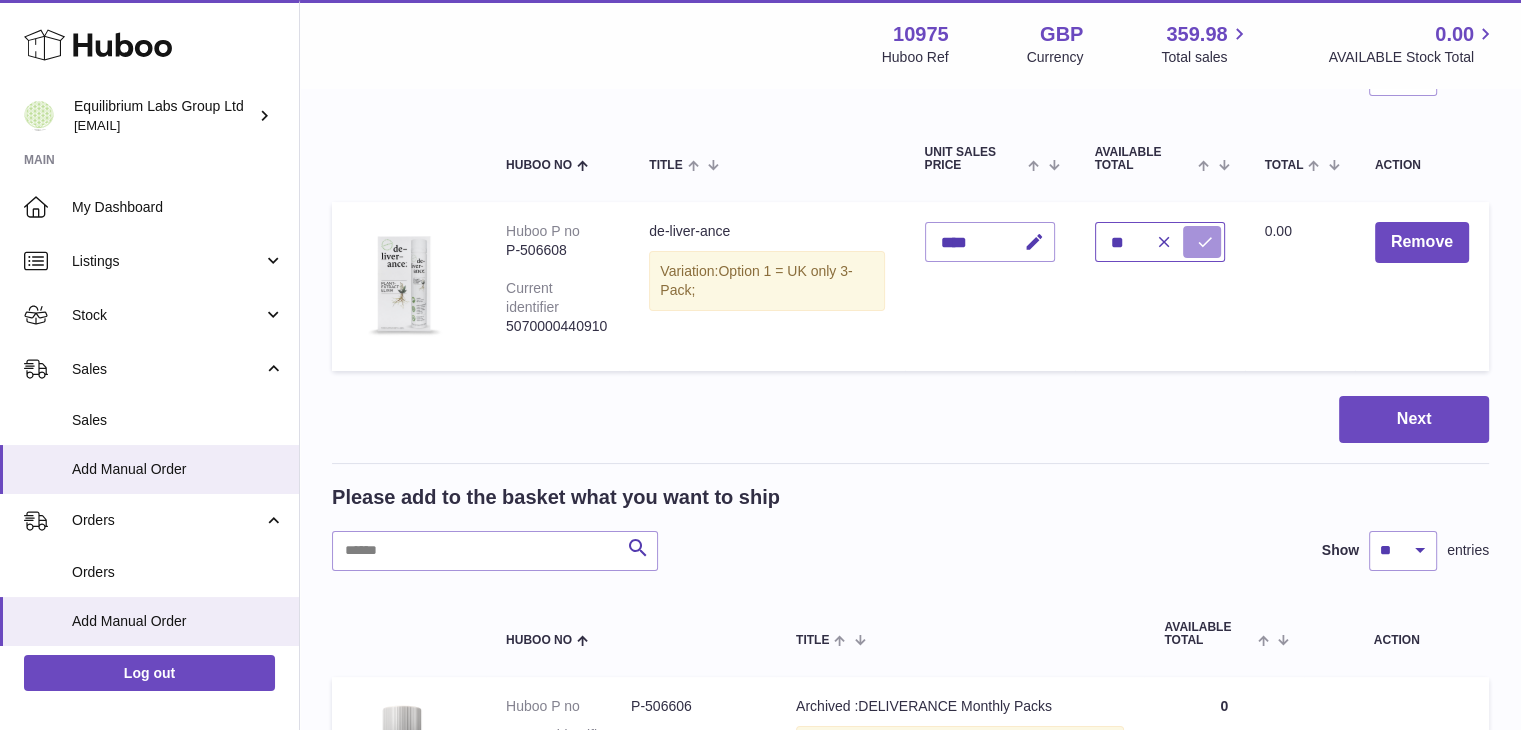 type on "**" 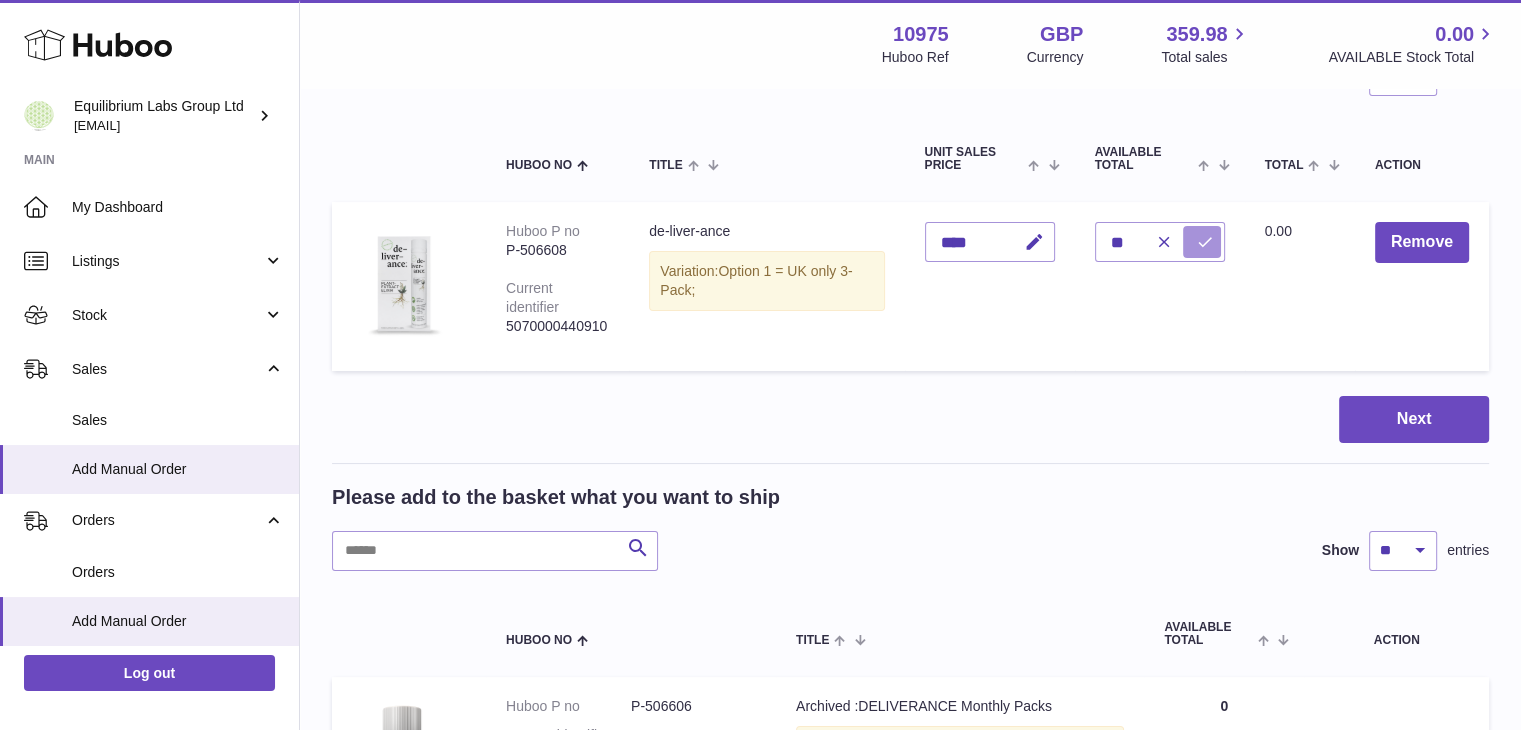 click at bounding box center [1205, 242] 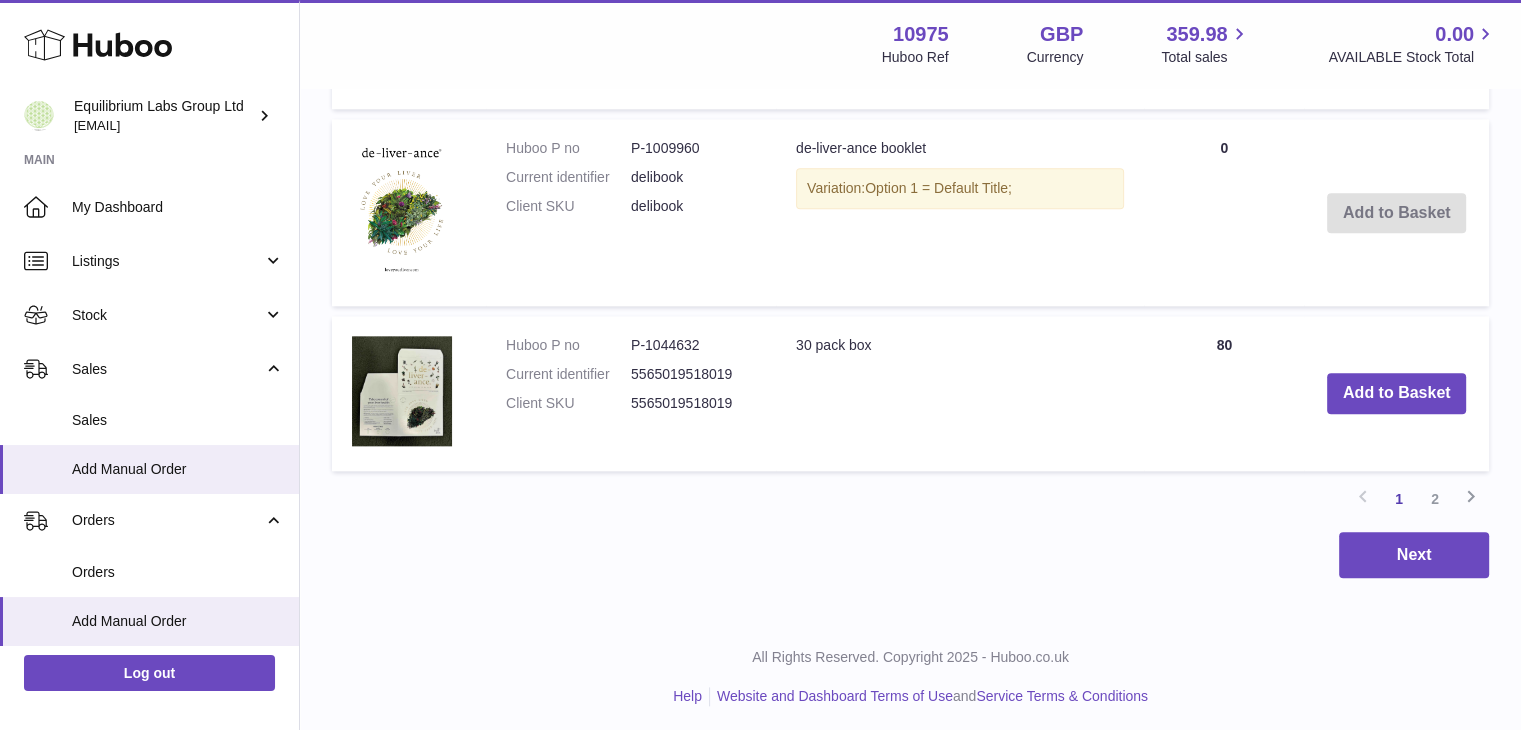 scroll, scrollTop: 2198, scrollLeft: 0, axis: vertical 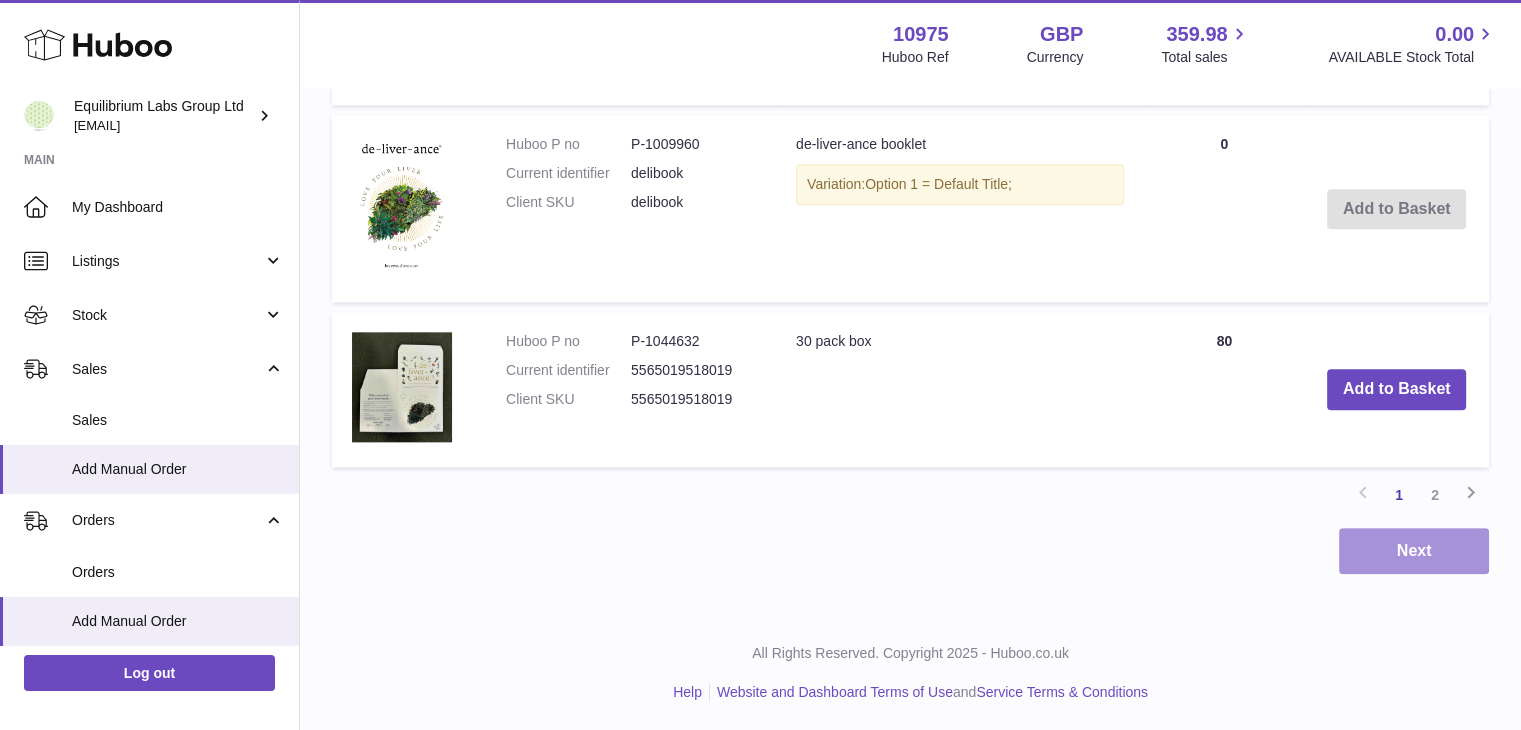 click on "Next" at bounding box center (1414, 551) 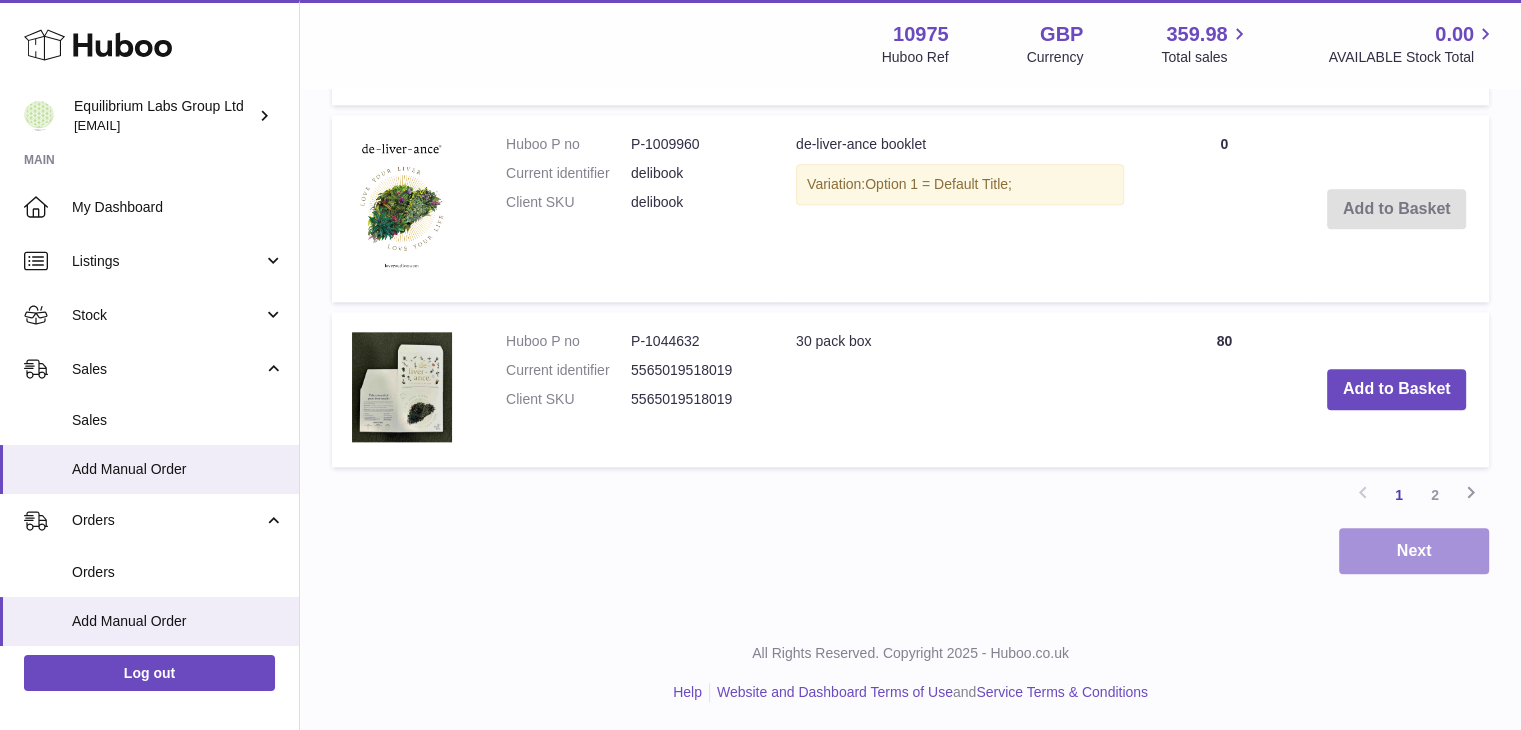 scroll, scrollTop: 0, scrollLeft: 0, axis: both 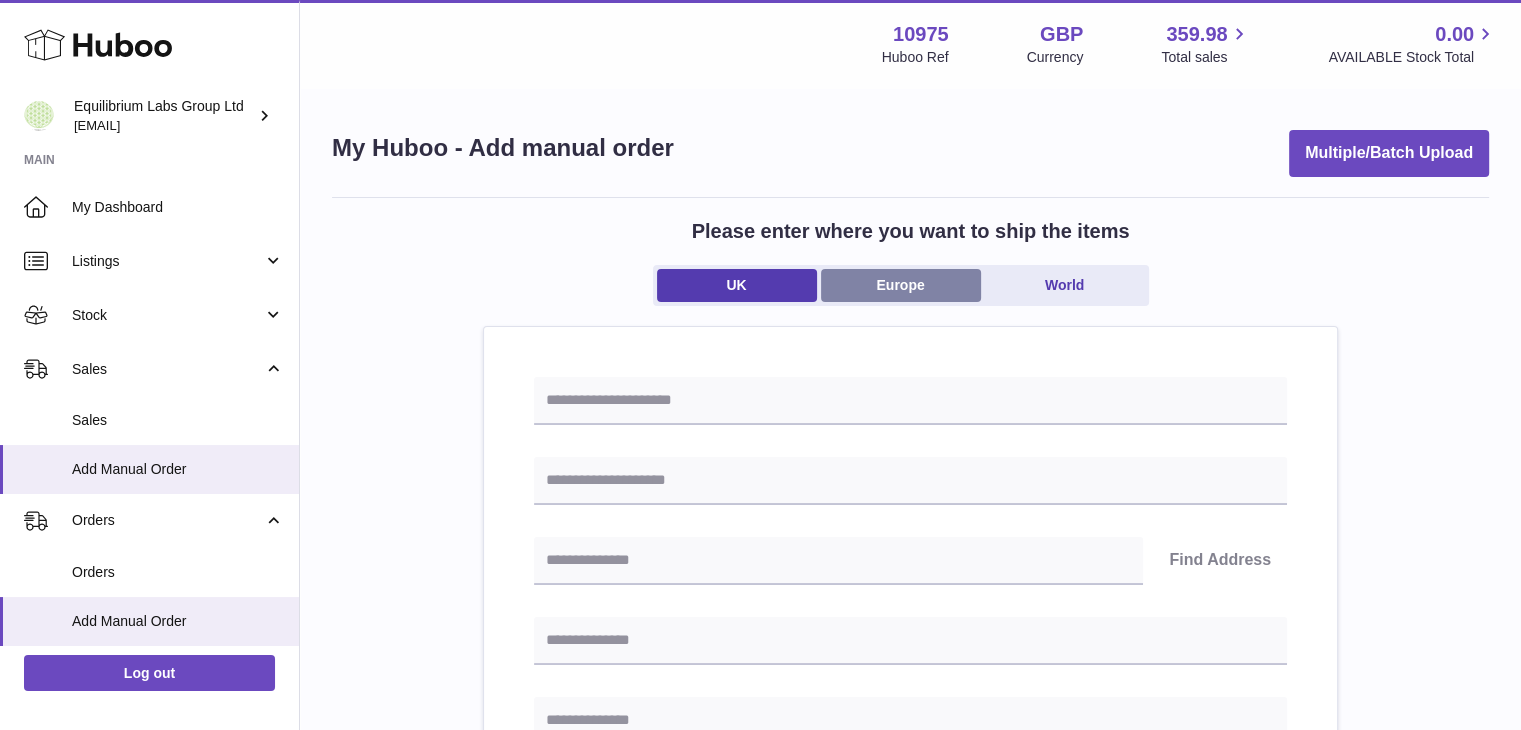 click on "Europe" at bounding box center [901, 285] 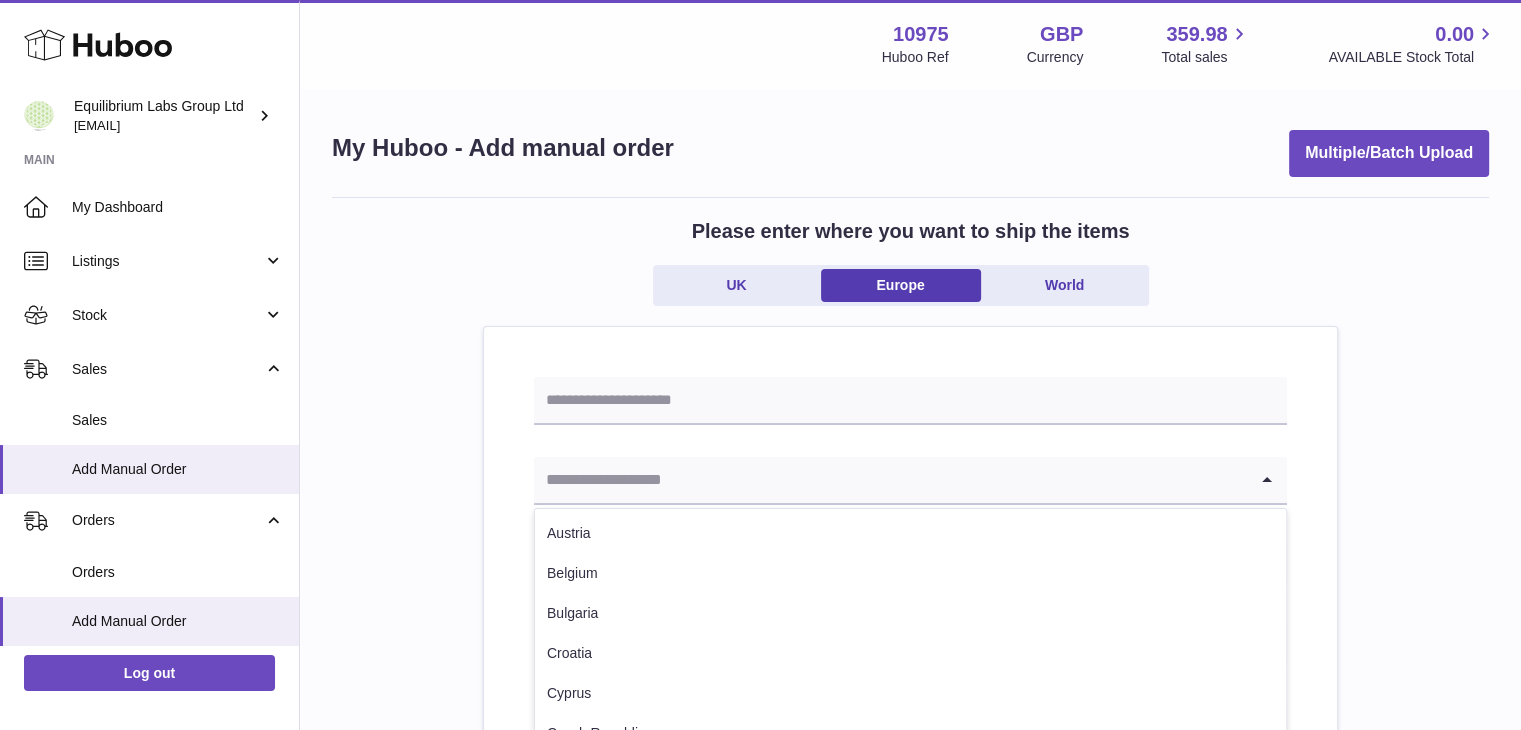 click at bounding box center (890, 480) 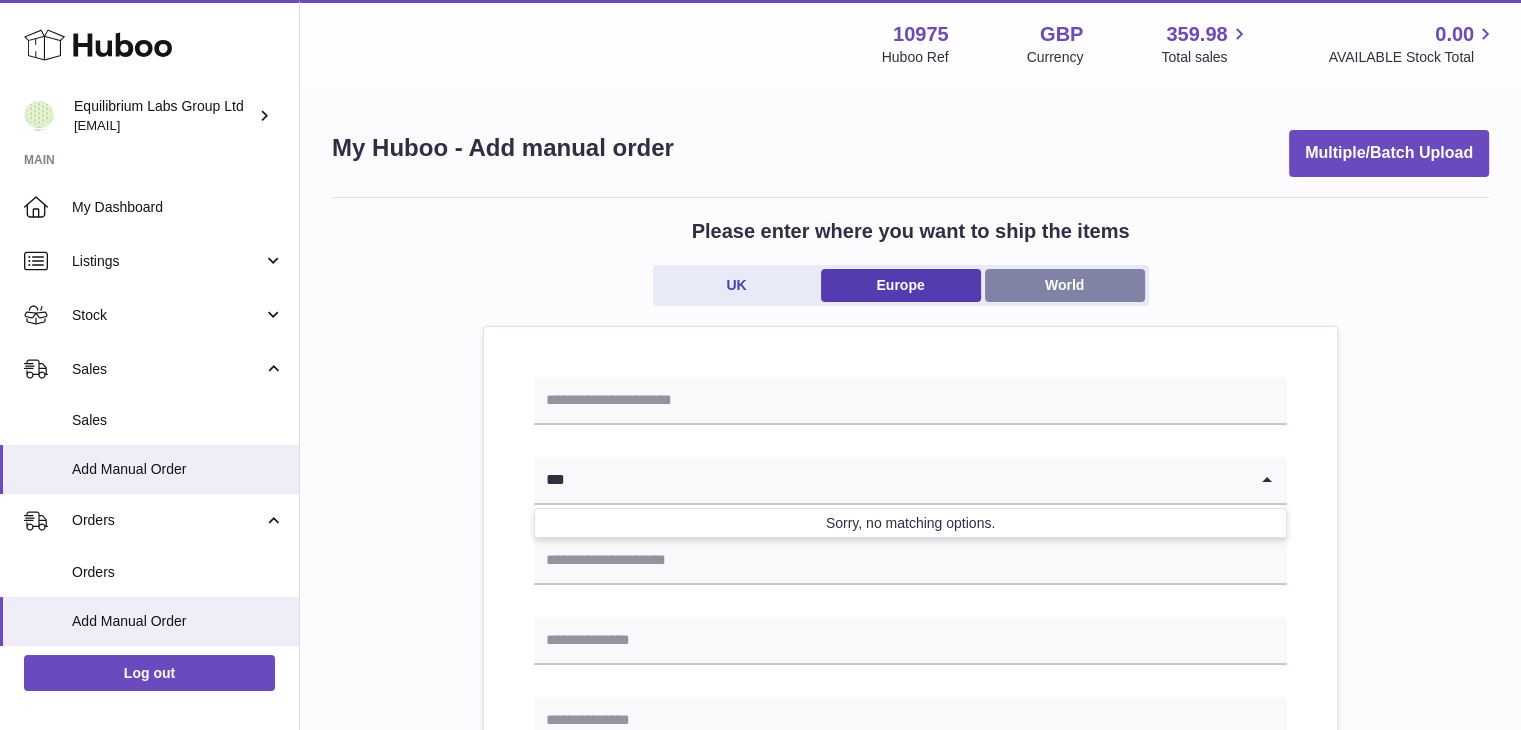 type on "***" 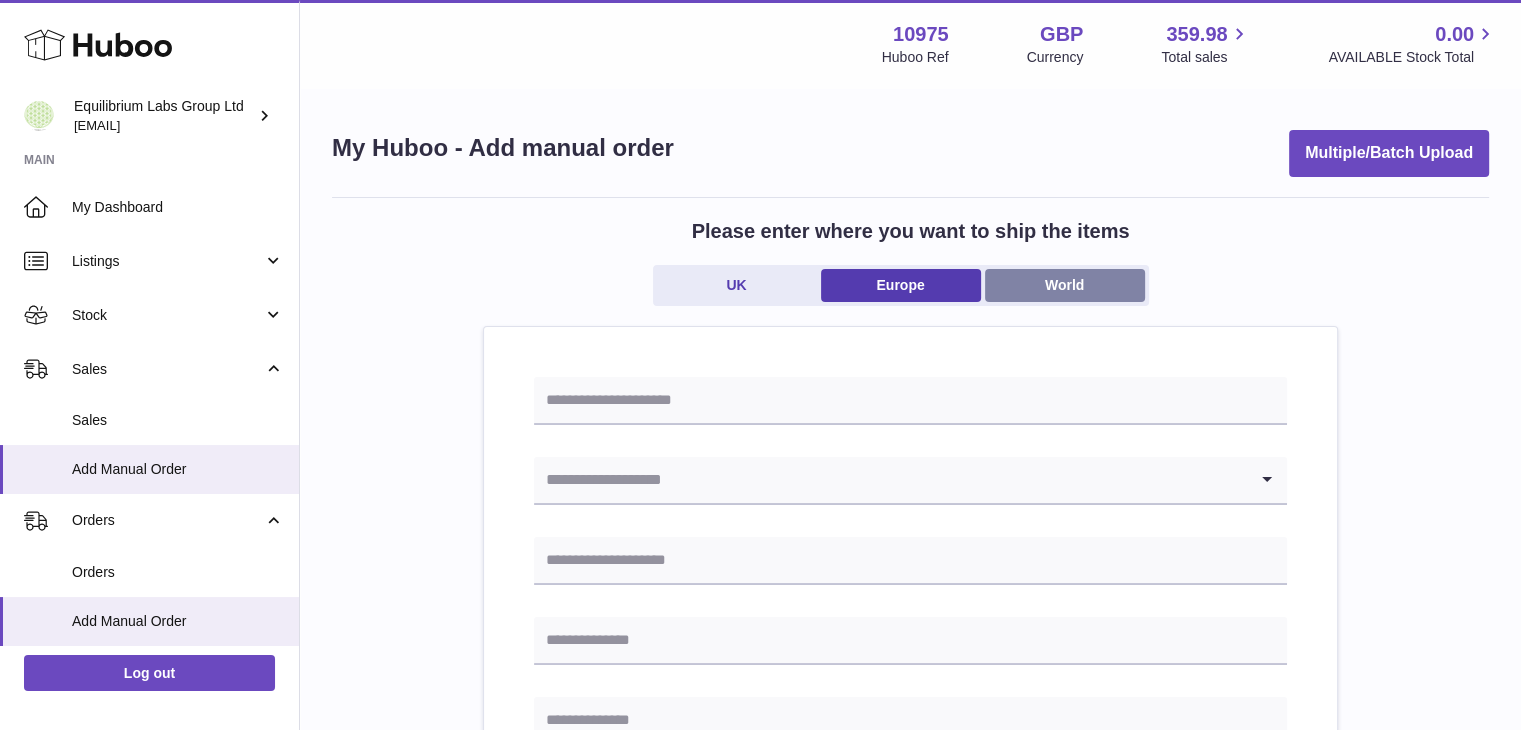 click on "World" at bounding box center [1065, 285] 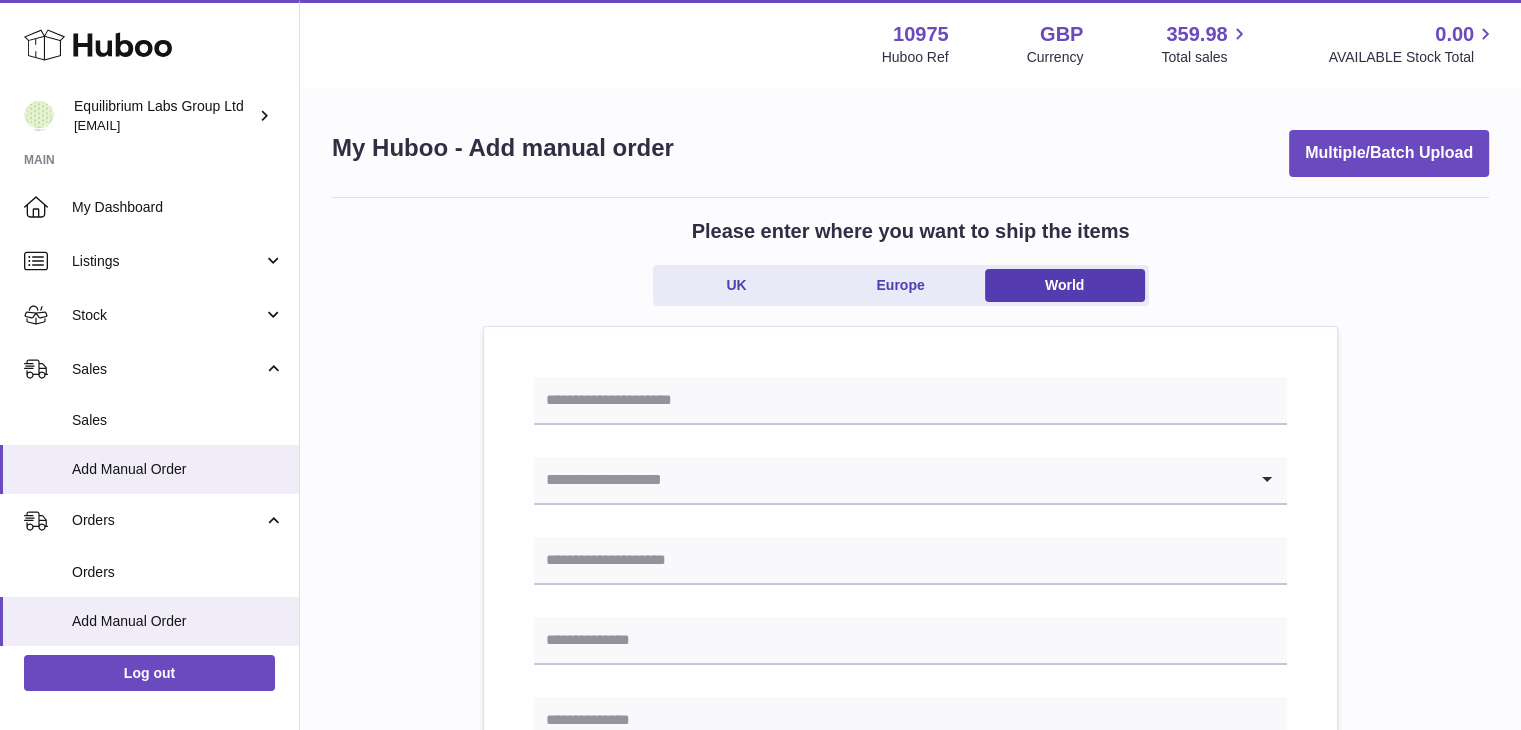 click at bounding box center [890, 480] 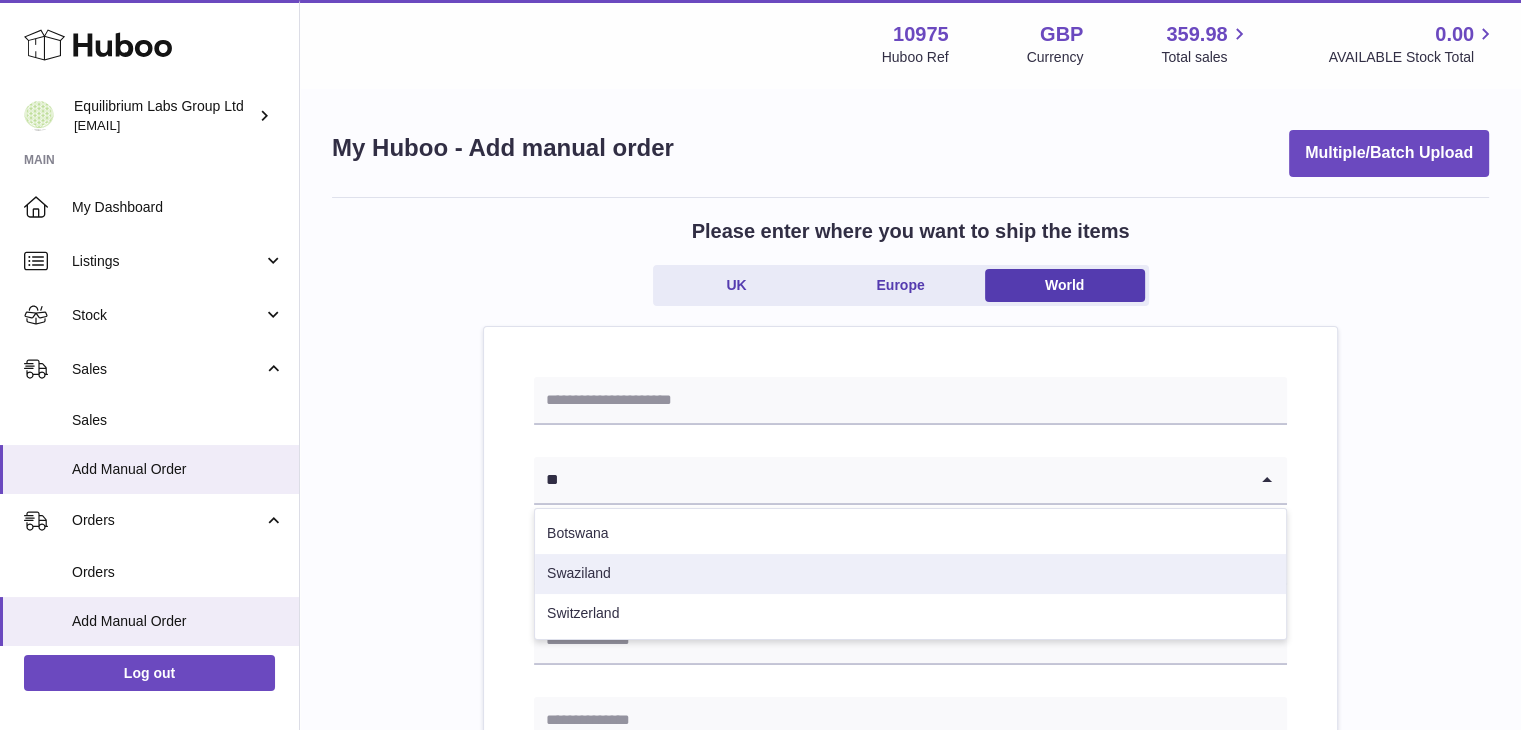 click on "Switzerland" at bounding box center [910, 614] 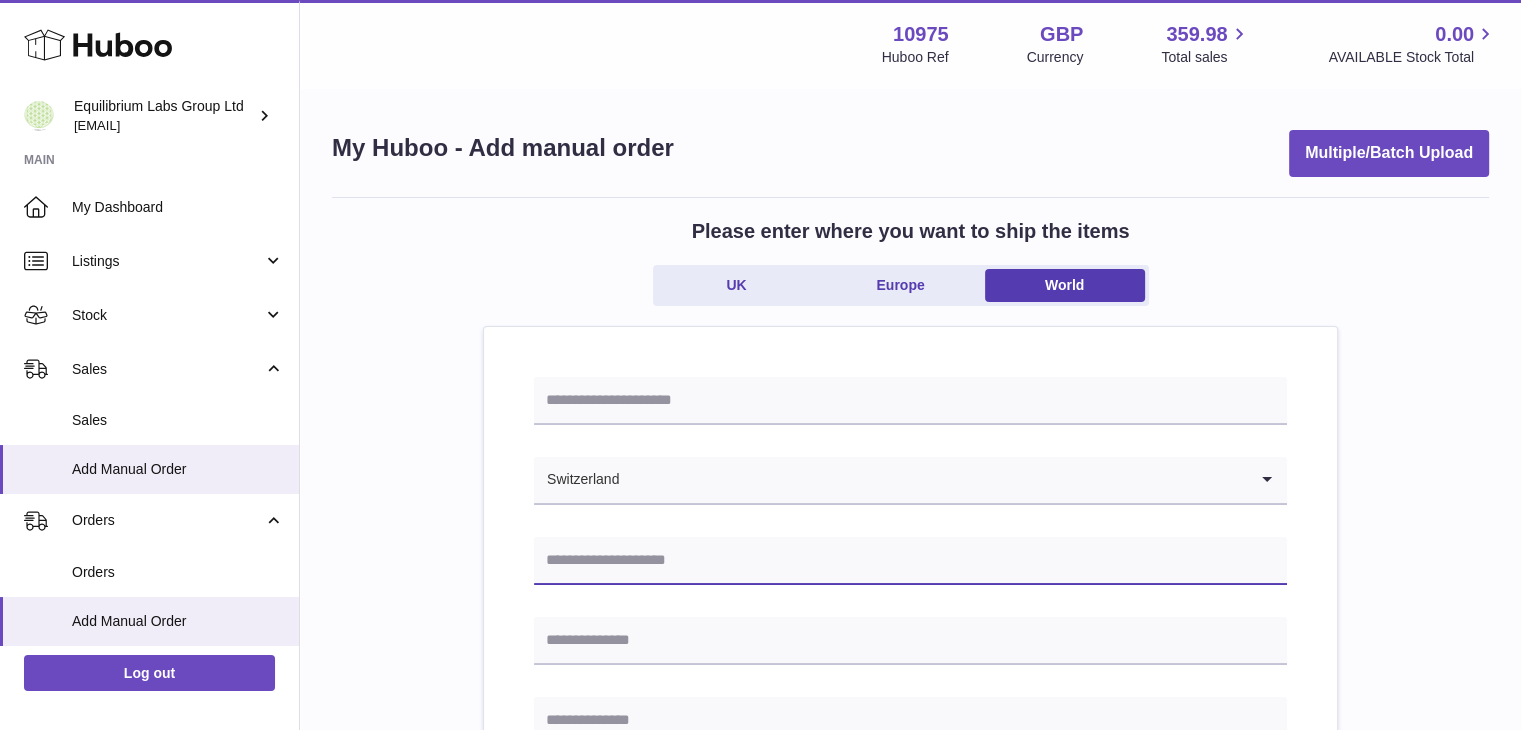 paste on "**********" 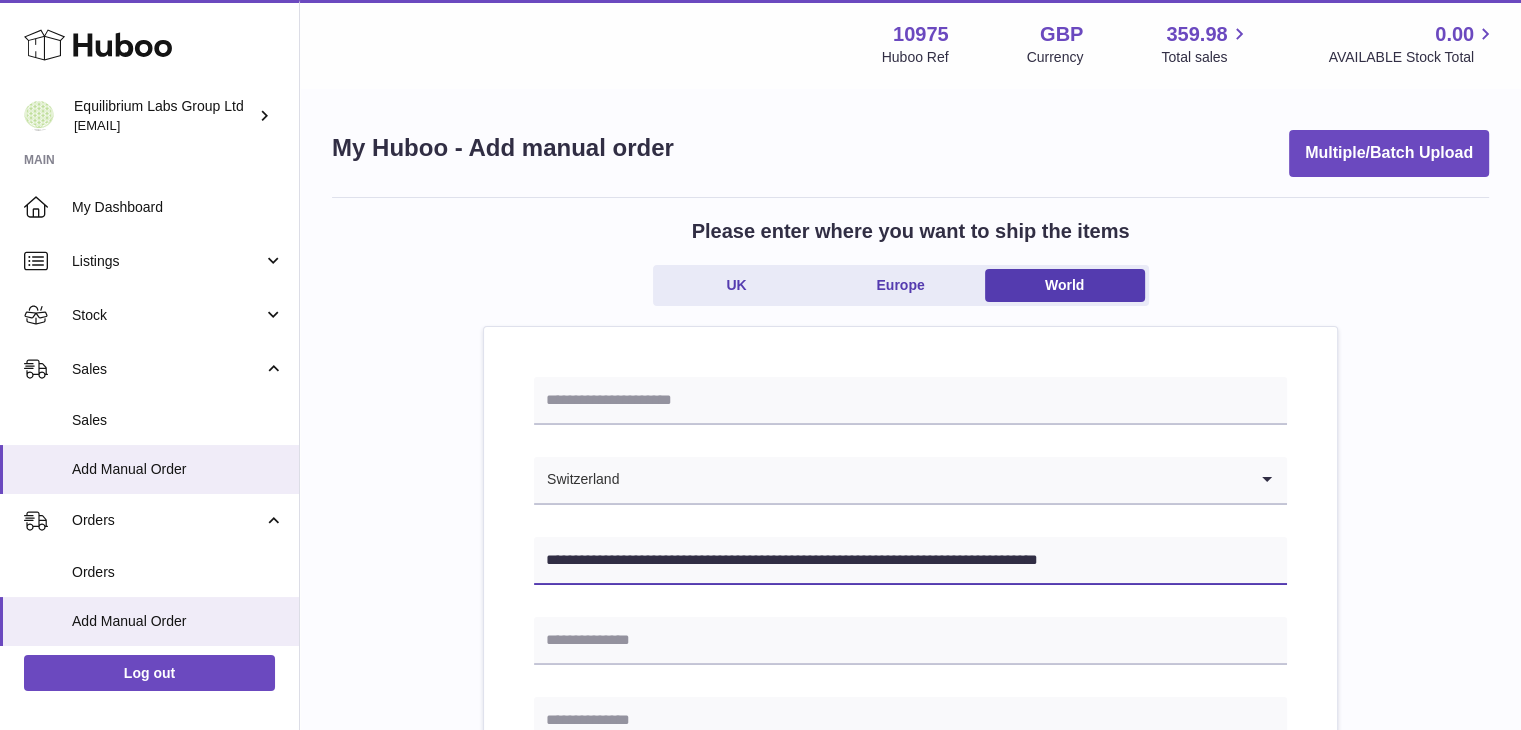 type on "**********" 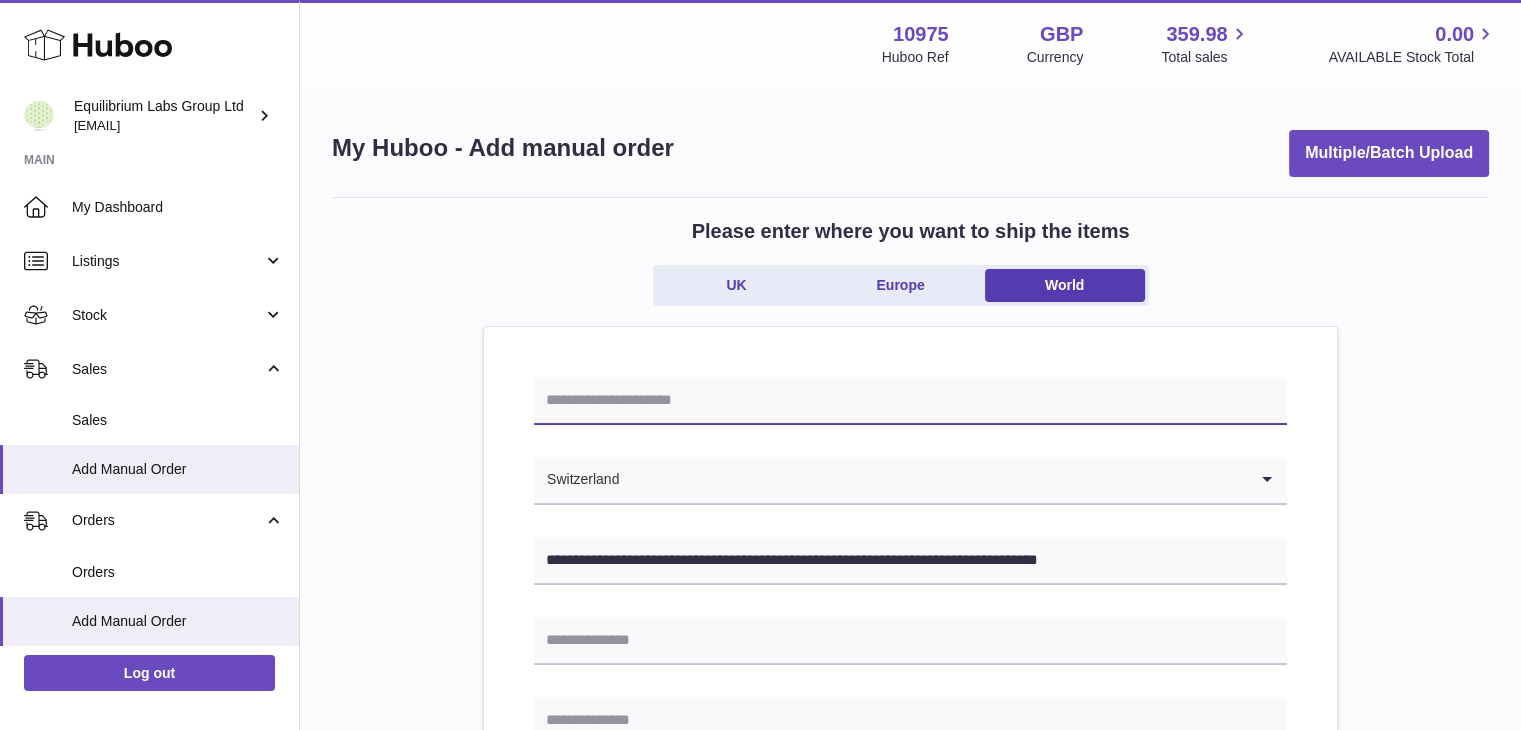 click at bounding box center [910, 401] 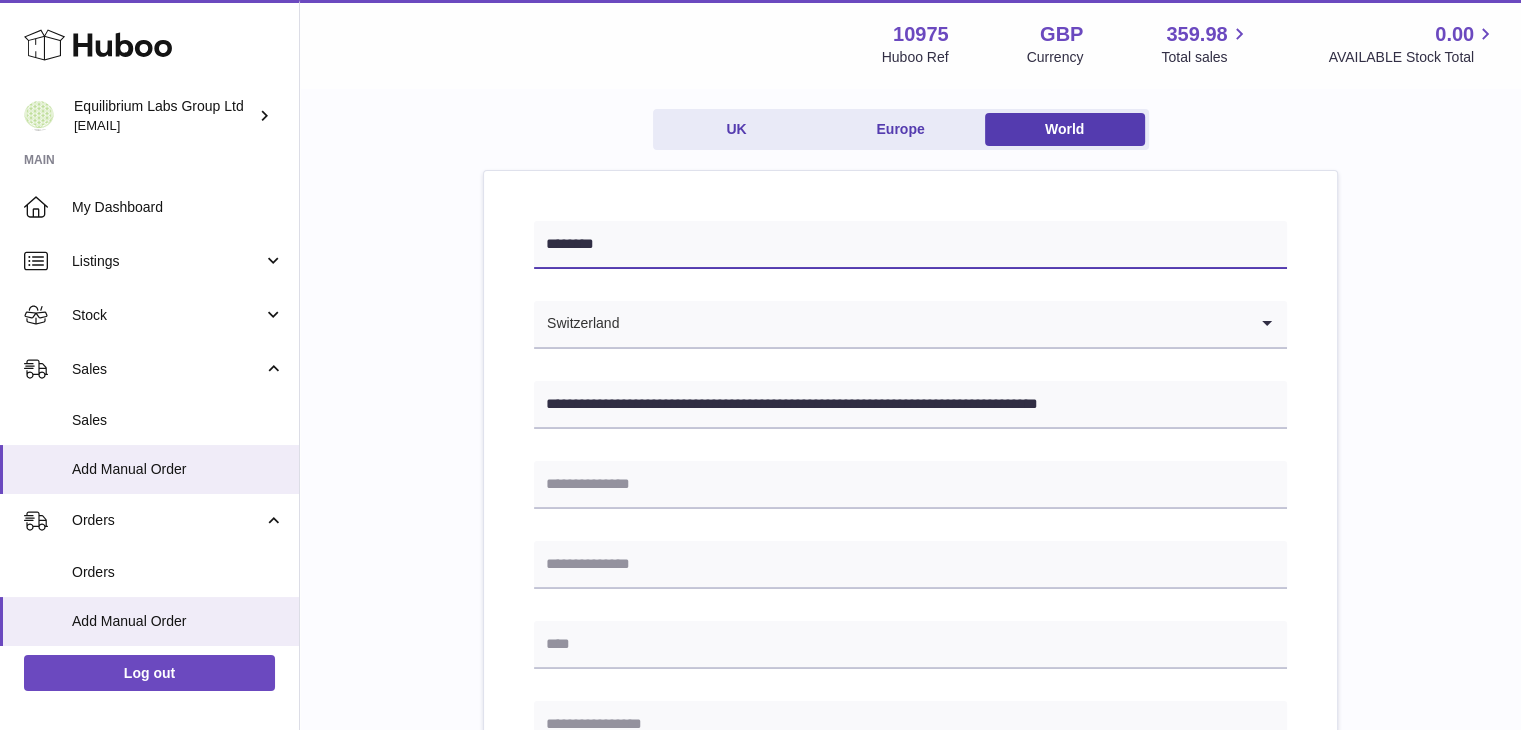 scroll, scrollTop: 200, scrollLeft: 0, axis: vertical 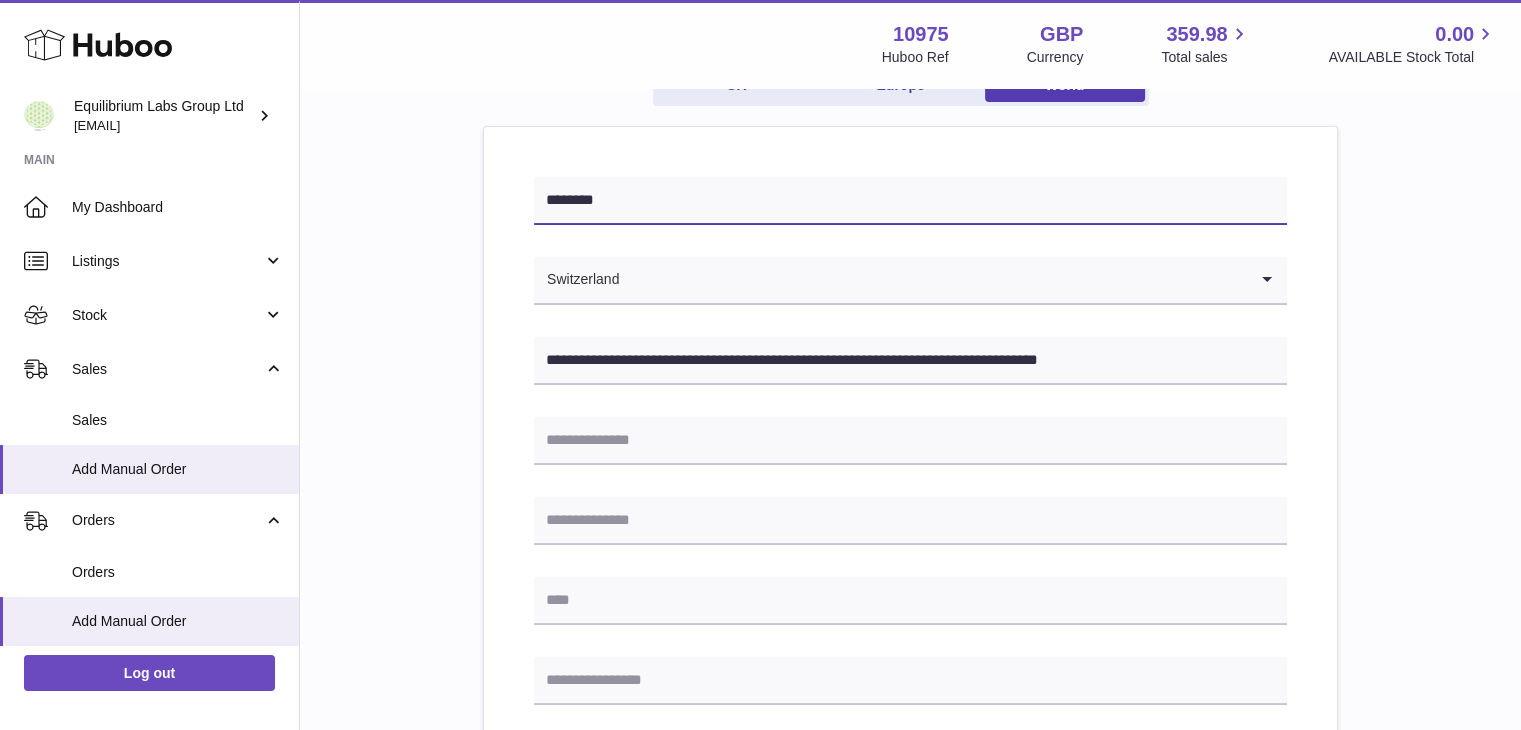 type on "********" 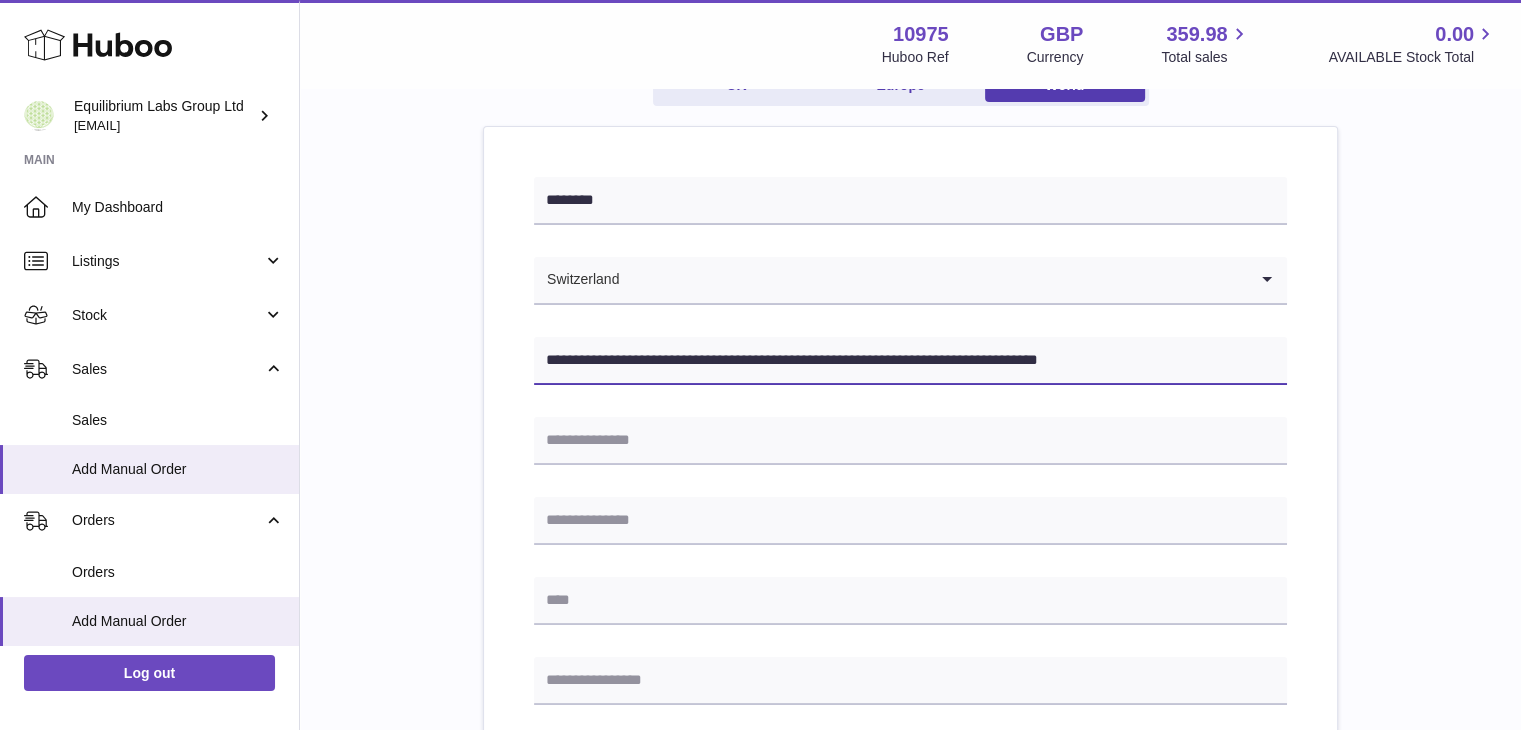 drag, startPoint x: 640, startPoint y: 357, endPoint x: 776, endPoint y: 367, distance: 136.36716 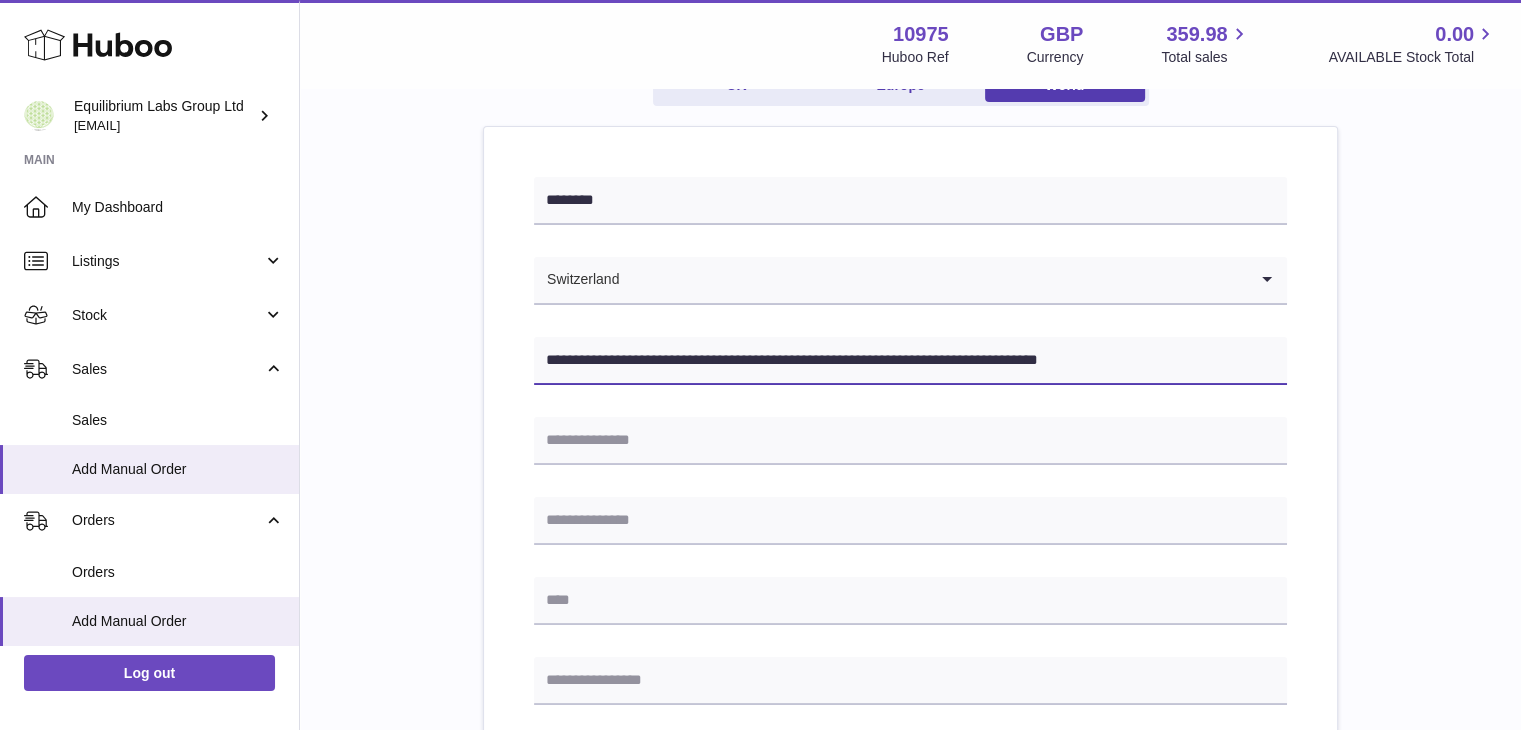 click on "**********" at bounding box center (910, 361) 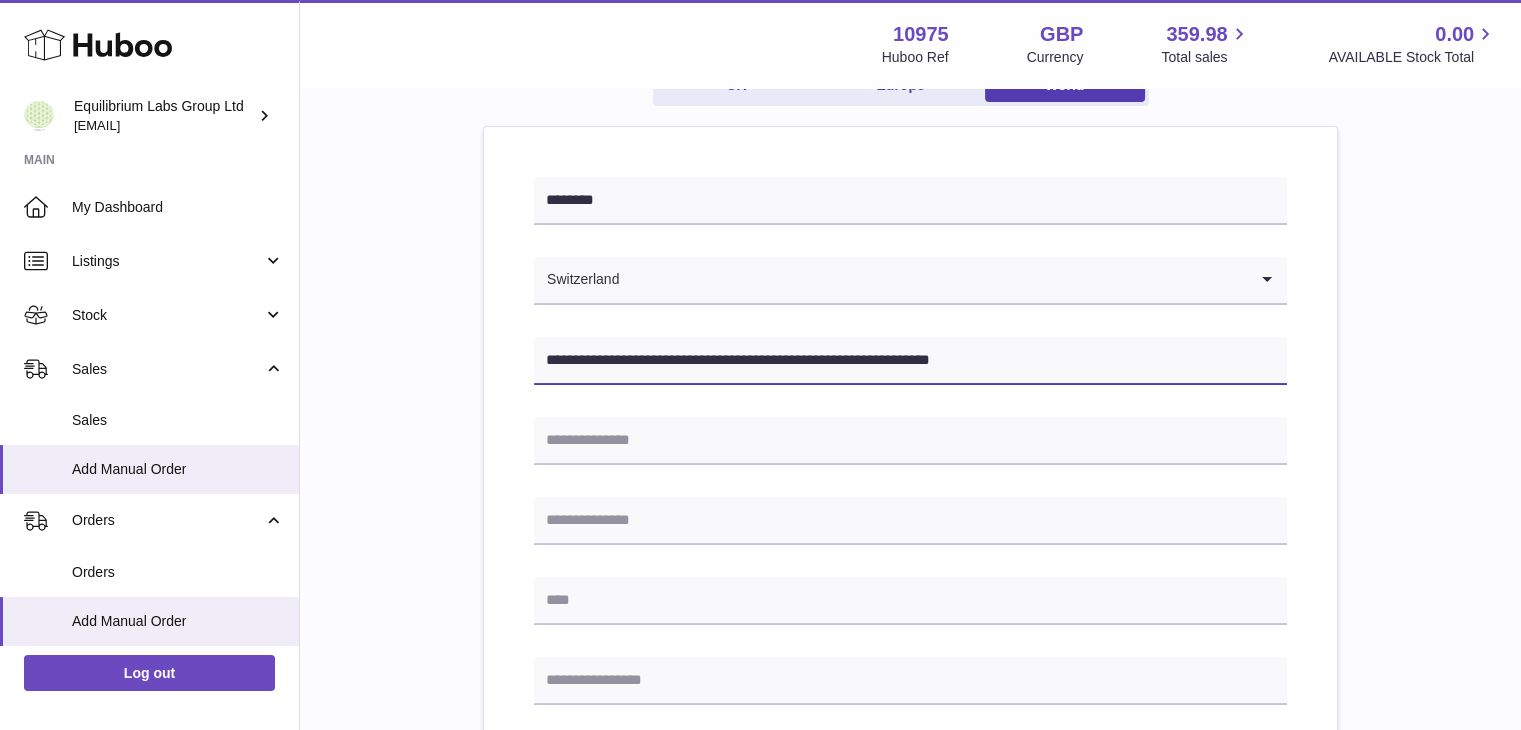 type on "**********" 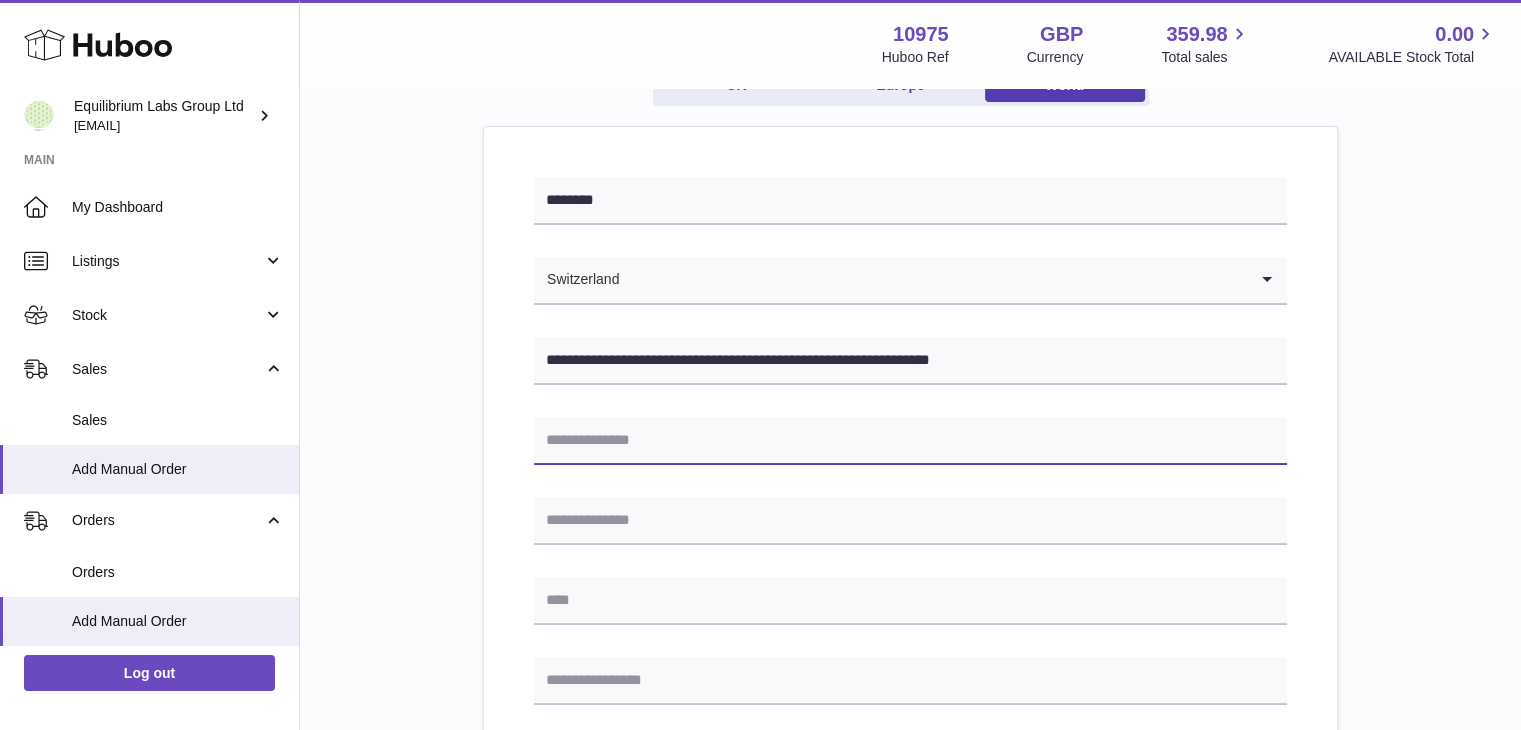 paste on "**********" 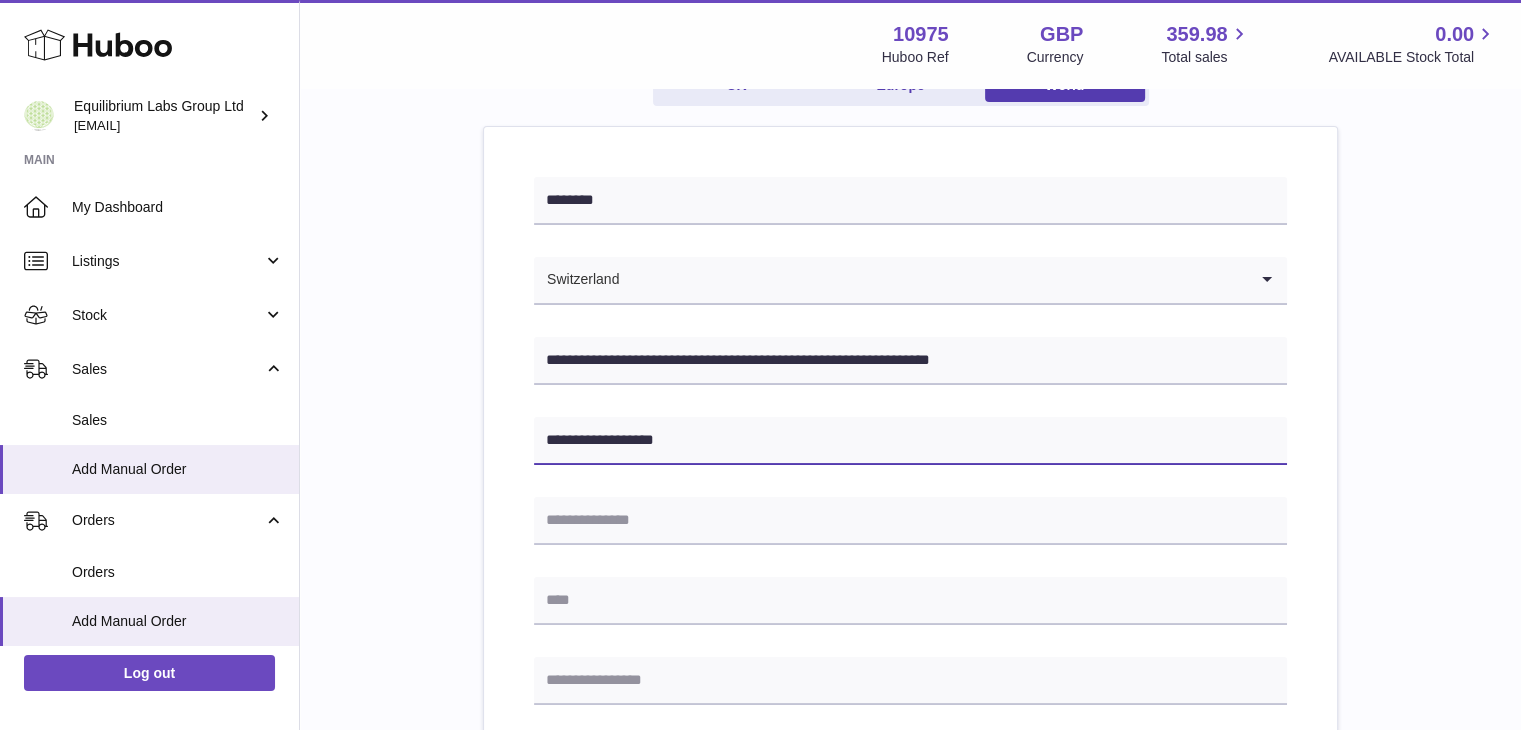 type on "**********" 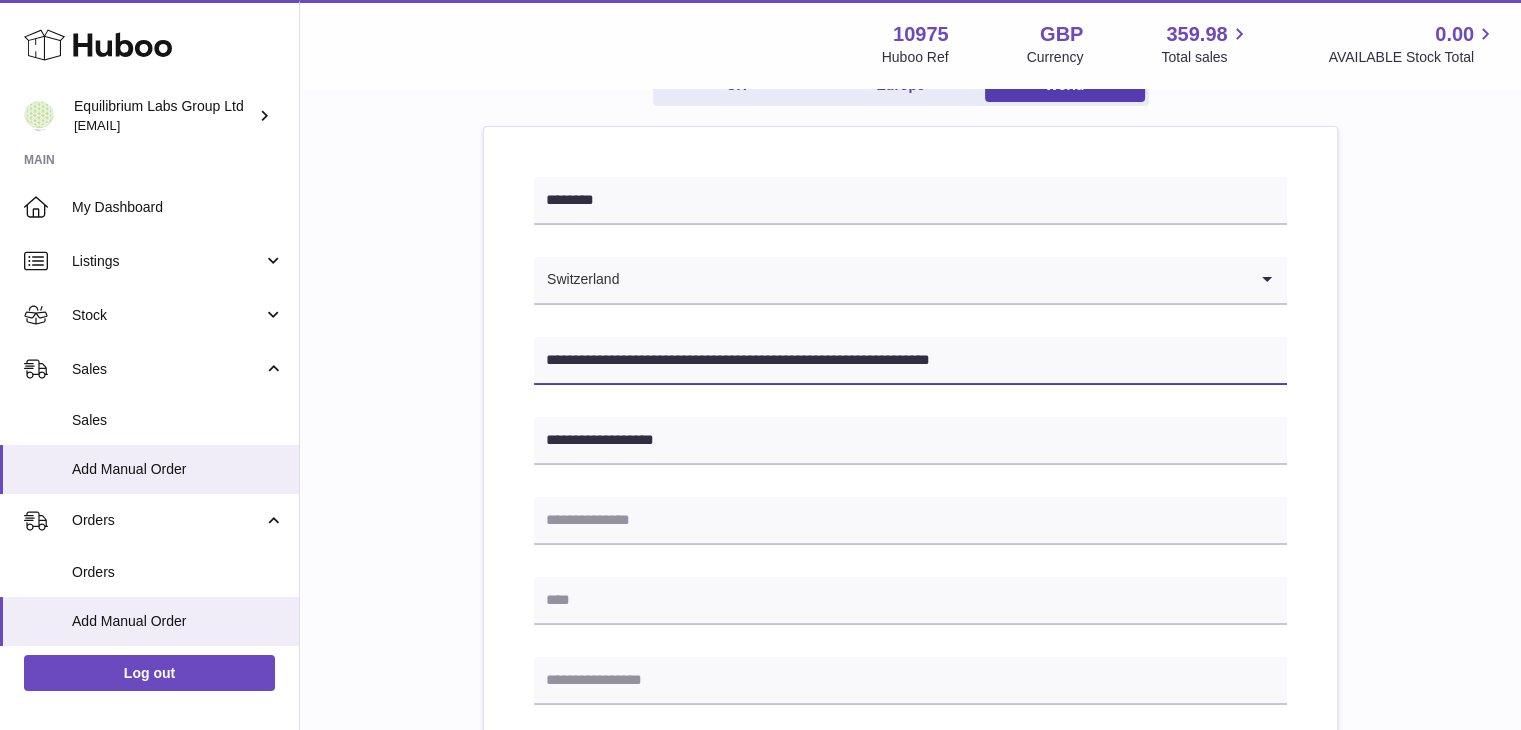 drag, startPoint x: 647, startPoint y: 361, endPoint x: 681, endPoint y: 361, distance: 34 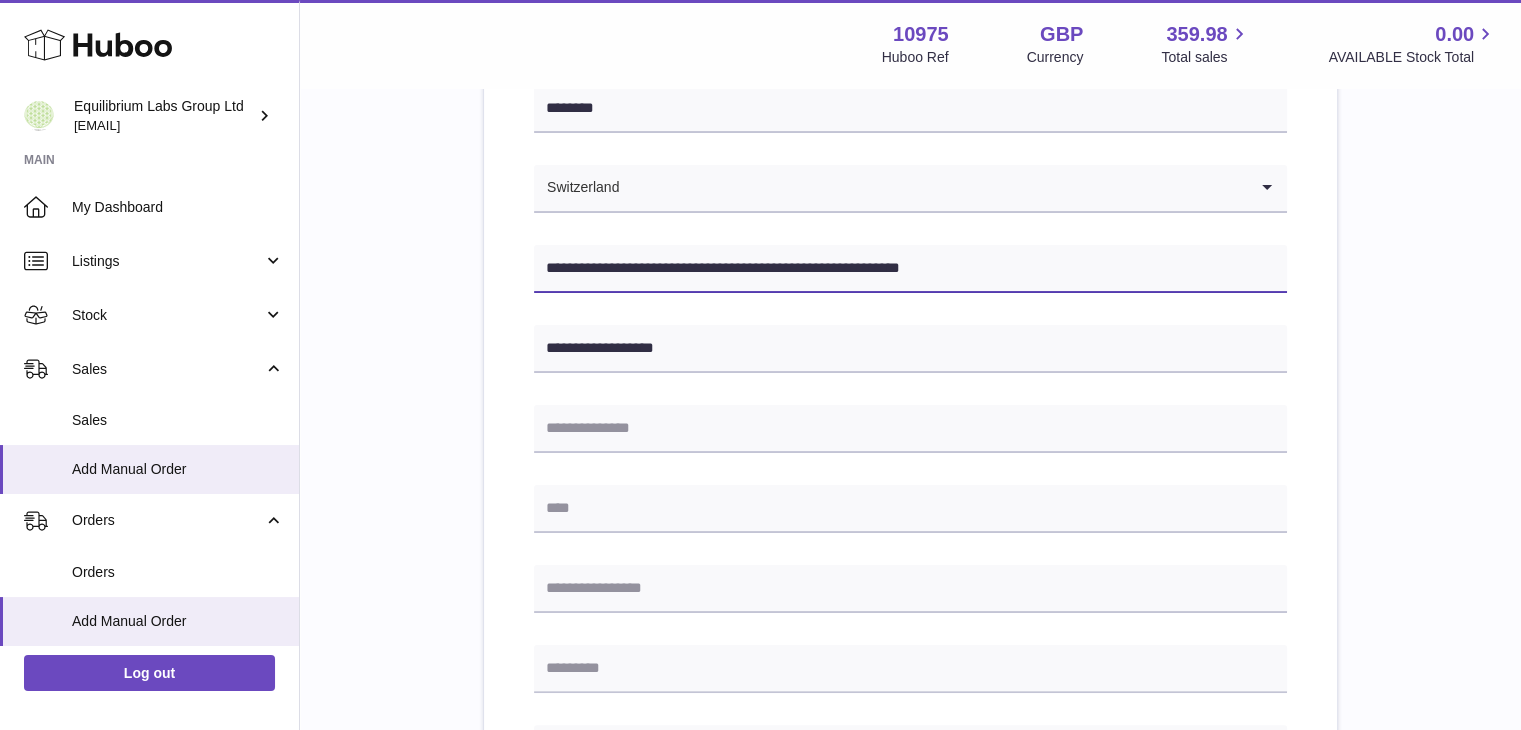 scroll, scrollTop: 300, scrollLeft: 0, axis: vertical 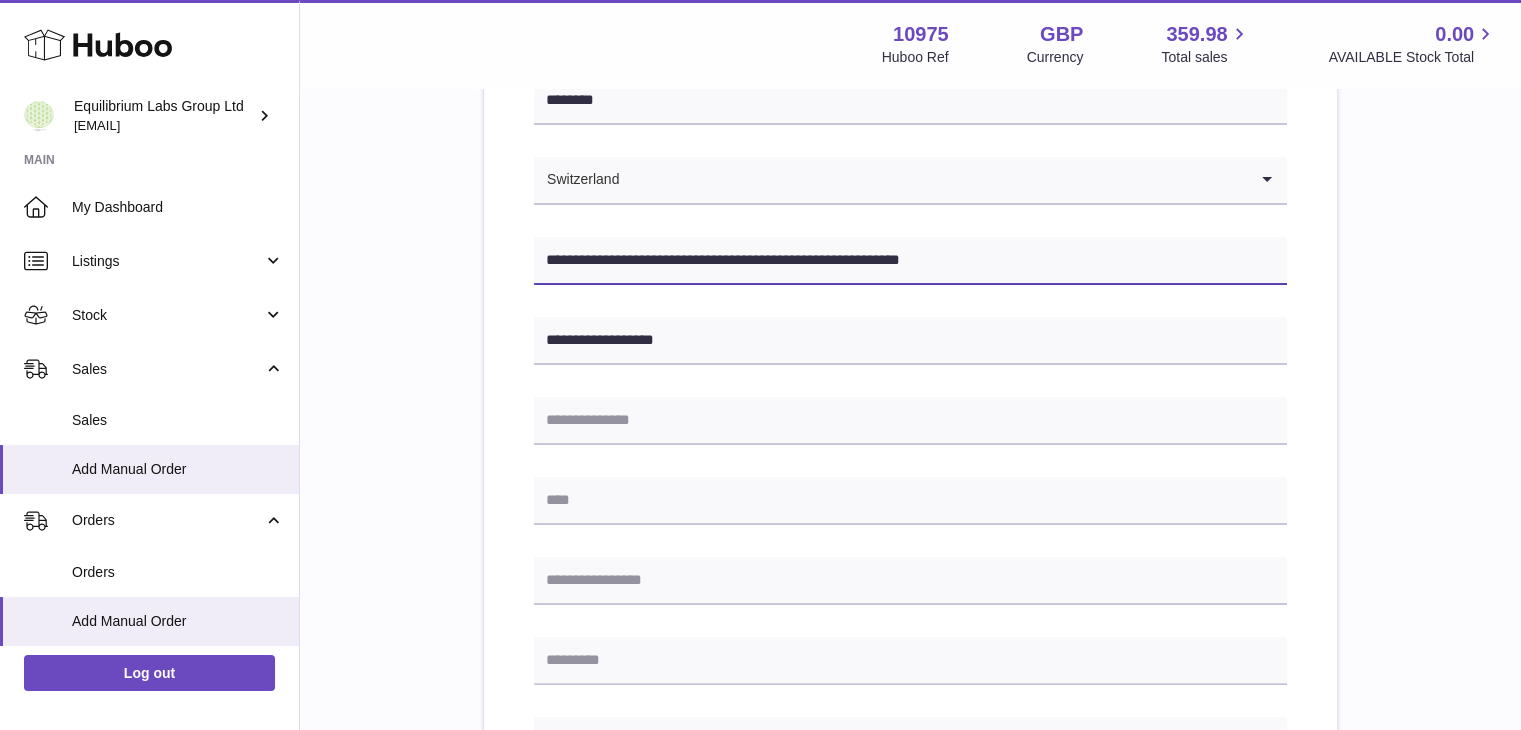 type on "**********" 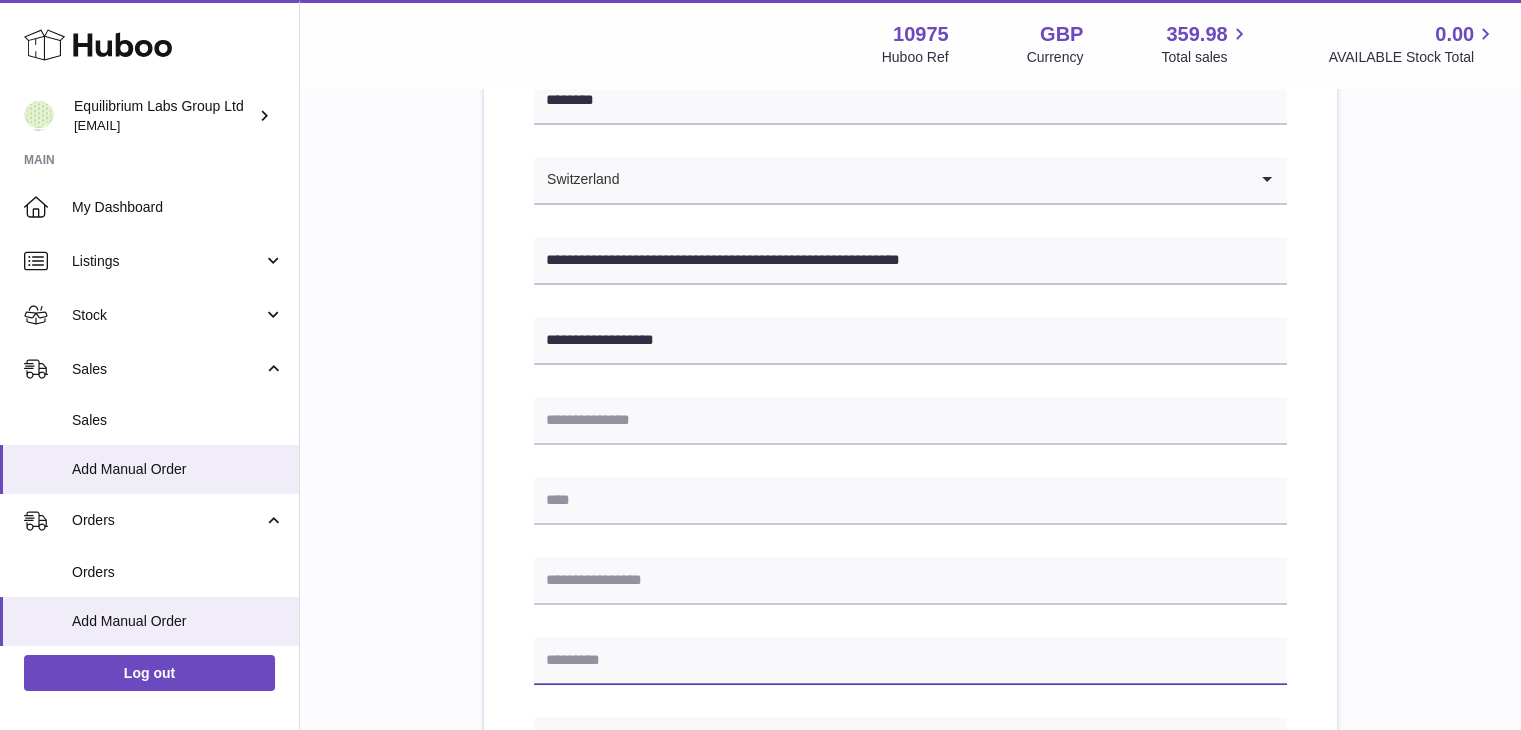 paste on "****" 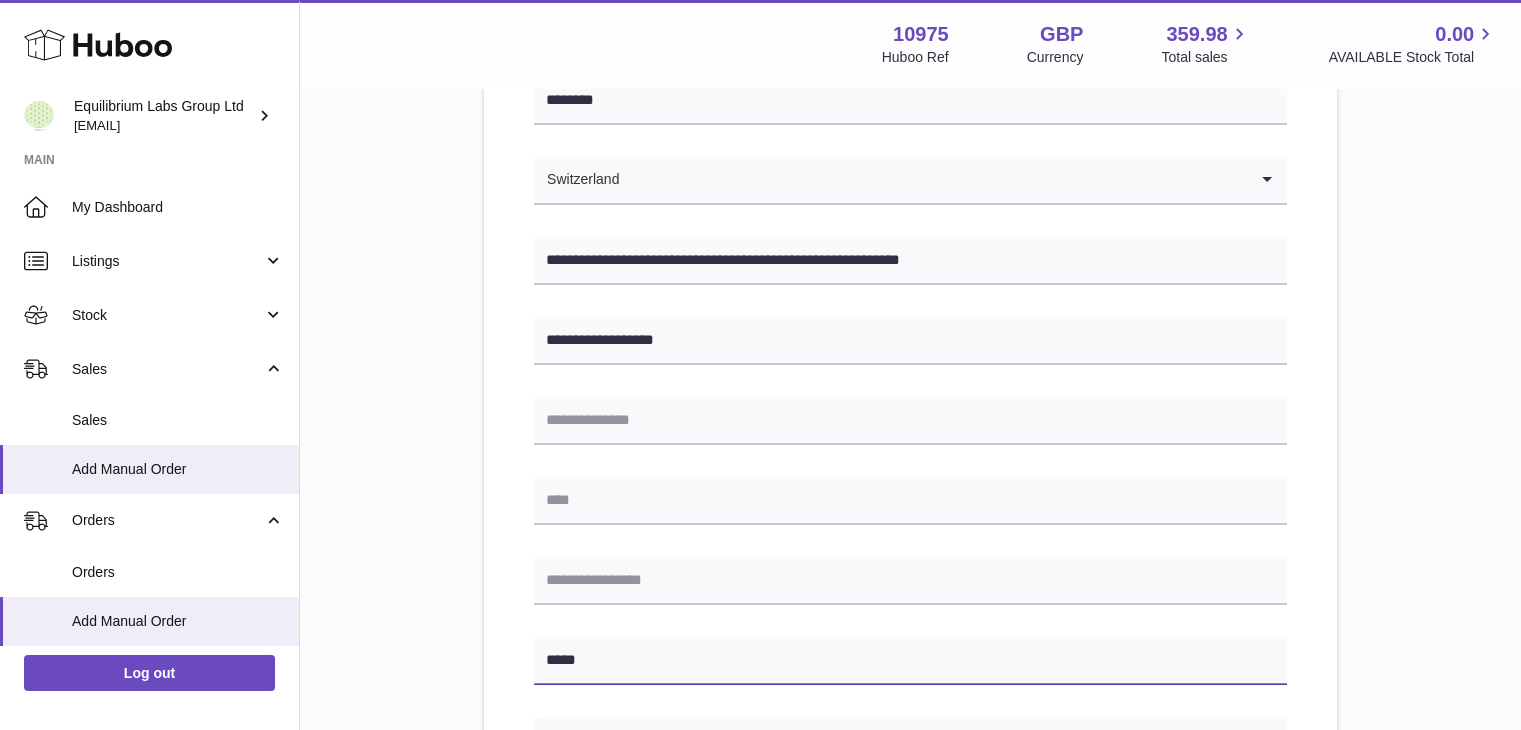 type on "****" 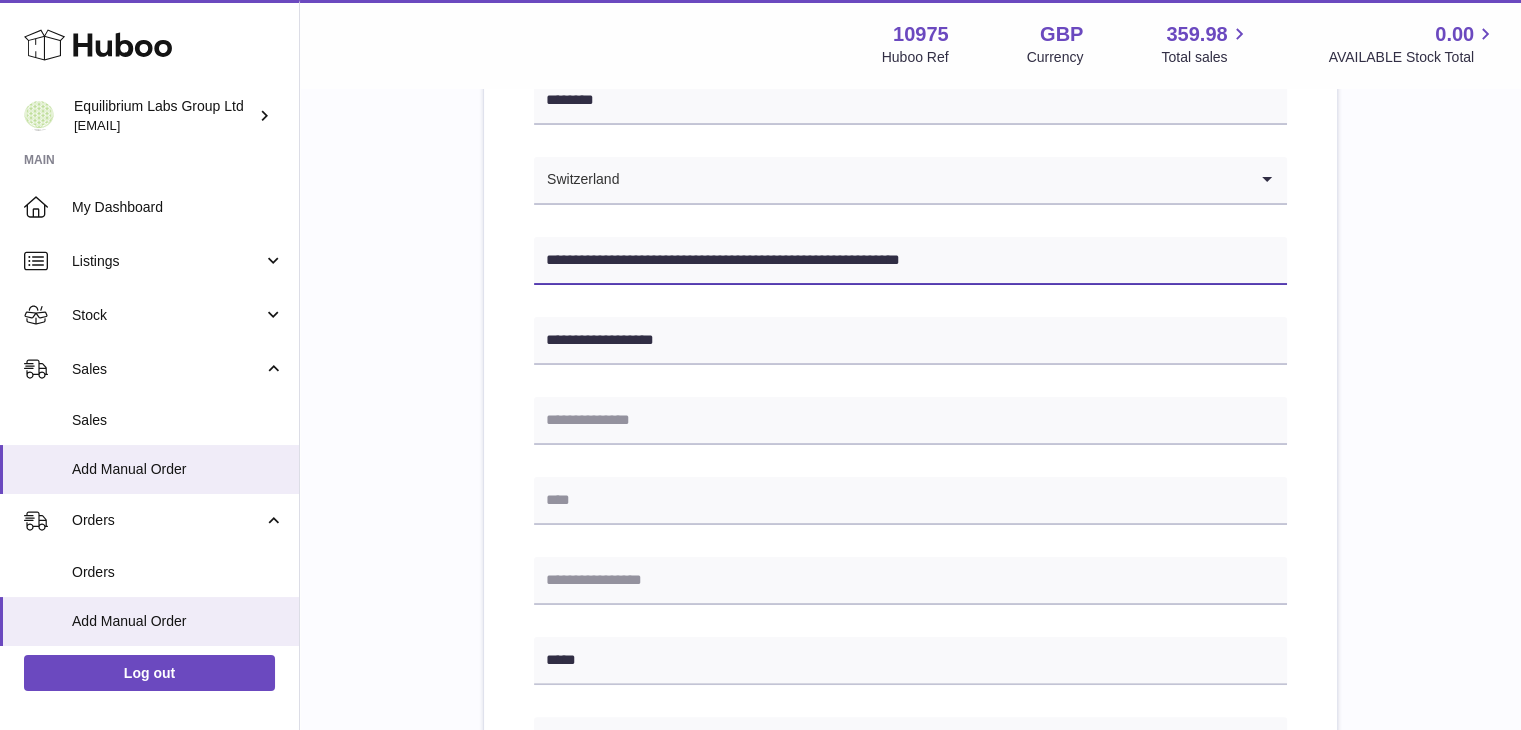 drag, startPoint x: 649, startPoint y: 259, endPoint x: 751, endPoint y: 262, distance: 102.044106 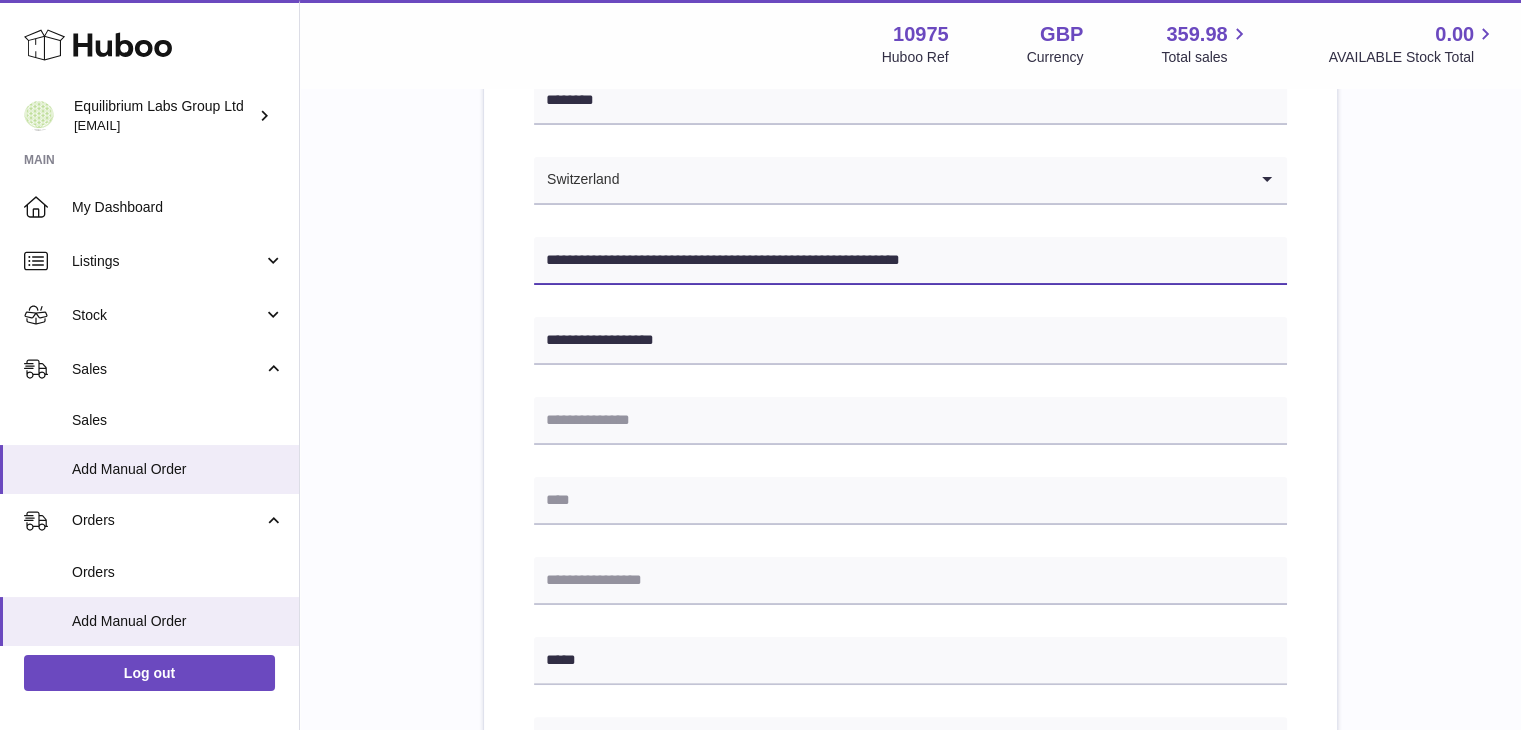 click on "**********" at bounding box center [910, 261] 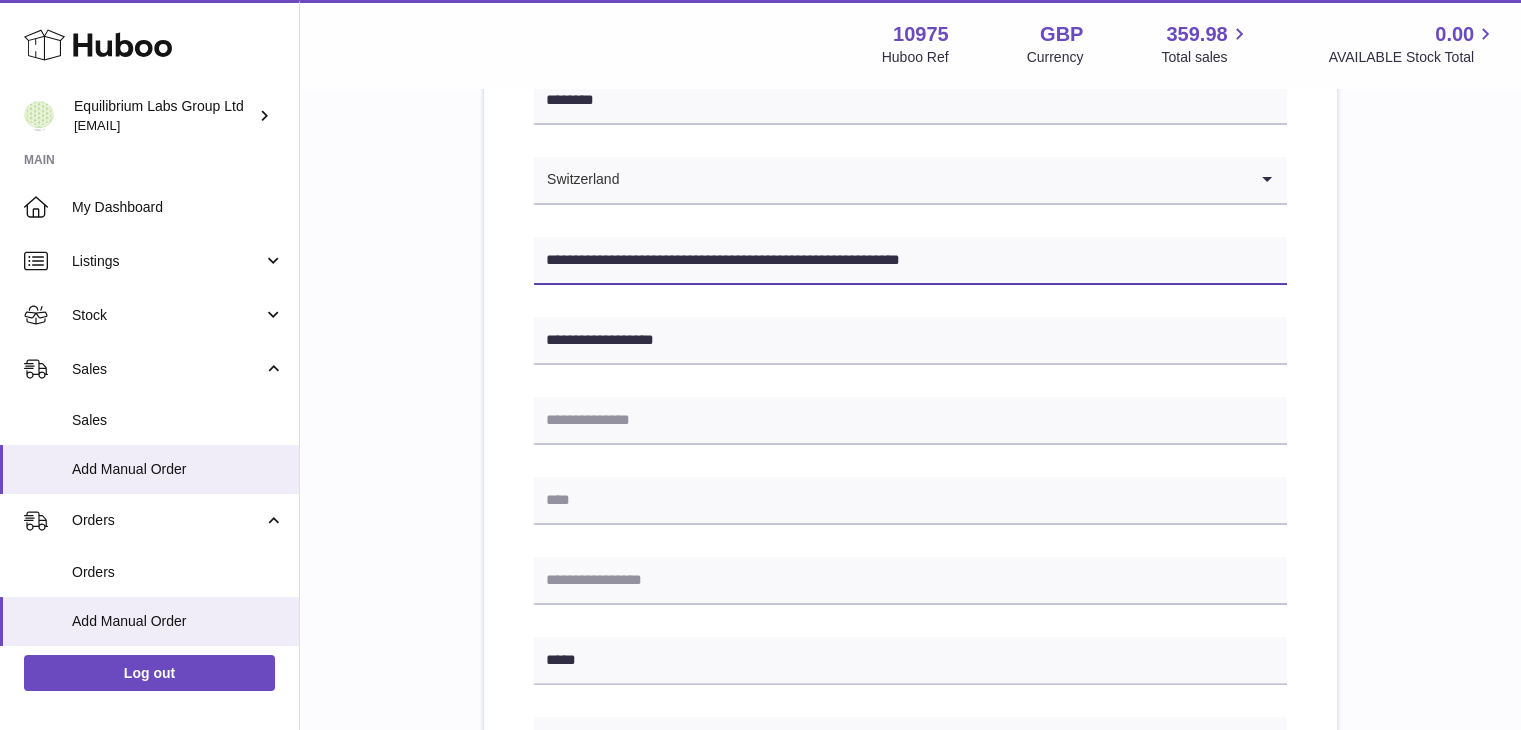 drag, startPoint x: 751, startPoint y: 262, endPoint x: 731, endPoint y: 262, distance: 20 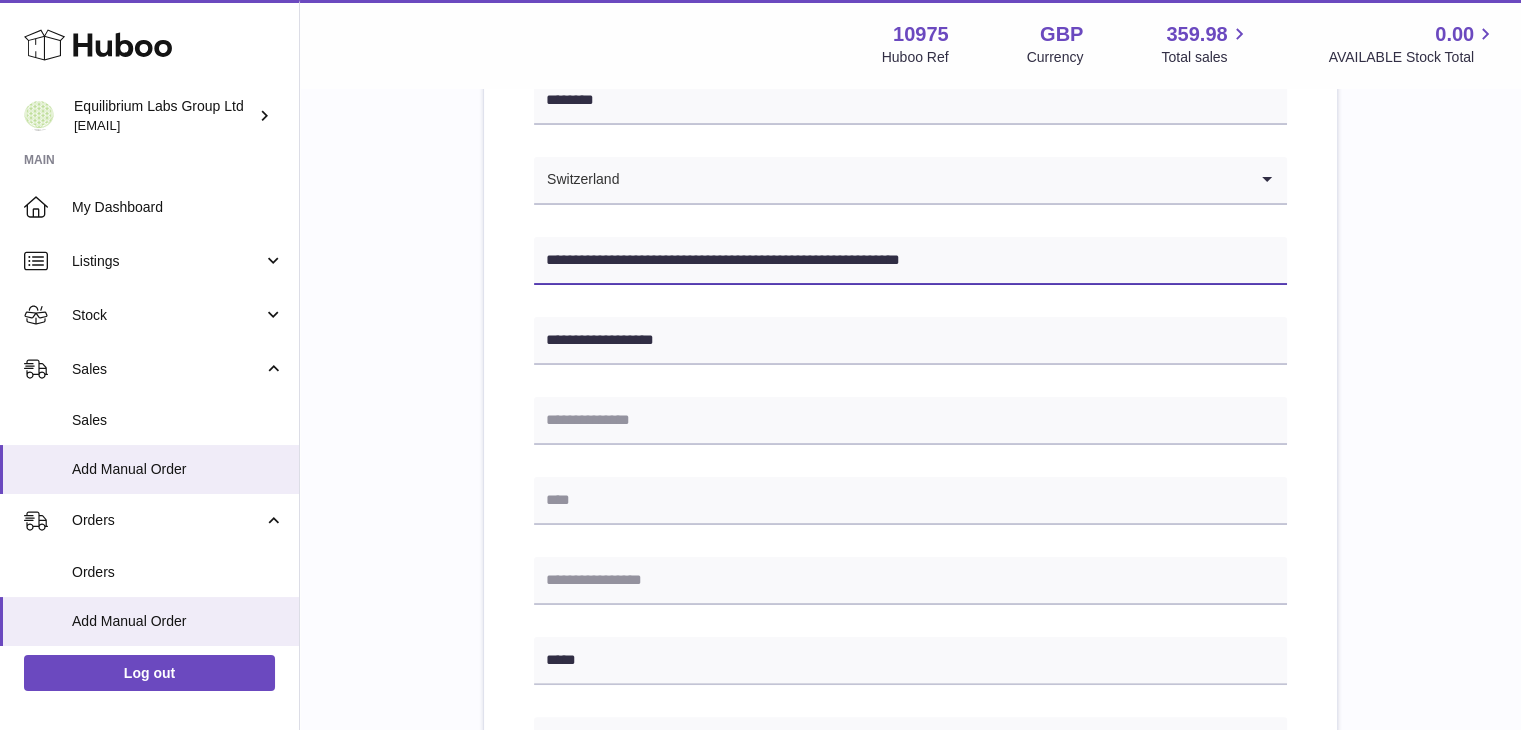 click on "**********" at bounding box center (910, 261) 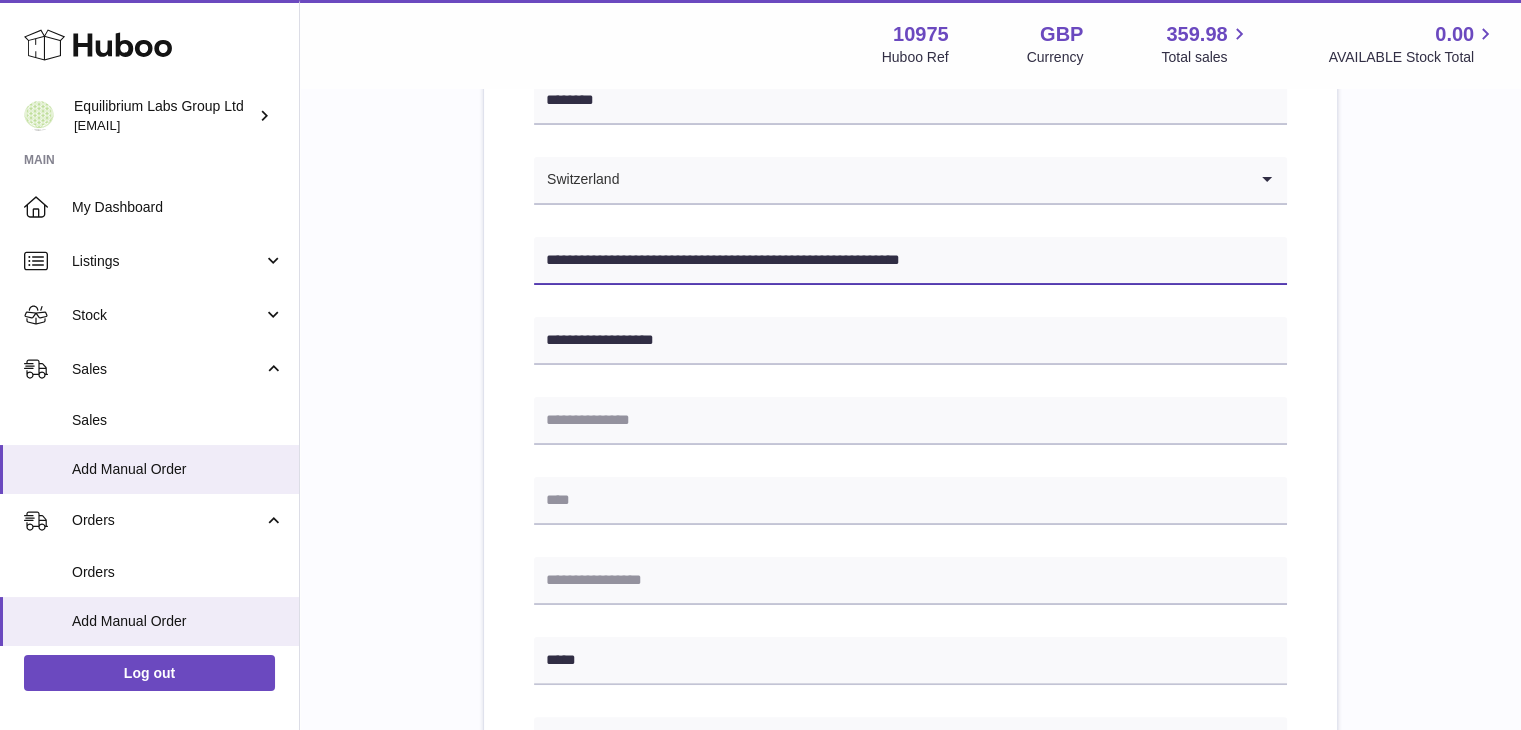 click on "**********" at bounding box center [910, 261] 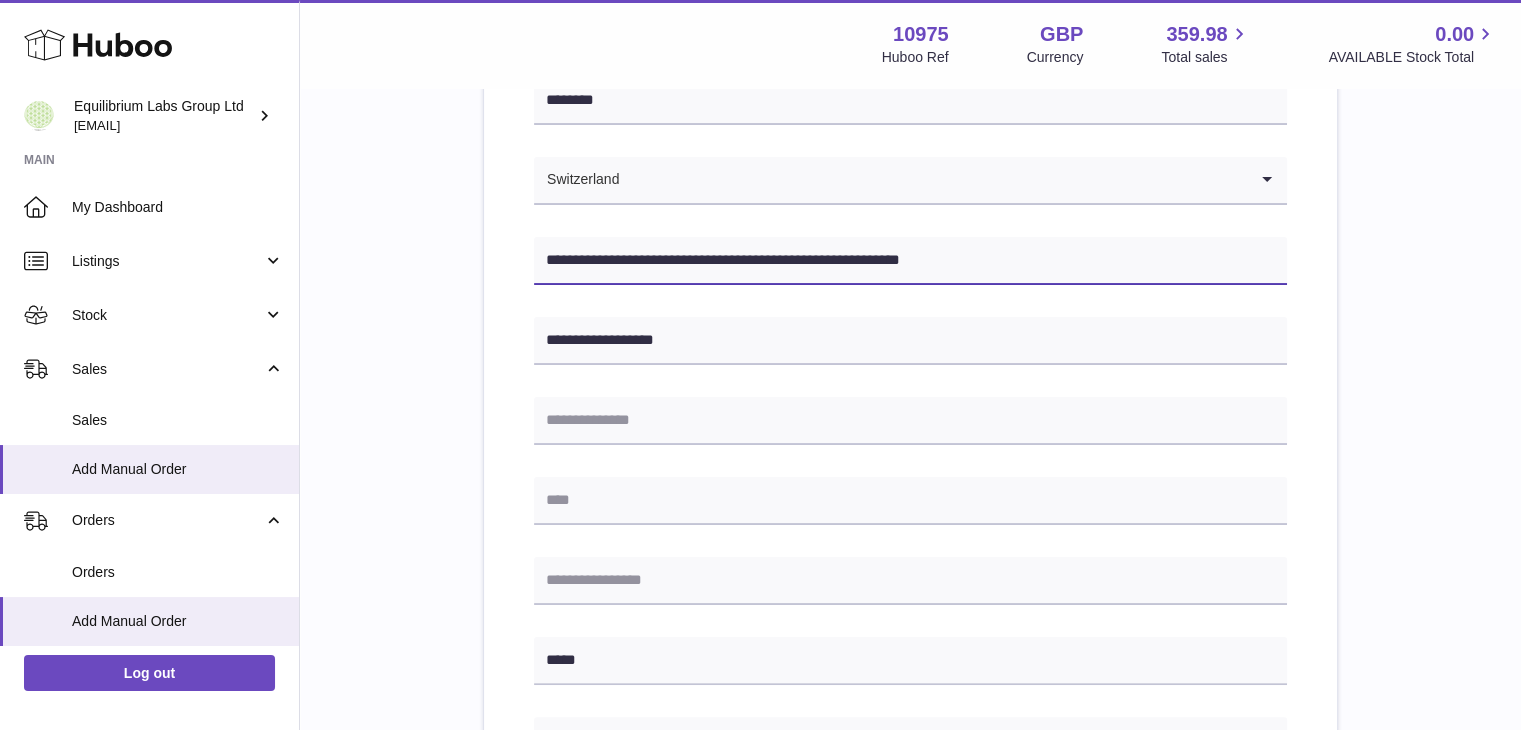 click on "**********" at bounding box center (910, 261) 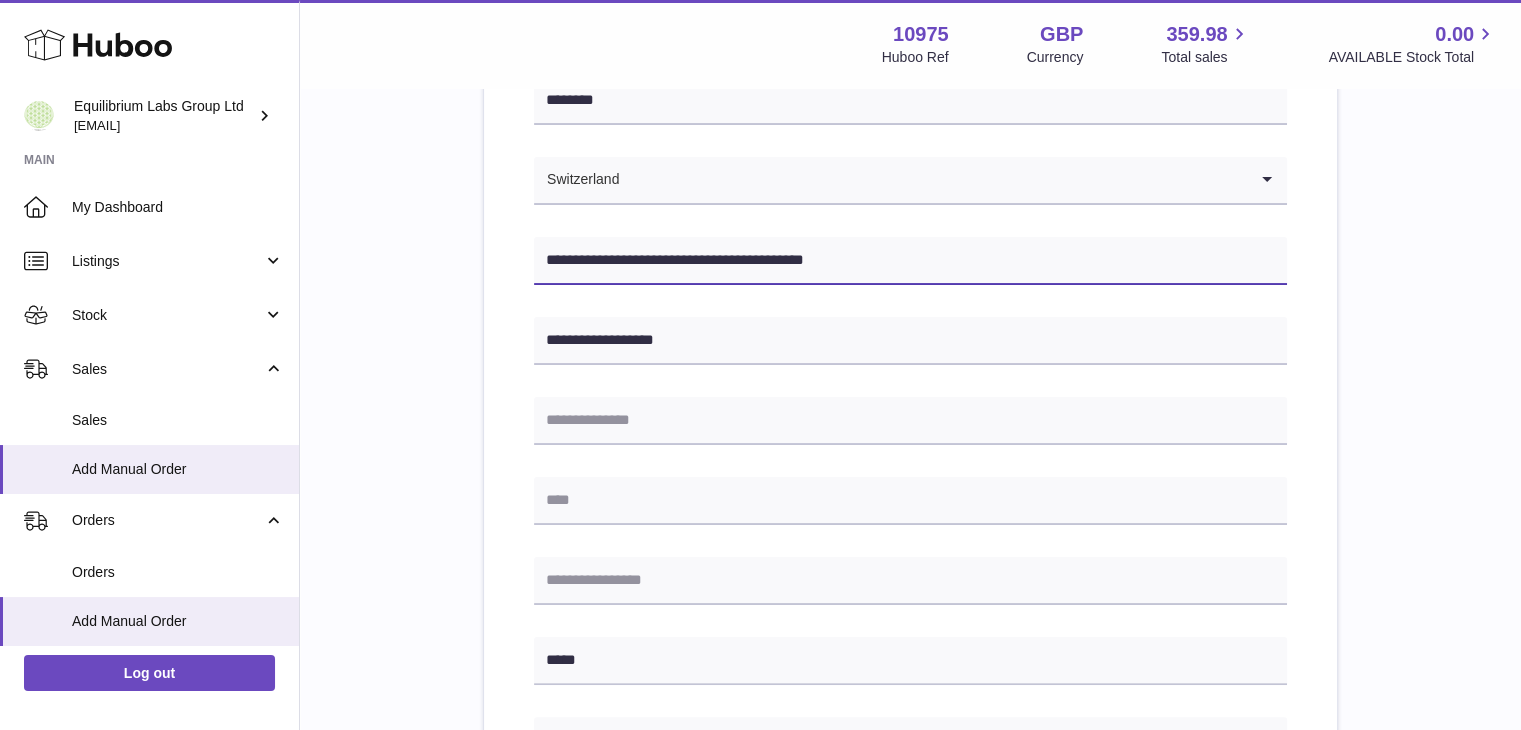 type on "**********" 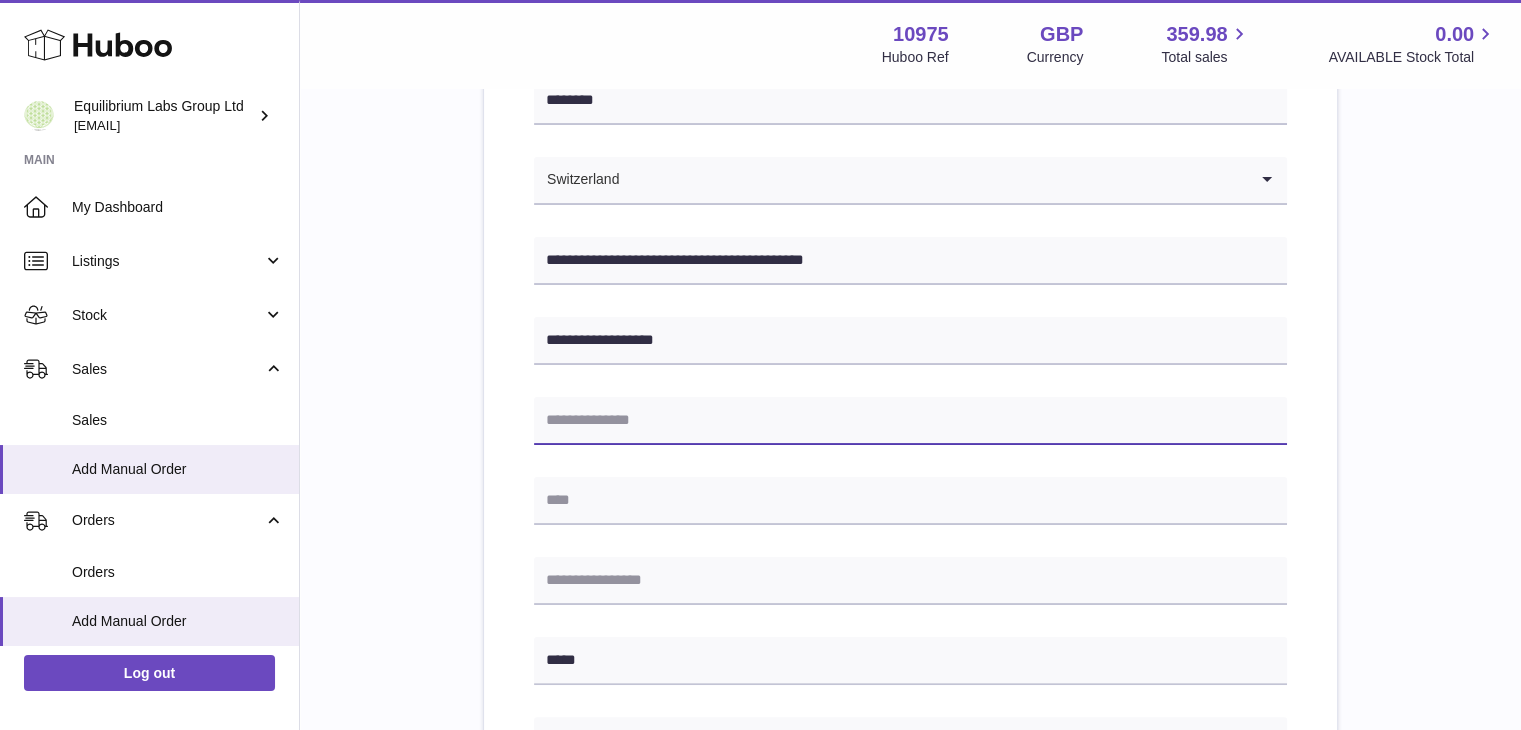 paste on "**********" 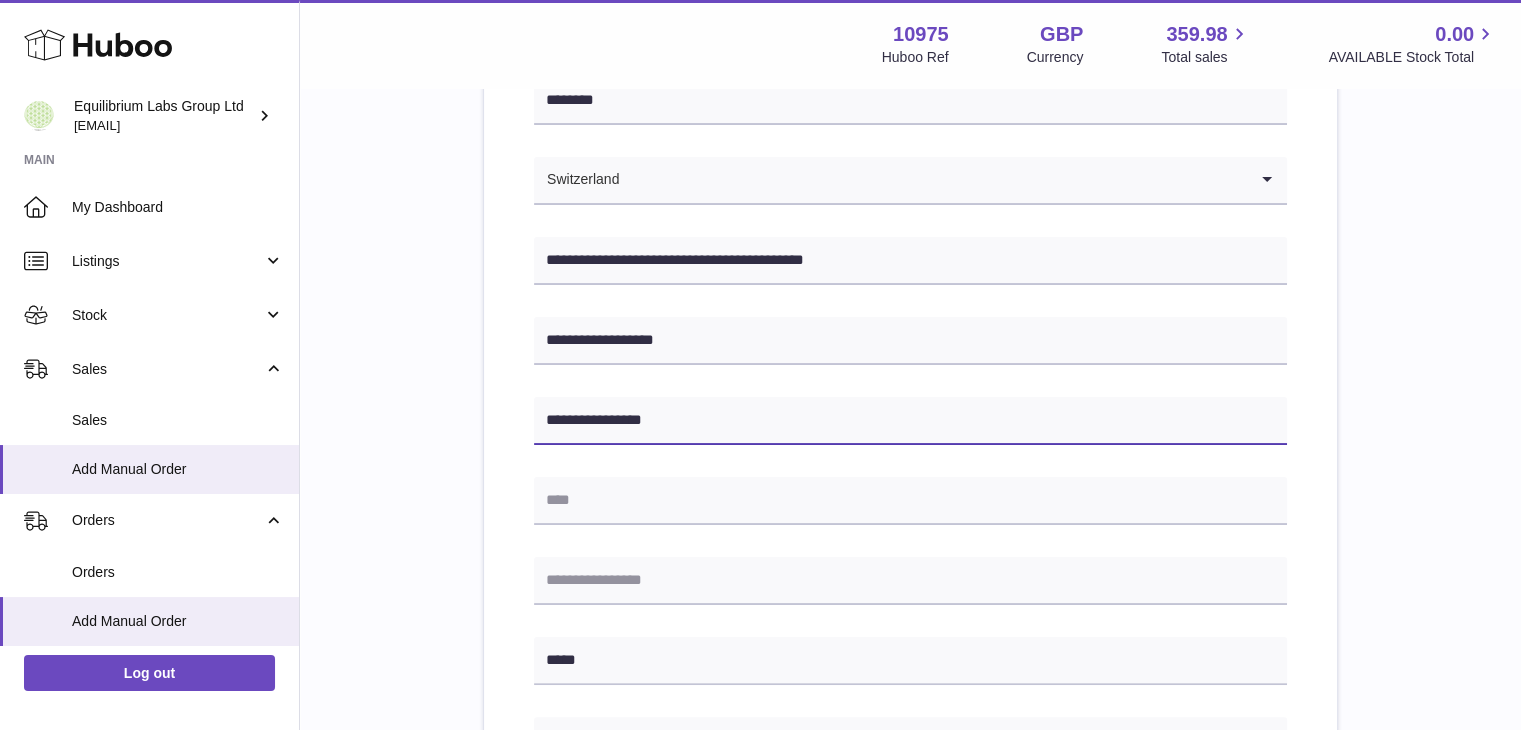 type on "**********" 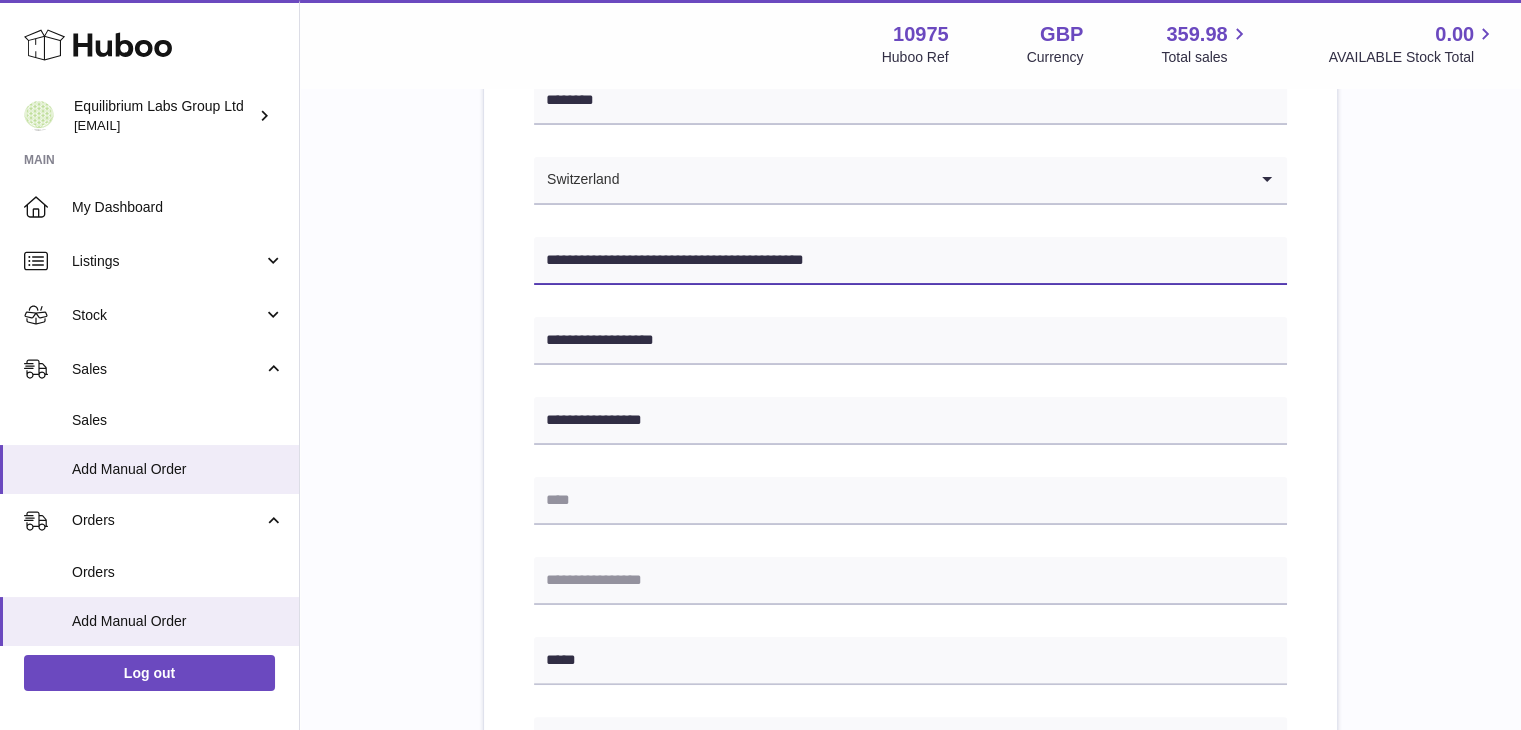 drag, startPoint x: 660, startPoint y: 256, endPoint x: 732, endPoint y: 254, distance: 72.02777 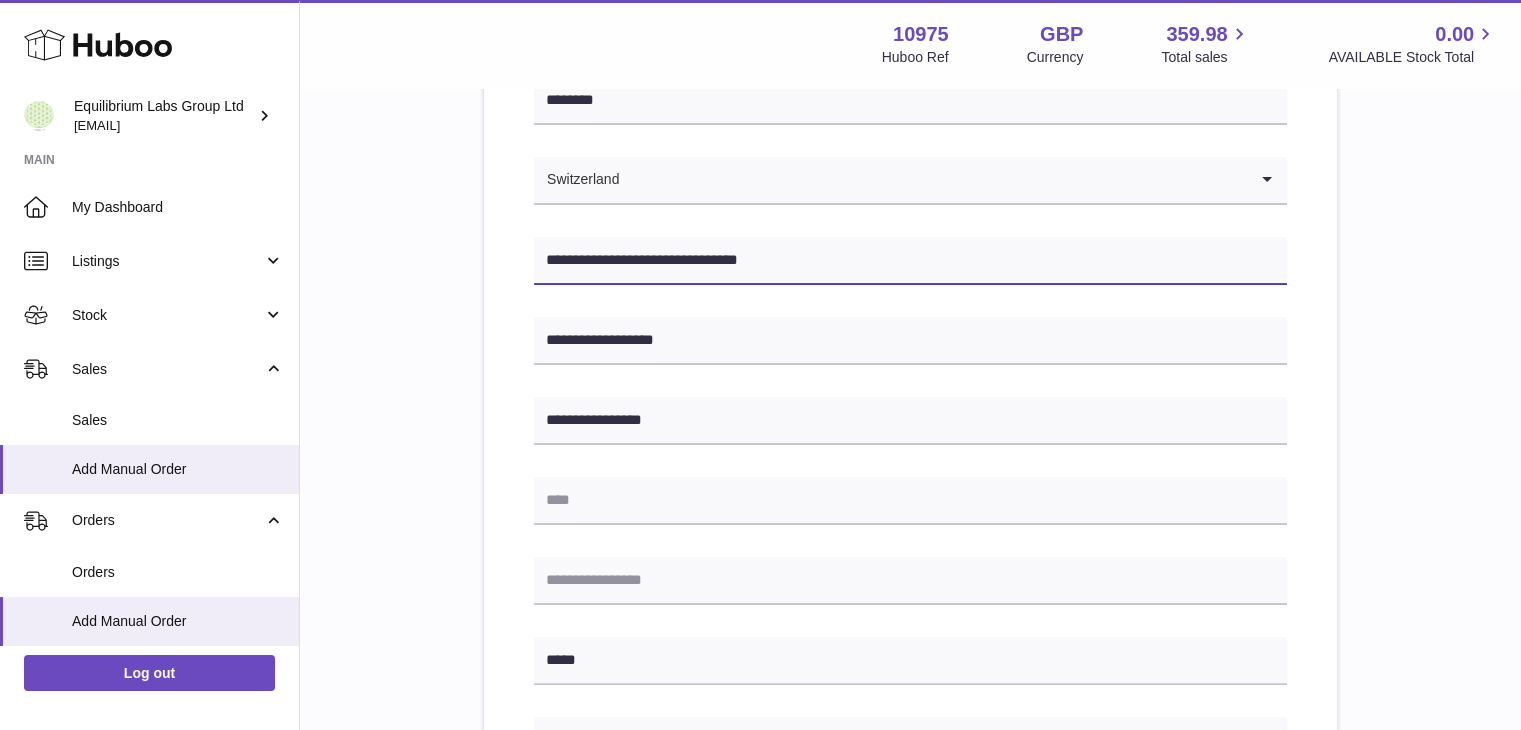 type on "**********" 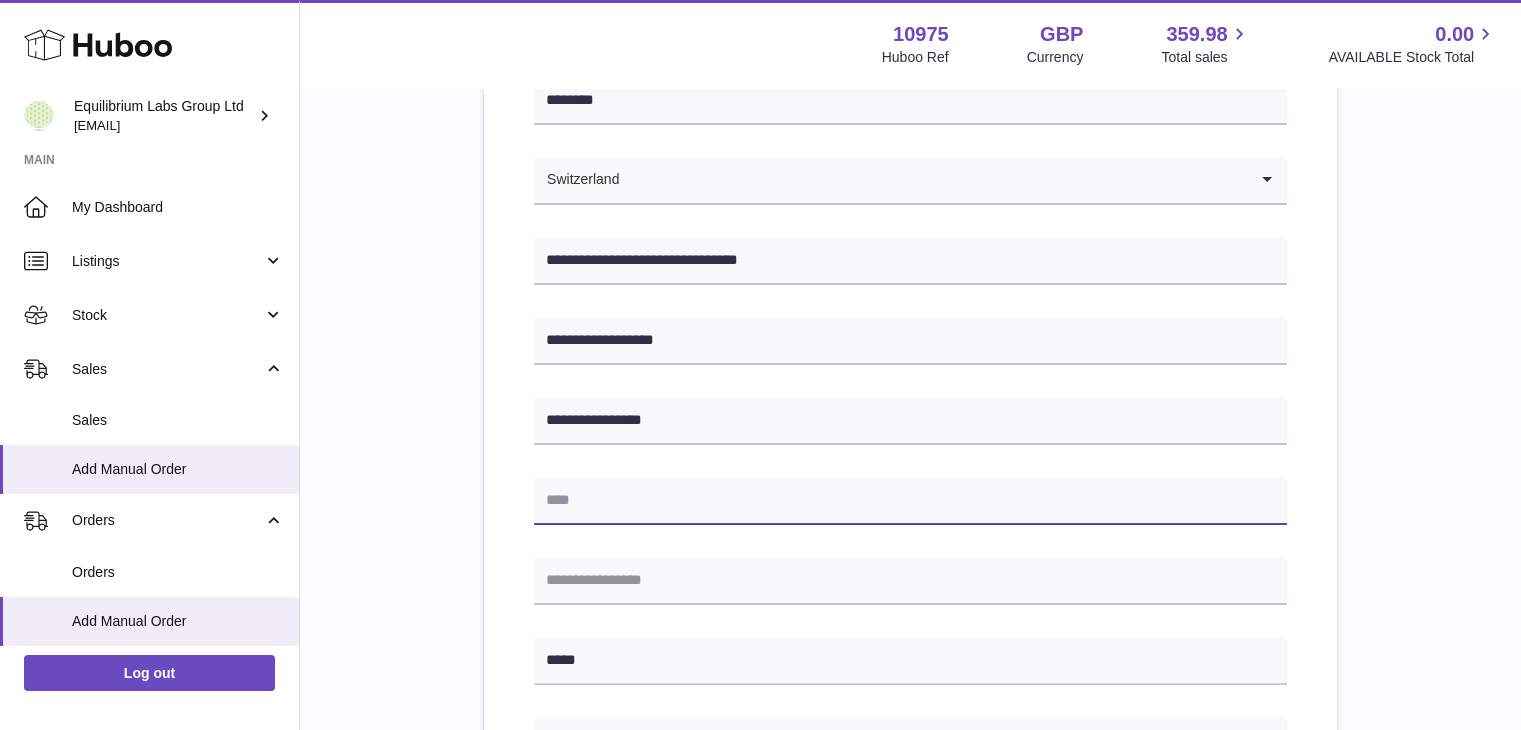 paste on "**********" 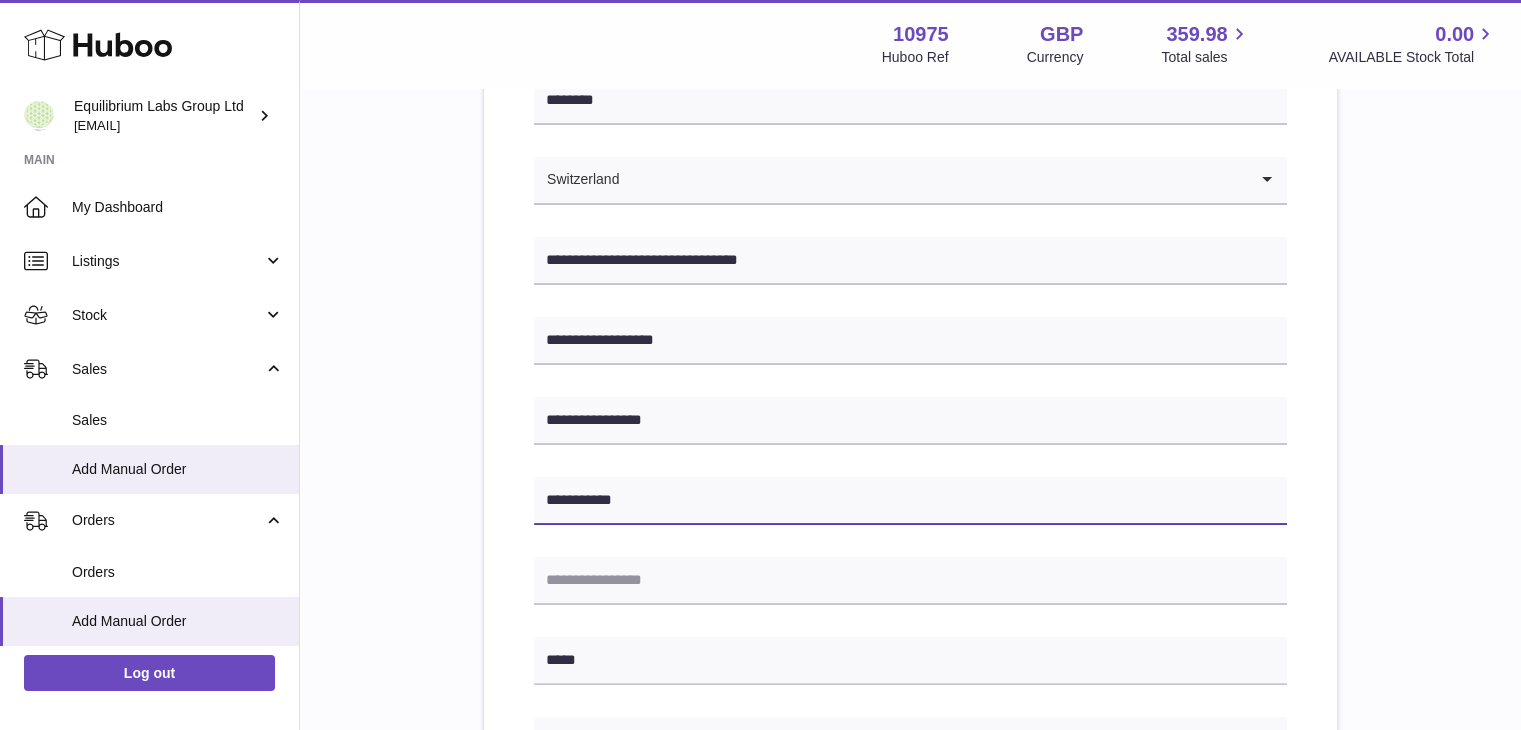 type on "**********" 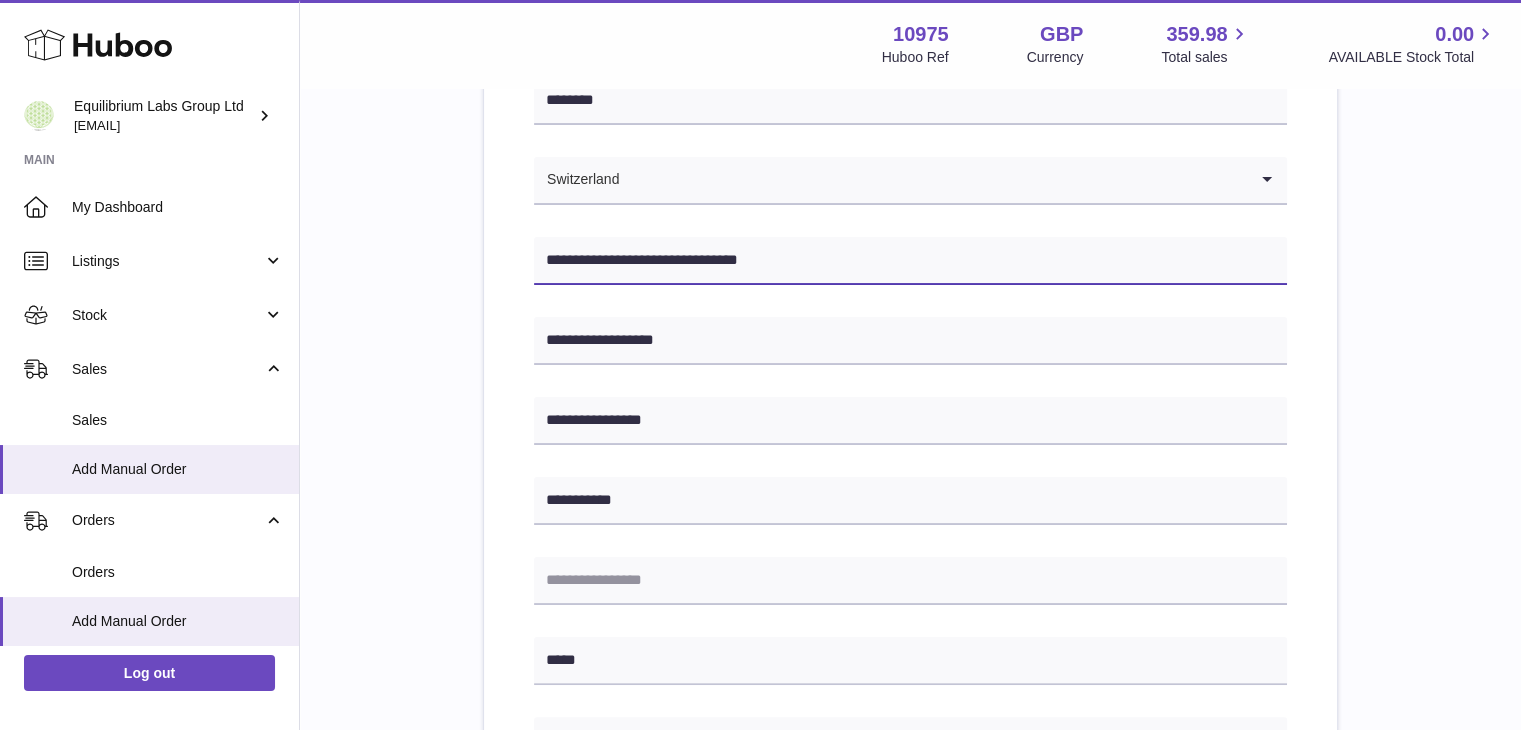 drag, startPoint x: 674, startPoint y: 257, endPoint x: 768, endPoint y: 257, distance: 94 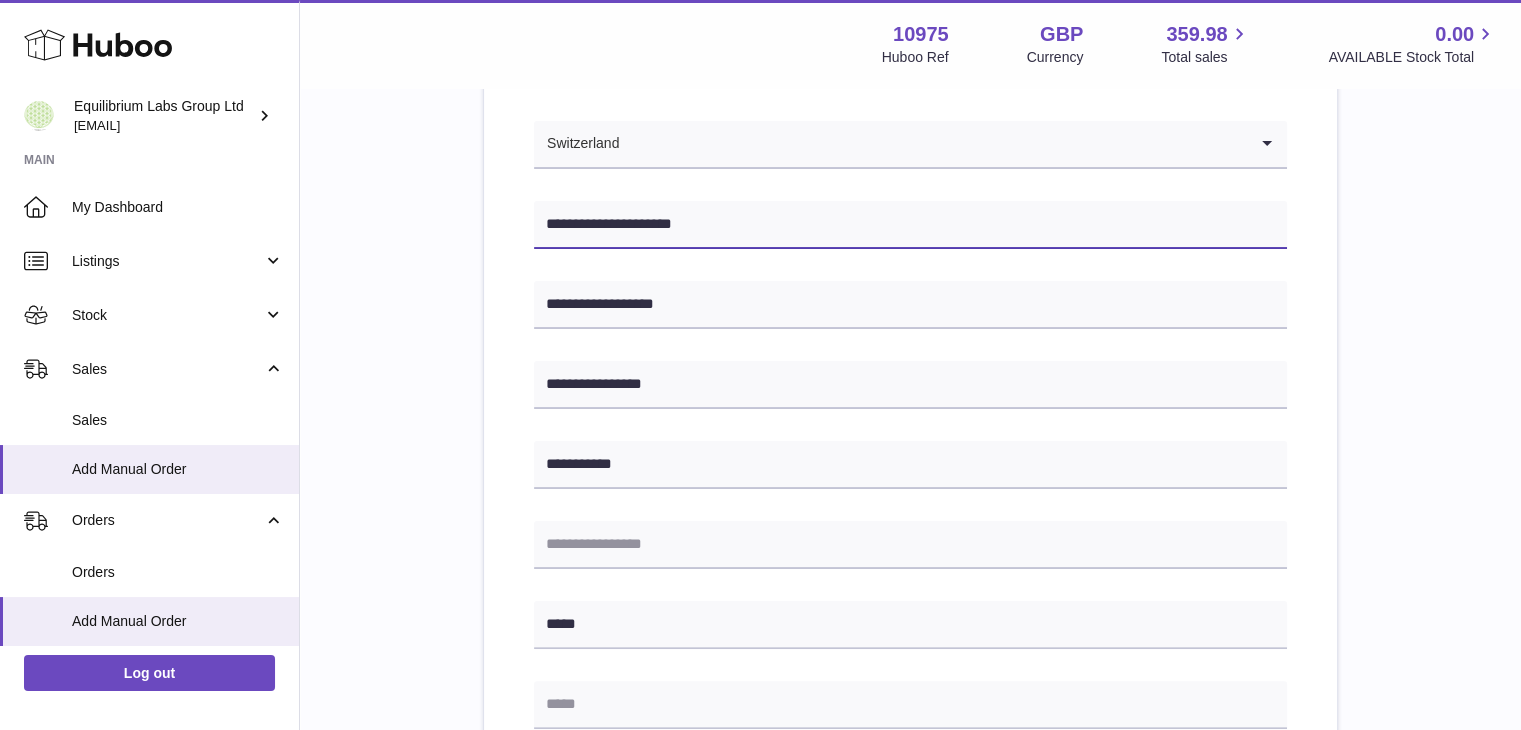 scroll, scrollTop: 400, scrollLeft: 0, axis: vertical 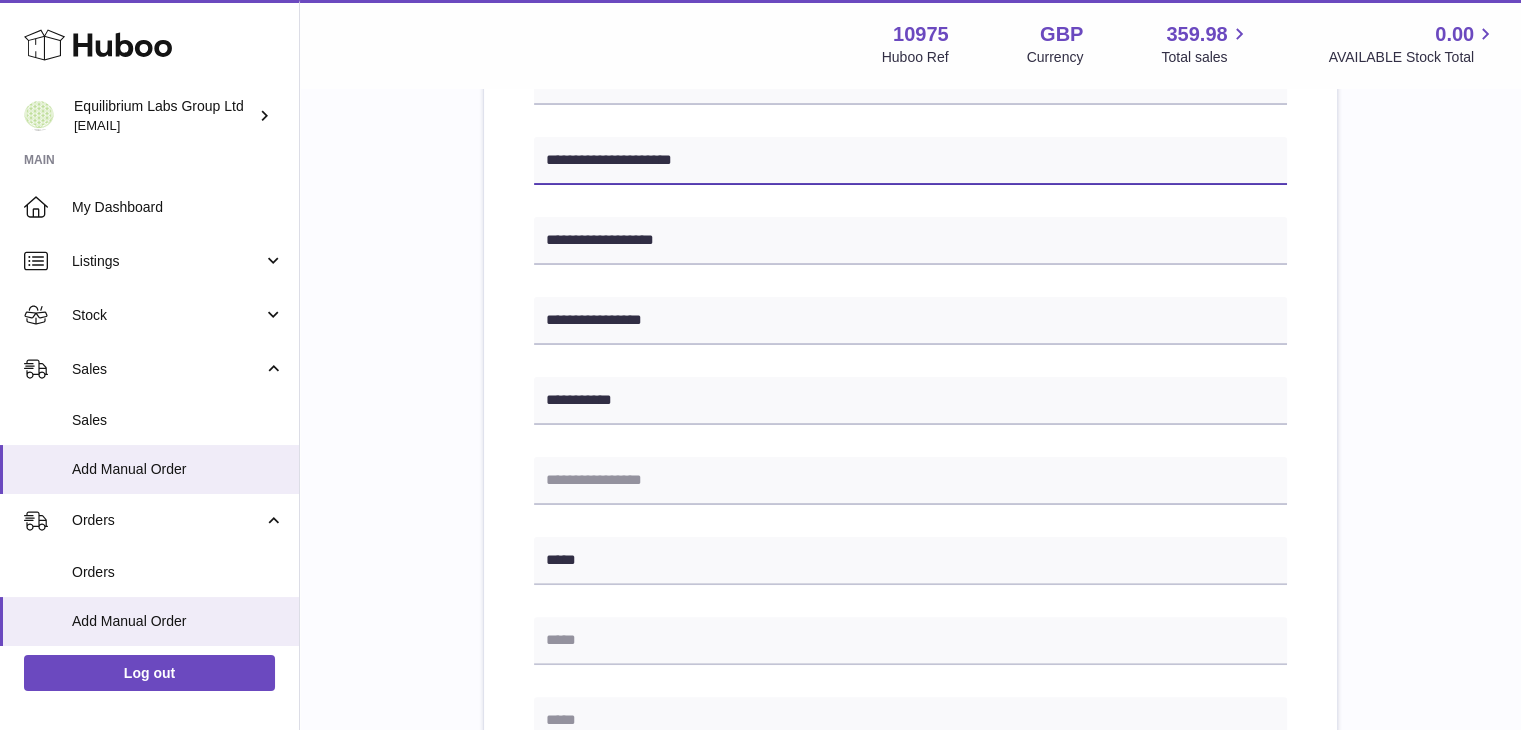 type on "**********" 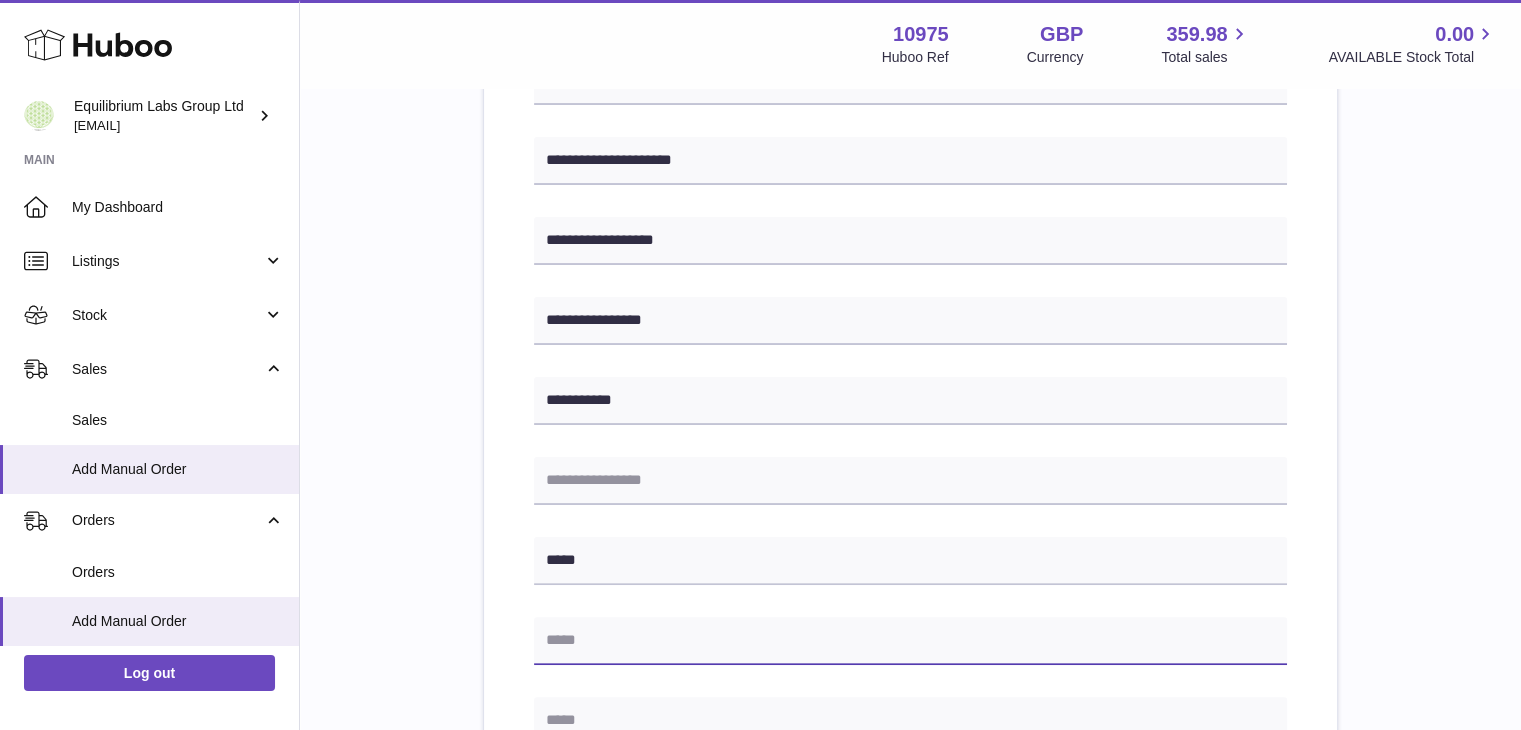 paste on "**********" 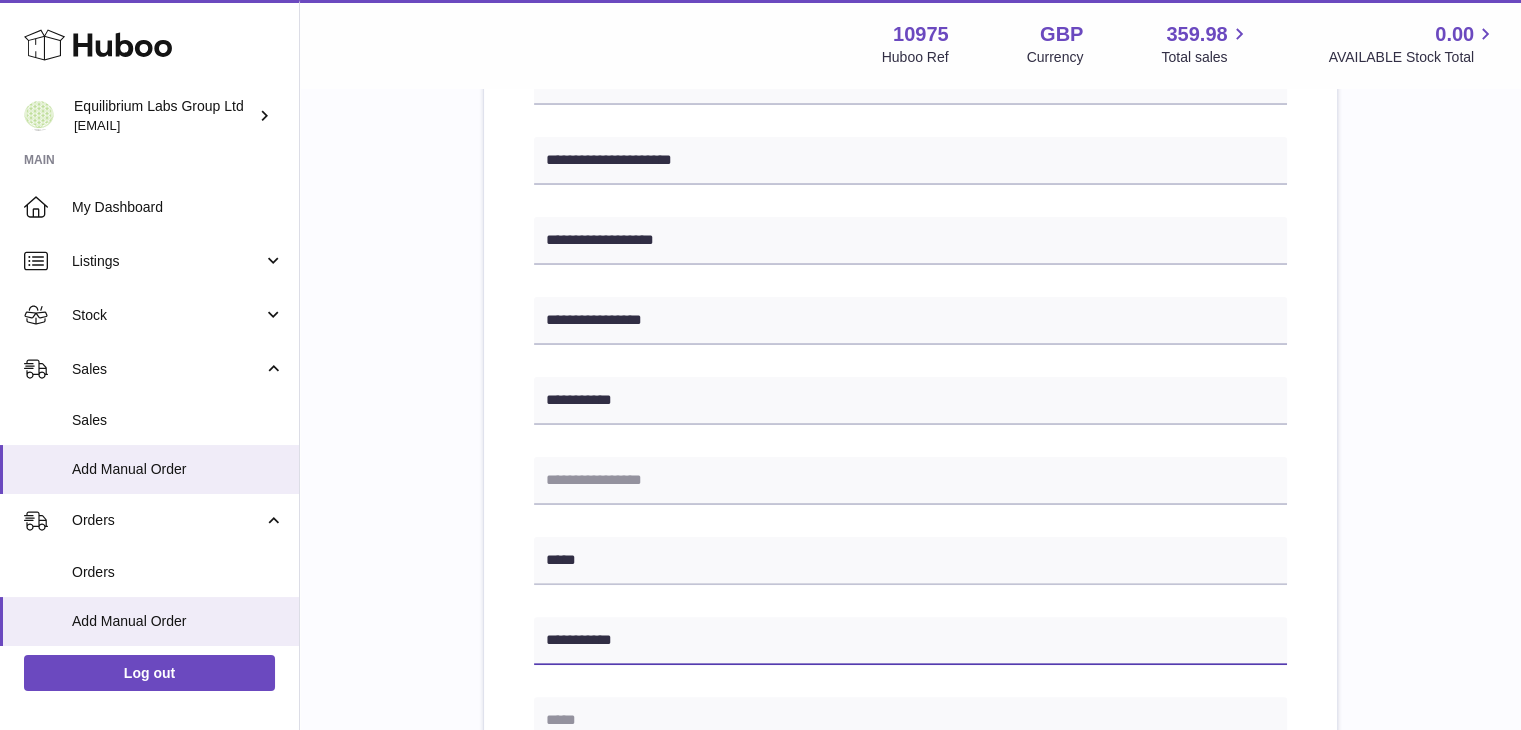 type on "**********" 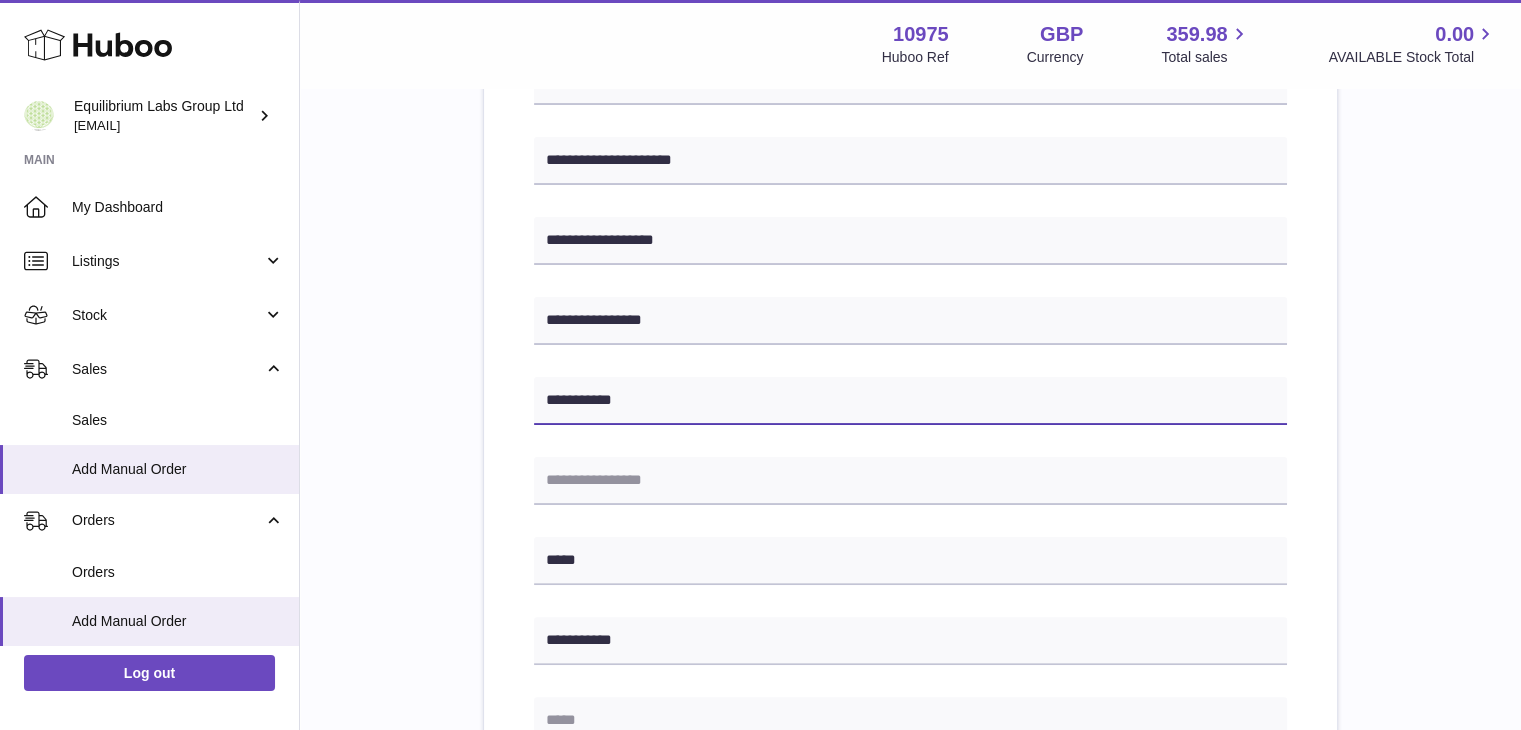 drag, startPoint x: 648, startPoint y: 401, endPoint x: 516, endPoint y: 385, distance: 132.96616 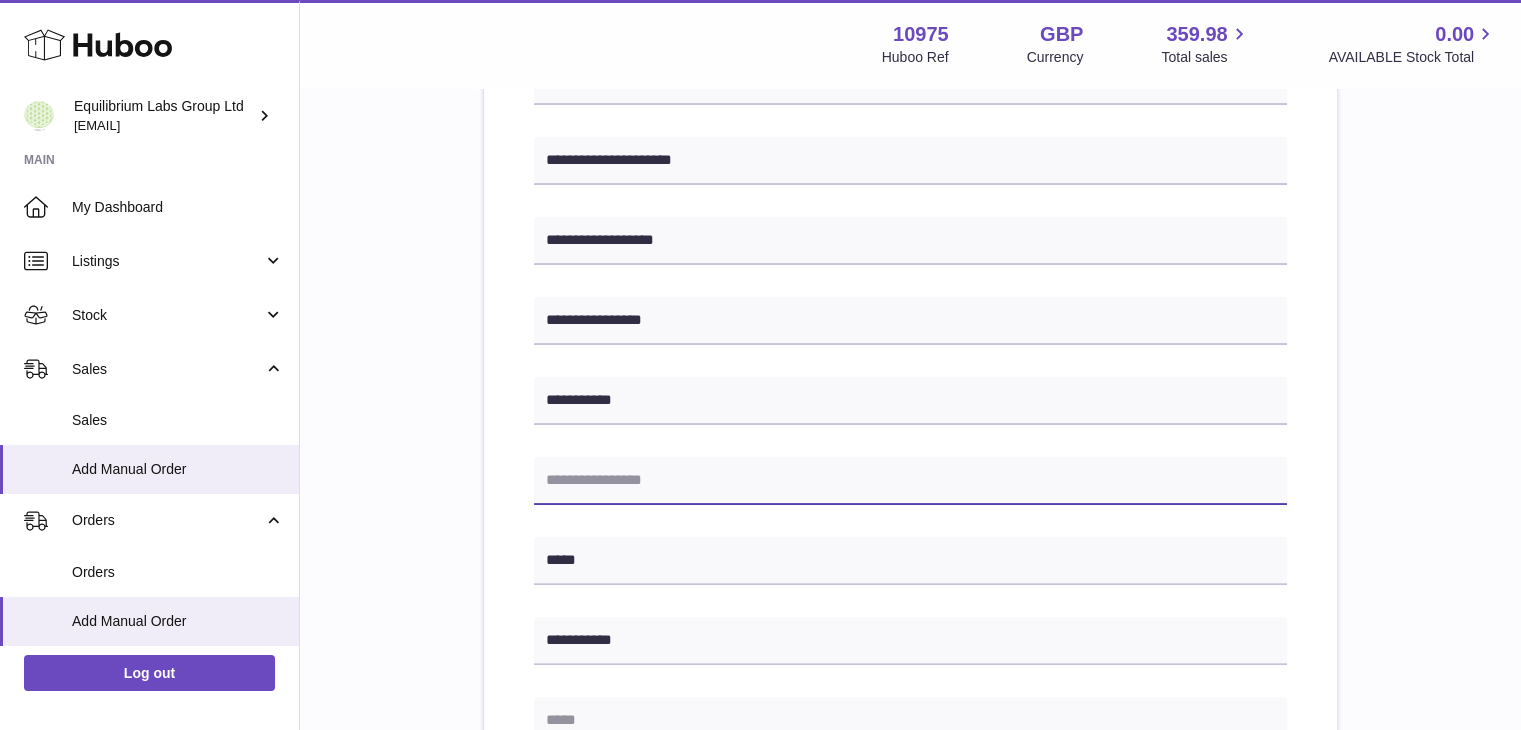 paste on "**********" 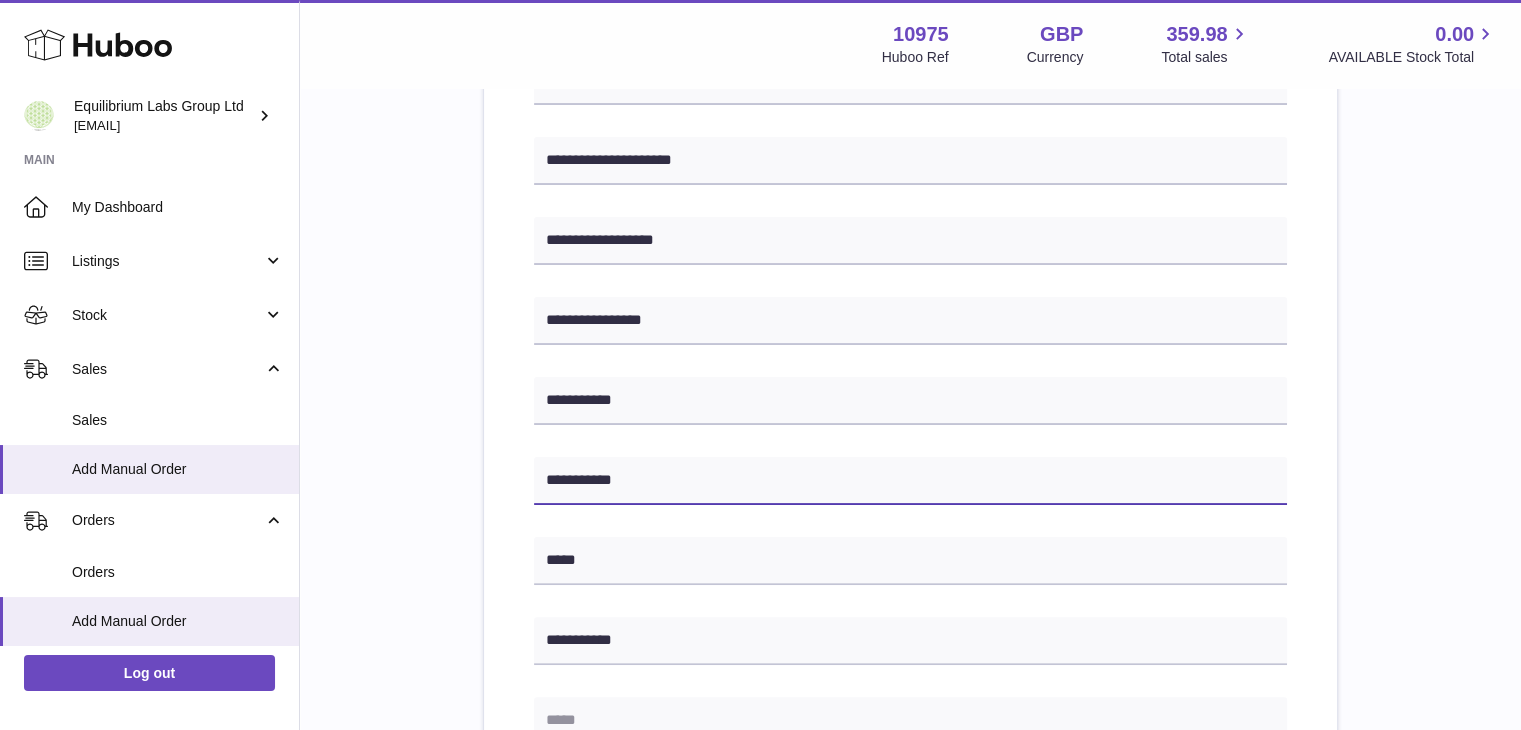 type on "**********" 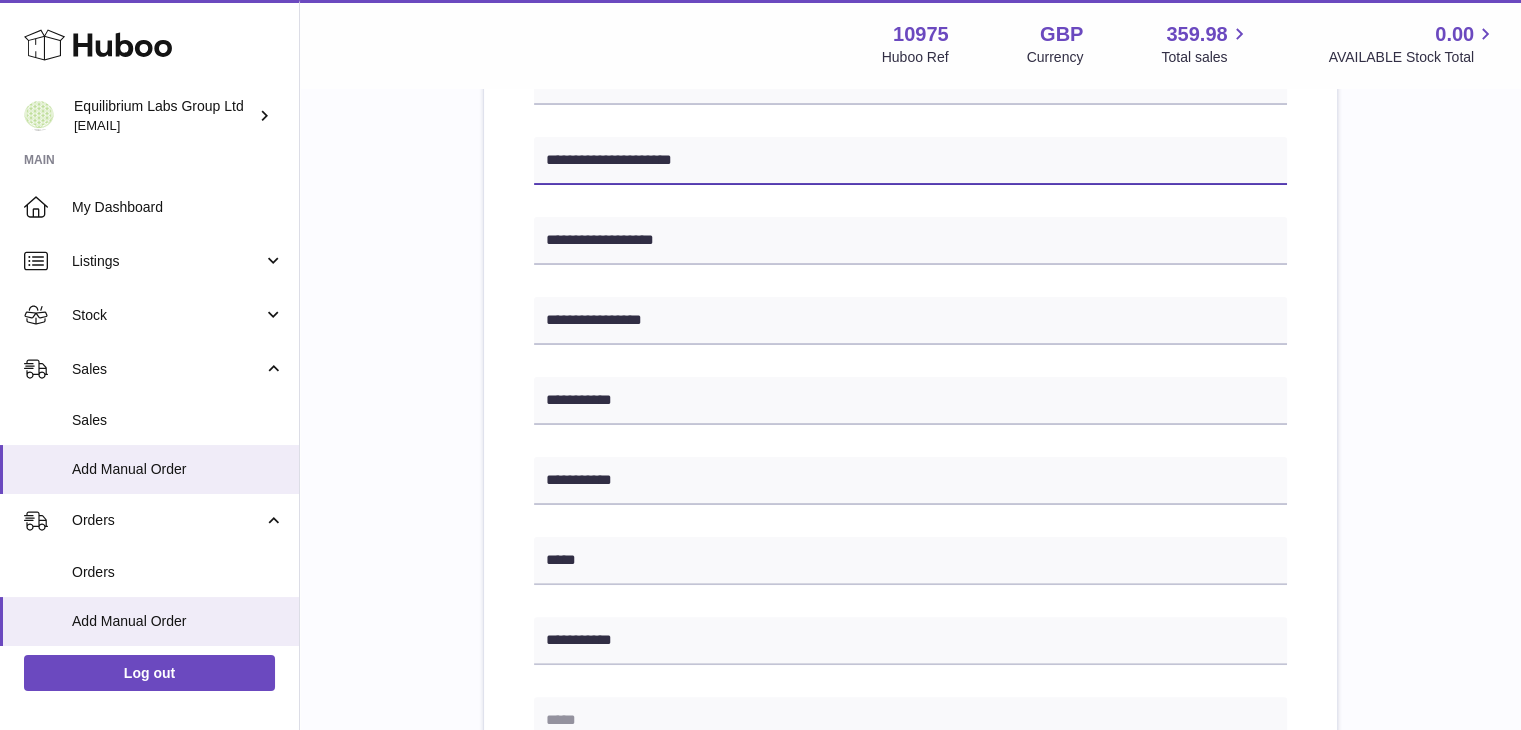 click on "**********" at bounding box center [910, 161] 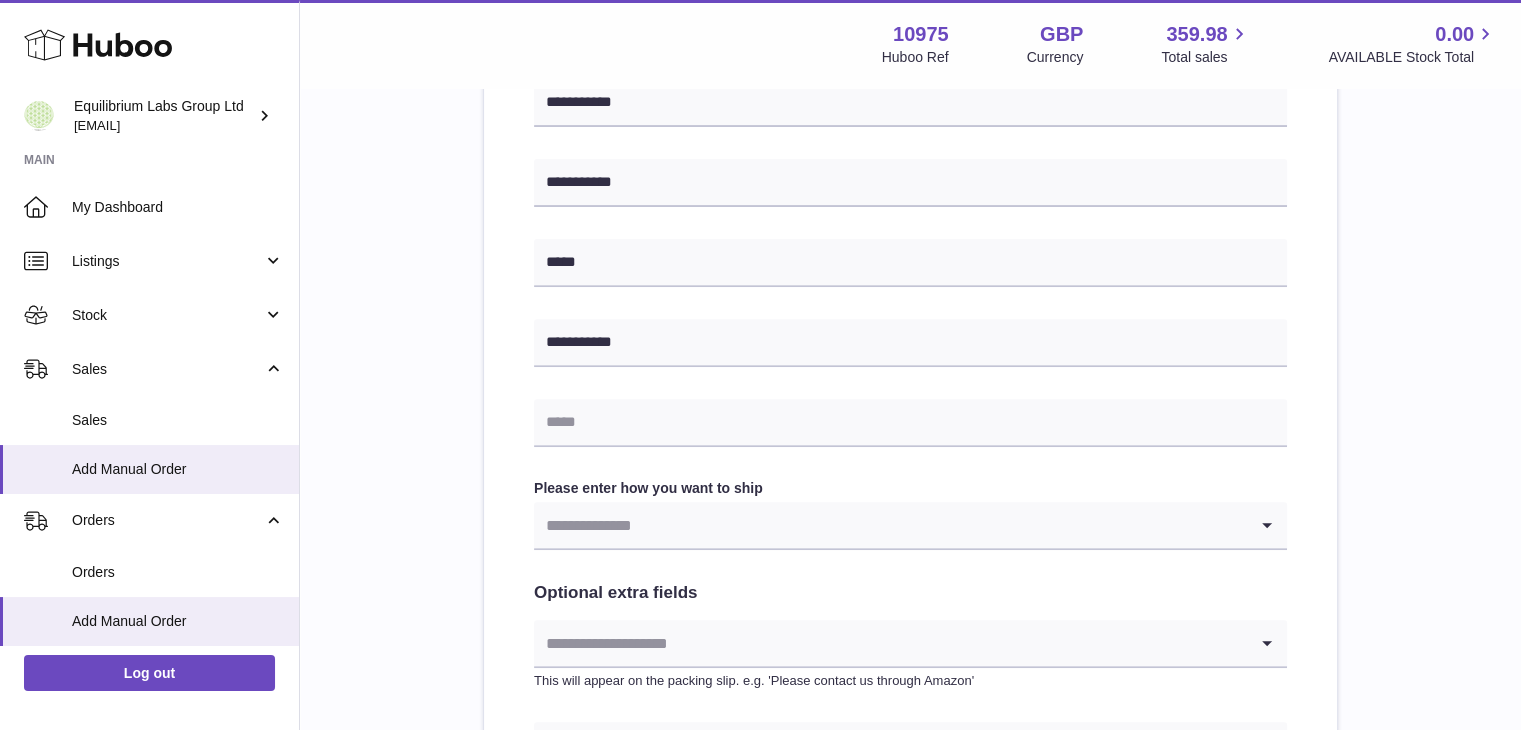 scroll, scrollTop: 700, scrollLeft: 0, axis: vertical 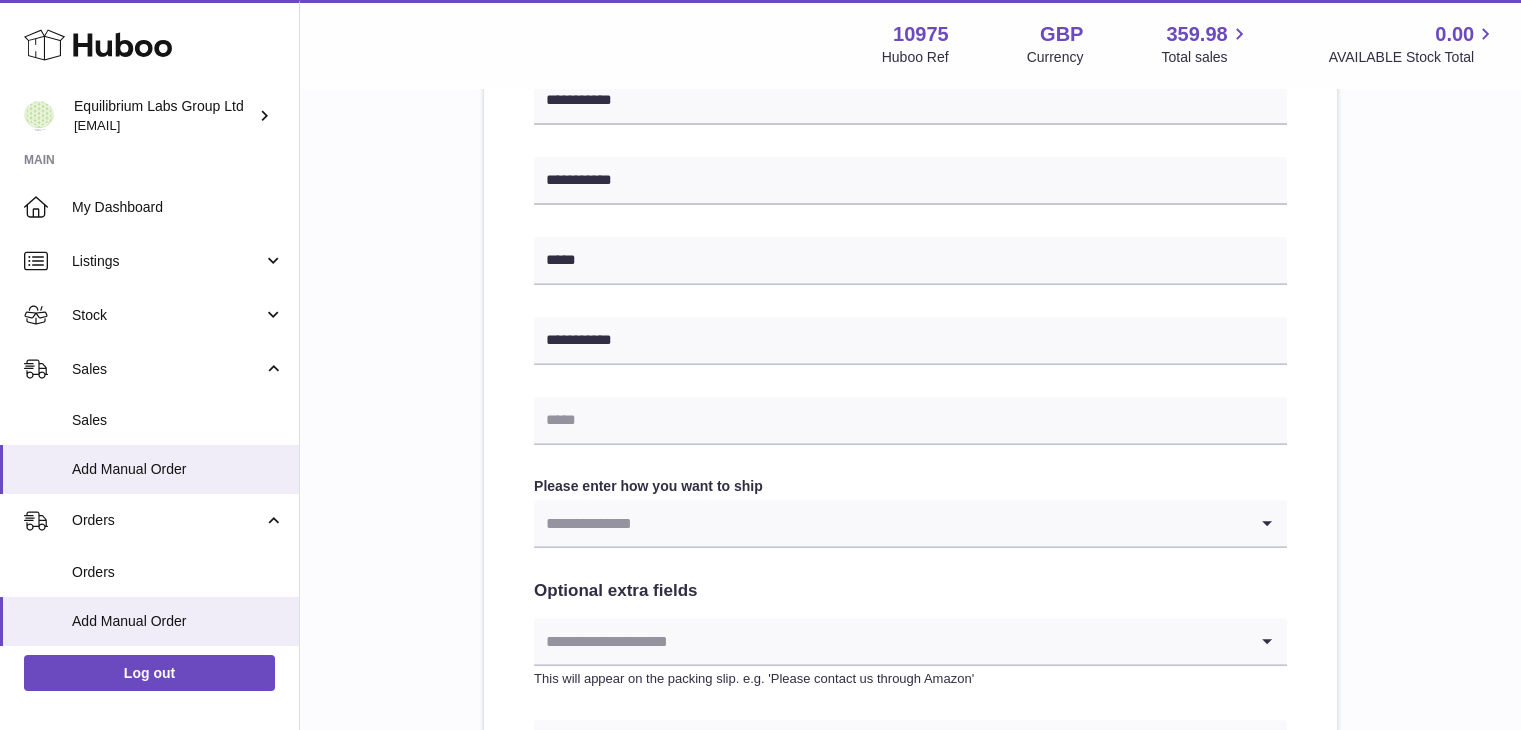 type on "**********" 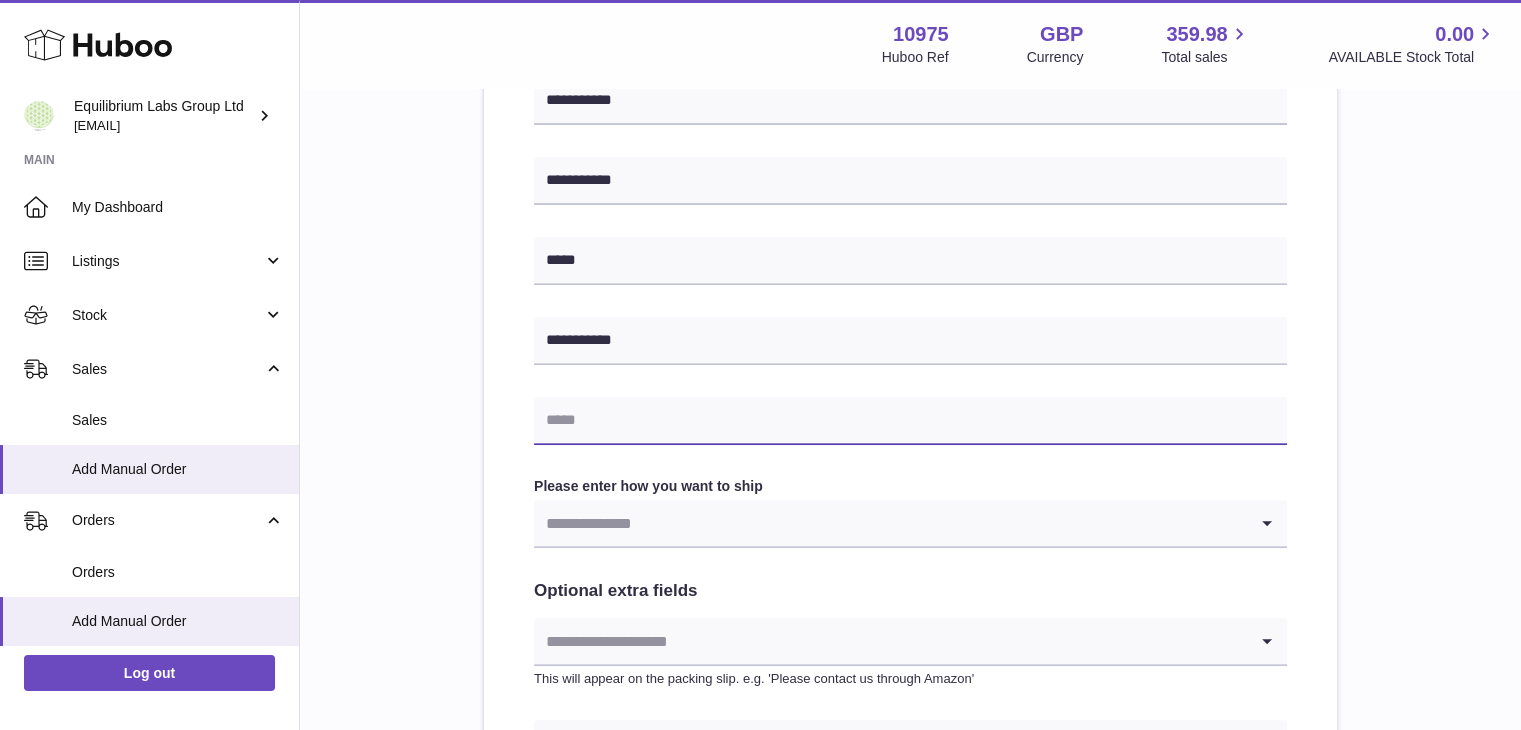 click at bounding box center (910, 421) 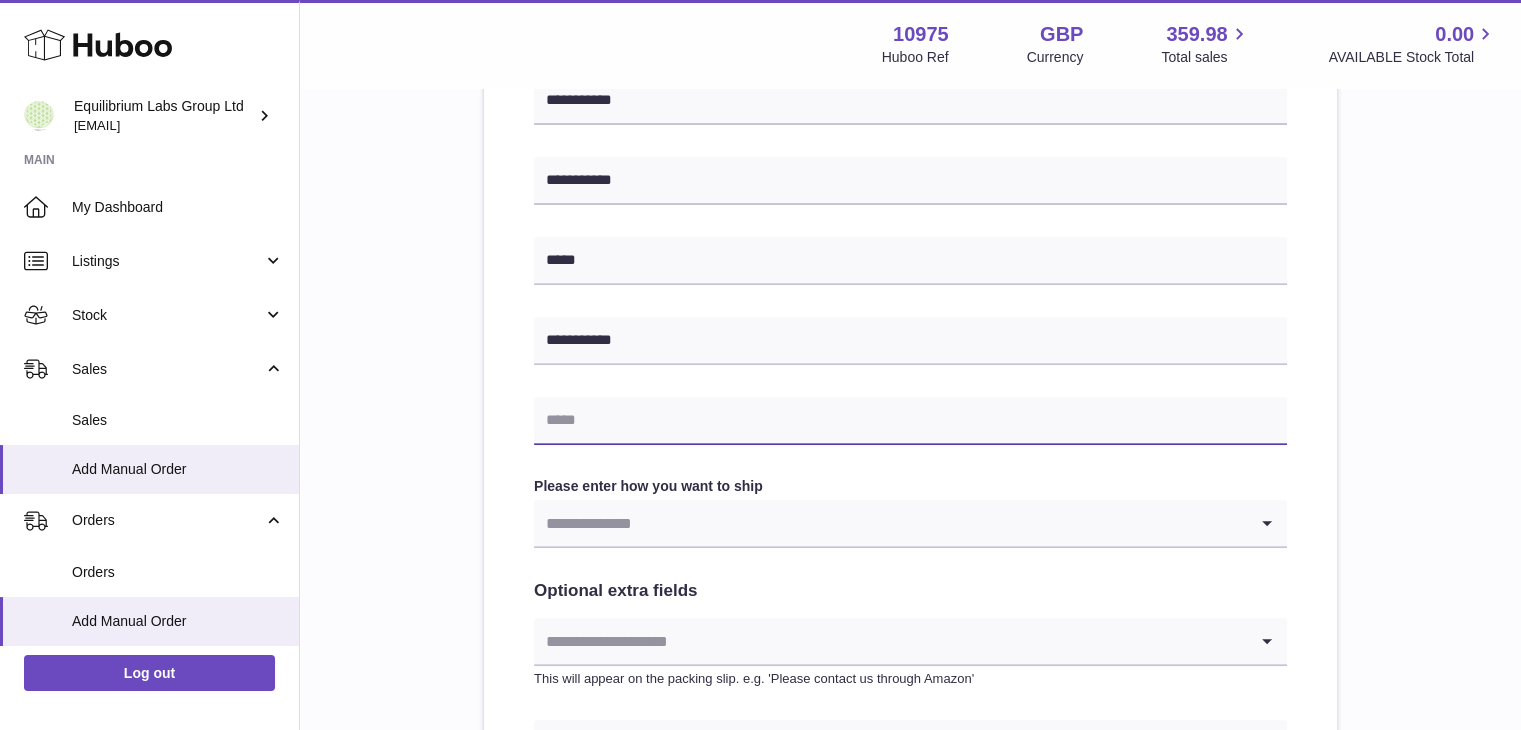 drag, startPoint x: 628, startPoint y: 446, endPoint x: 627, endPoint y: 426, distance: 20.024984 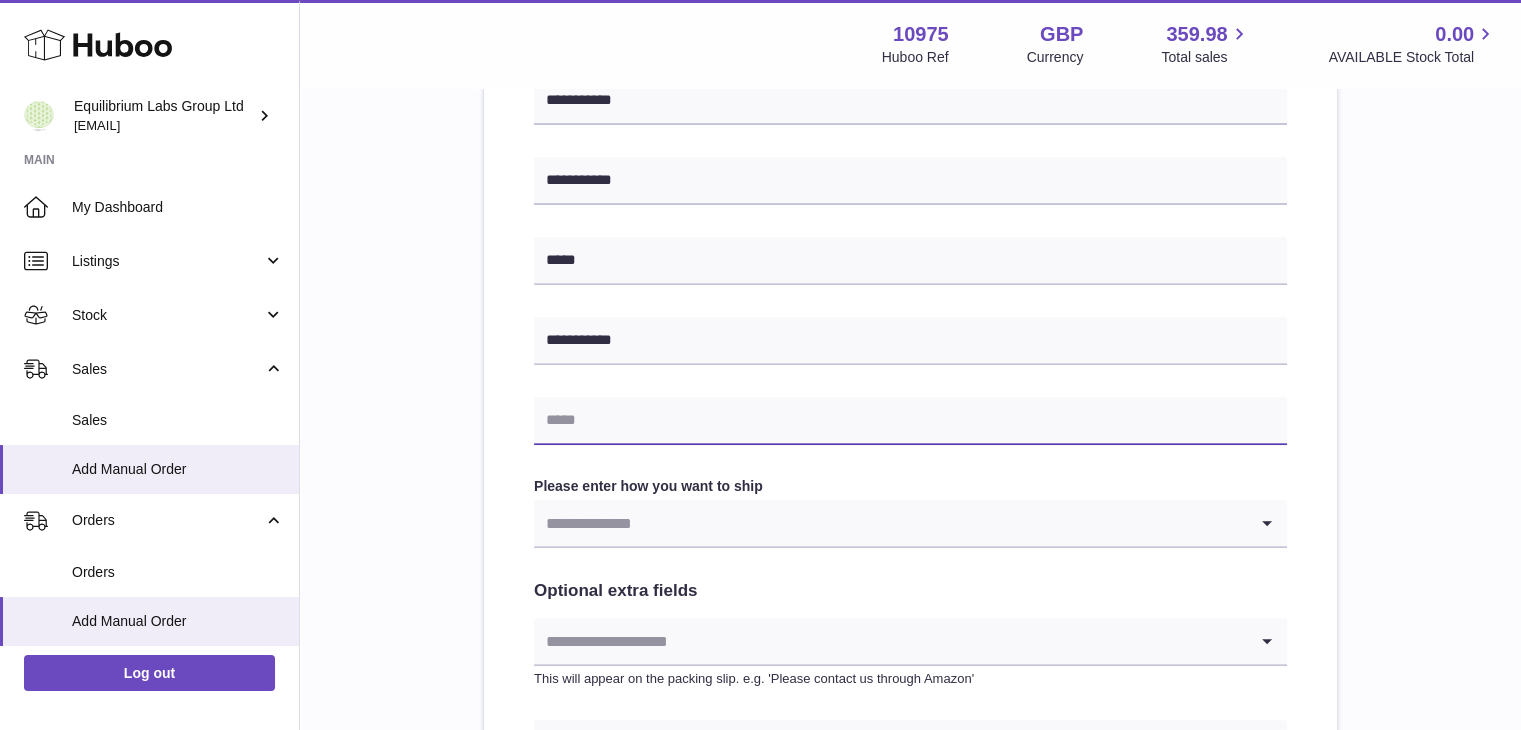 paste on "**********" 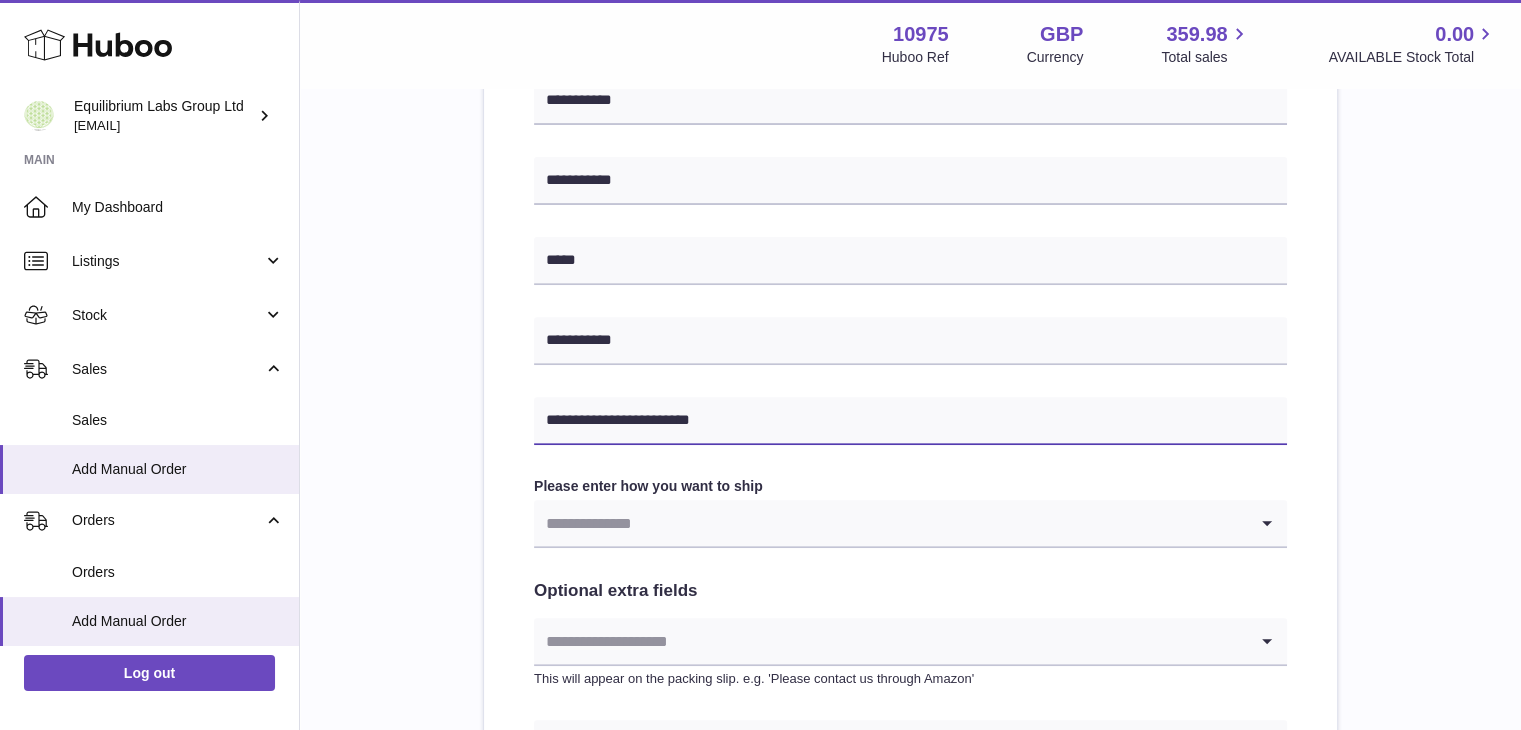 type on "**********" 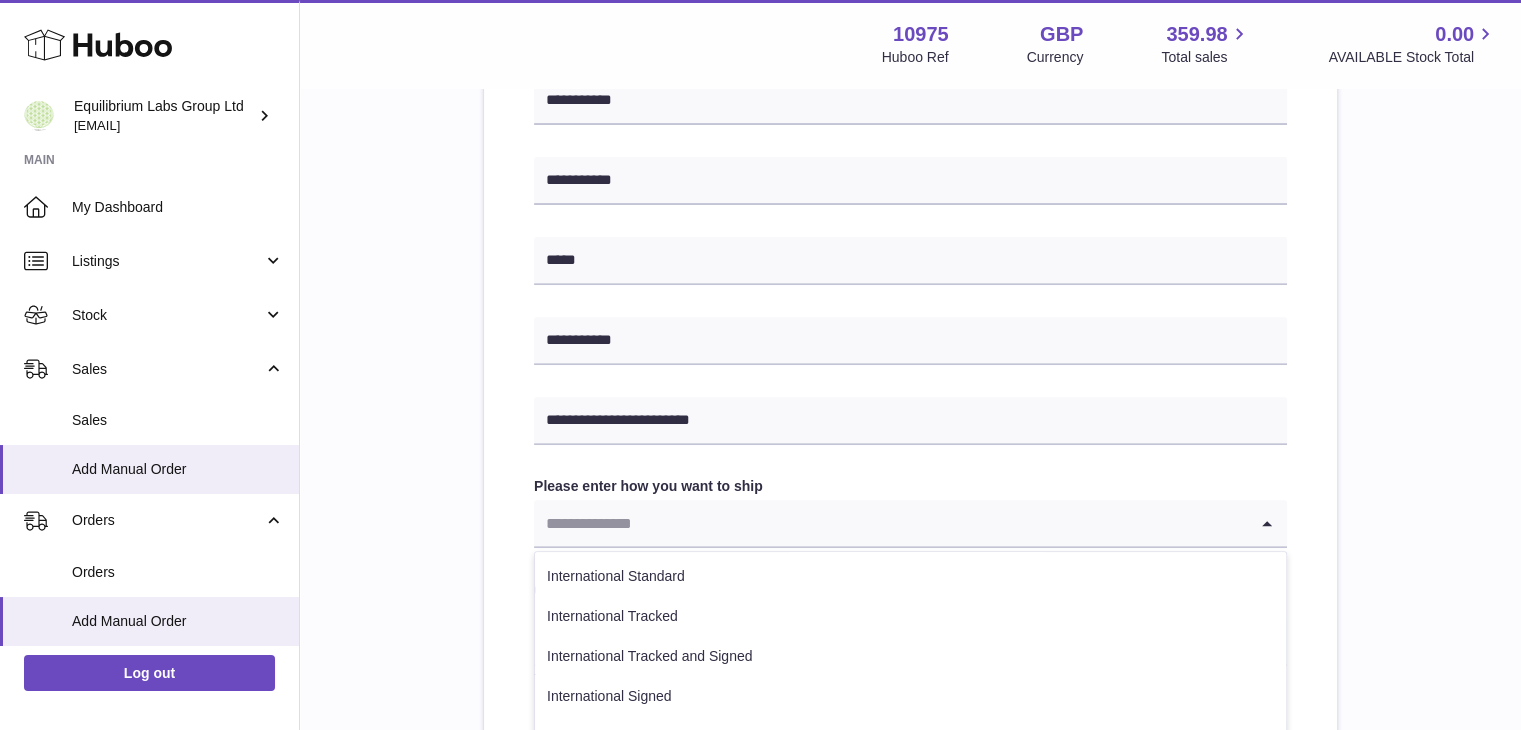 click at bounding box center (890, 523) 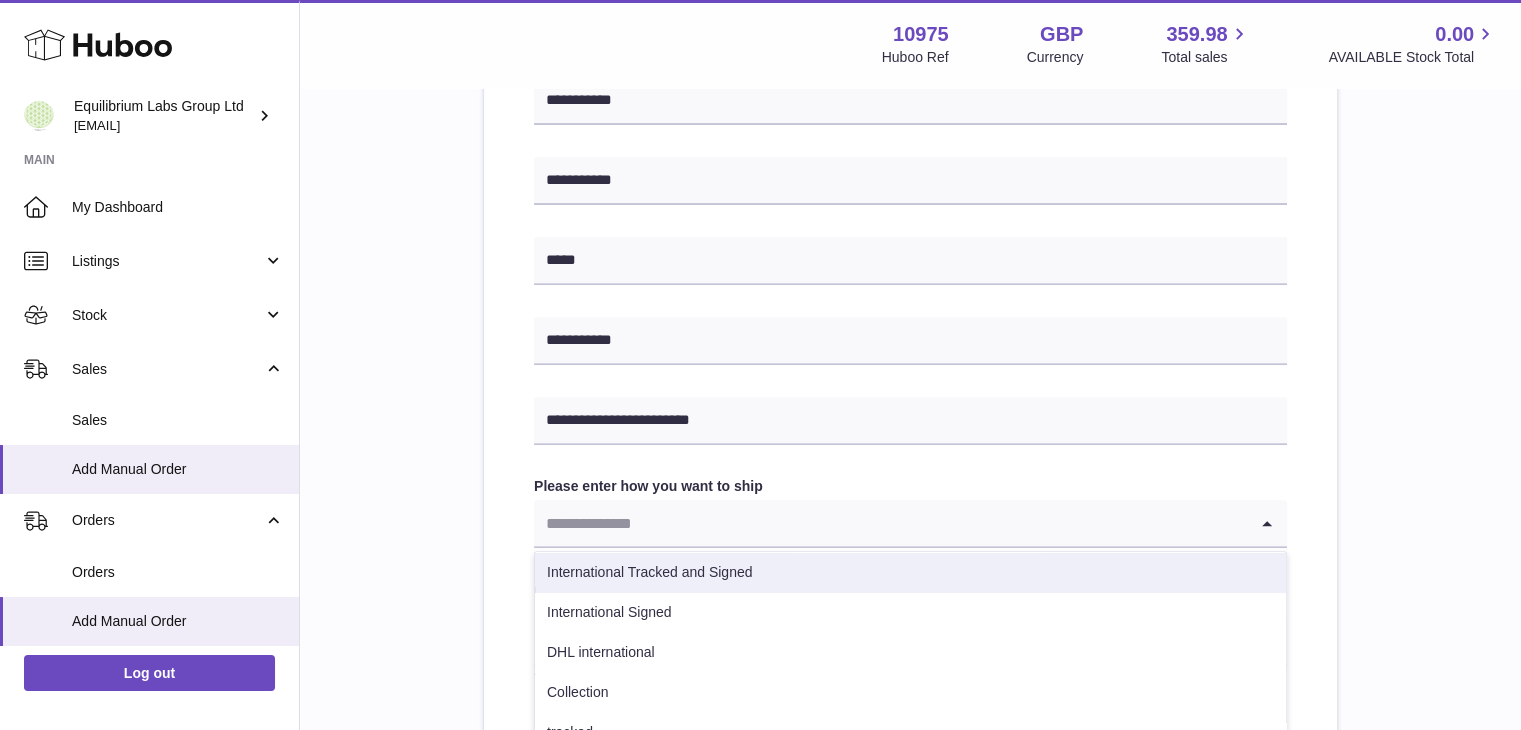 scroll, scrollTop: 101, scrollLeft: 0, axis: vertical 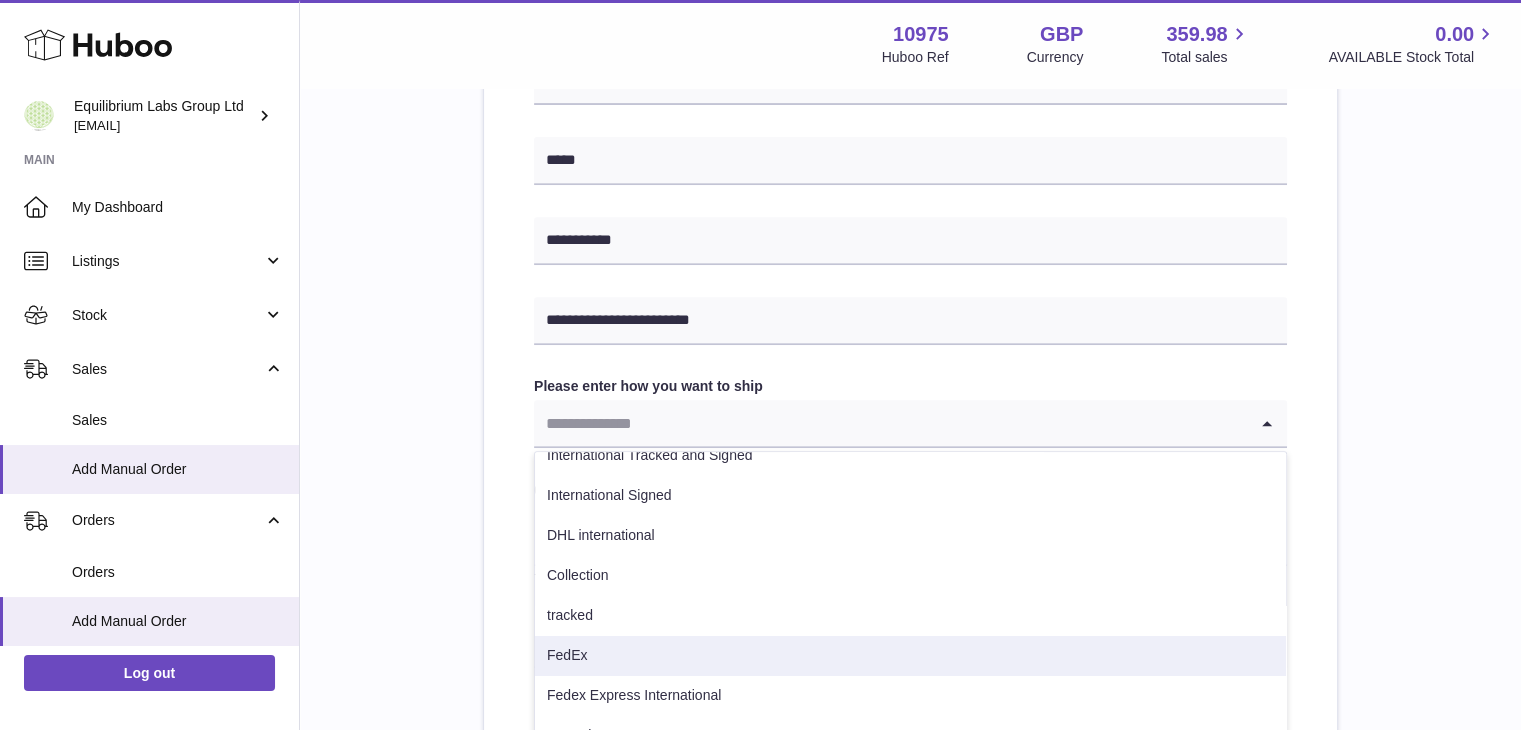 click on "FedEx" at bounding box center (910, 656) 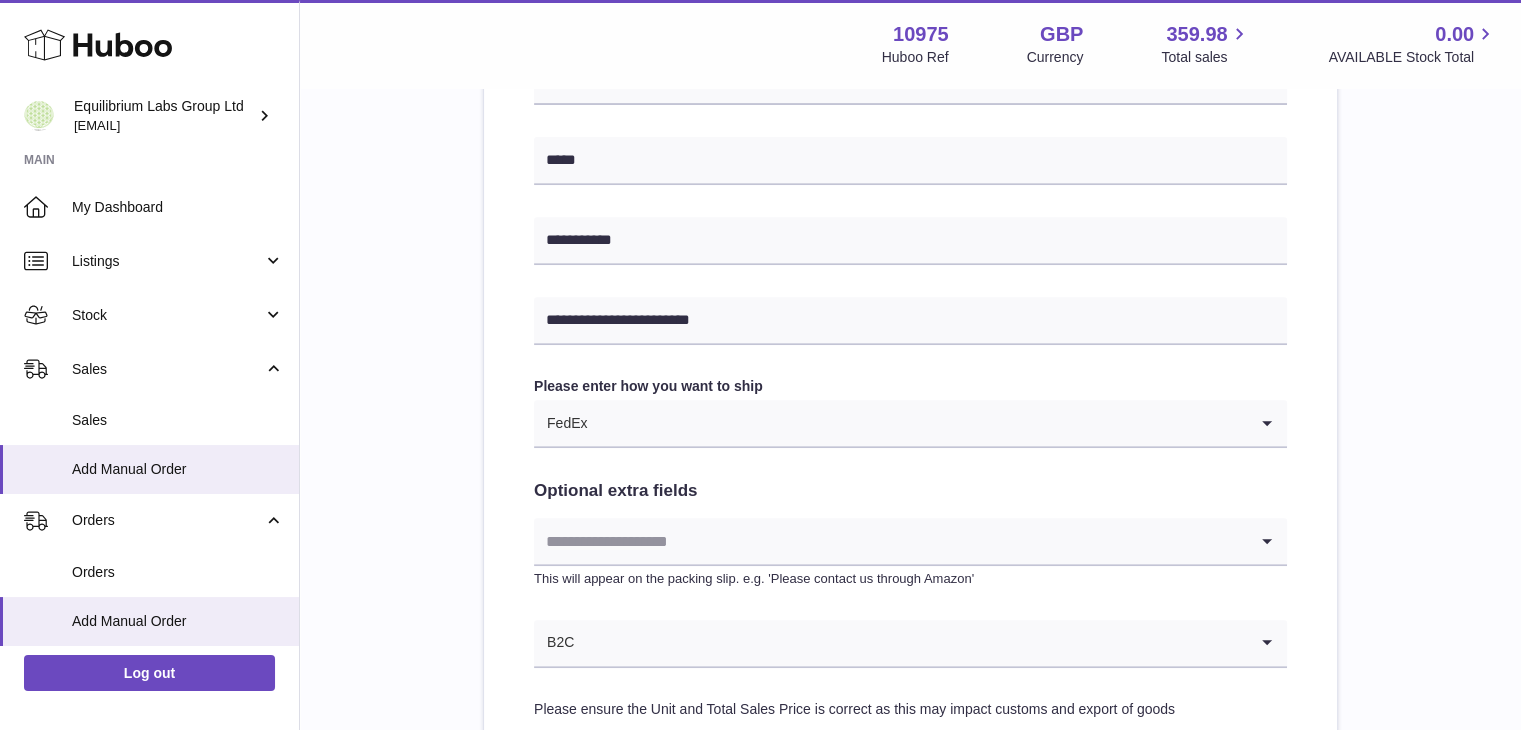 scroll, scrollTop: 1068, scrollLeft: 0, axis: vertical 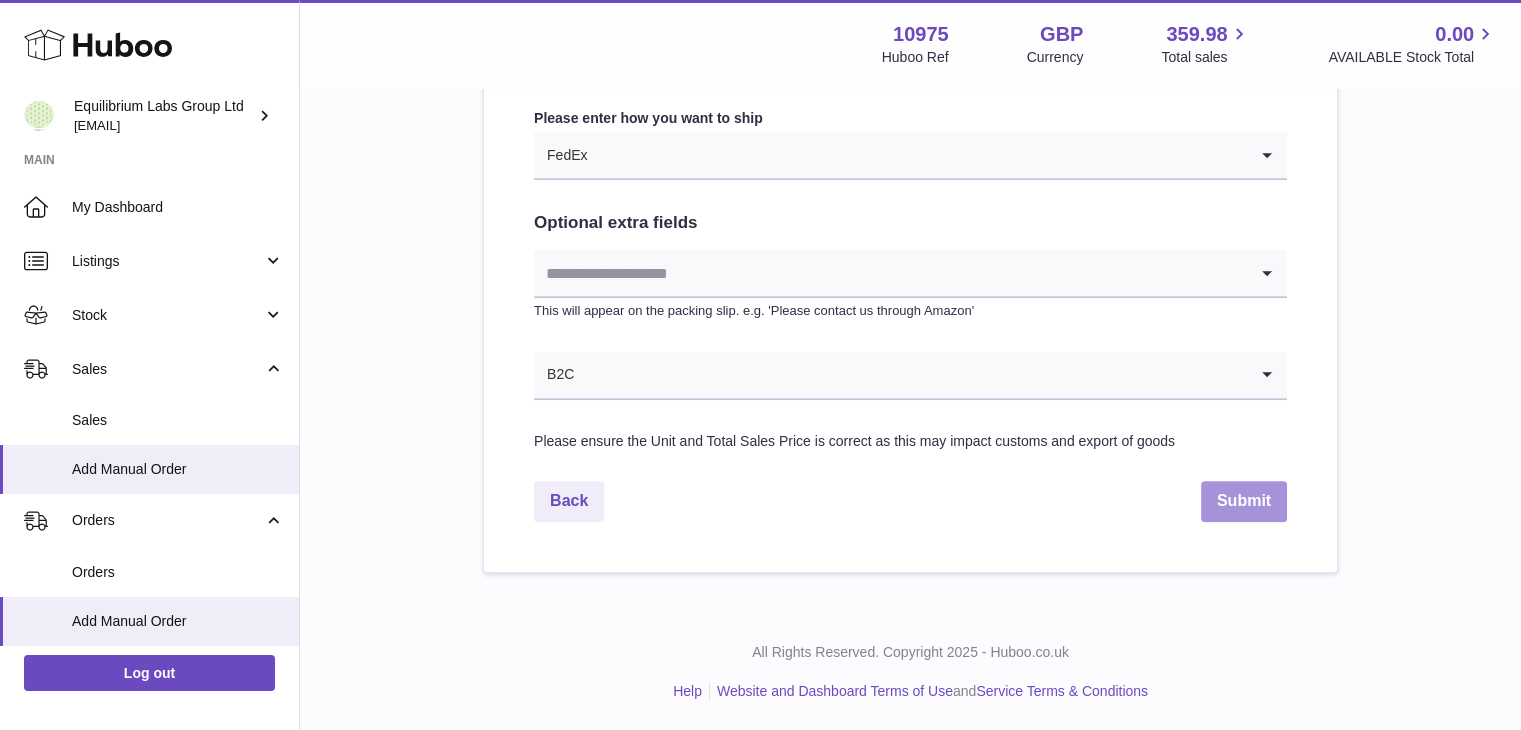 click on "Submit" at bounding box center [1244, 501] 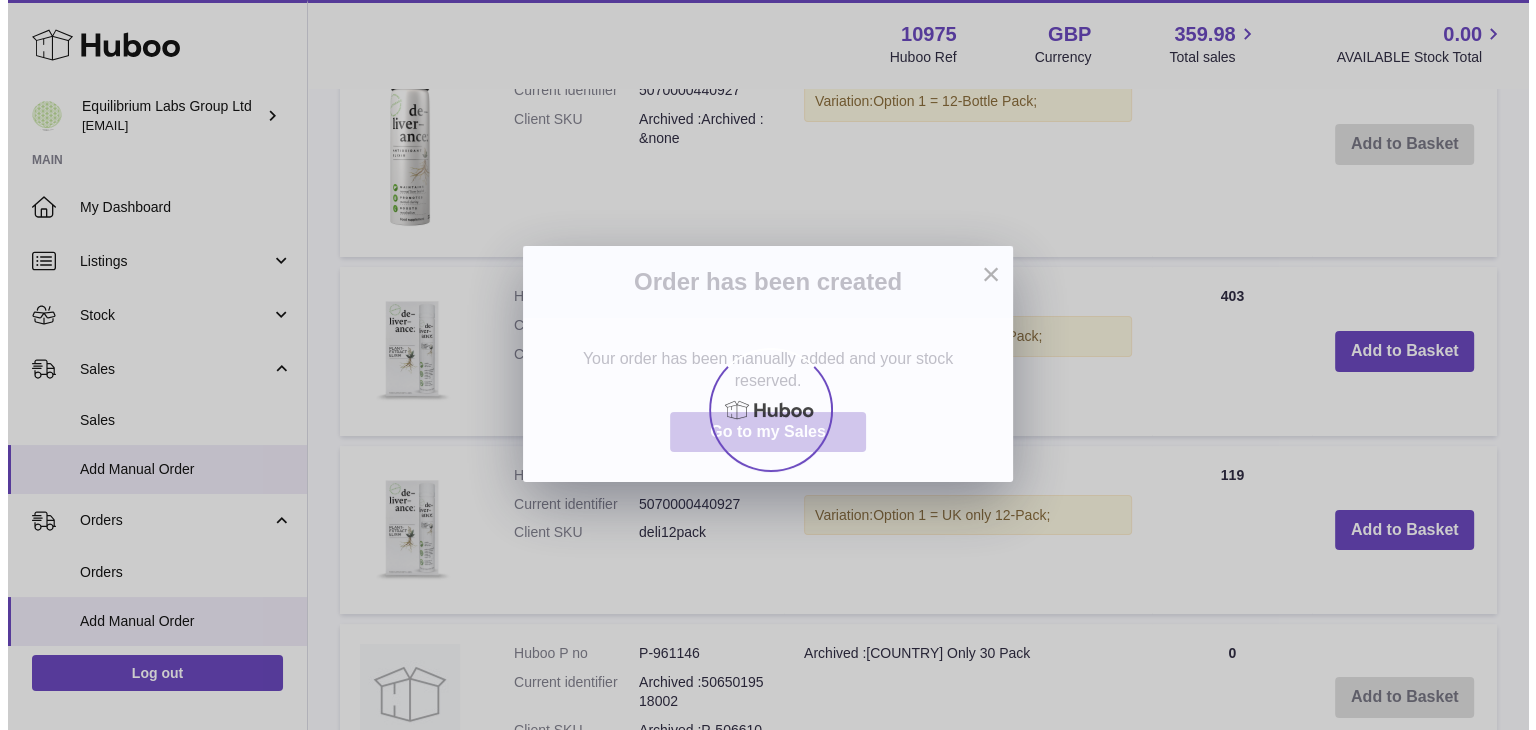 scroll, scrollTop: 0, scrollLeft: 0, axis: both 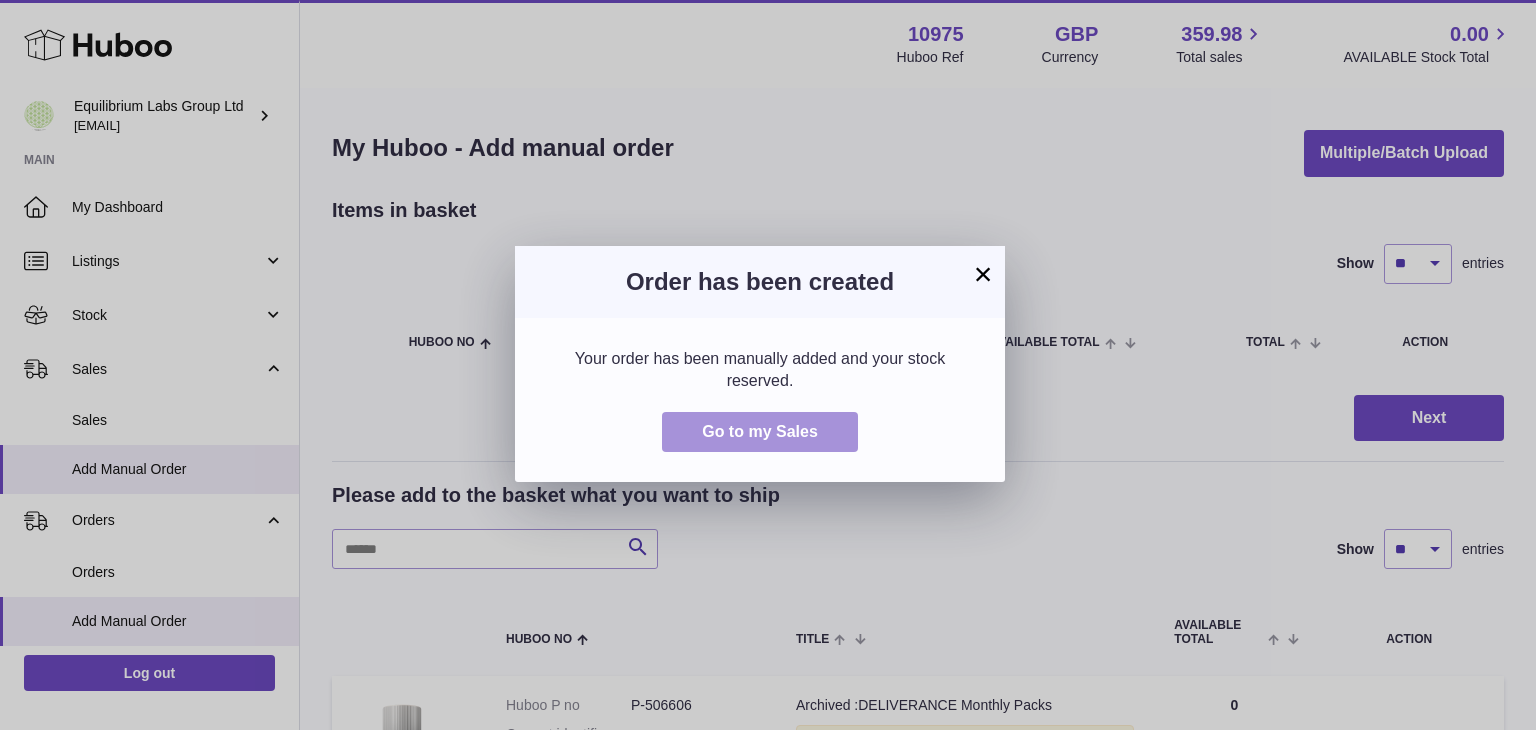 click on "Go to my Sales" at bounding box center [760, 431] 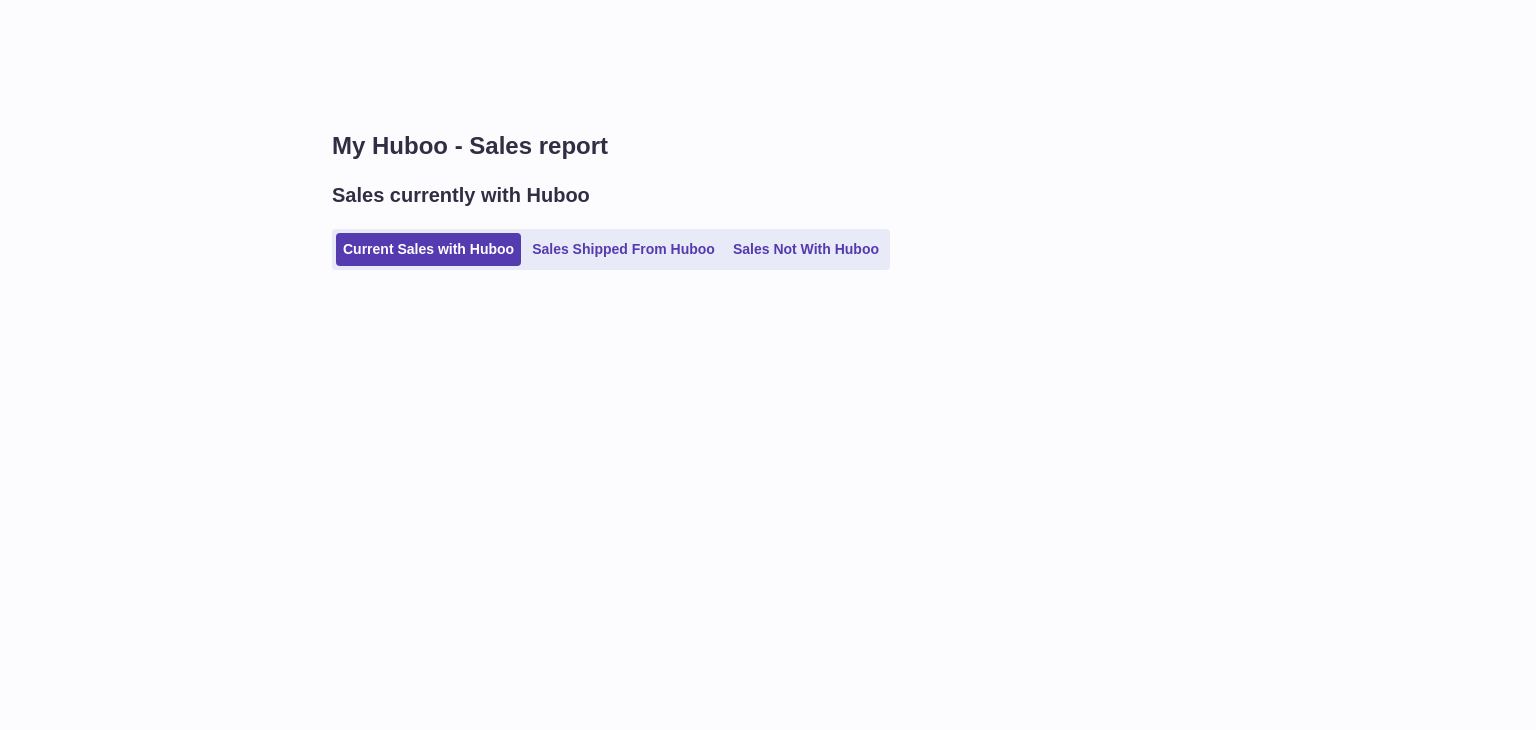 scroll, scrollTop: 0, scrollLeft: 0, axis: both 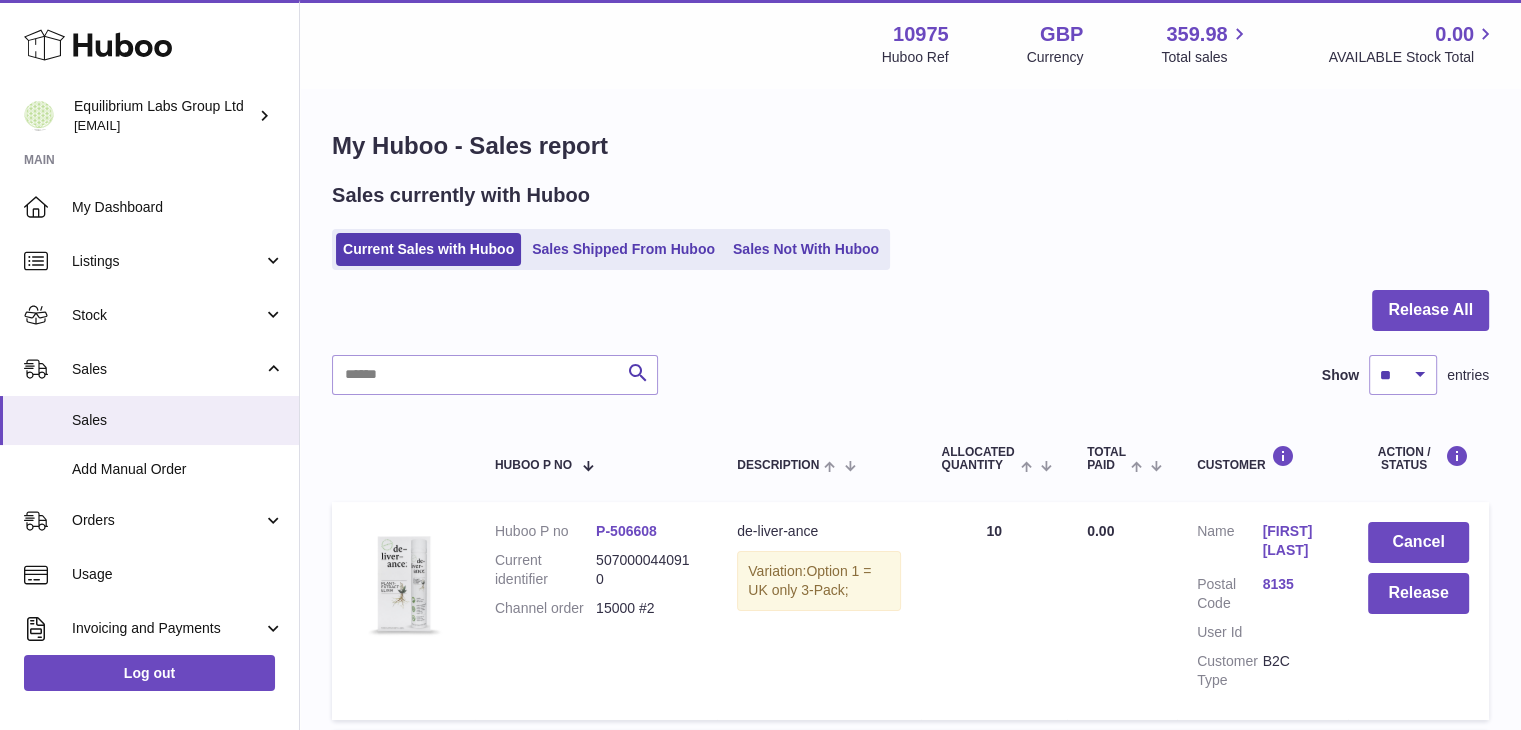 drag, startPoint x: 589, startPoint y: 608, endPoint x: 668, endPoint y: 610, distance: 79.025314 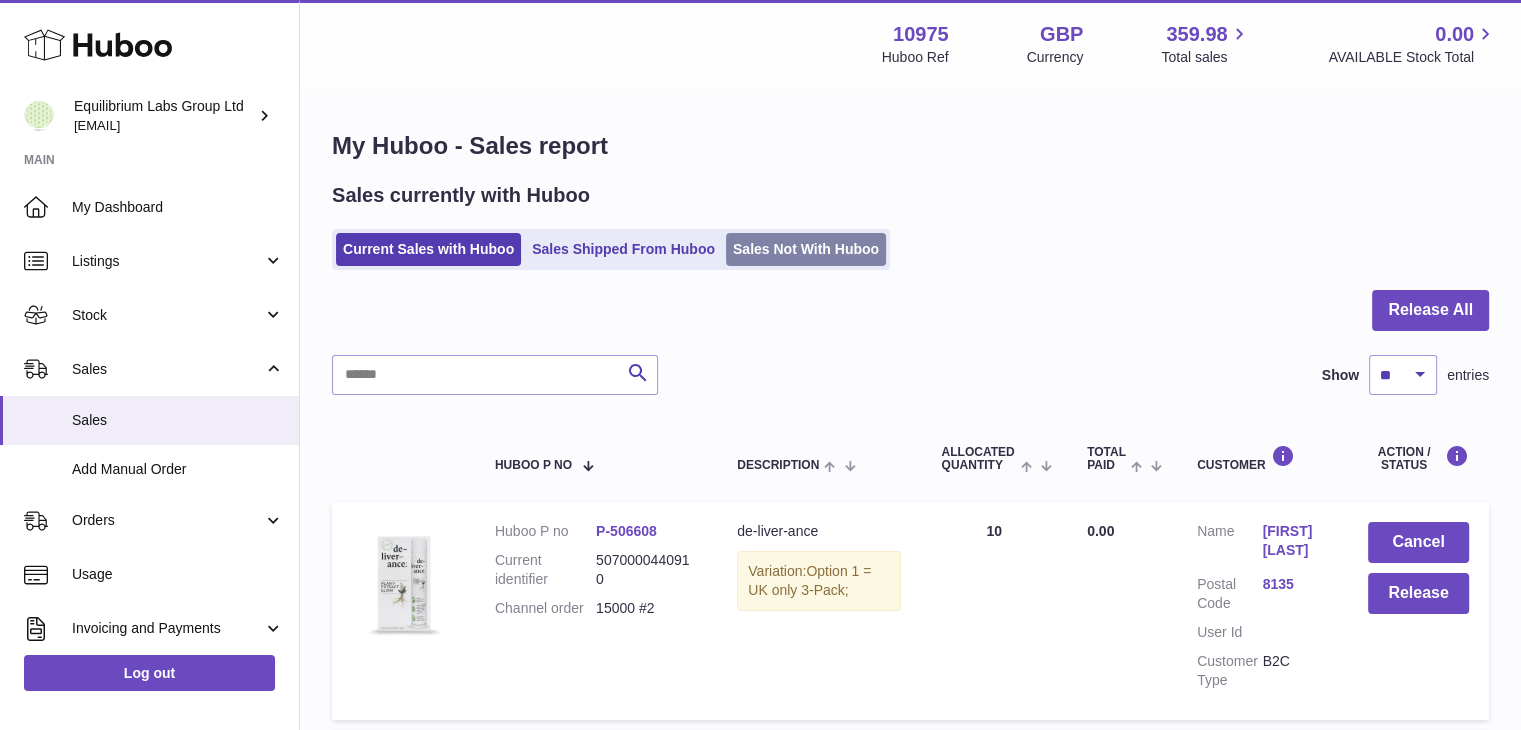 click on "Sales Not With Huboo" at bounding box center (806, 249) 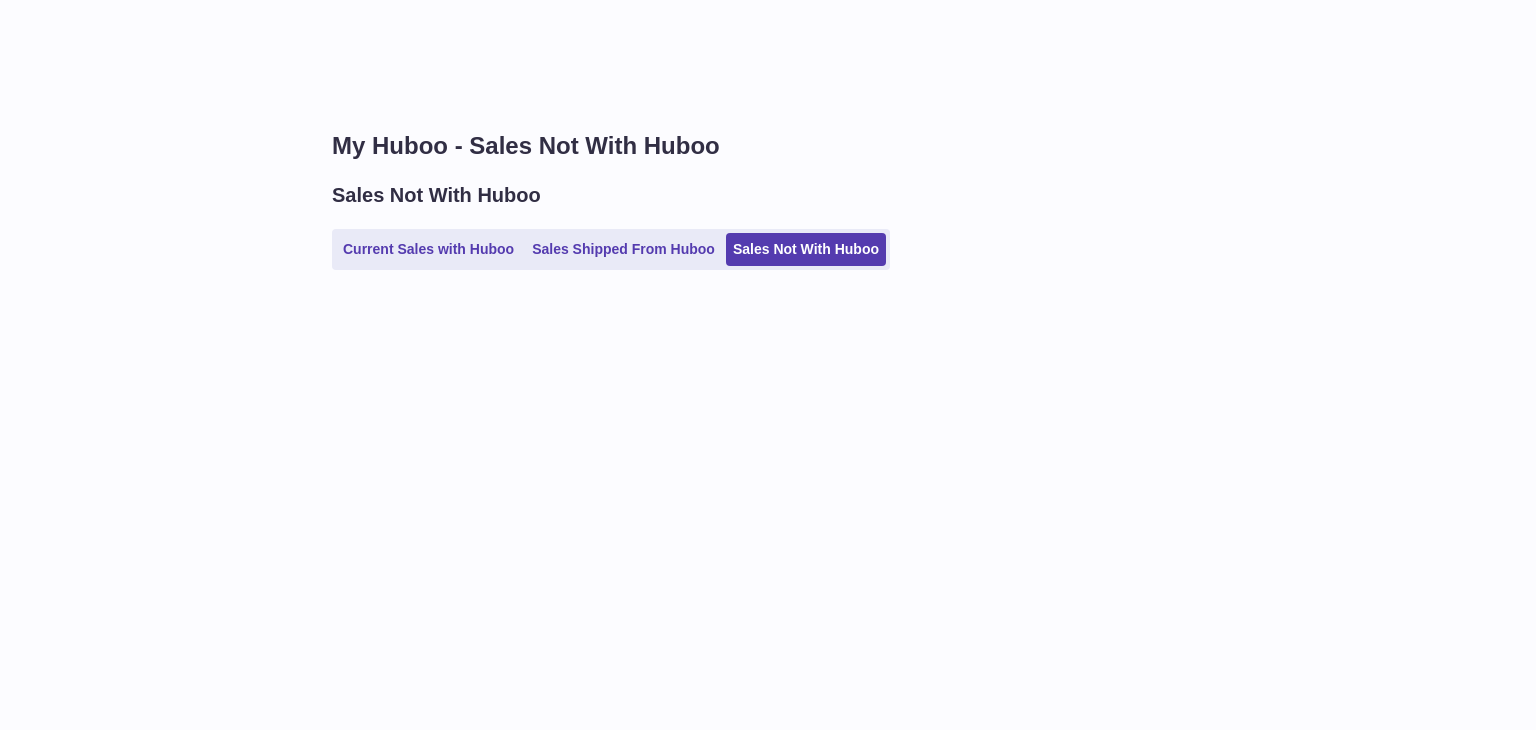 scroll, scrollTop: 0, scrollLeft: 0, axis: both 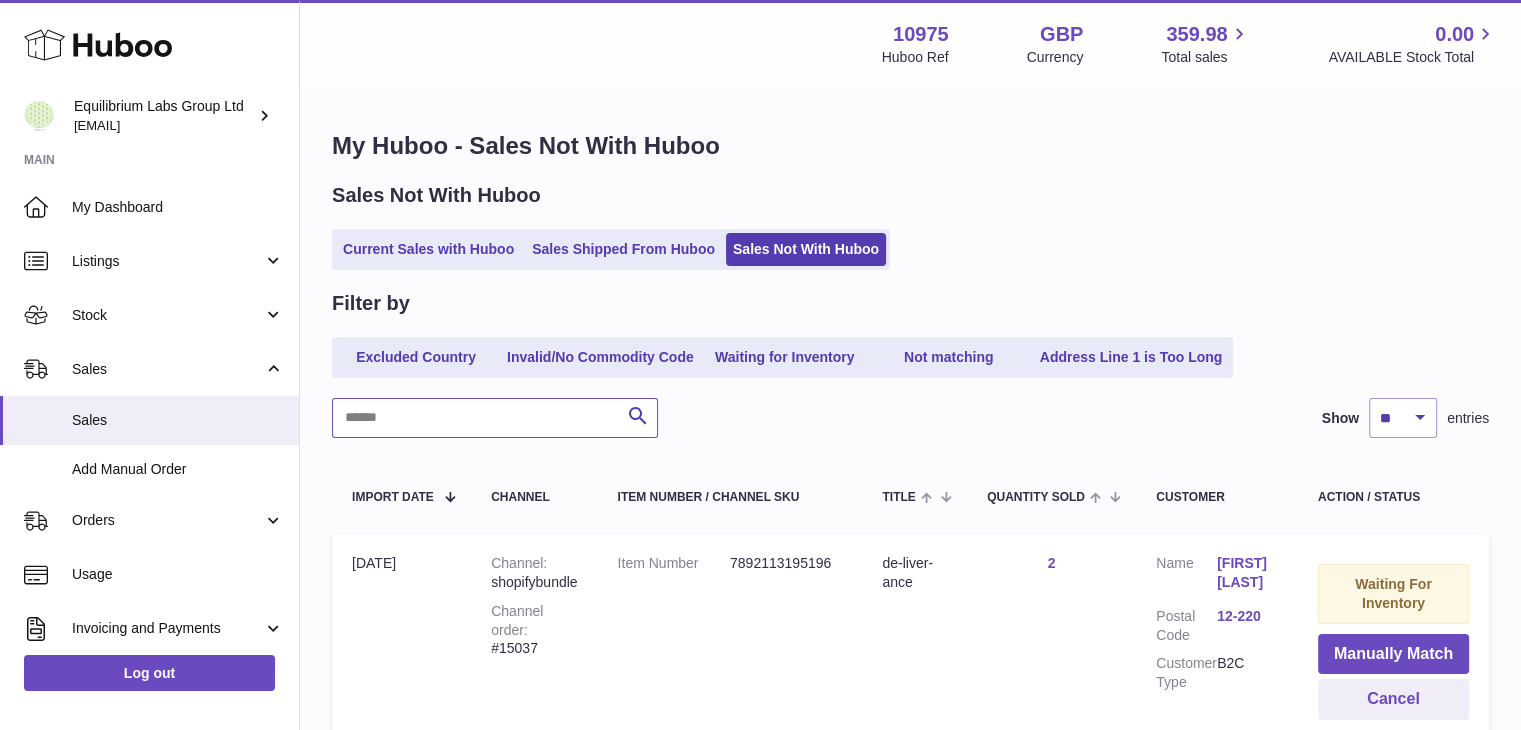 click at bounding box center (495, 418) 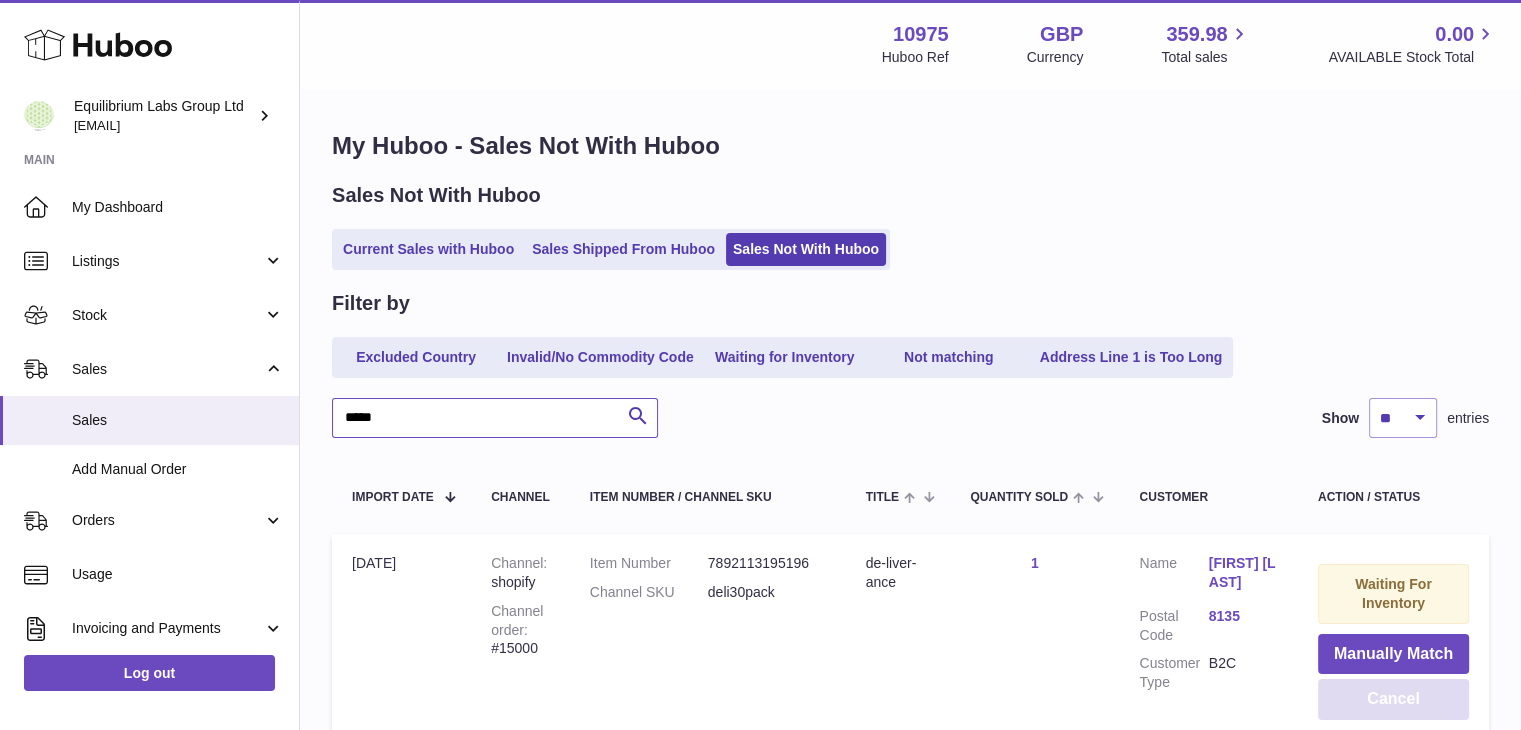 type on "*****" 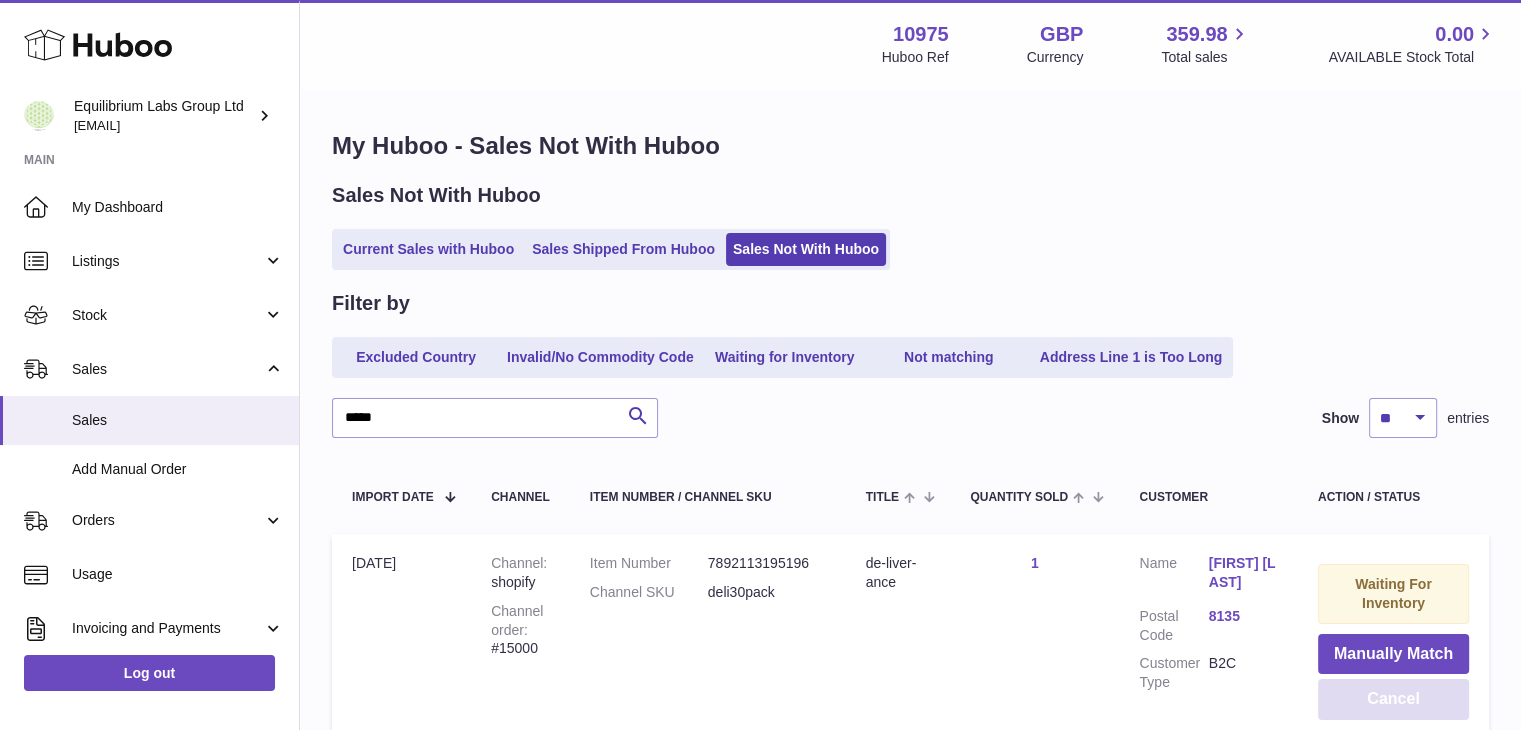click on "Cancel" at bounding box center [1393, 699] 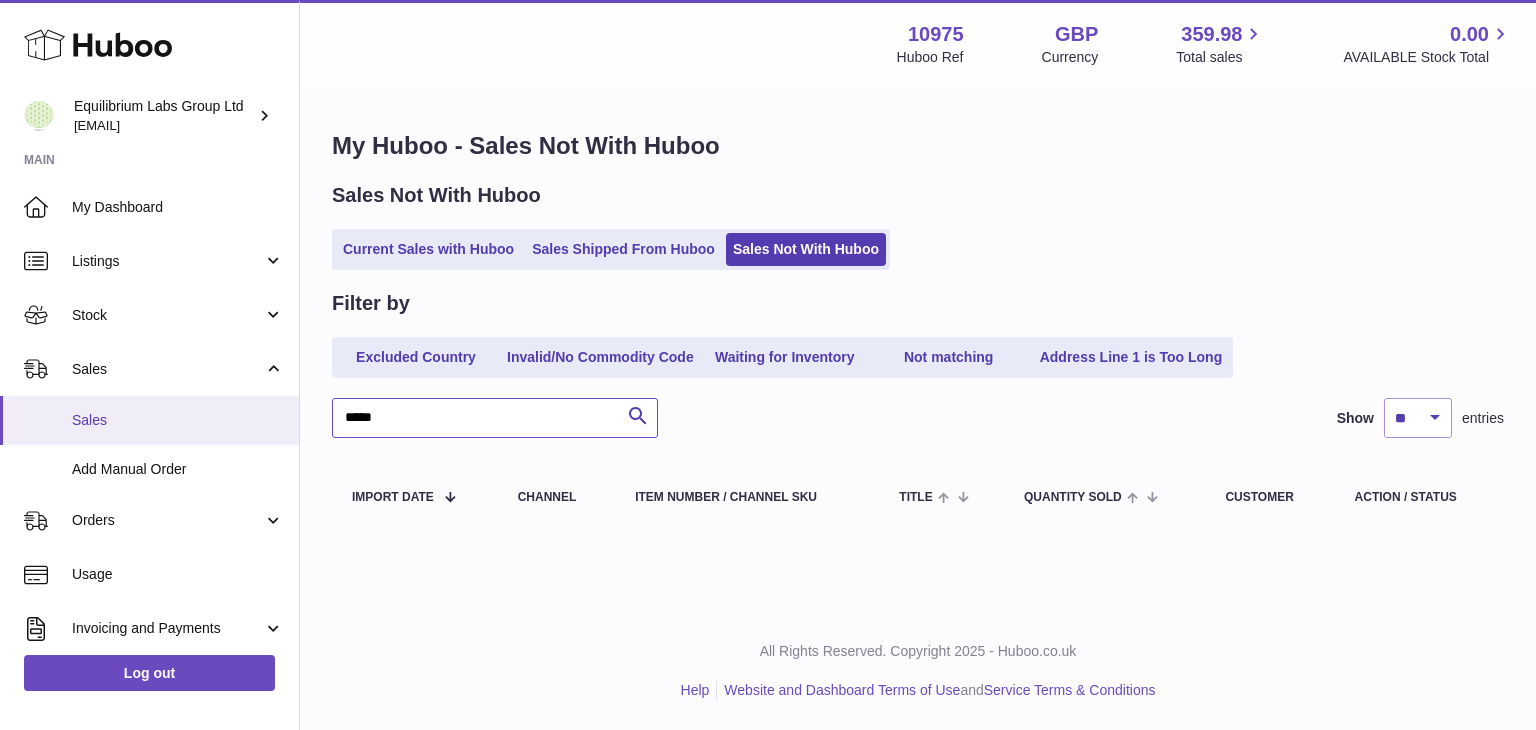 drag, startPoint x: 399, startPoint y: 425, endPoint x: 268, endPoint y: 405, distance: 132.51793 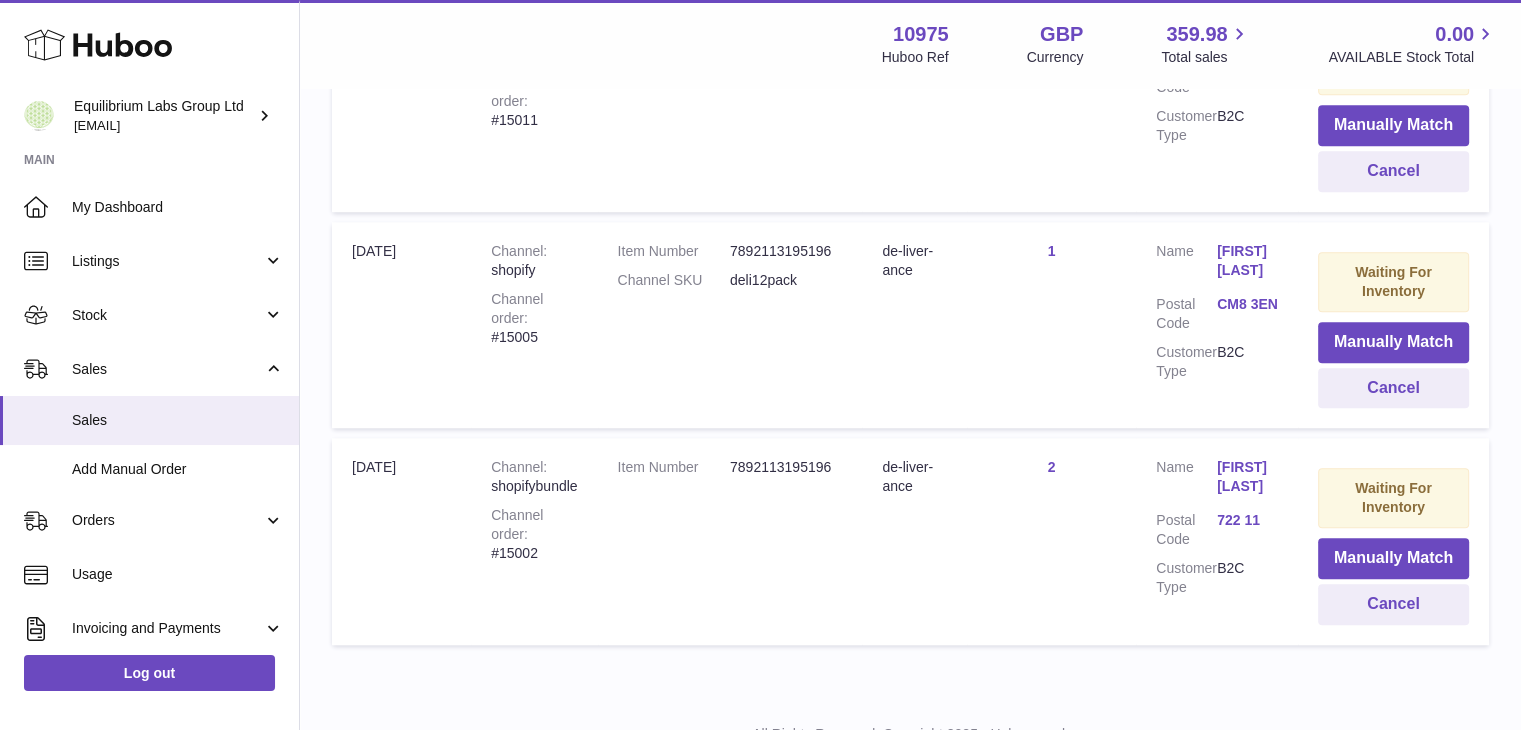scroll, scrollTop: 1688, scrollLeft: 0, axis: vertical 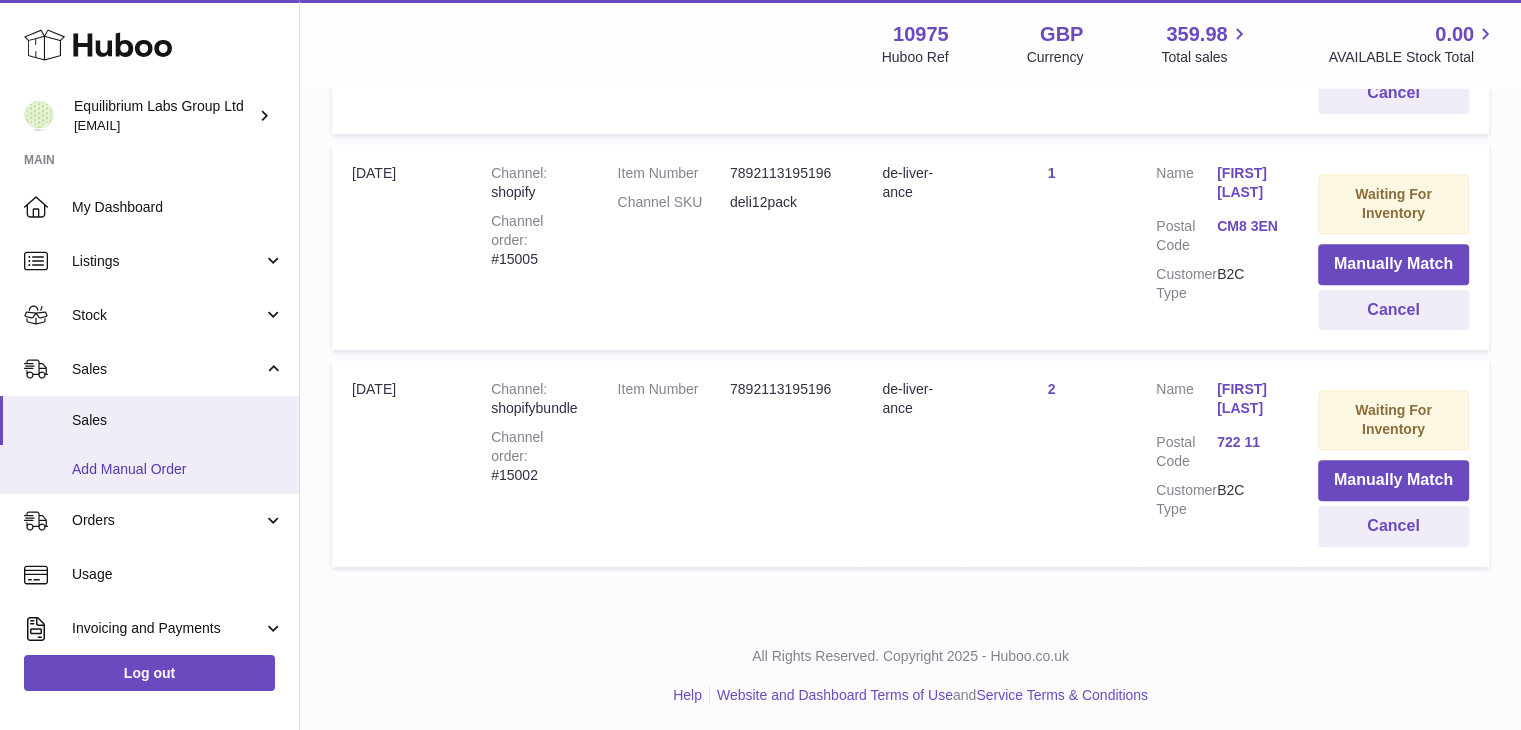 type 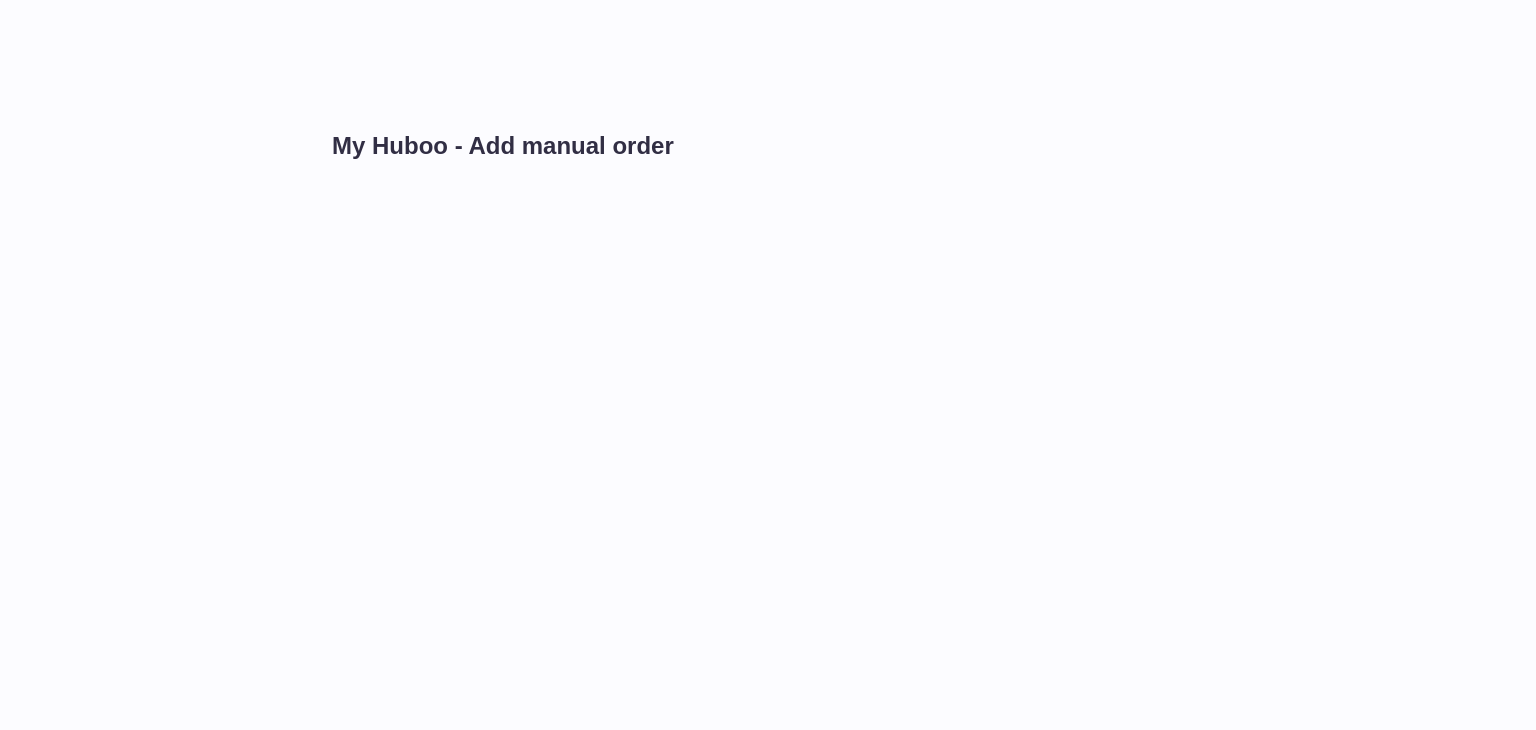 scroll, scrollTop: 0, scrollLeft: 0, axis: both 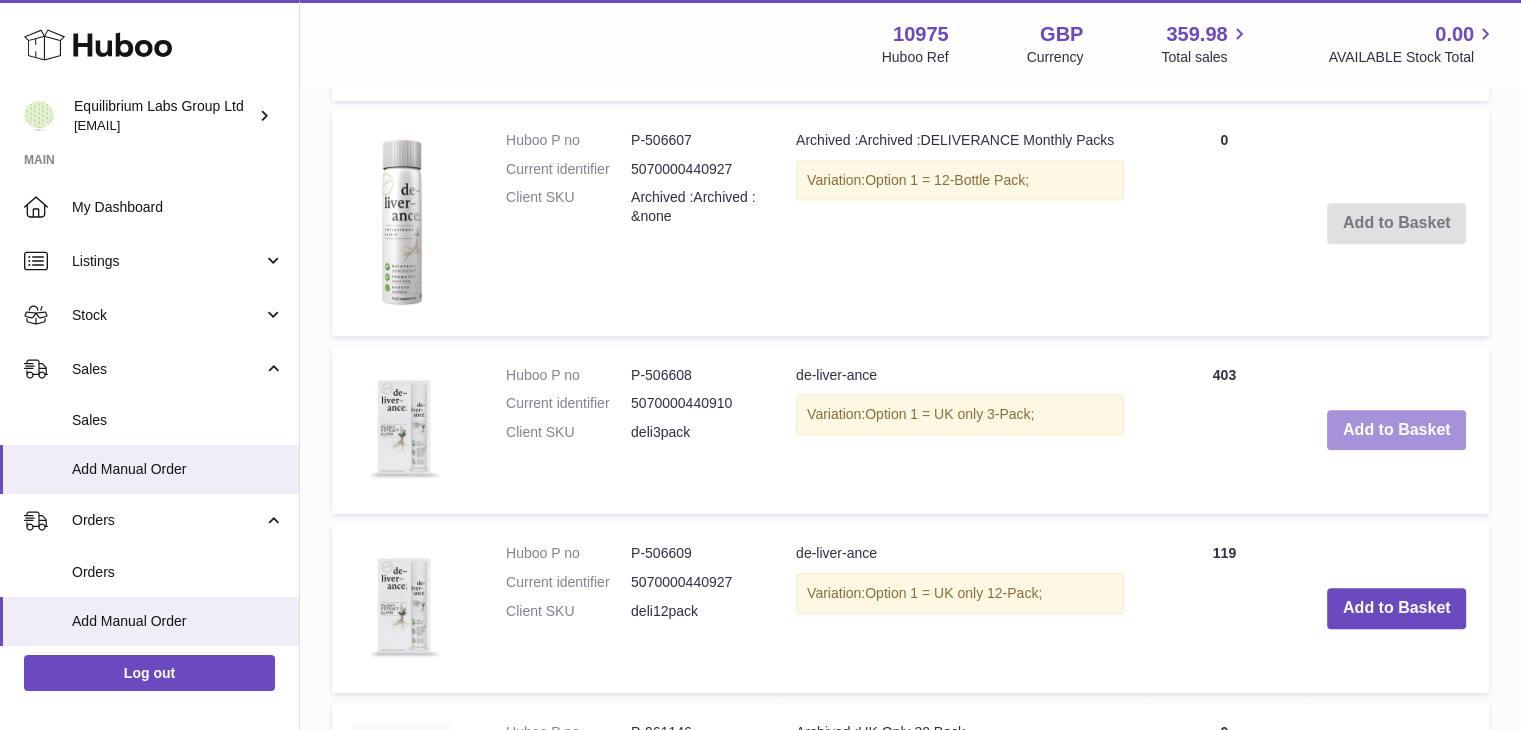 drag, startPoint x: 1360, startPoint y: 429, endPoint x: 1149, endPoint y: 433, distance: 211.03792 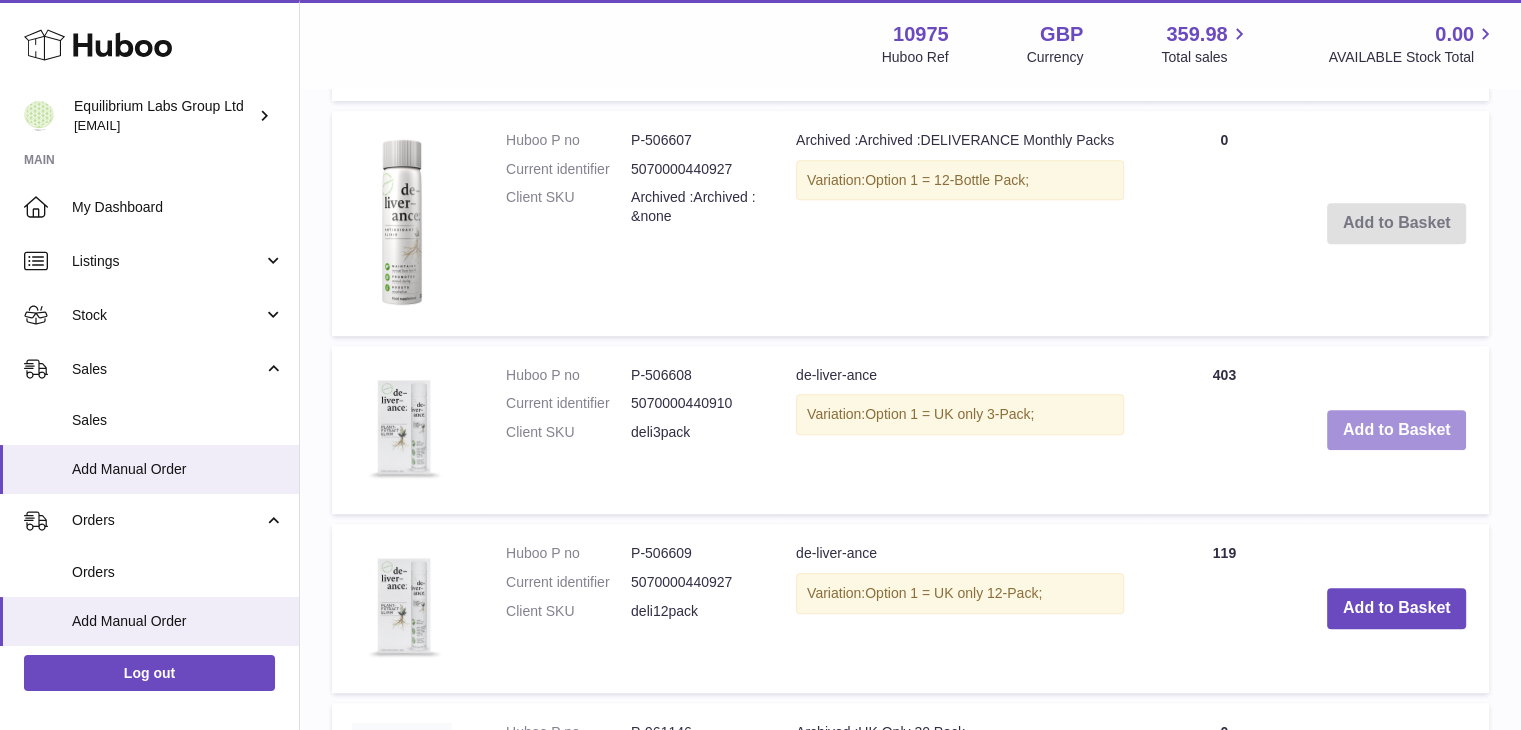 click on "Add to Basket" at bounding box center (1397, 430) 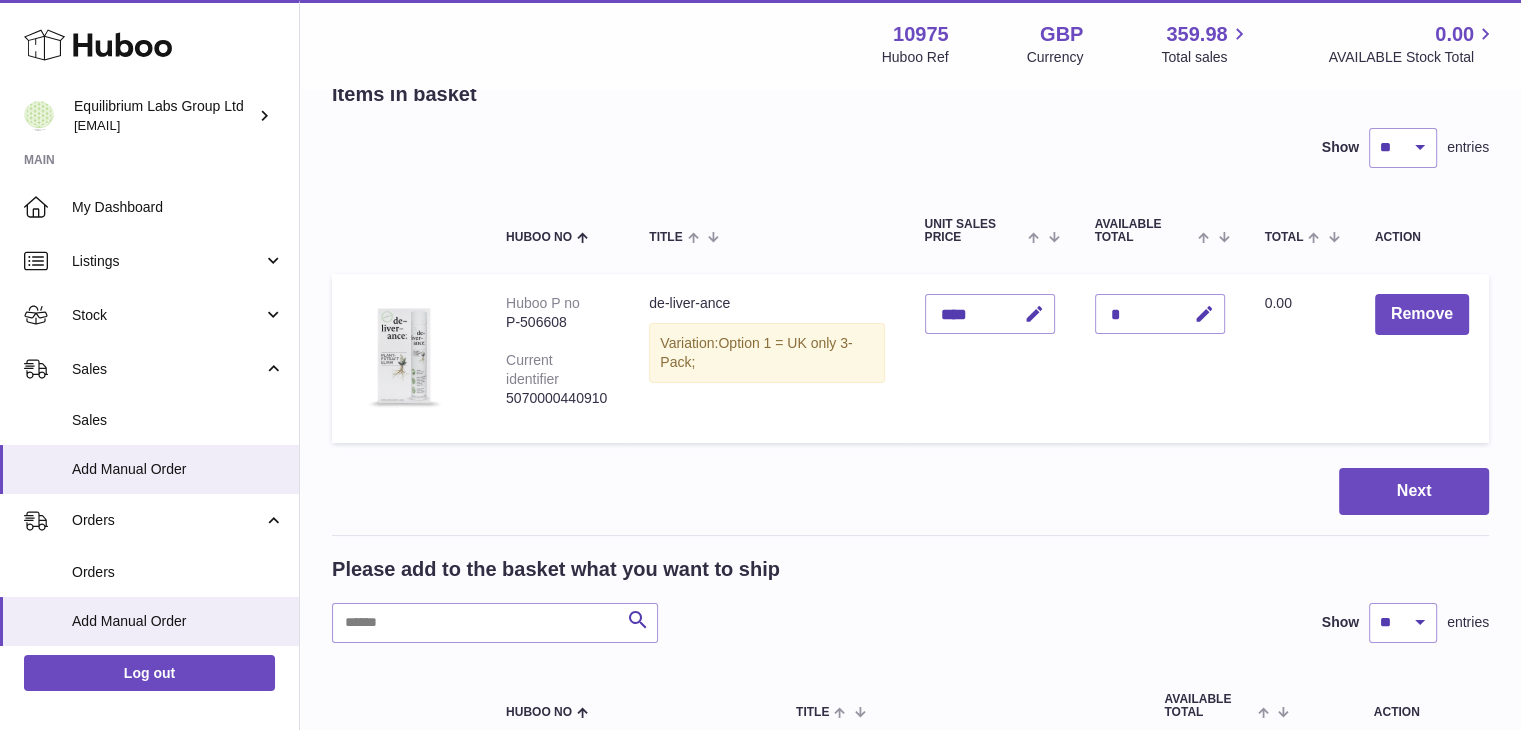 scroll, scrollTop: 88, scrollLeft: 0, axis: vertical 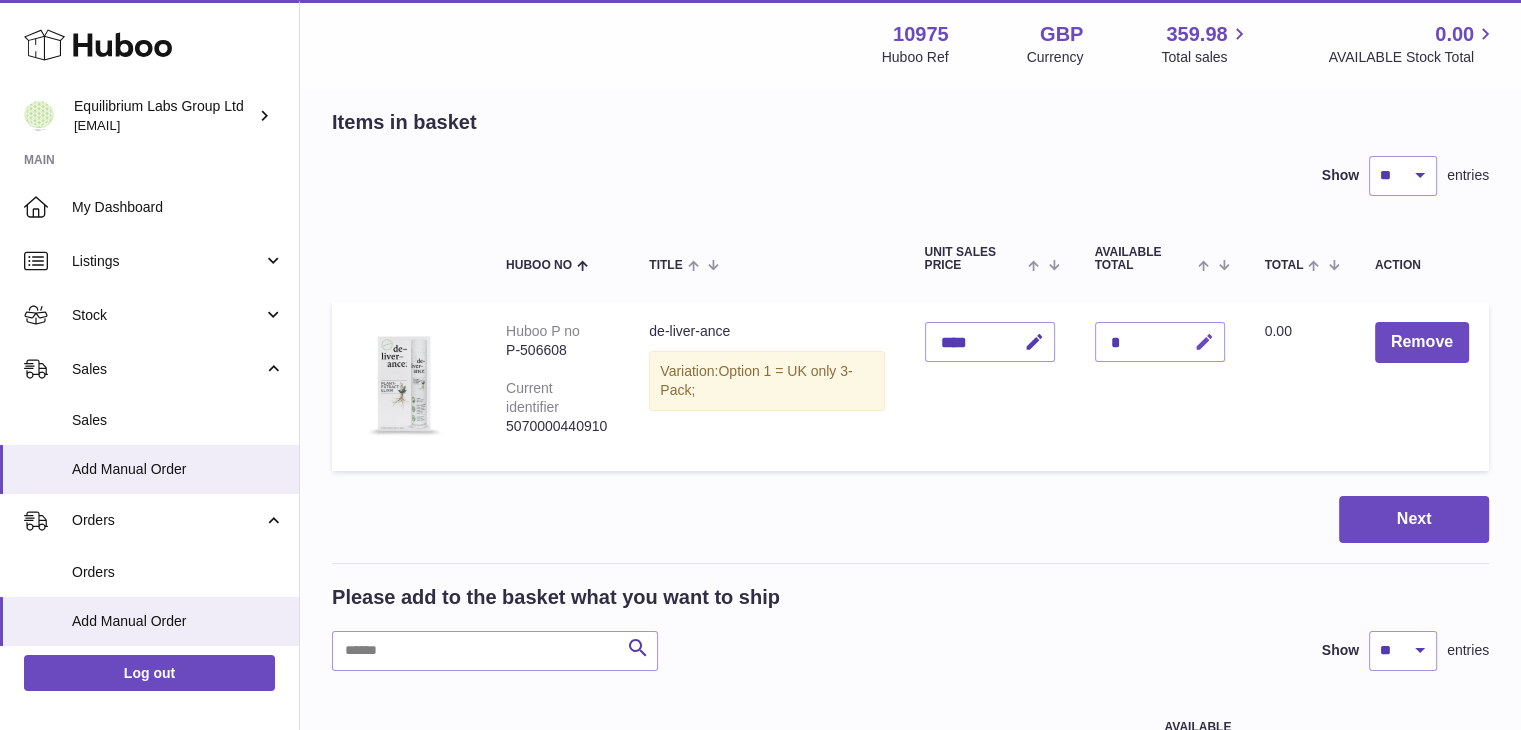 click at bounding box center (1204, 342) 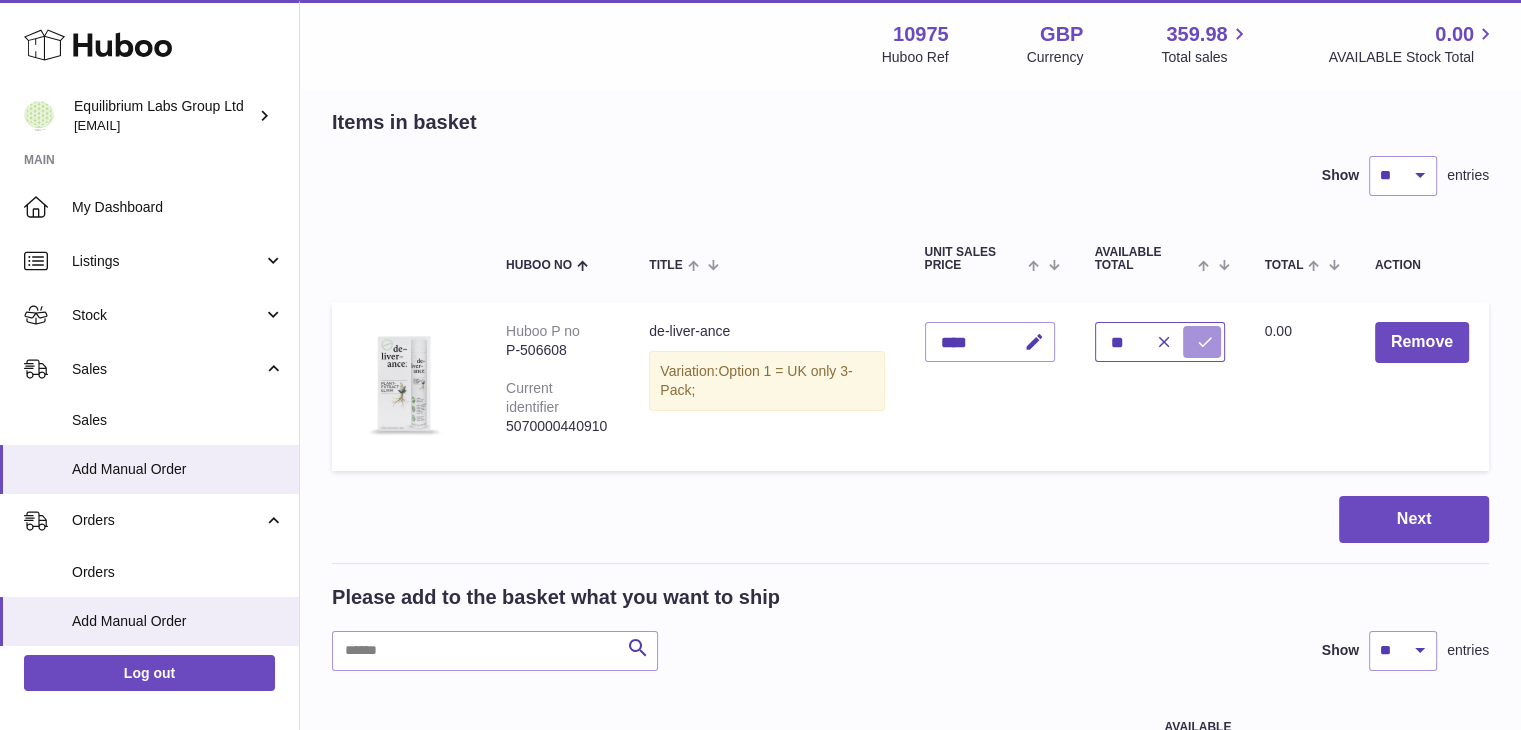 type on "**" 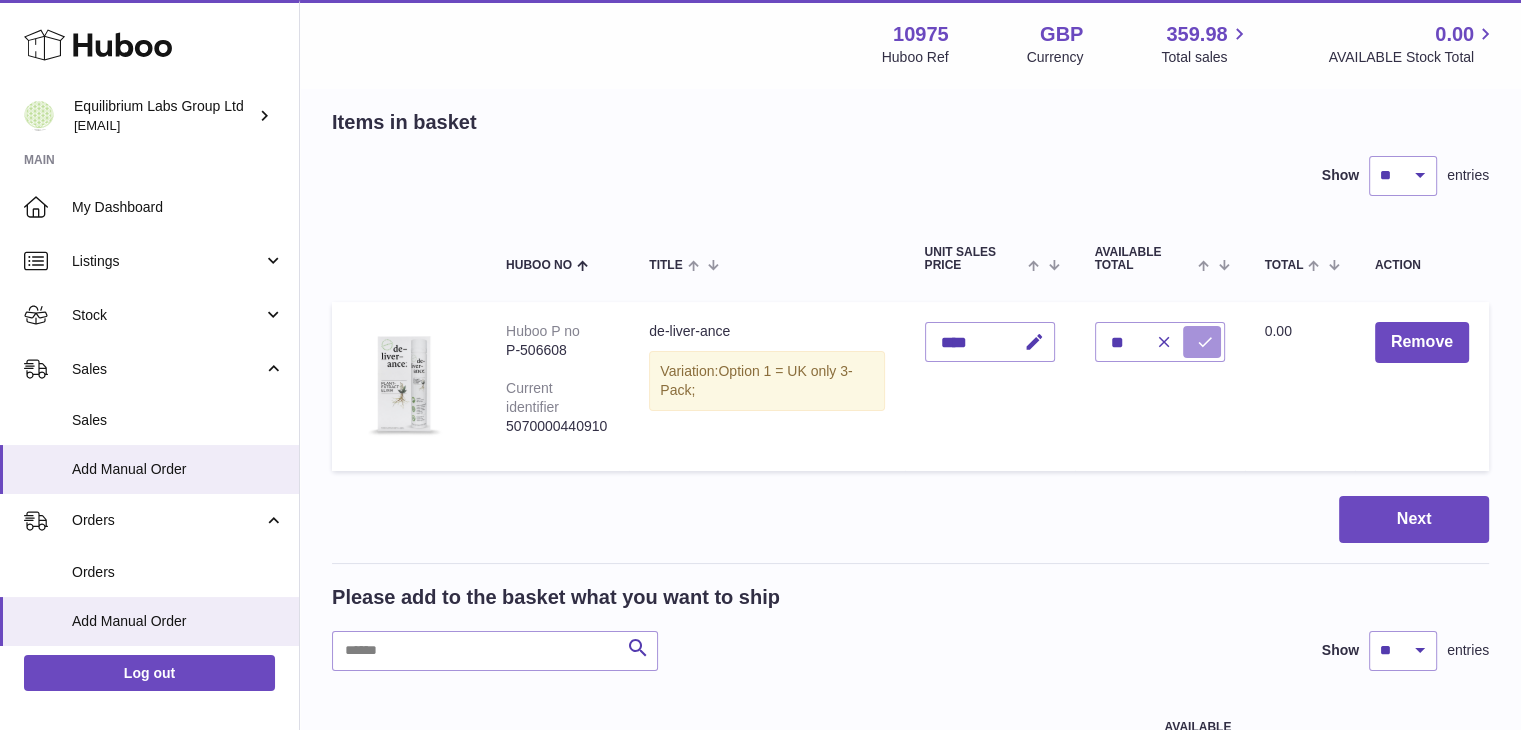 click at bounding box center [1205, 342] 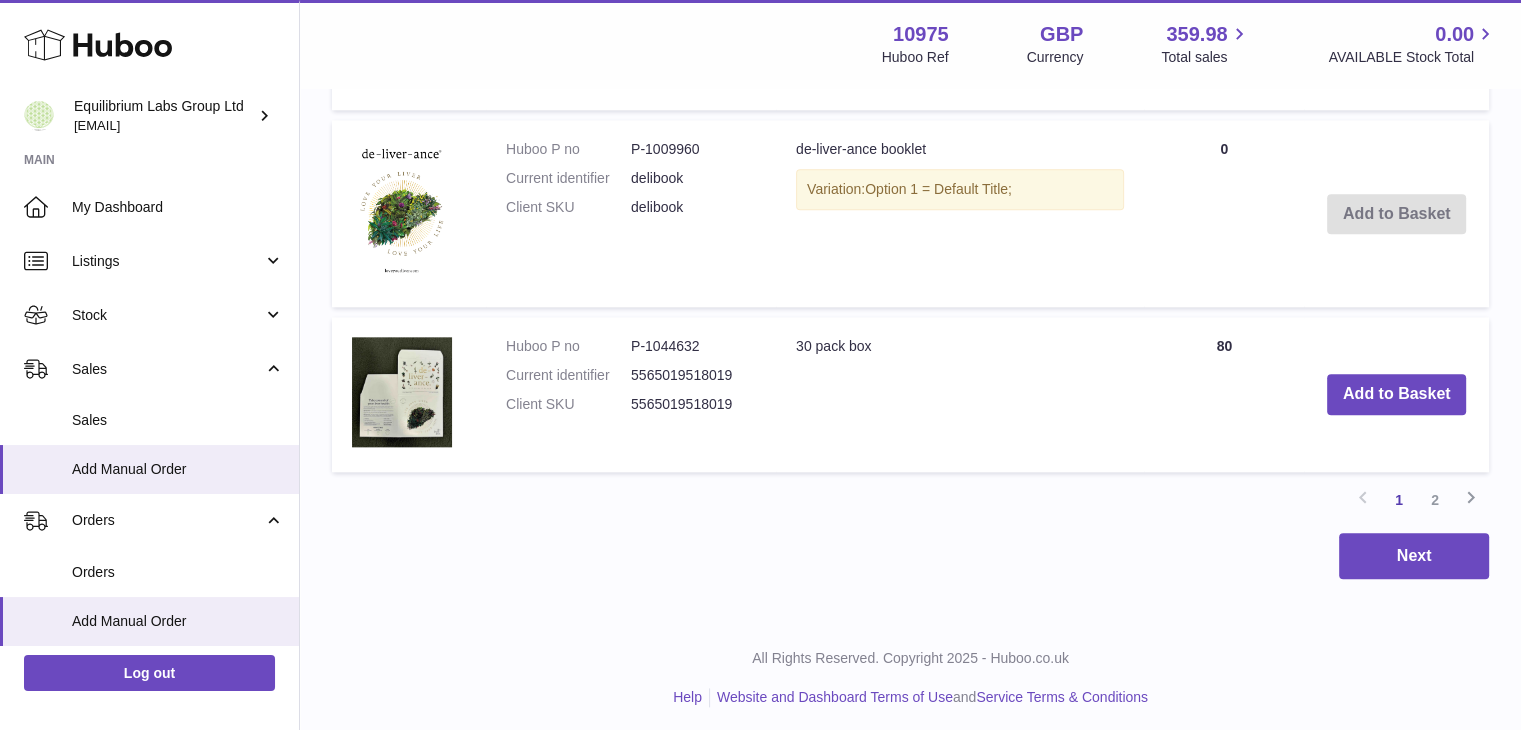 scroll, scrollTop: 2198, scrollLeft: 0, axis: vertical 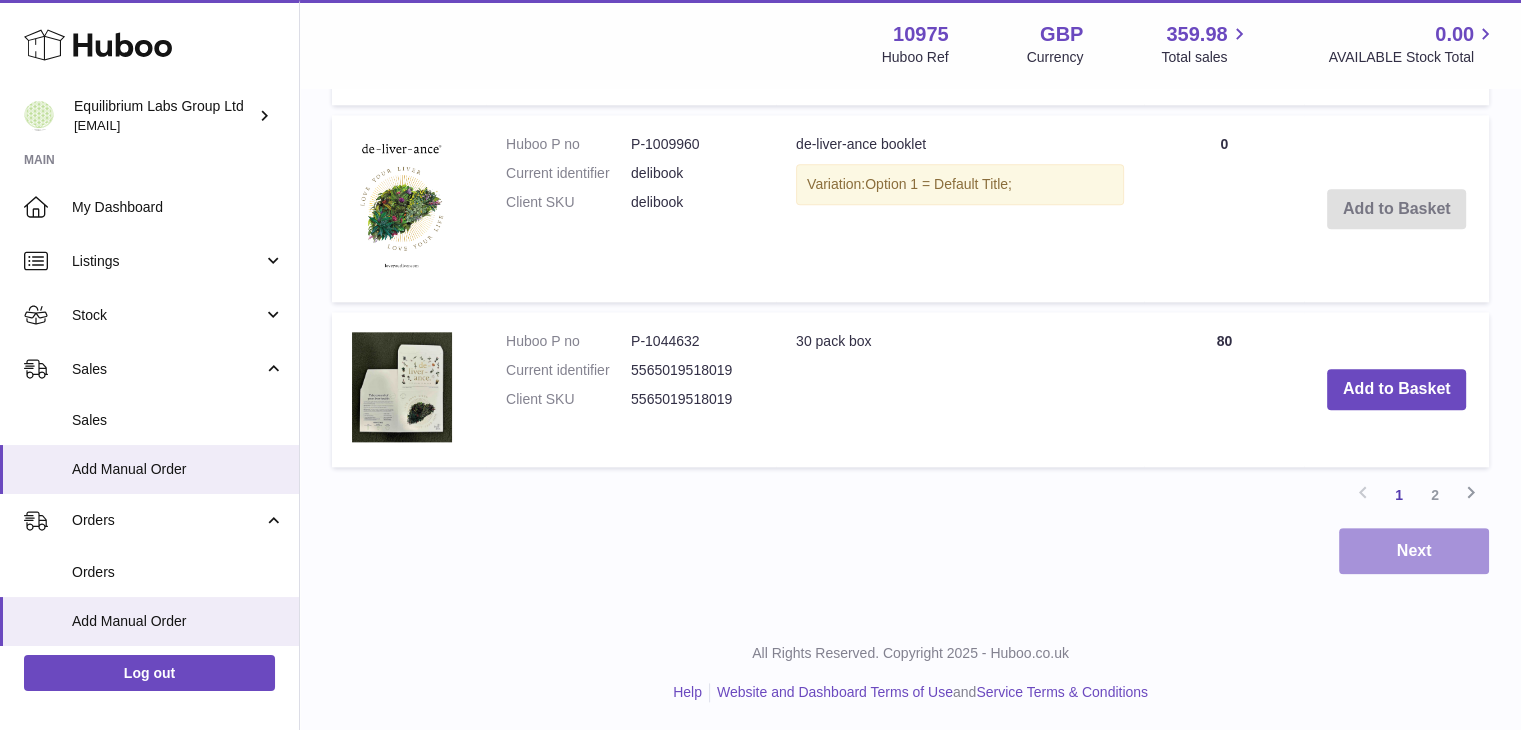 click on "Next" at bounding box center (1414, 551) 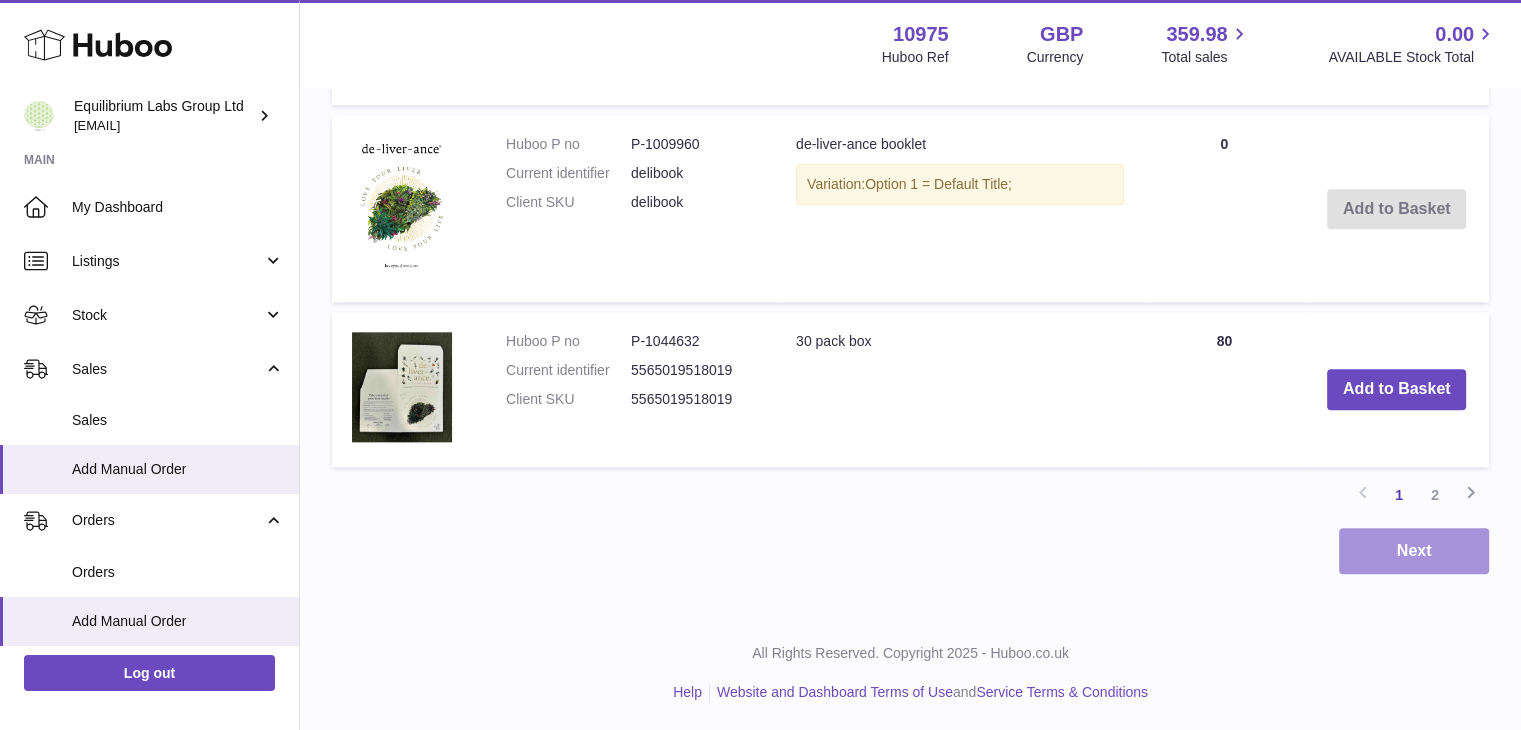 scroll, scrollTop: 0, scrollLeft: 0, axis: both 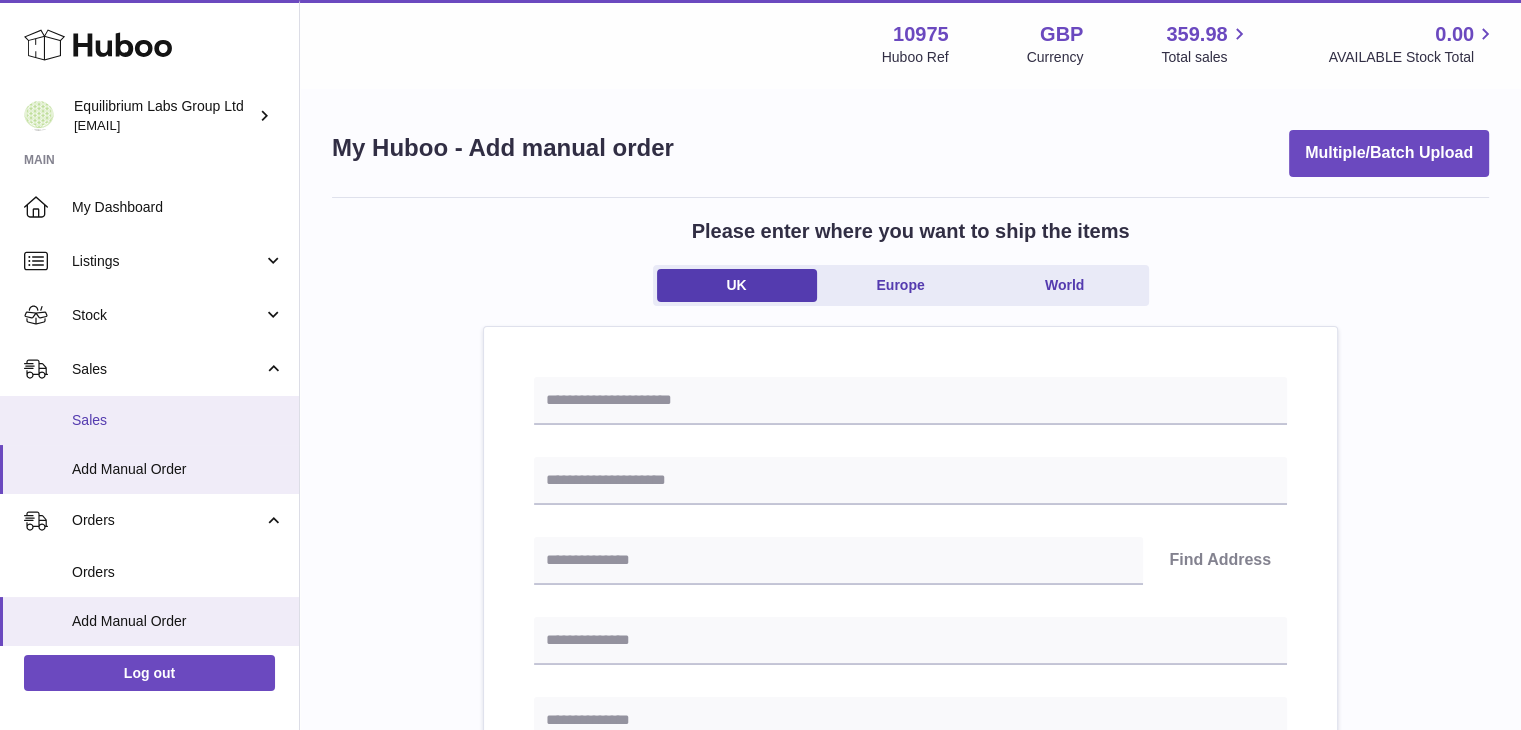 click on "Sales" at bounding box center [178, 420] 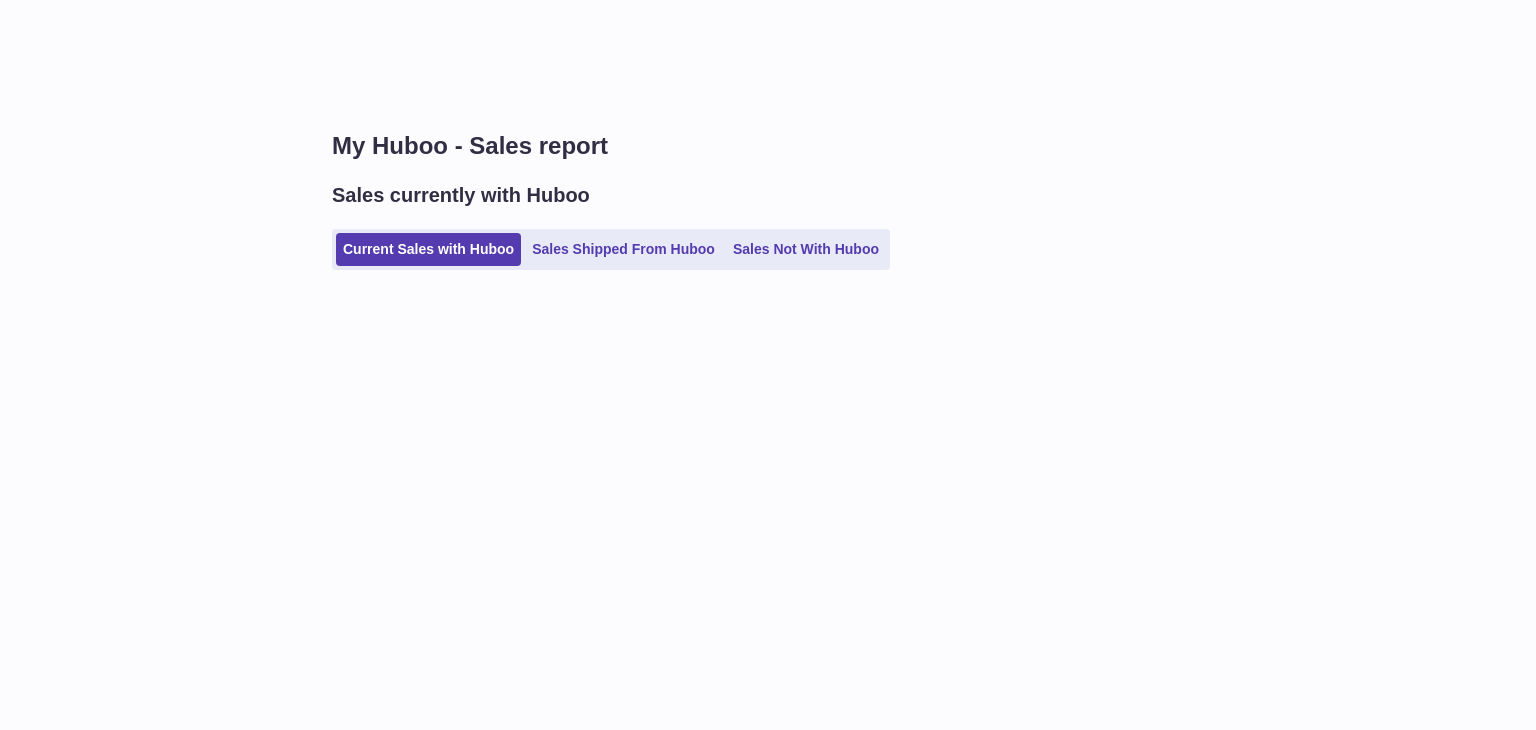 scroll, scrollTop: 0, scrollLeft: 0, axis: both 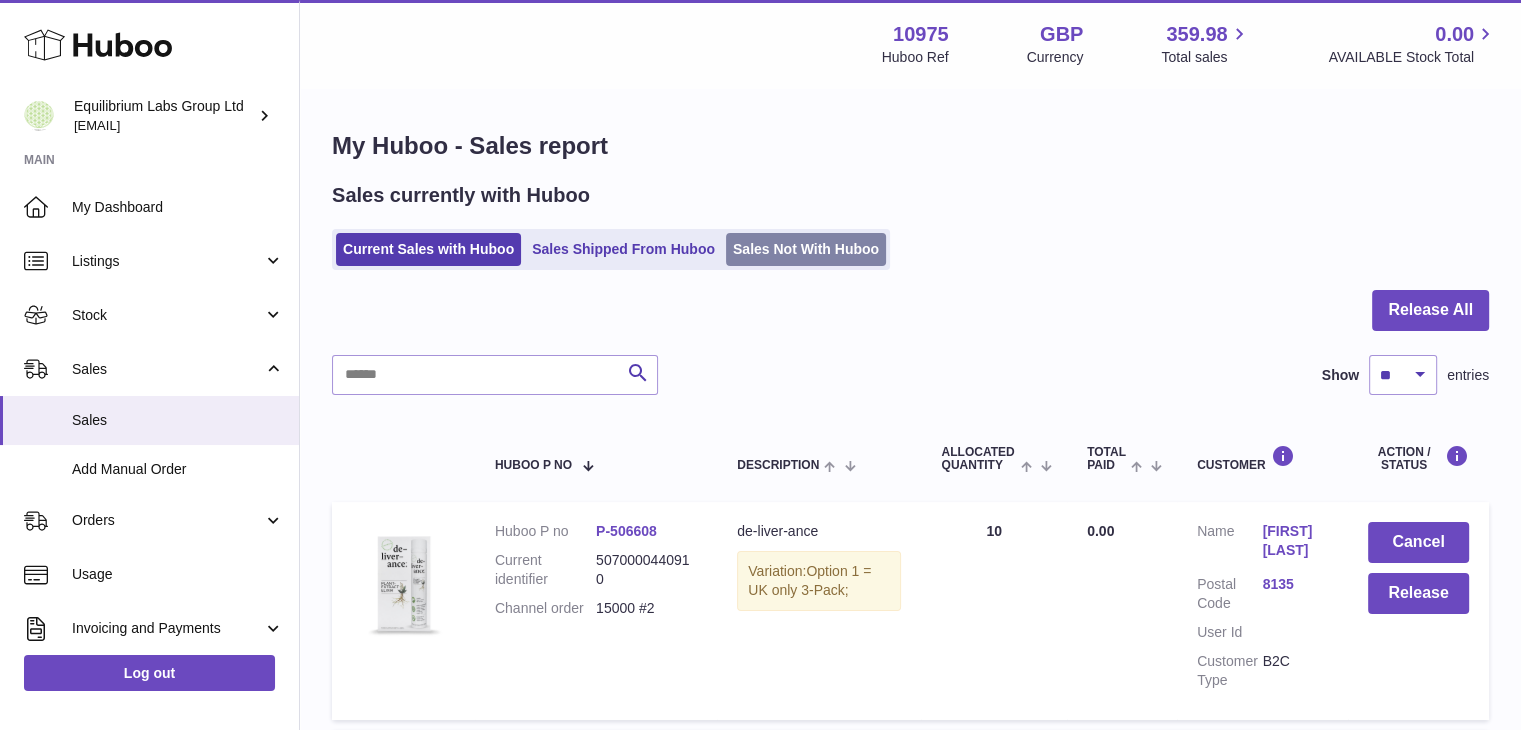 click on "Sales Not With Huboo" at bounding box center [806, 249] 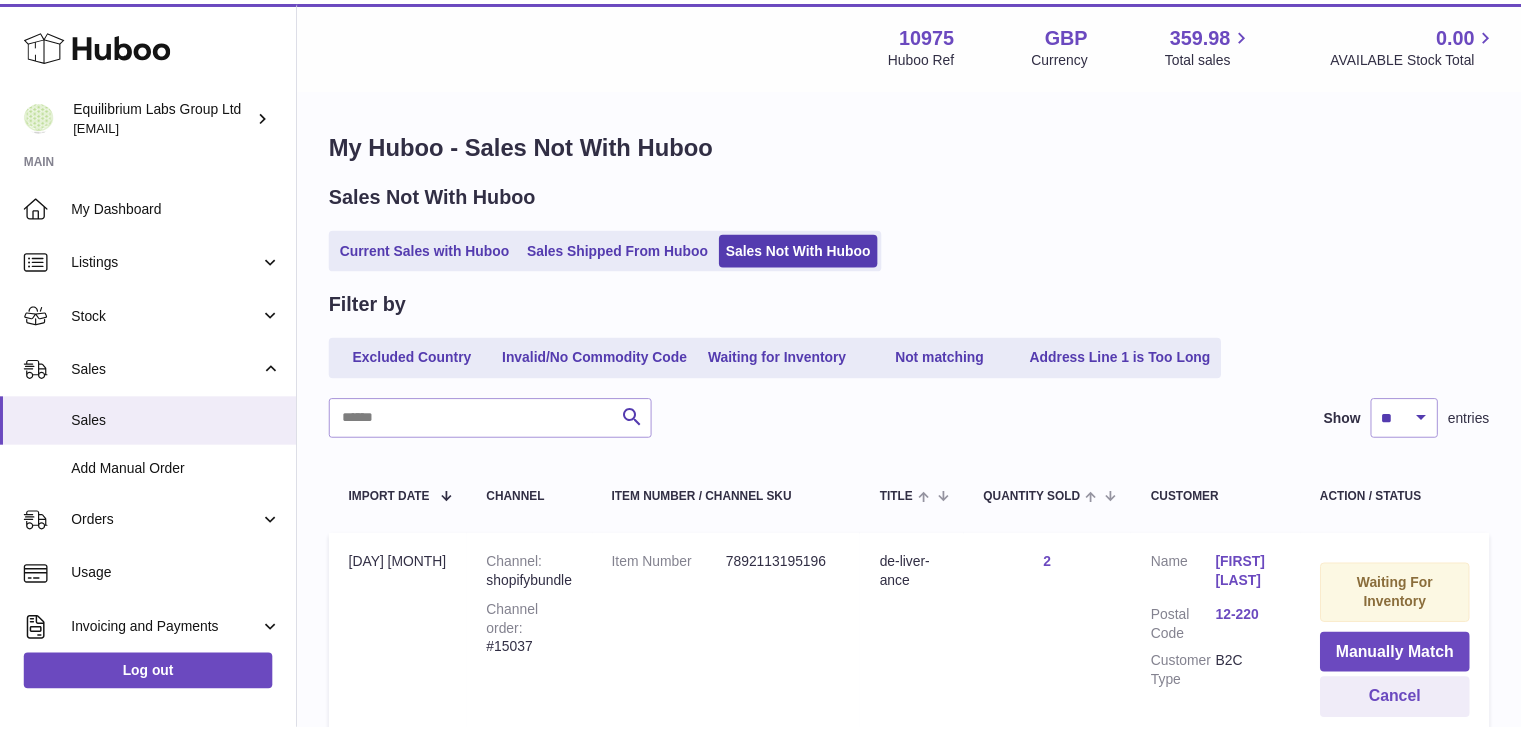 scroll, scrollTop: 0, scrollLeft: 0, axis: both 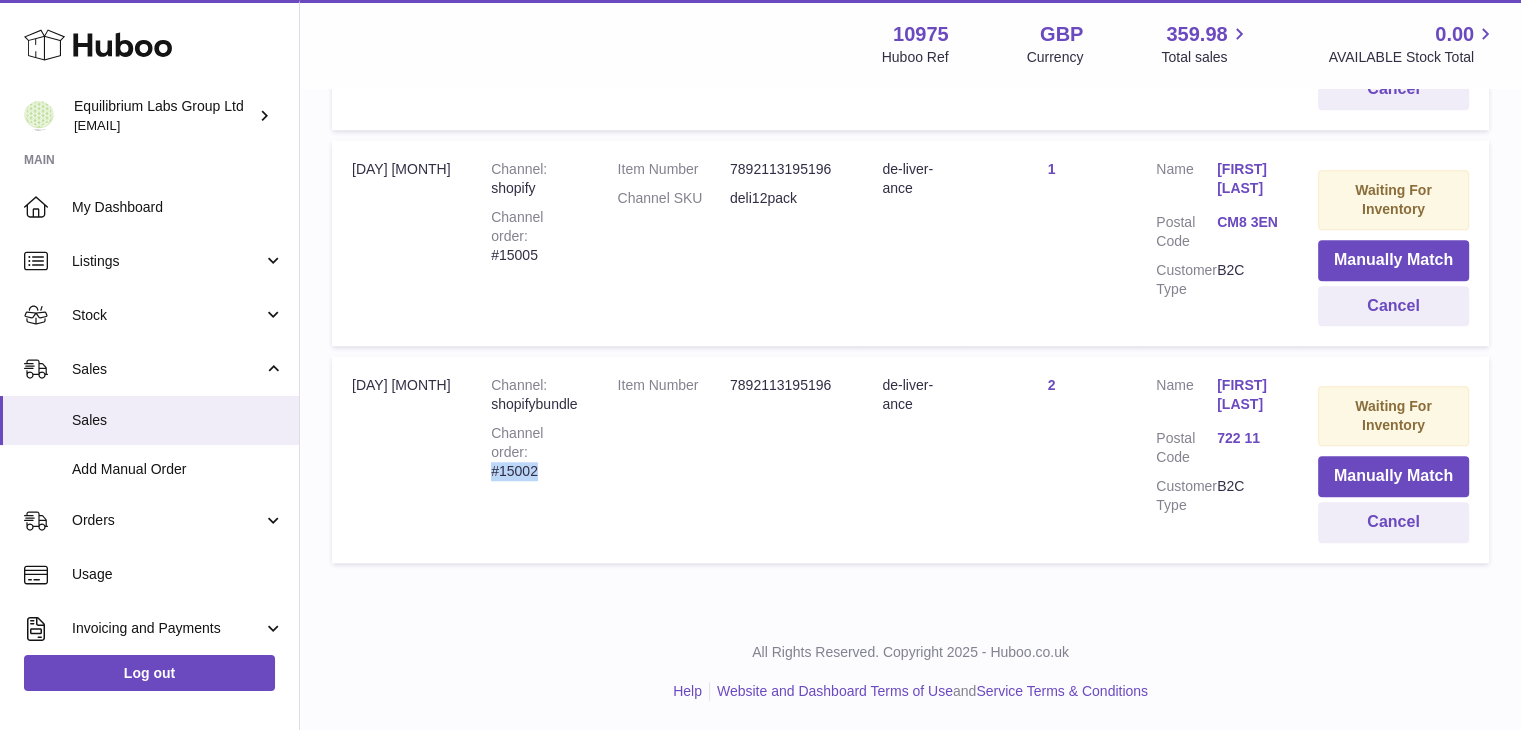 drag, startPoint x: 488, startPoint y: 470, endPoint x: 553, endPoint y: 468, distance: 65.03076 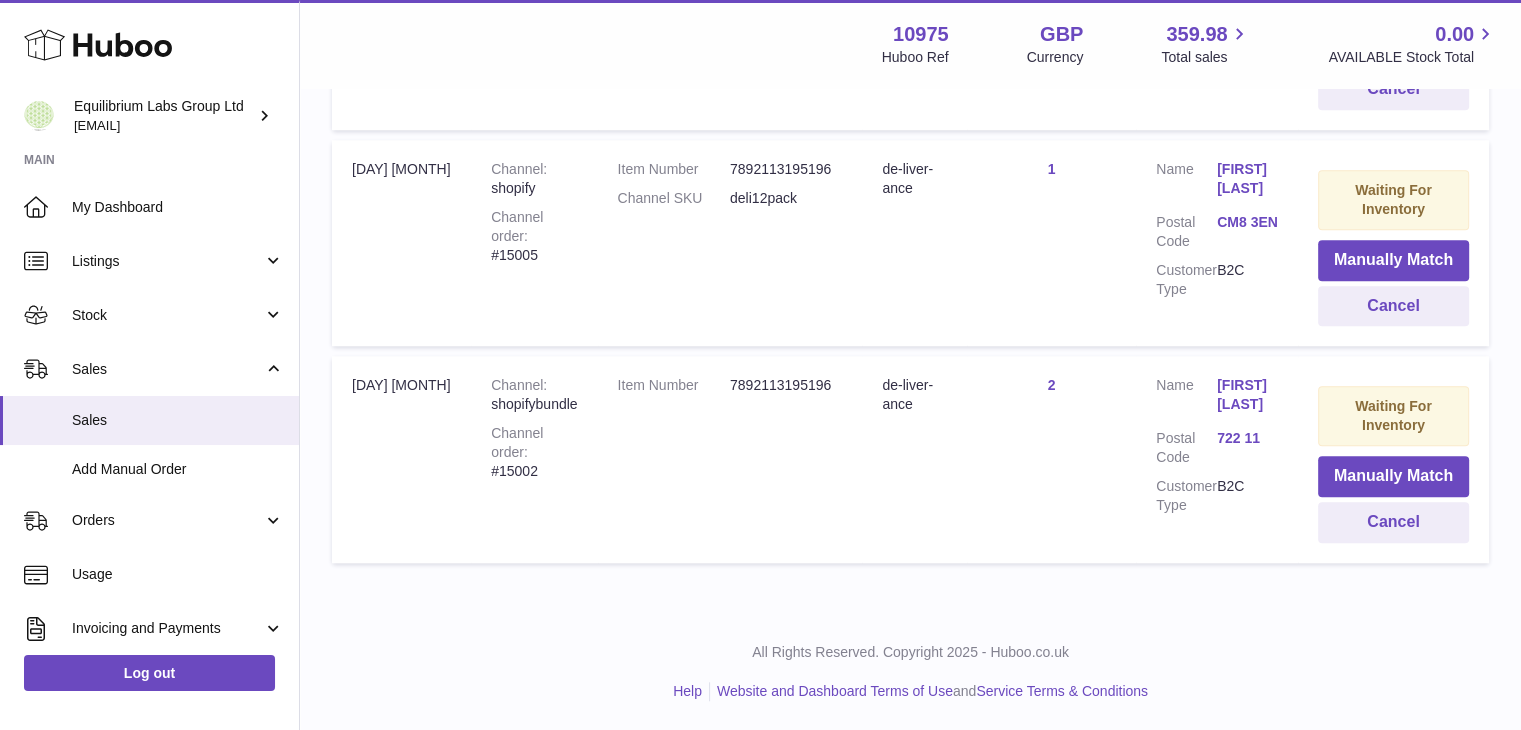 click on "Item Number   7892113195196" at bounding box center [730, 459] 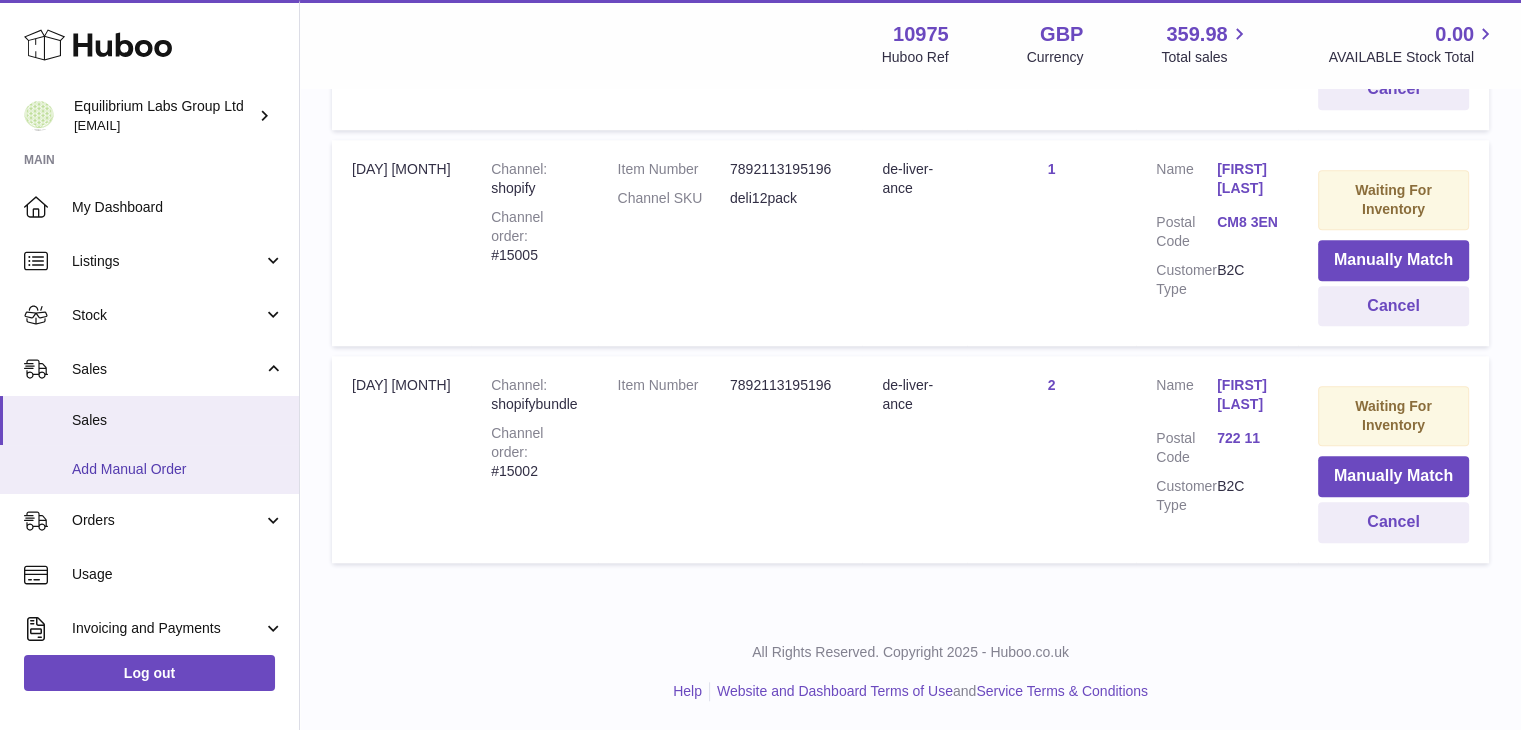 click on "Add Manual Order" at bounding box center (178, 469) 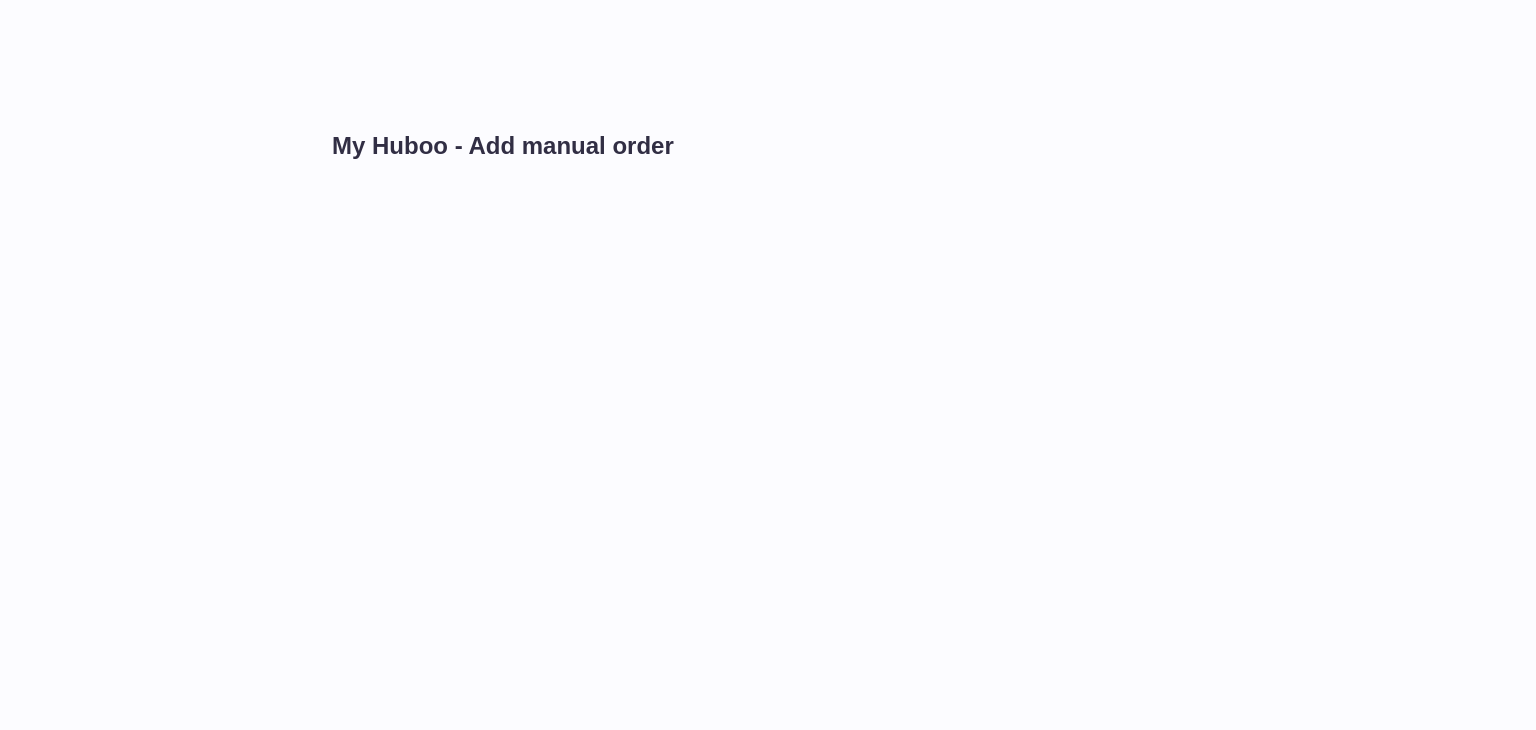 scroll, scrollTop: 0, scrollLeft: 0, axis: both 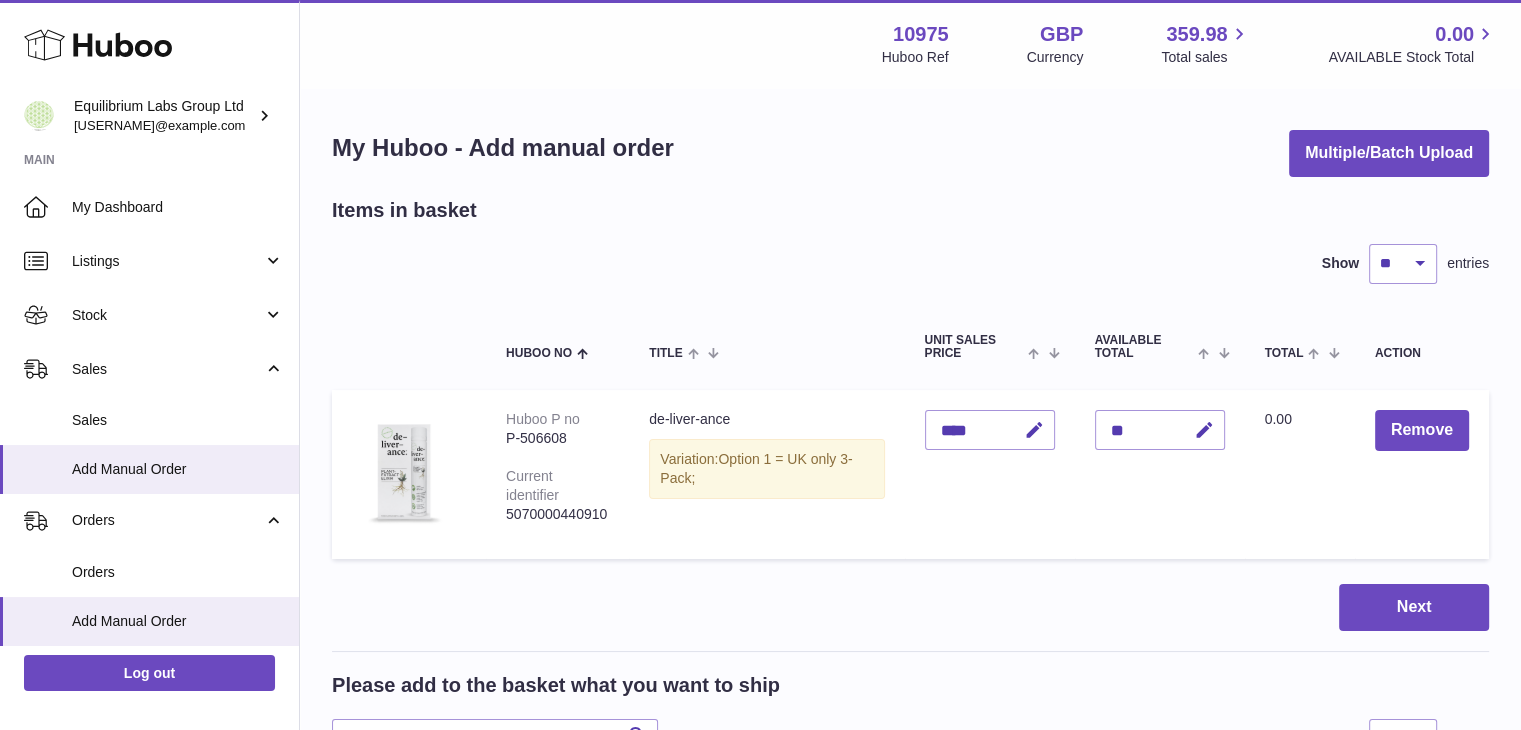 click on "**" at bounding box center (1160, 430) 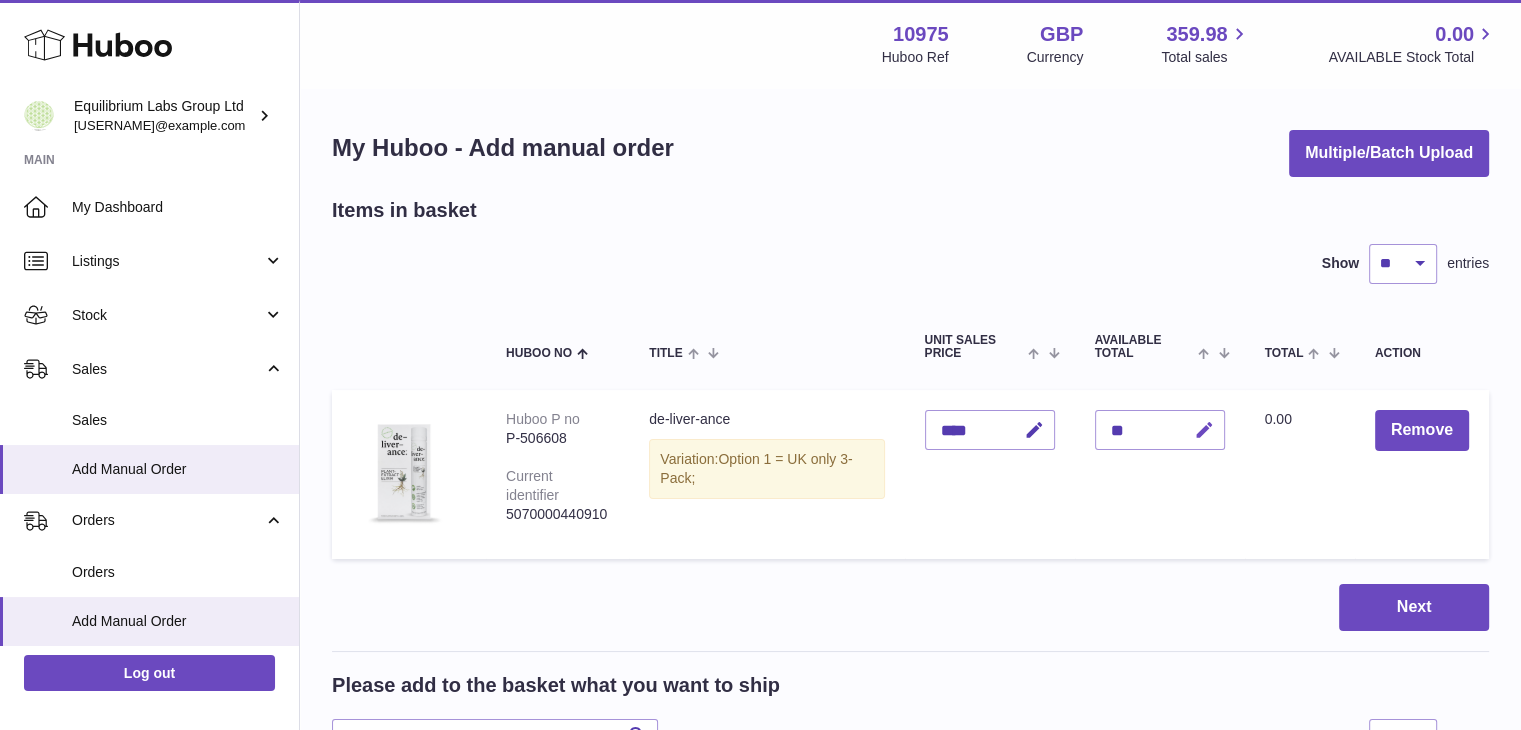 click at bounding box center [1204, 430] 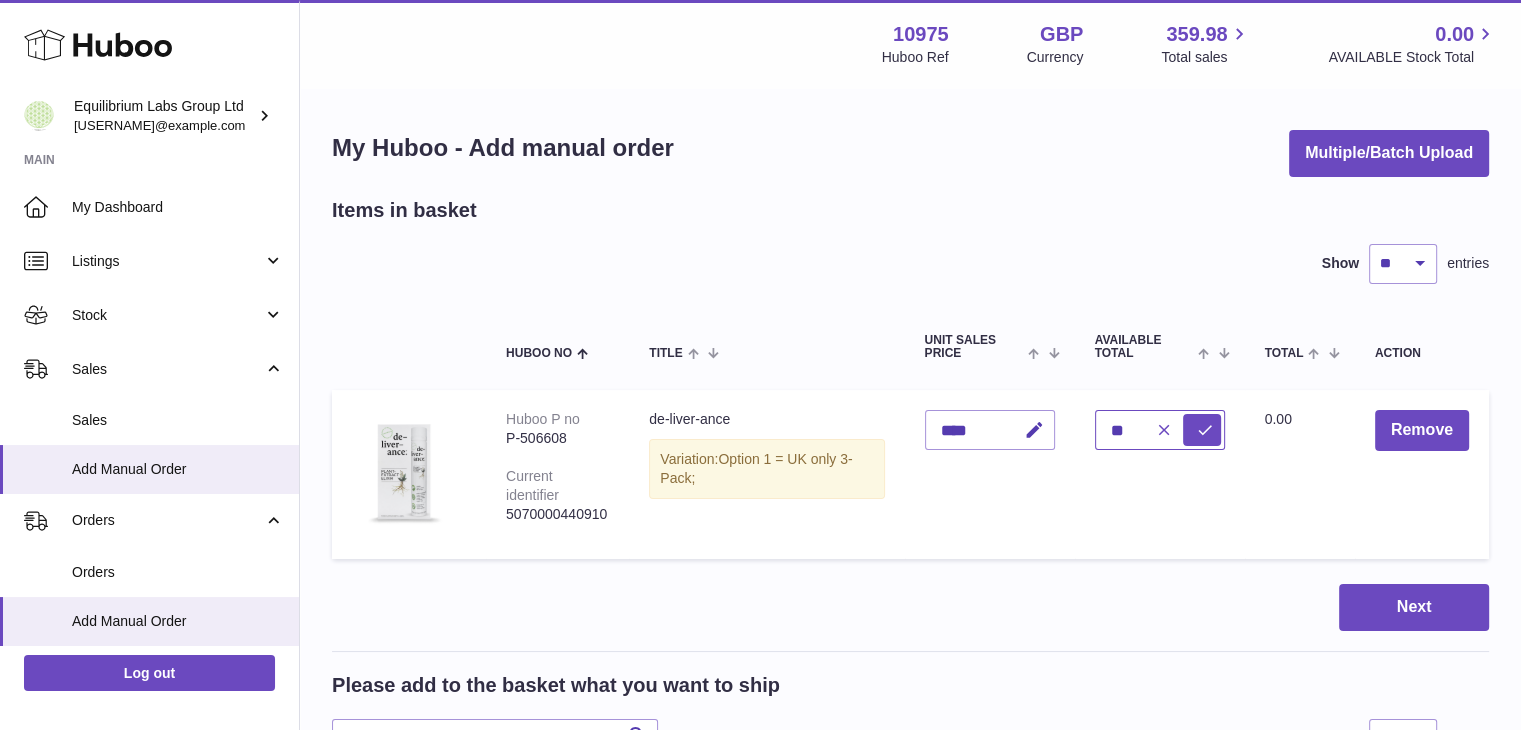 type on "*" 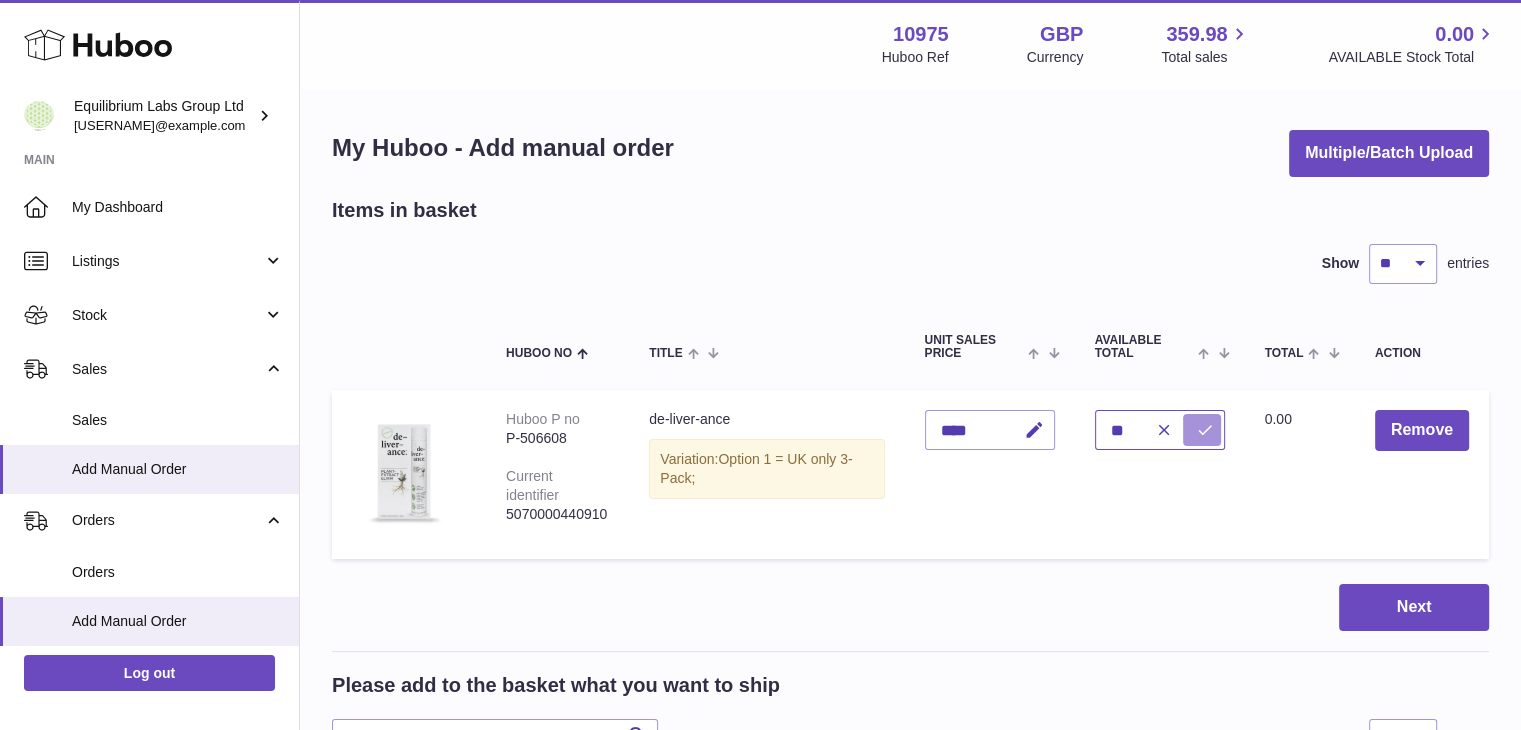 type on "**" 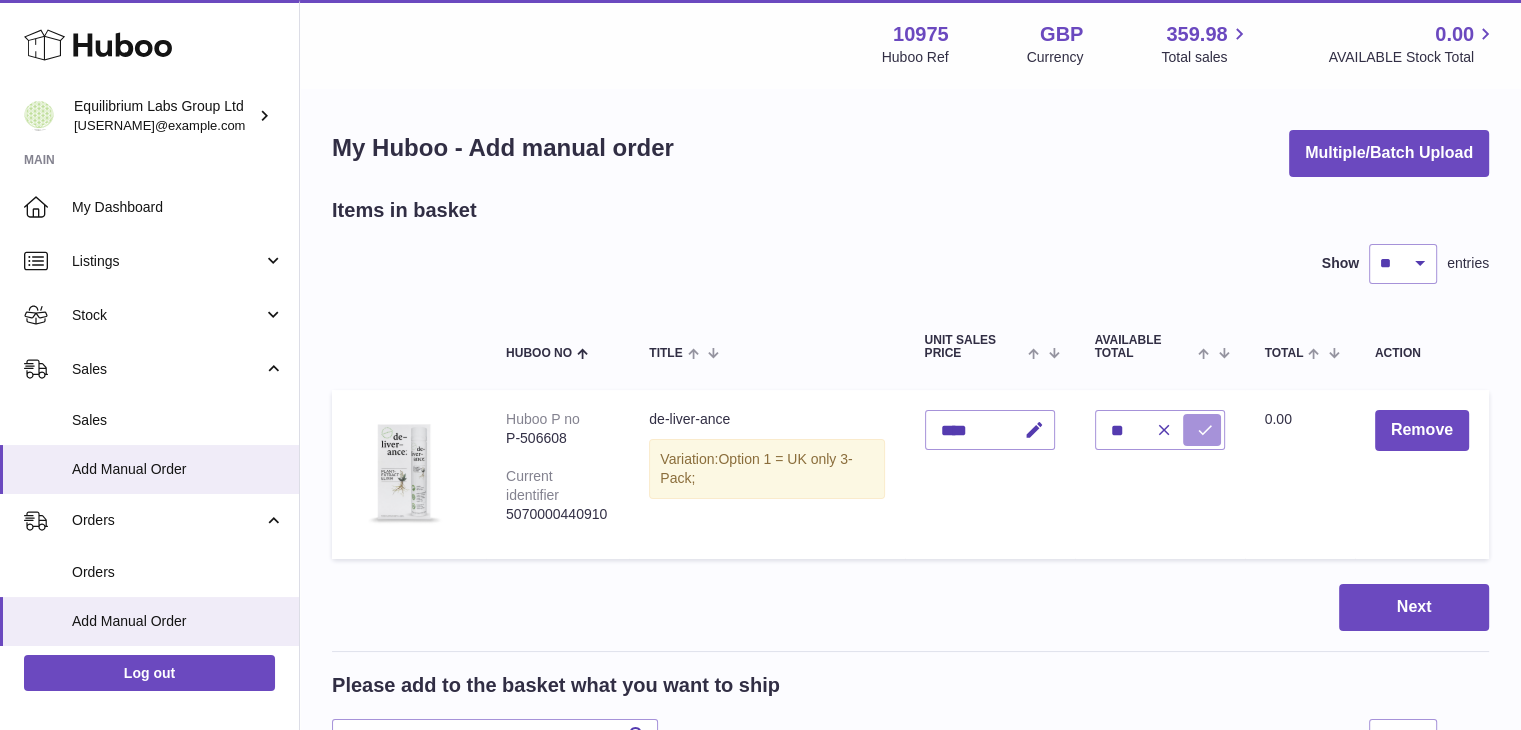 click at bounding box center (1205, 430) 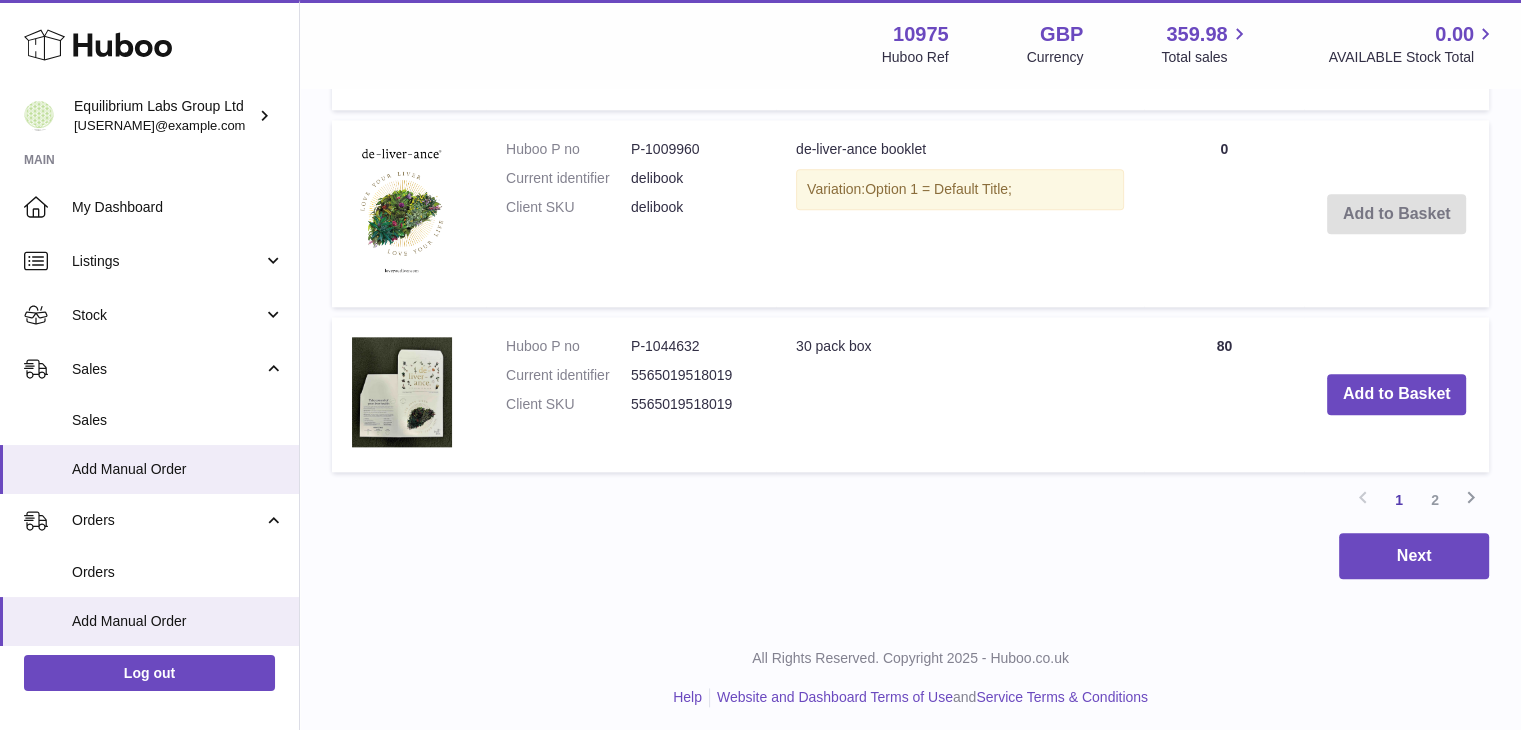 scroll, scrollTop: 2198, scrollLeft: 0, axis: vertical 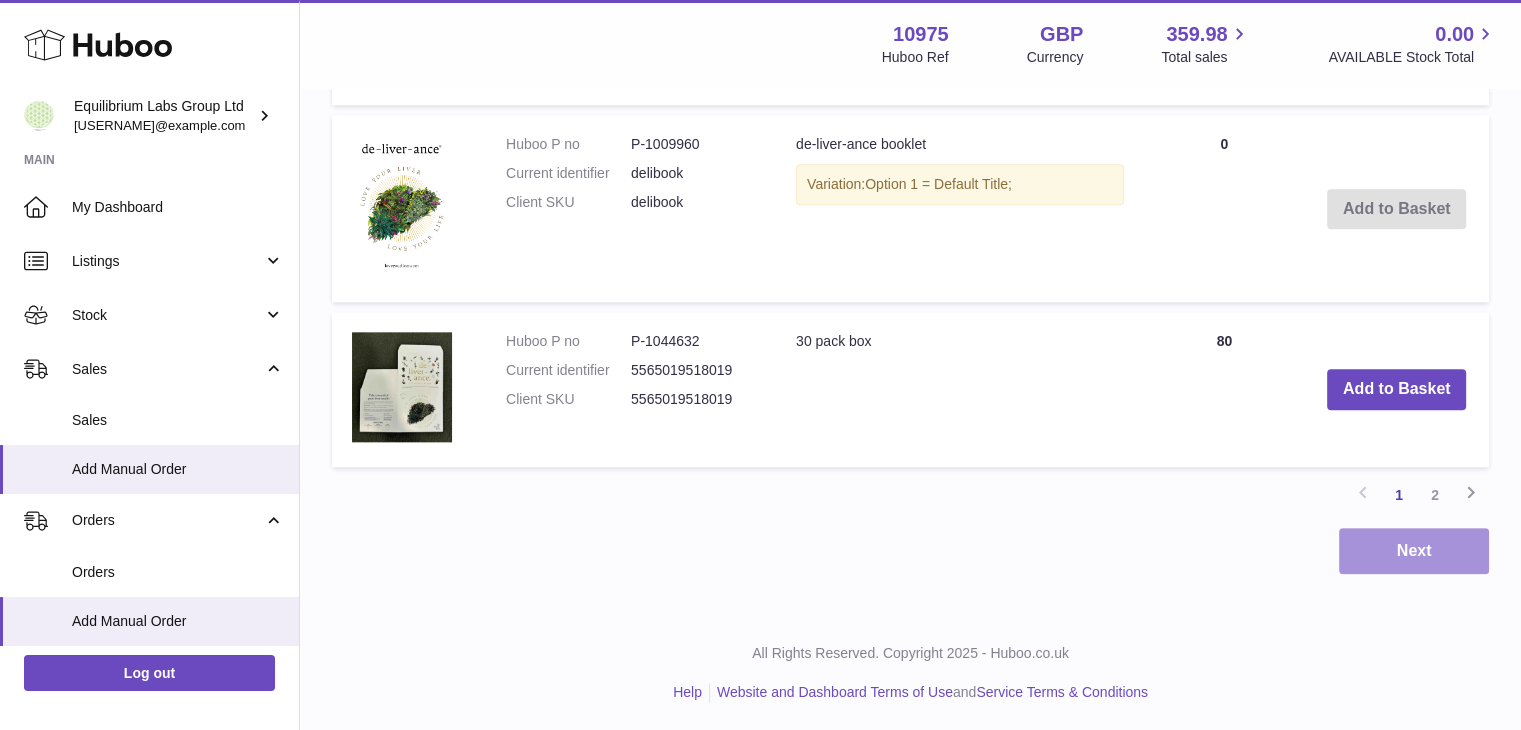 click on "Next" at bounding box center [1414, 551] 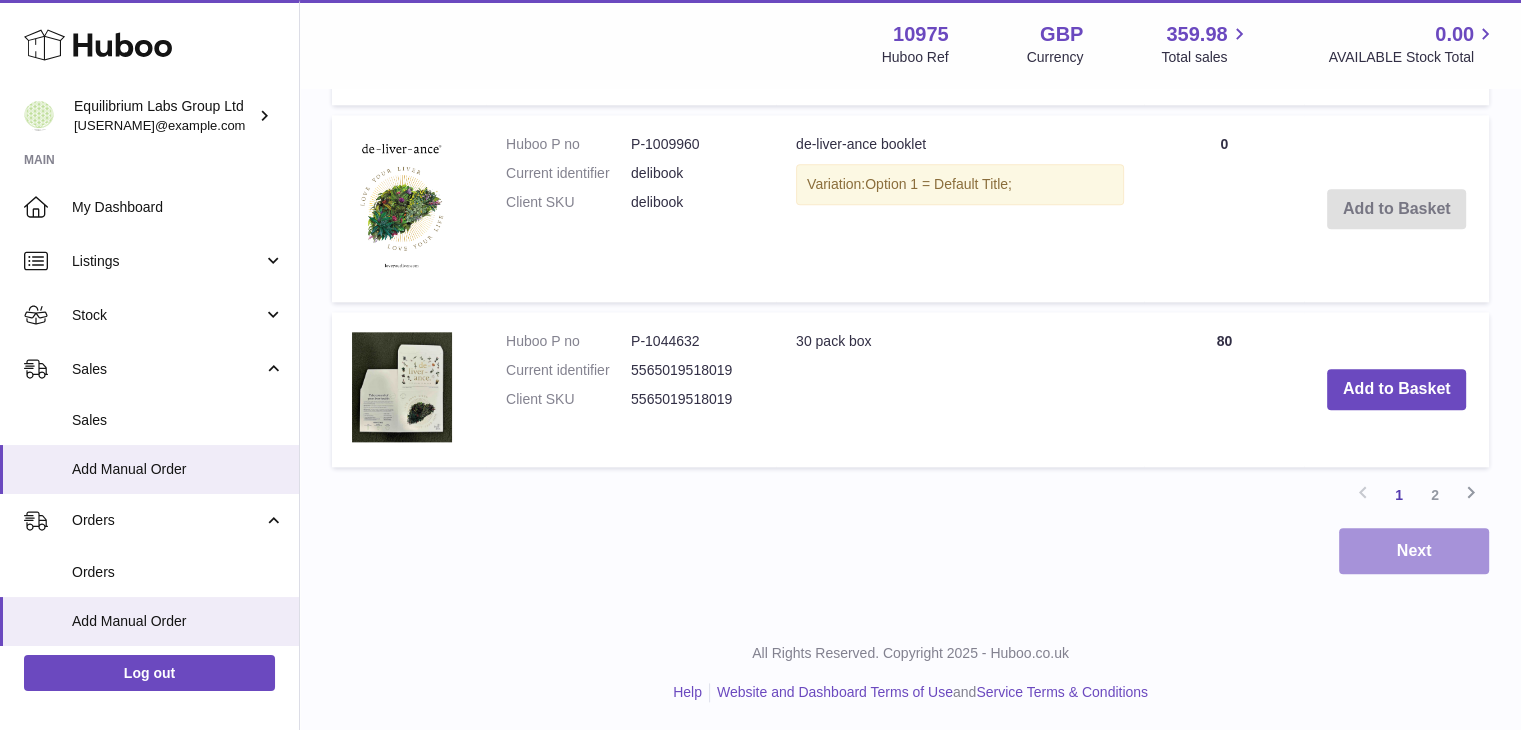 scroll, scrollTop: 0, scrollLeft: 0, axis: both 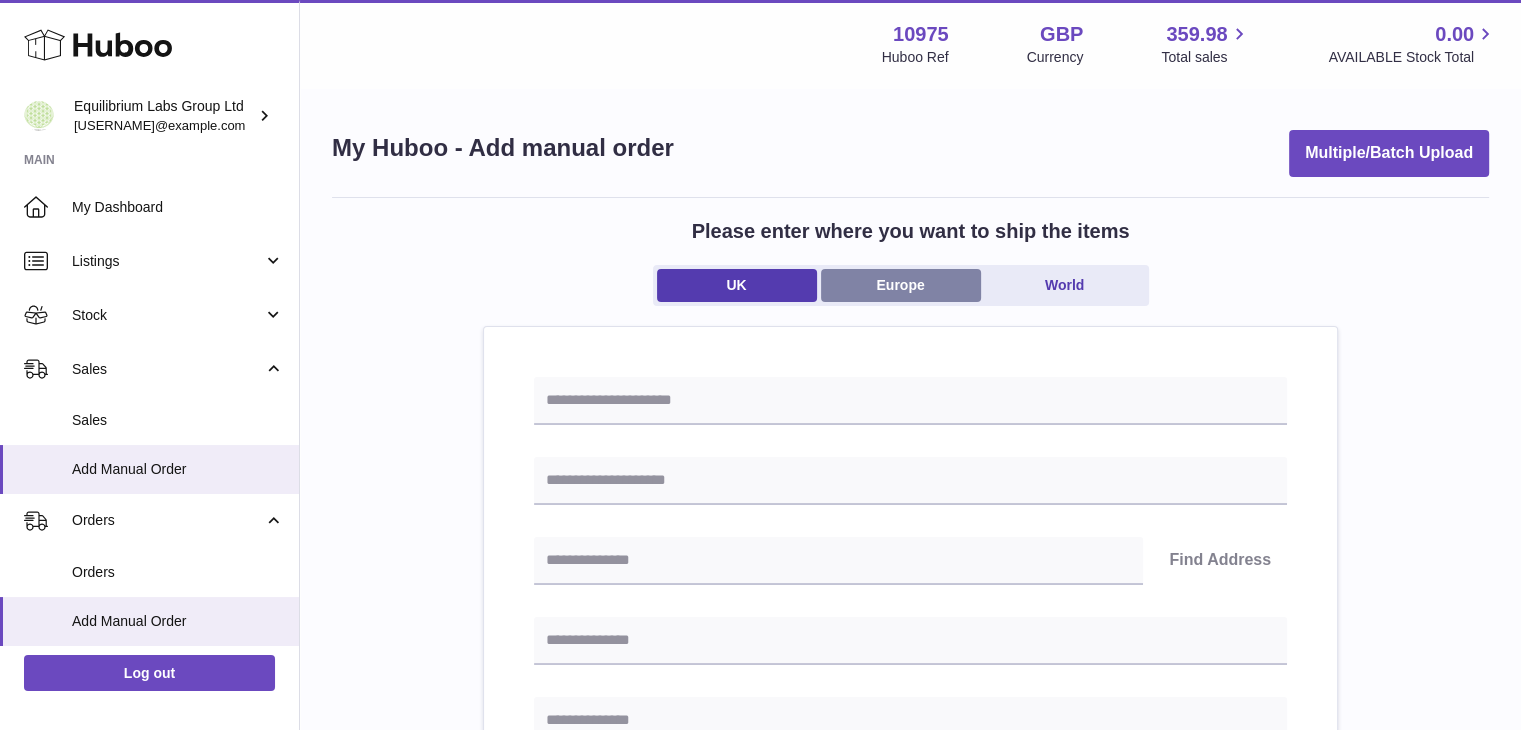 click on "Europe" at bounding box center (901, 285) 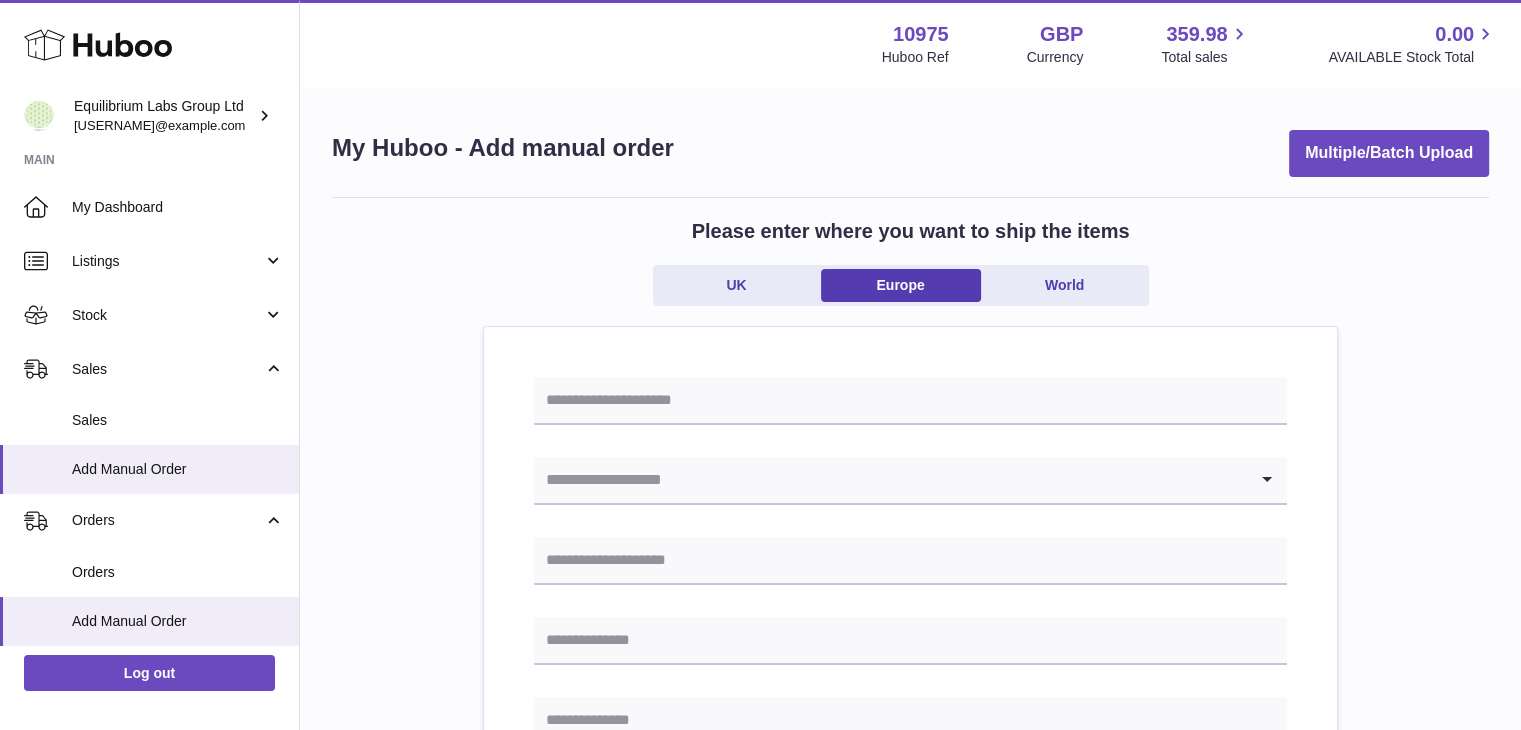 click at bounding box center [890, 480] 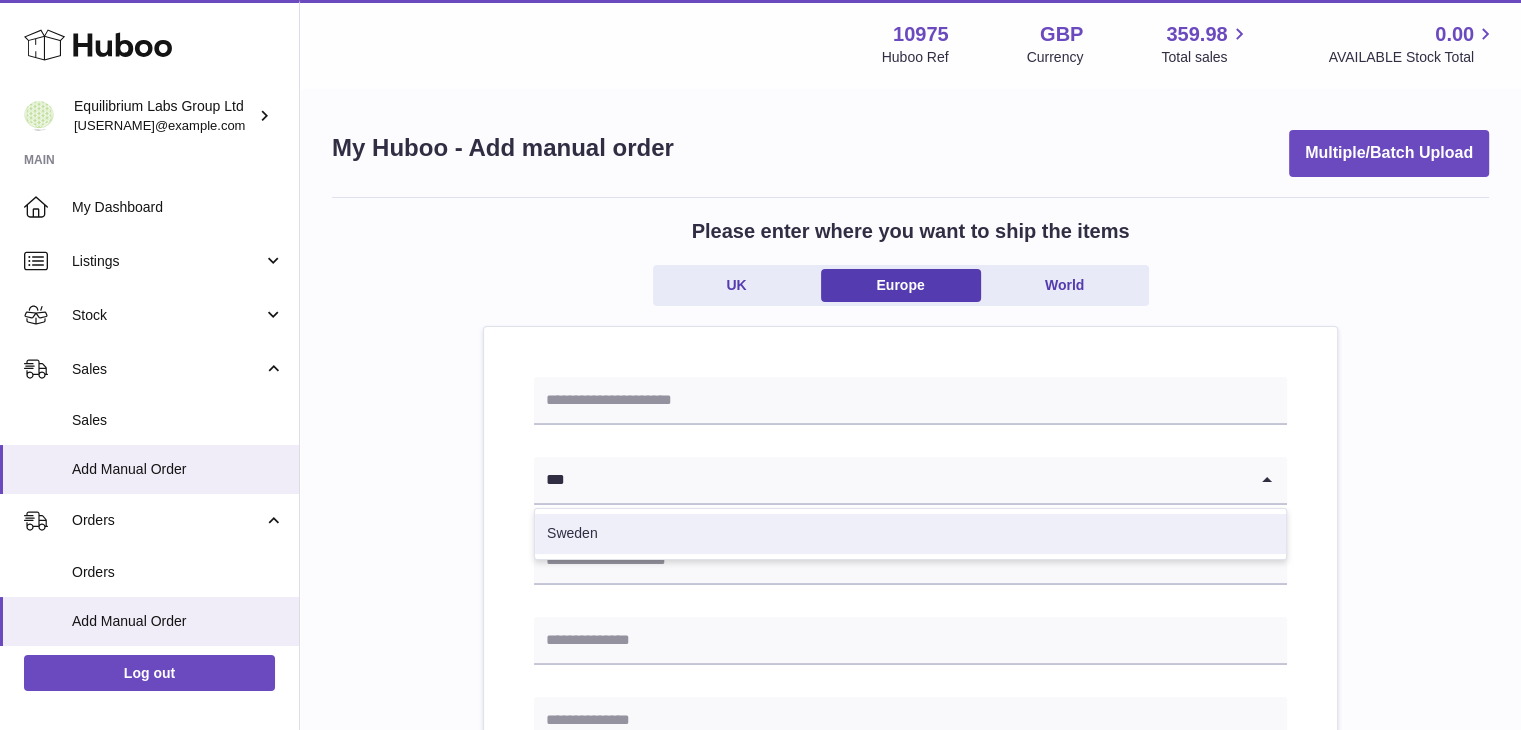 click on "Sweden" at bounding box center (910, 534) 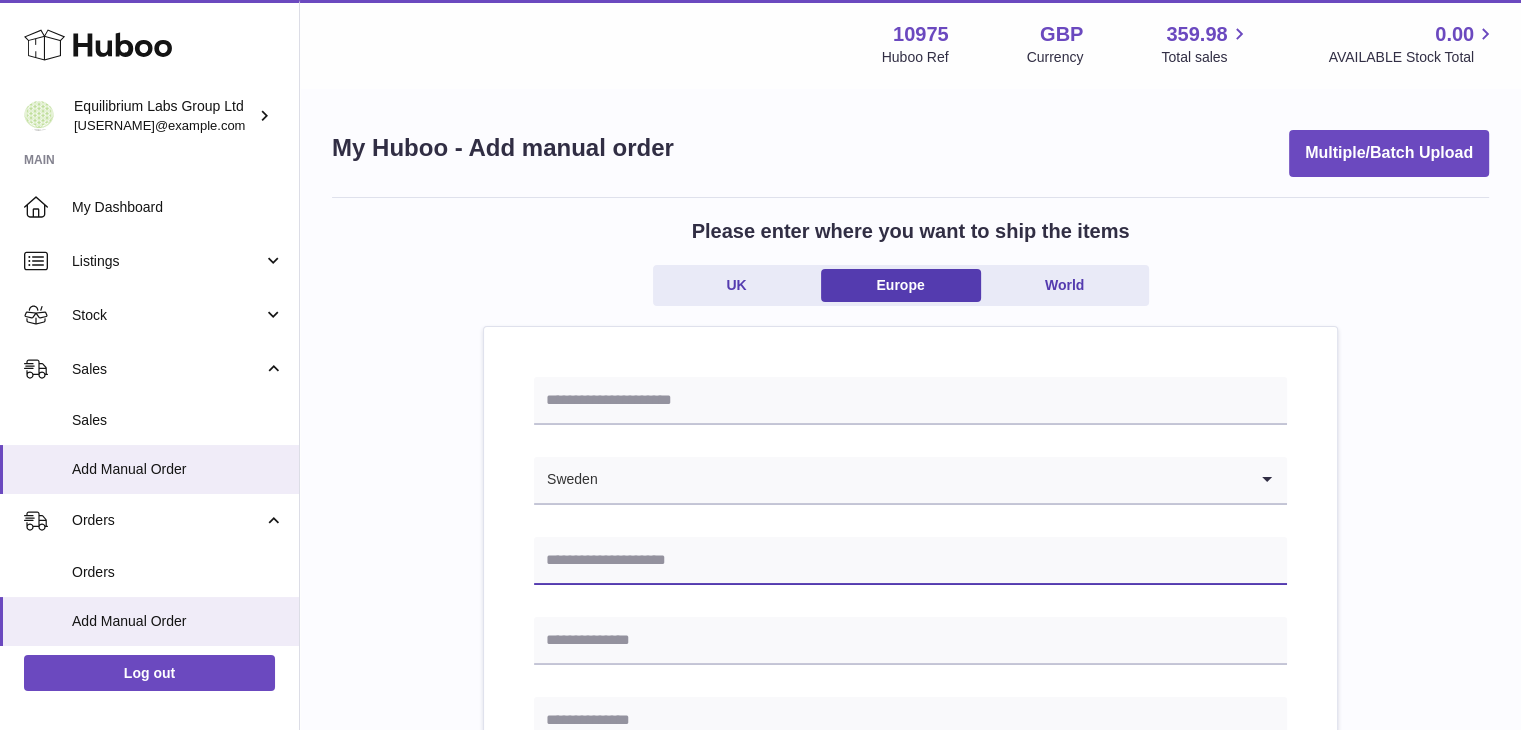 paste on "**********" 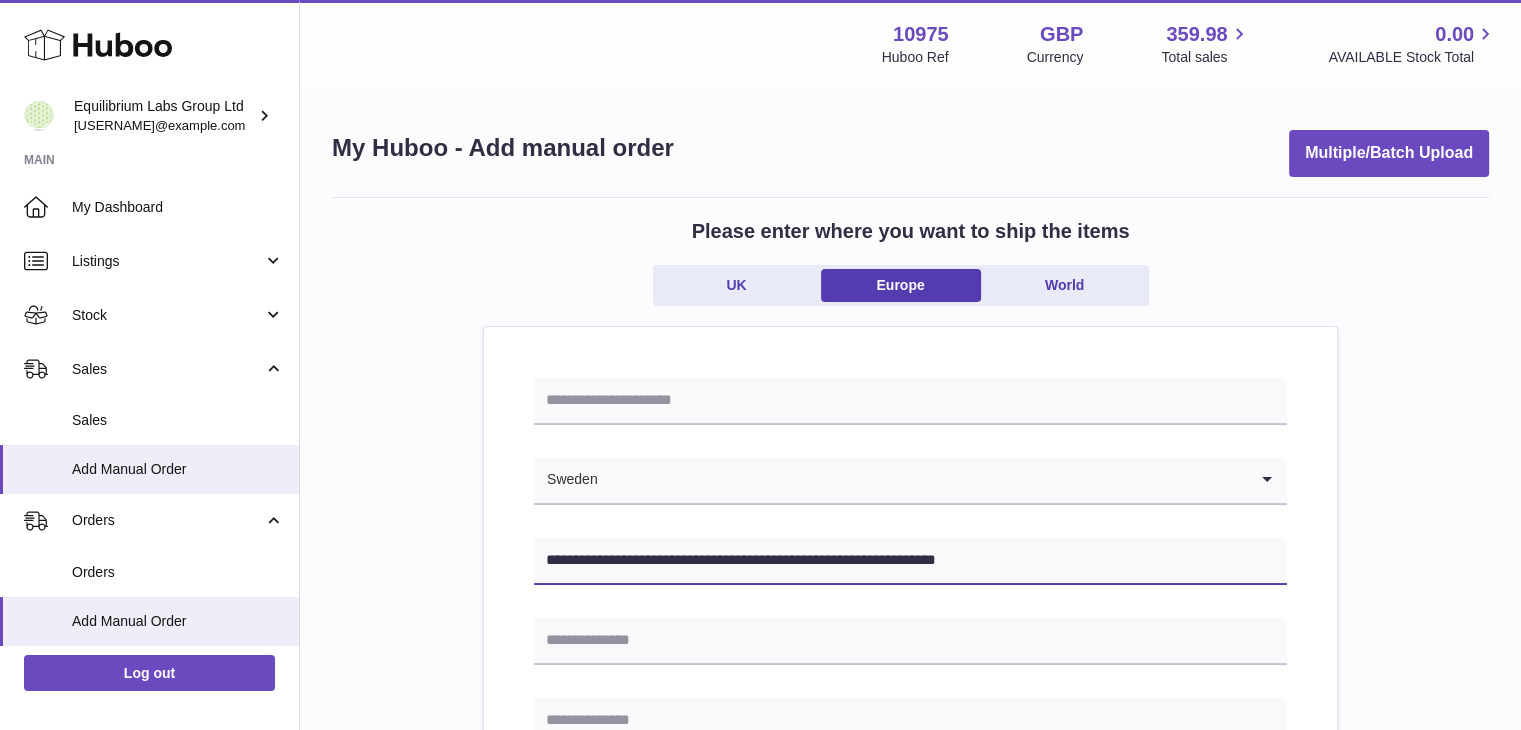 type on "**********" 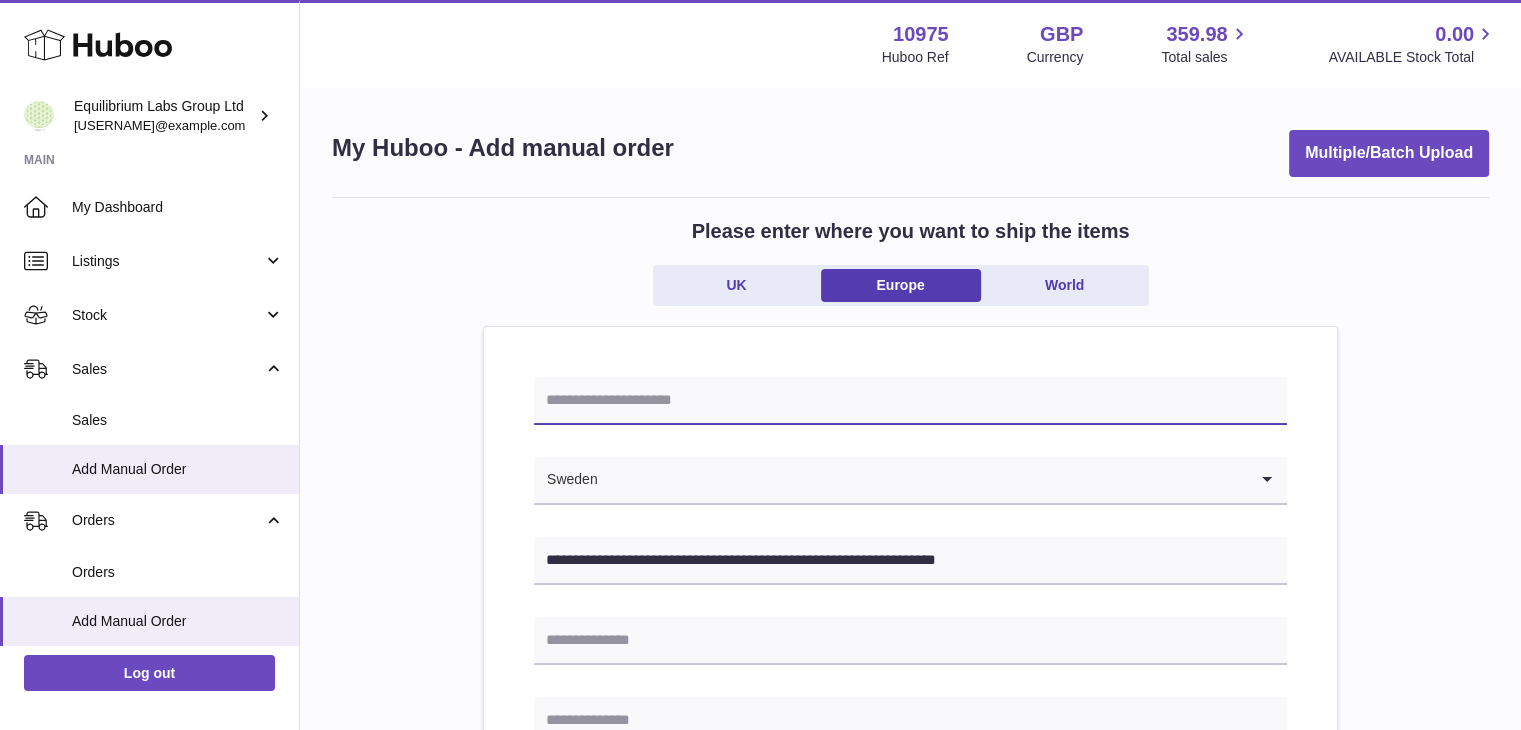 click at bounding box center (910, 401) 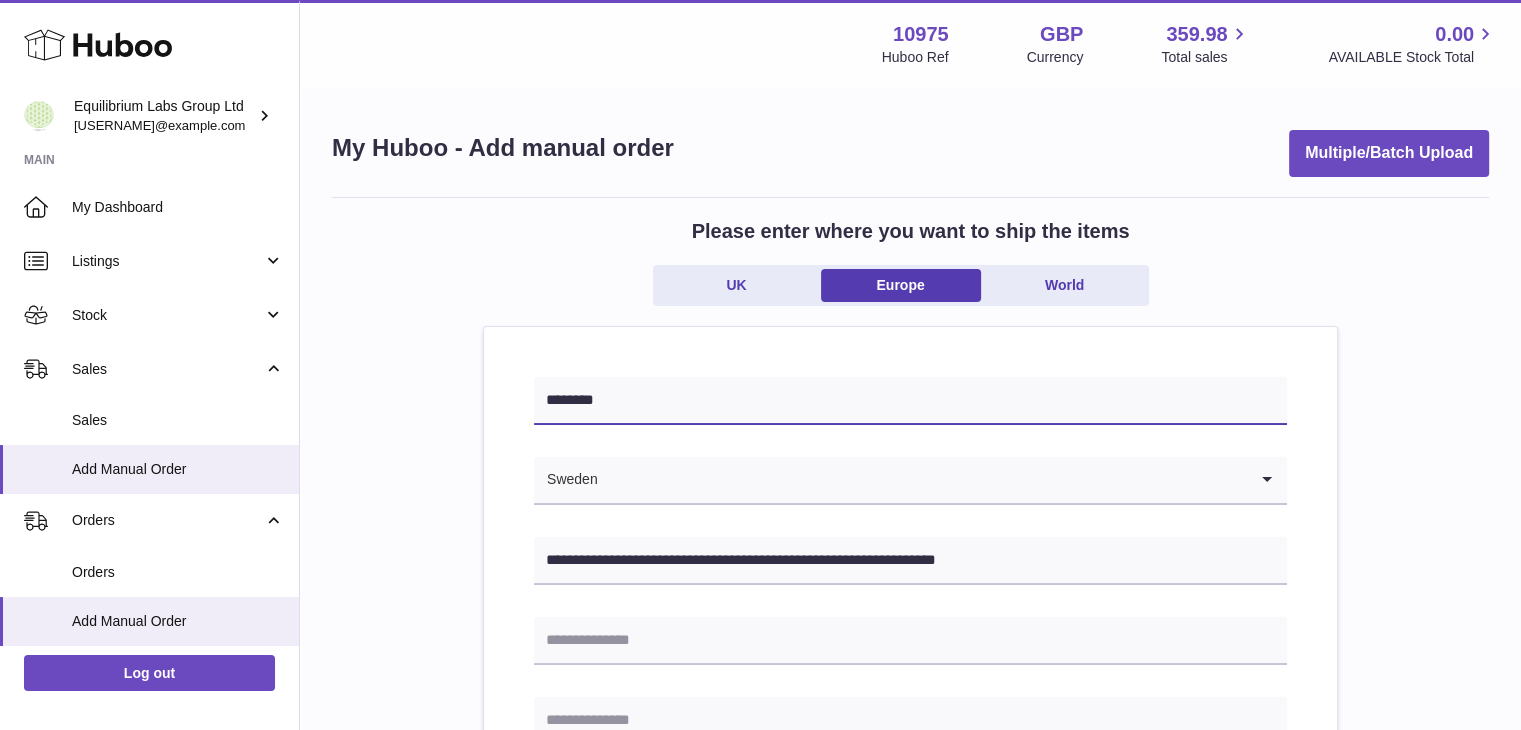 type on "********" 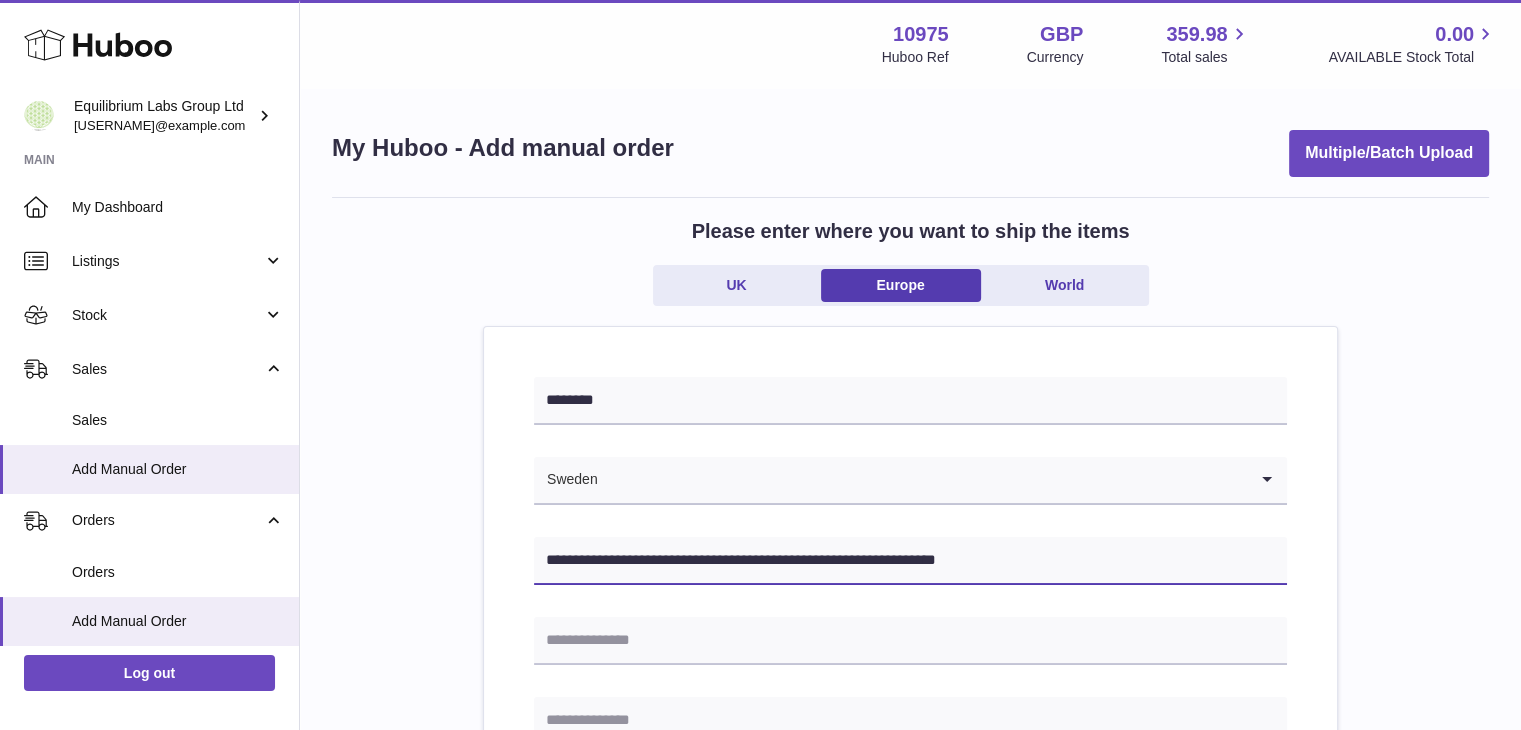 drag, startPoint x: 657, startPoint y: 559, endPoint x: 734, endPoint y: 569, distance: 77.64664 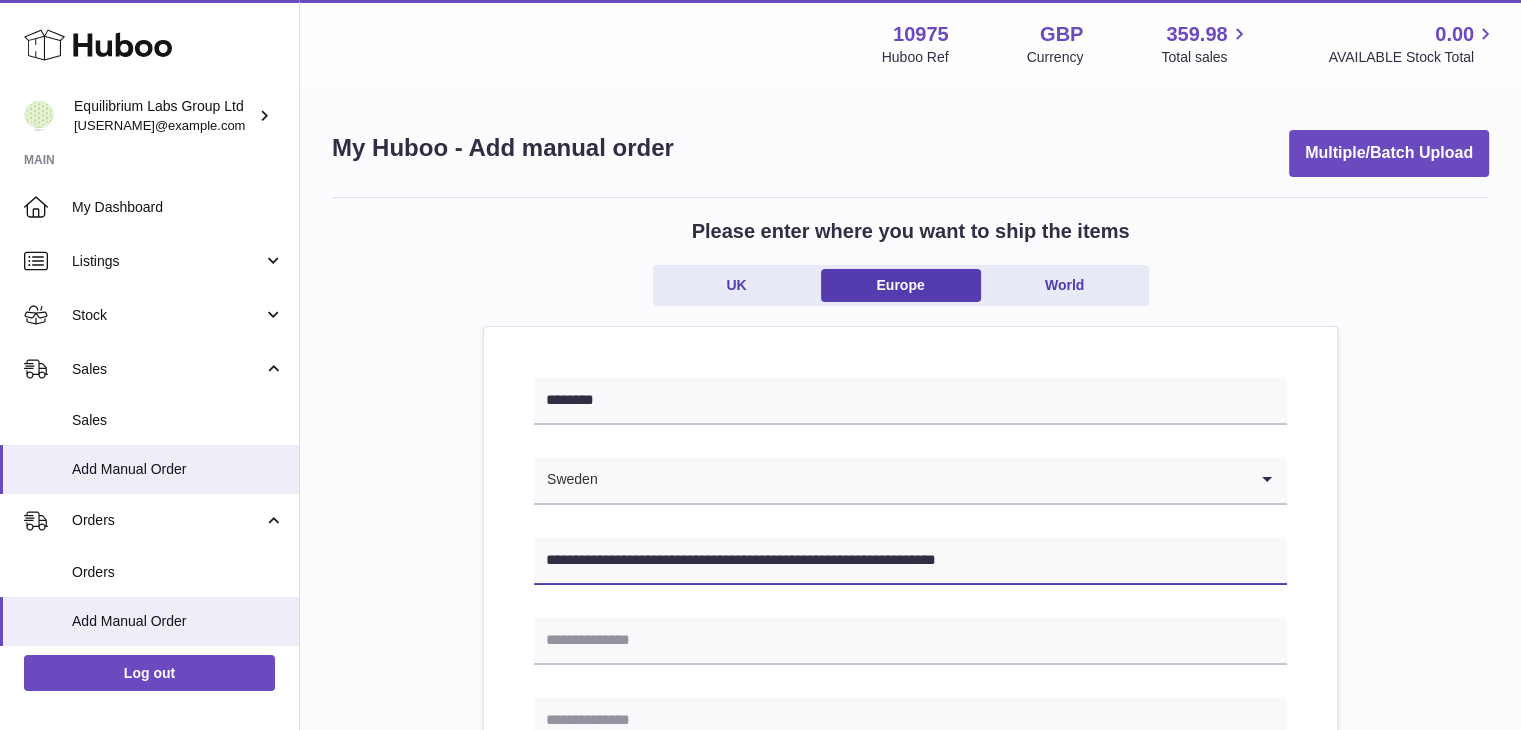 click on "**********" at bounding box center (910, 561) 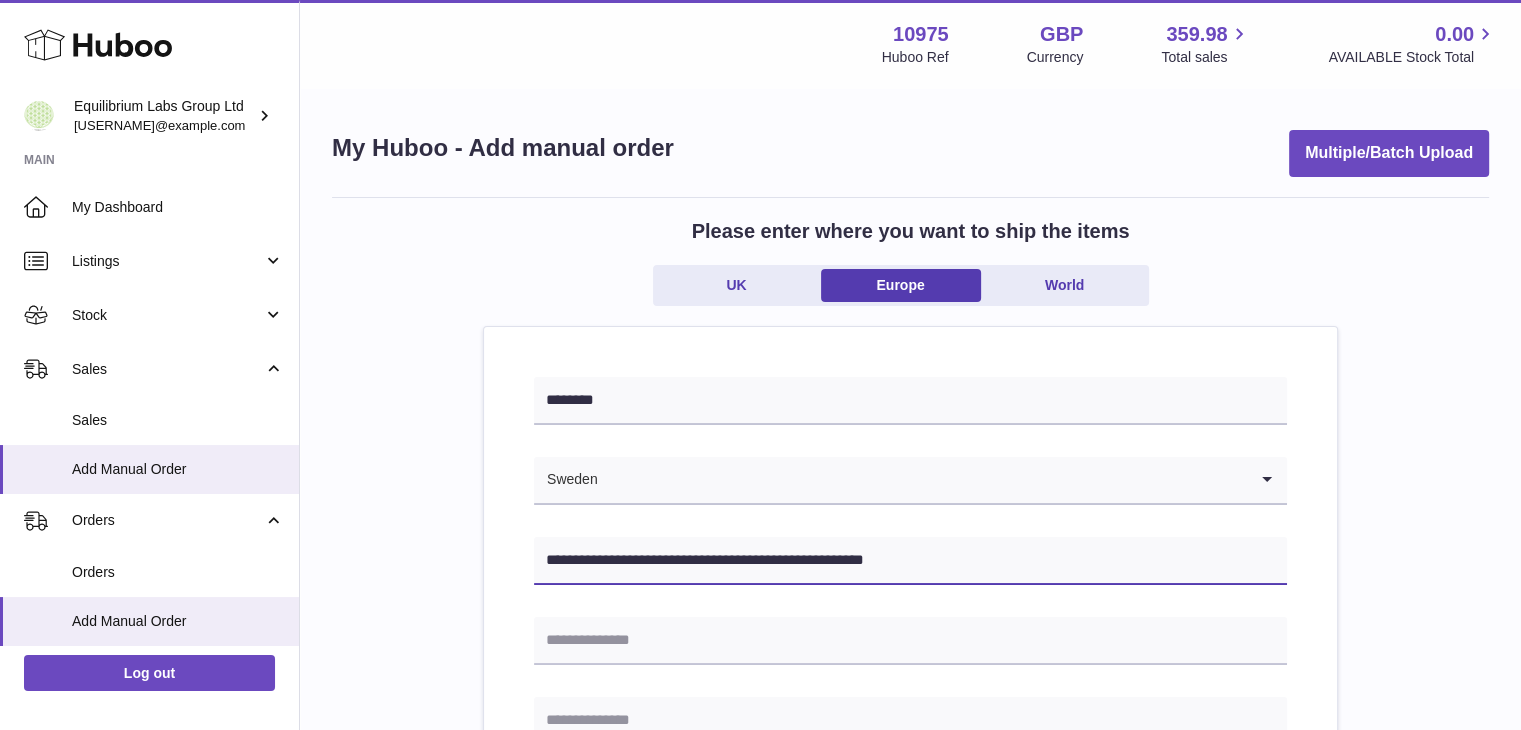 type on "**********" 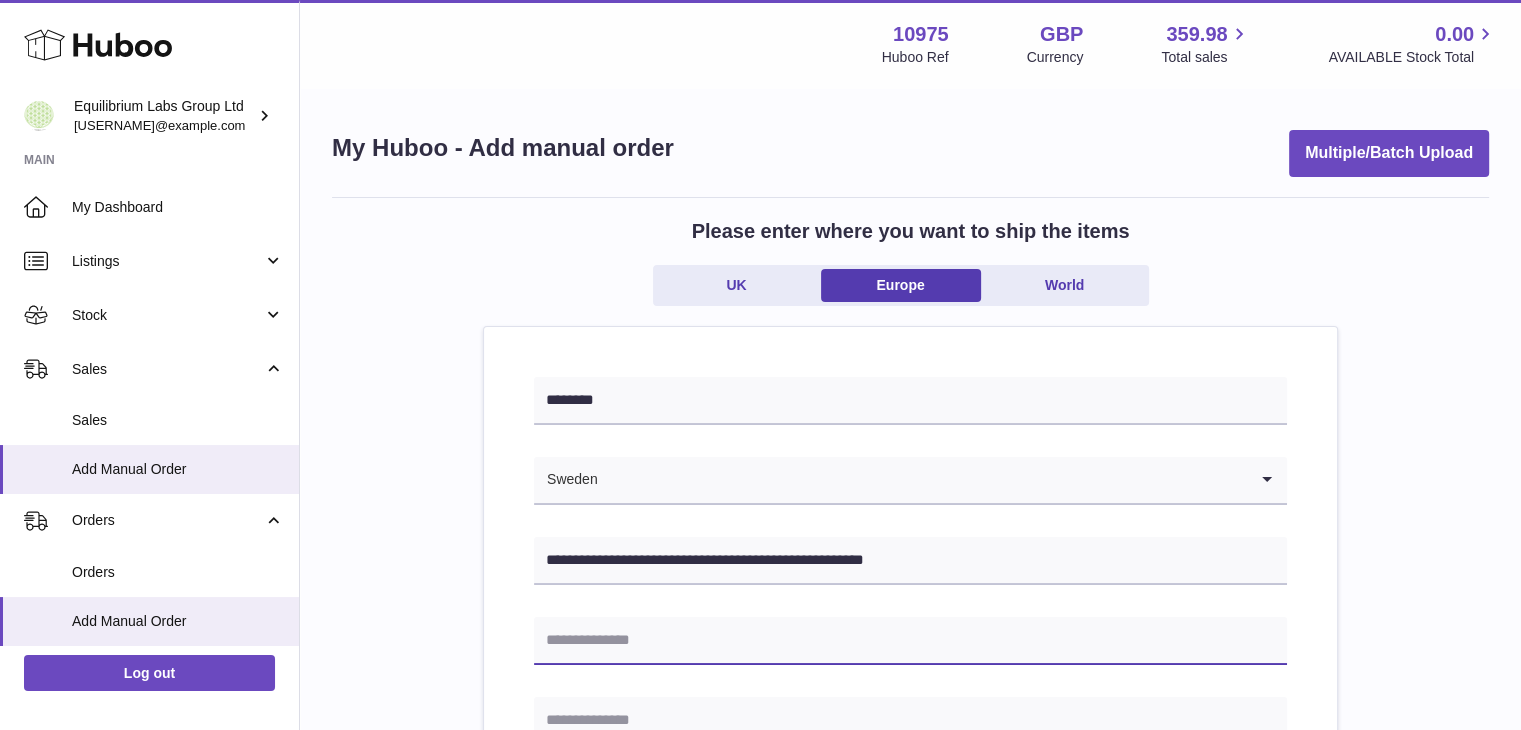 paste on "**********" 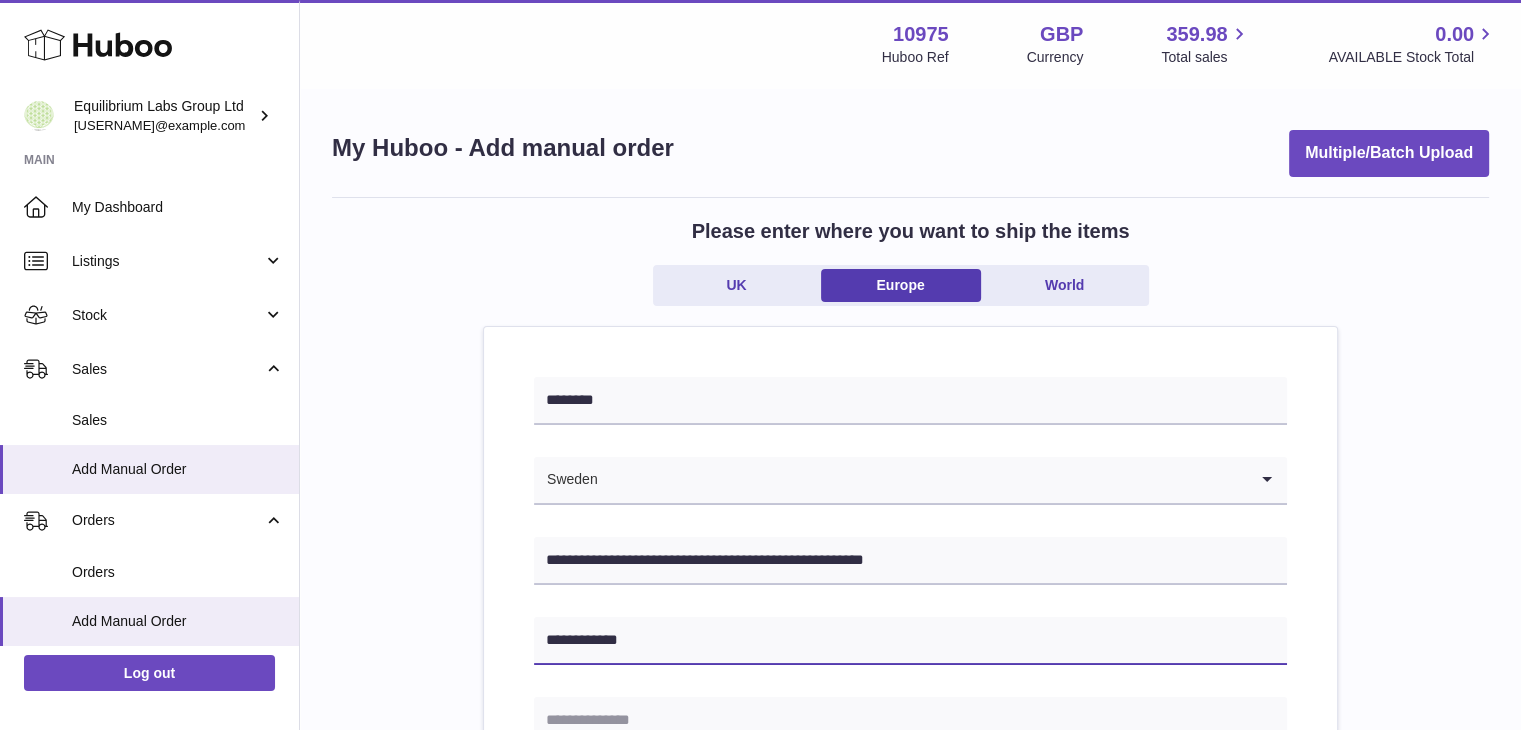 type on "**********" 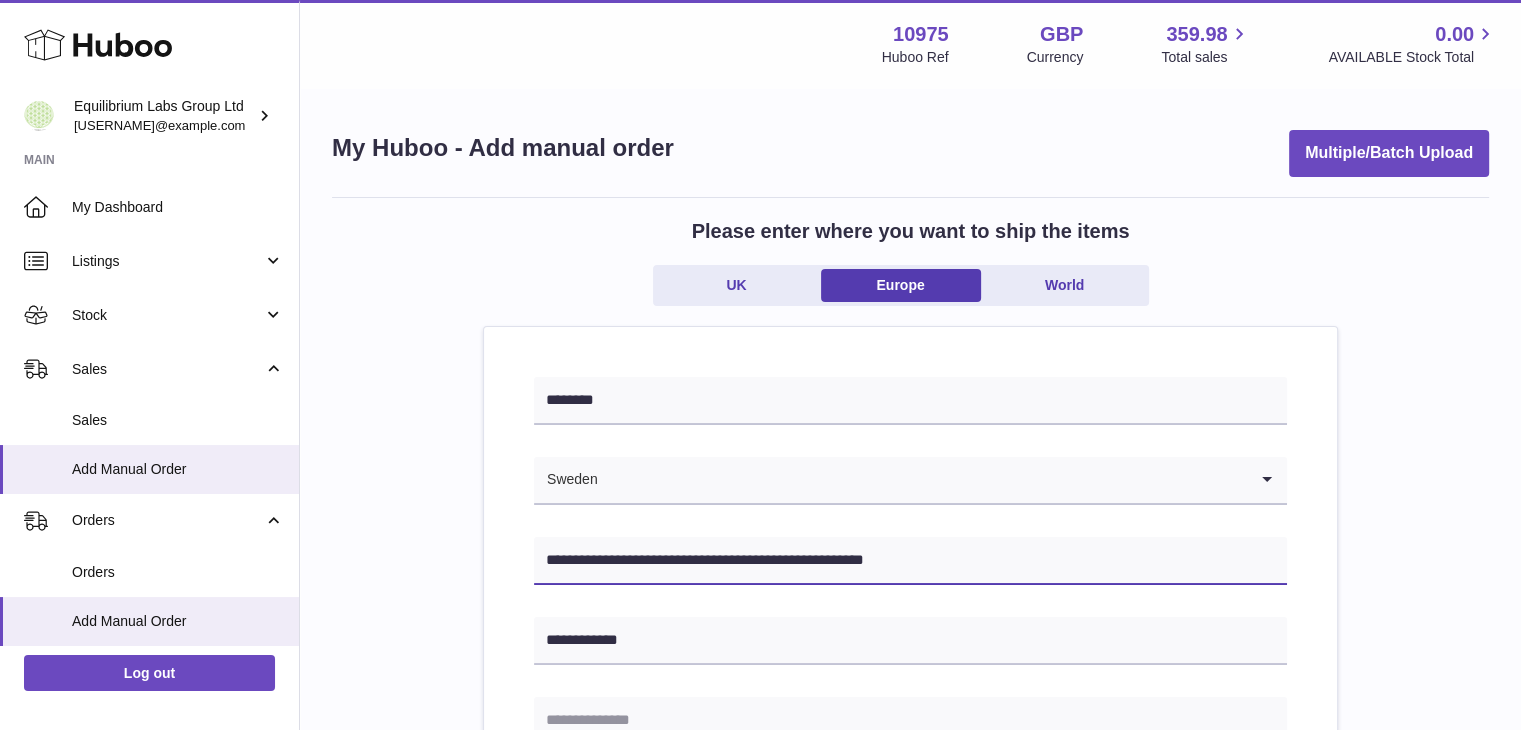 drag, startPoint x: 665, startPoint y: 560, endPoint x: 706, endPoint y: 559, distance: 41.01219 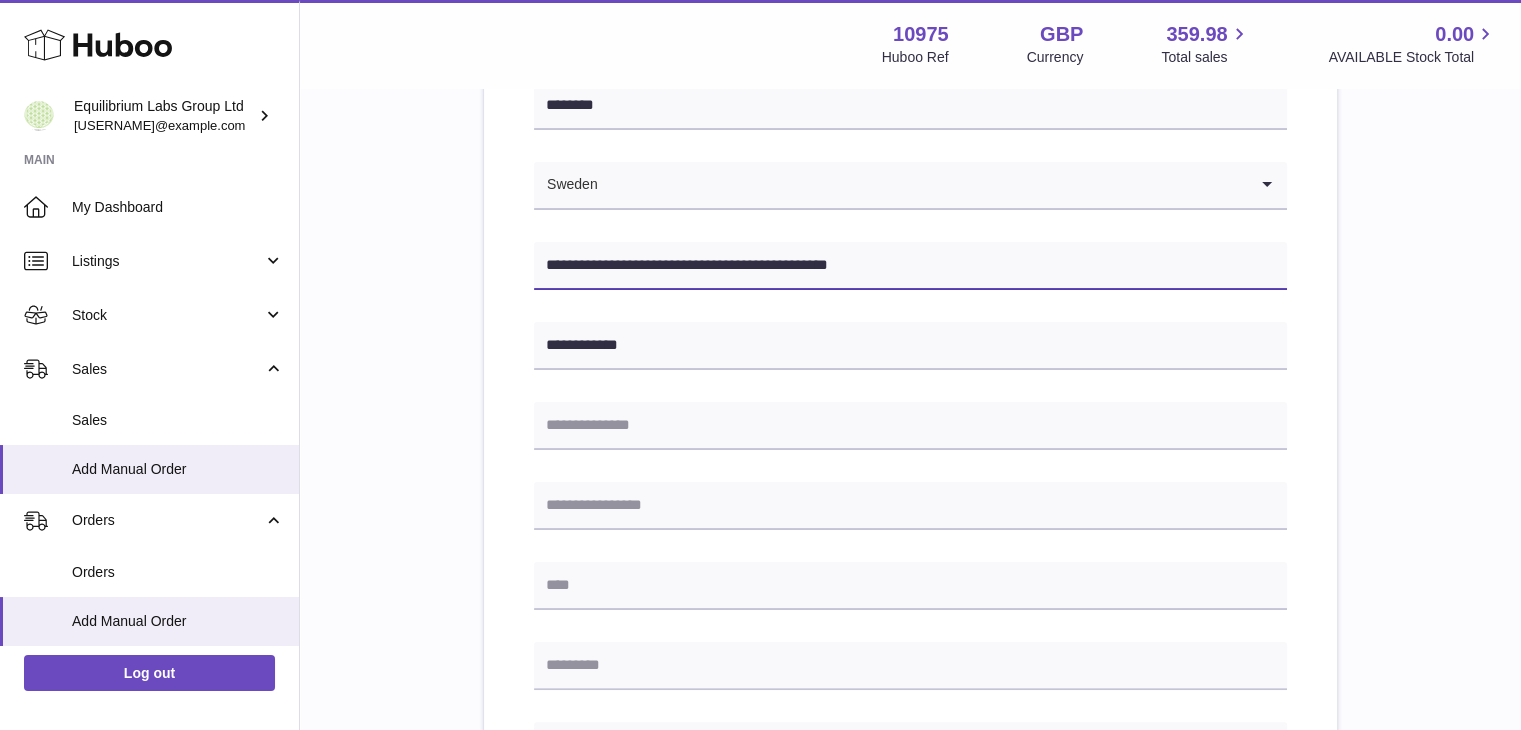 scroll, scrollTop: 300, scrollLeft: 0, axis: vertical 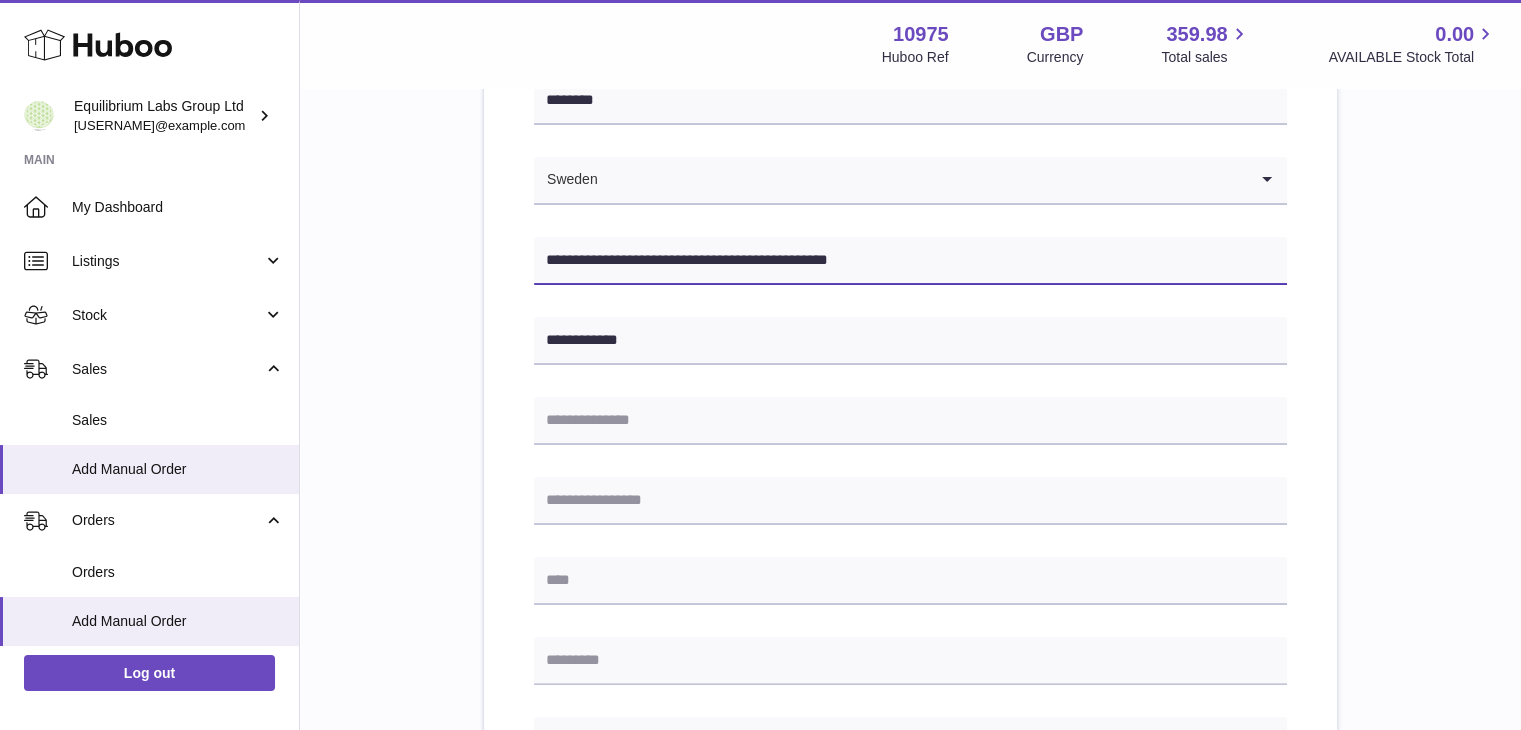 type on "**********" 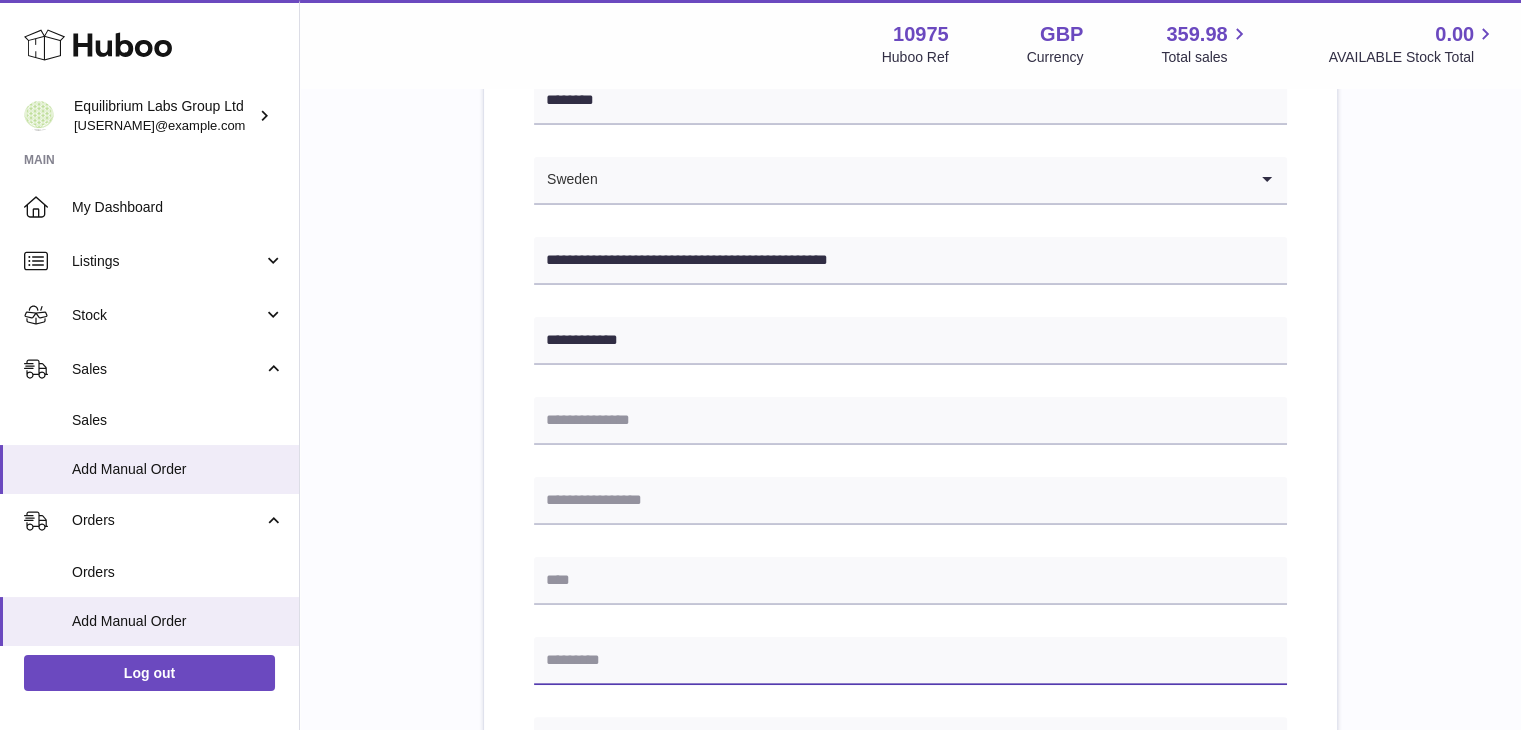 paste on "******" 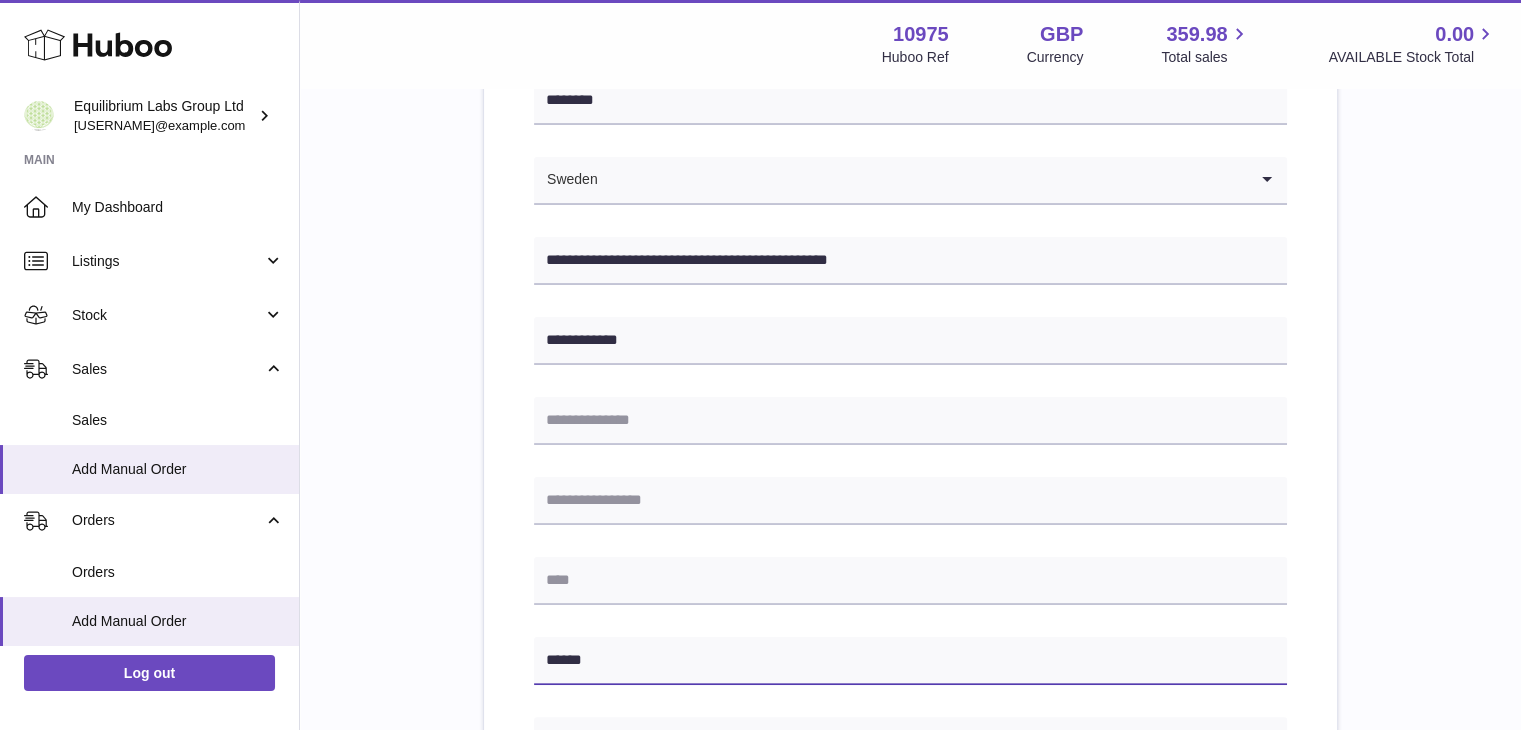 type on "******" 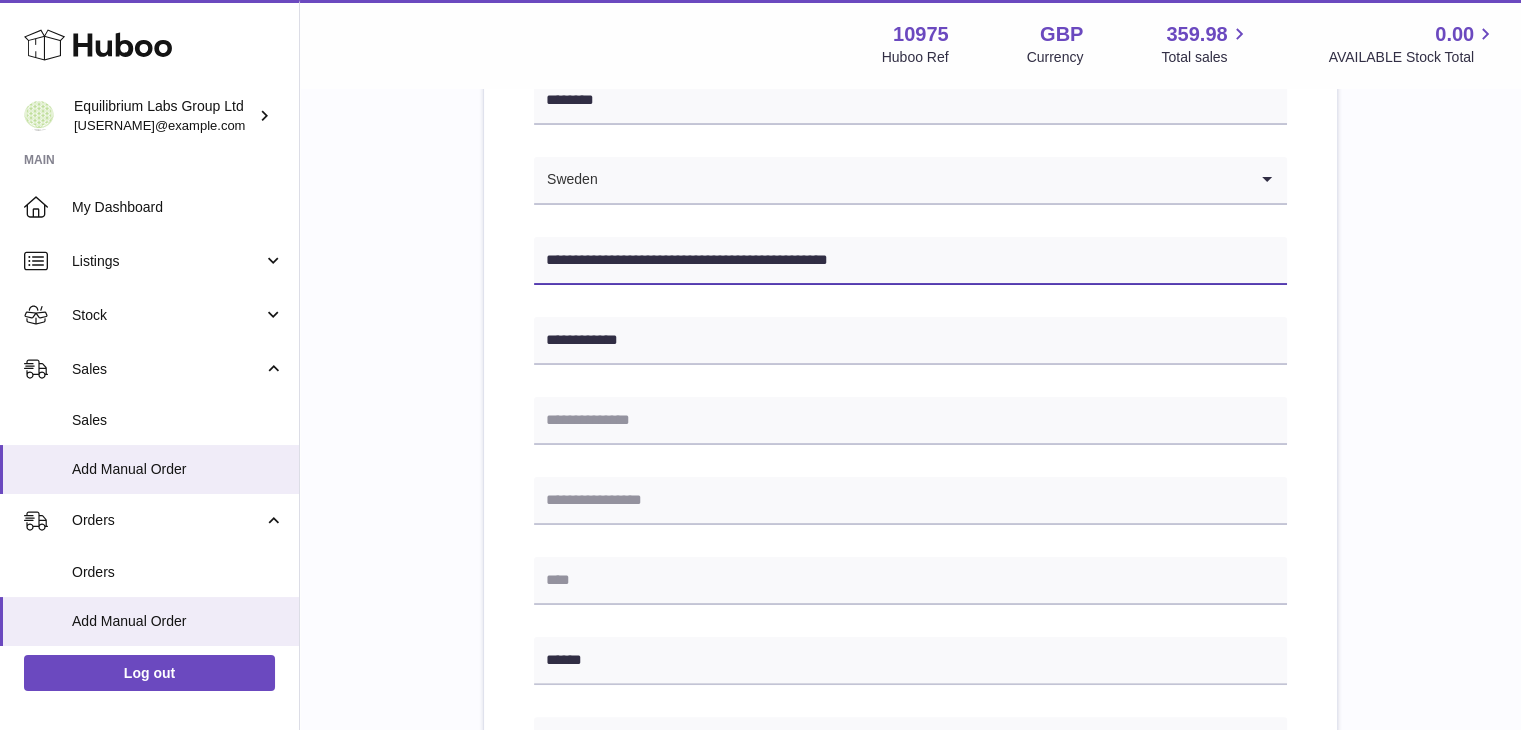 drag, startPoint x: 671, startPoint y: 254, endPoint x: 729, endPoint y: 257, distance: 58.077534 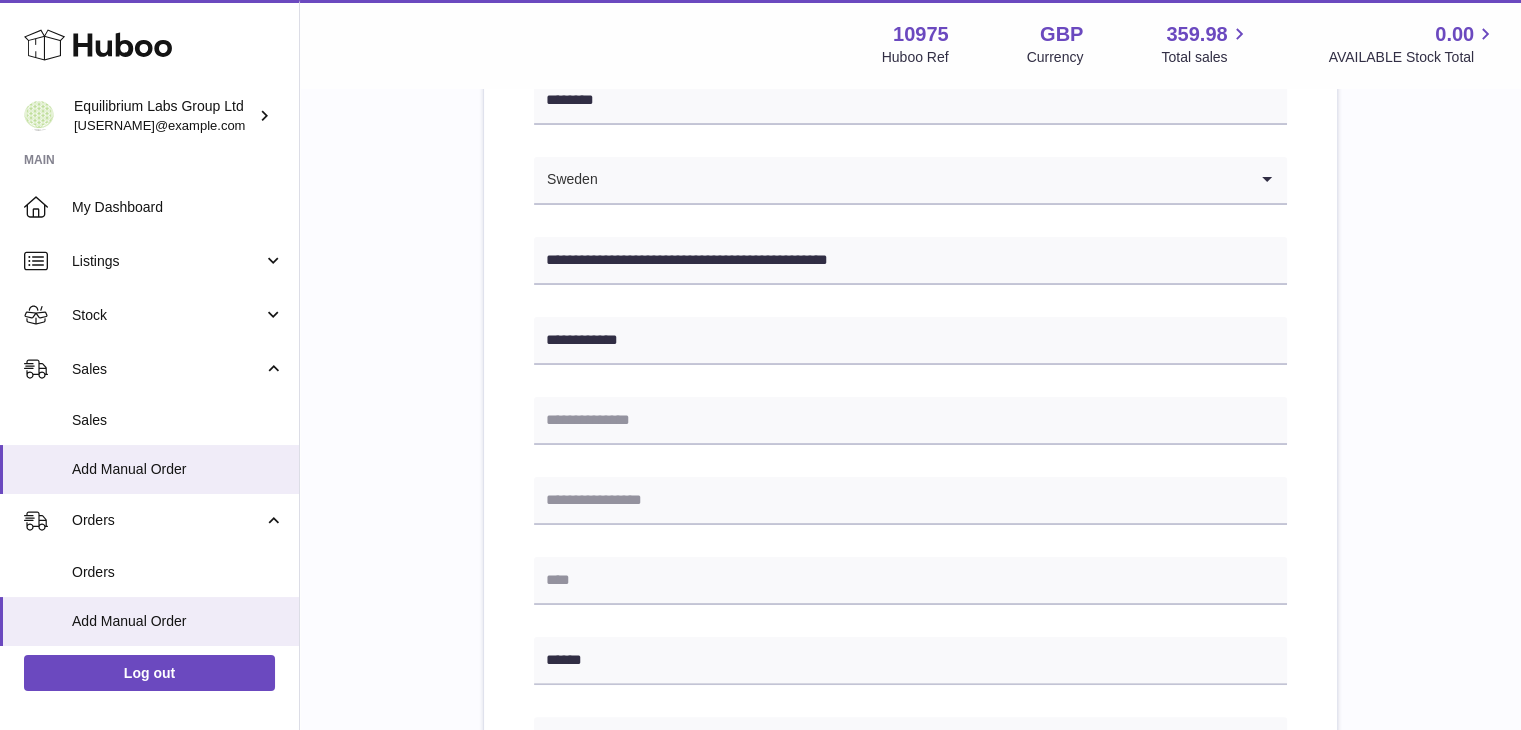 click on "**********" at bounding box center [910, 645] 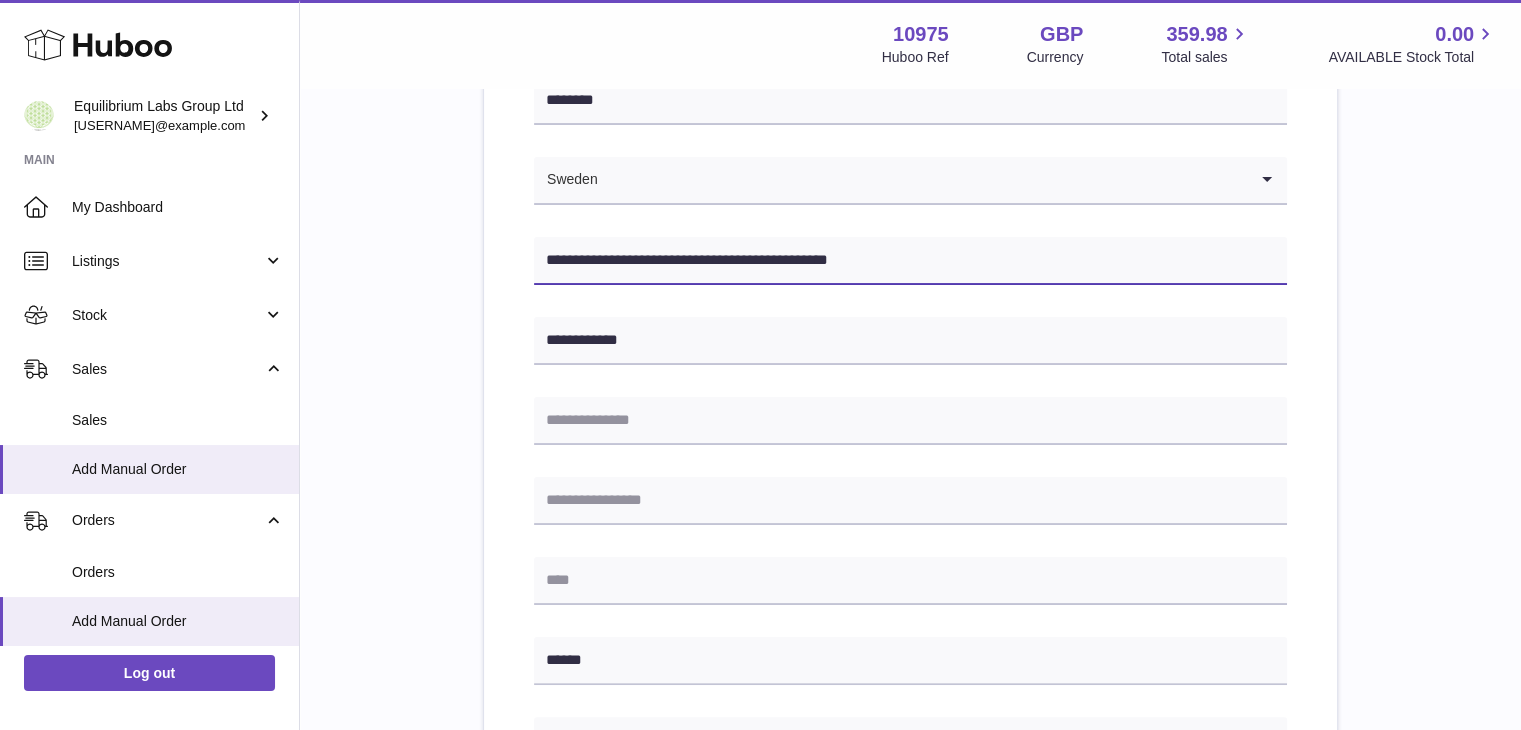 drag, startPoint x: 668, startPoint y: 253, endPoint x: 725, endPoint y: 257, distance: 57.14018 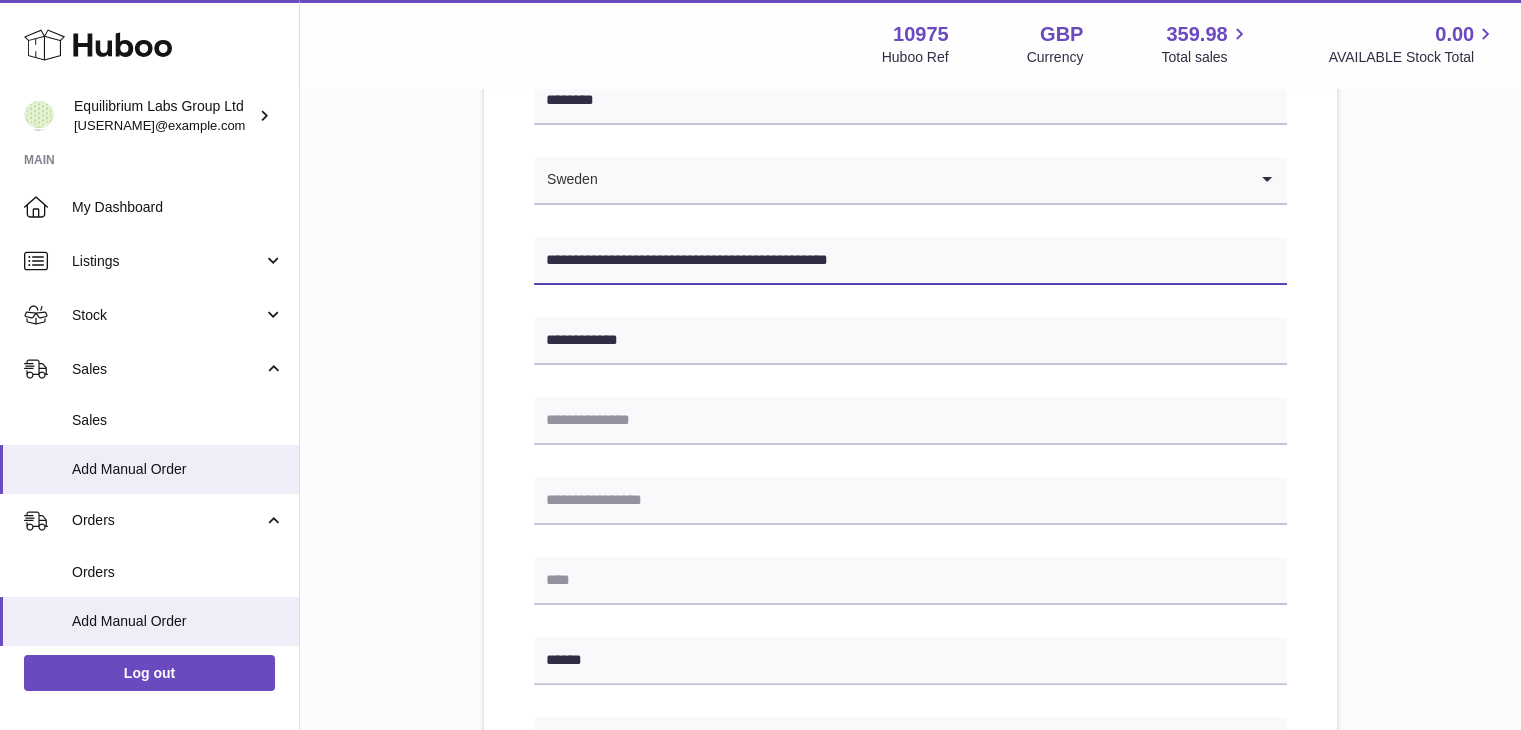 click on "**********" at bounding box center (910, 261) 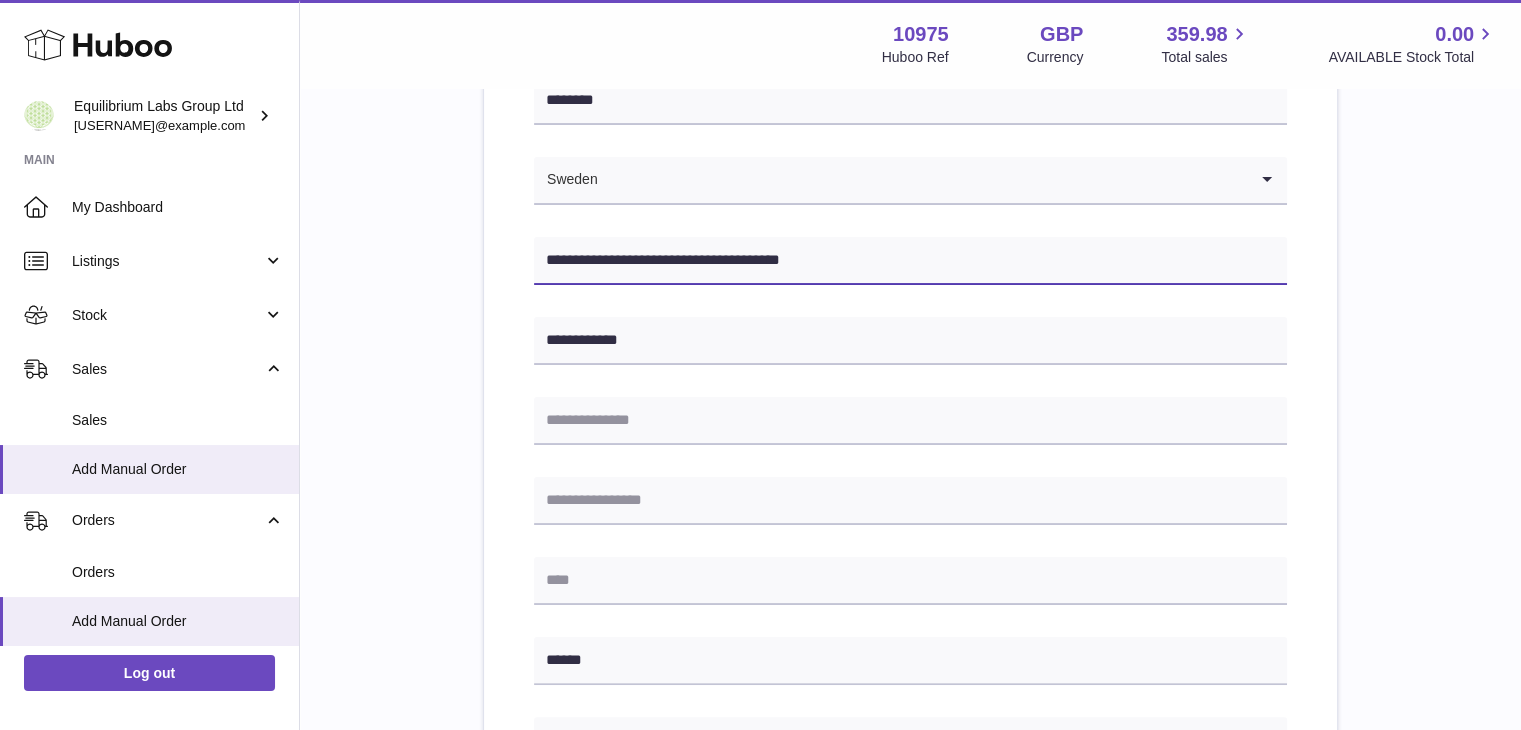 type on "**********" 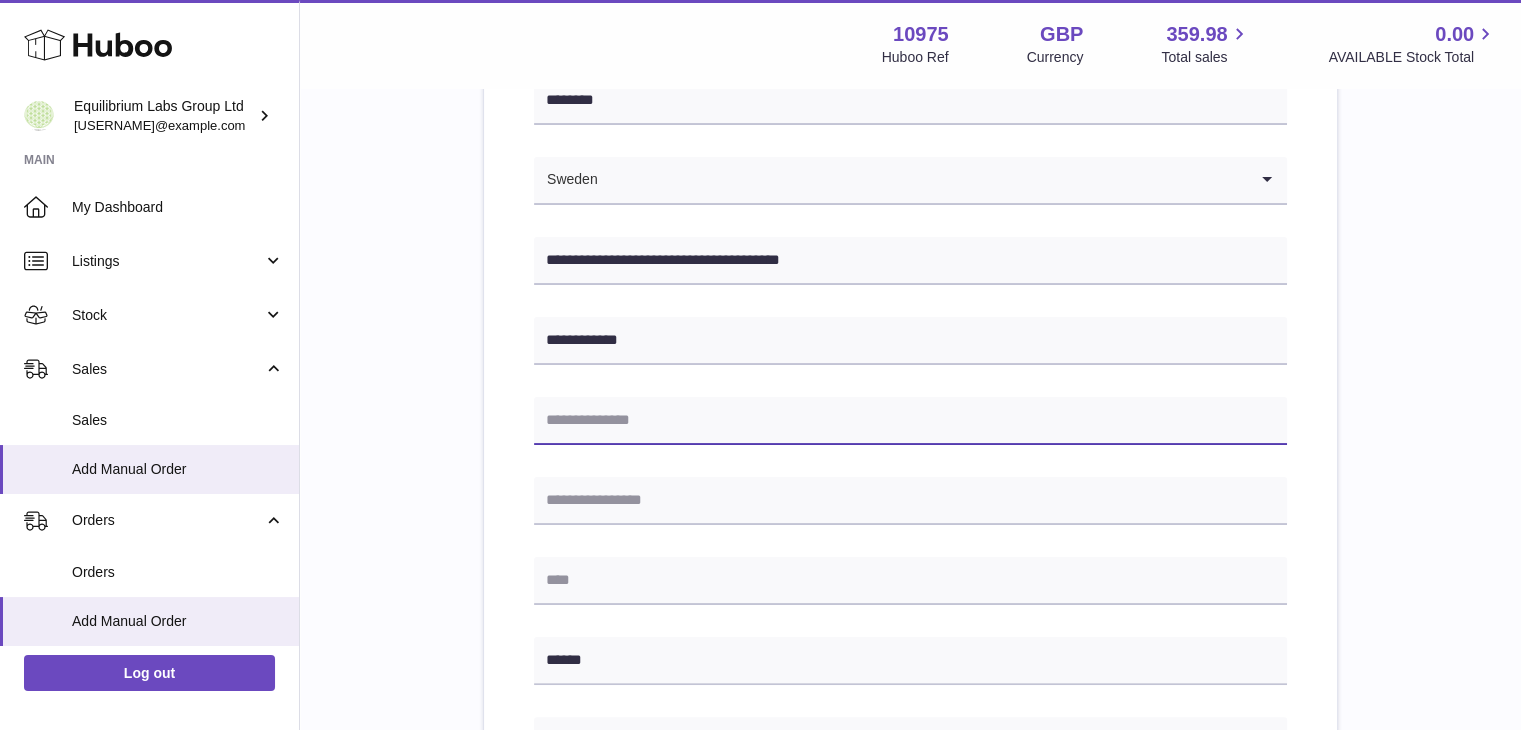 paste on "********" 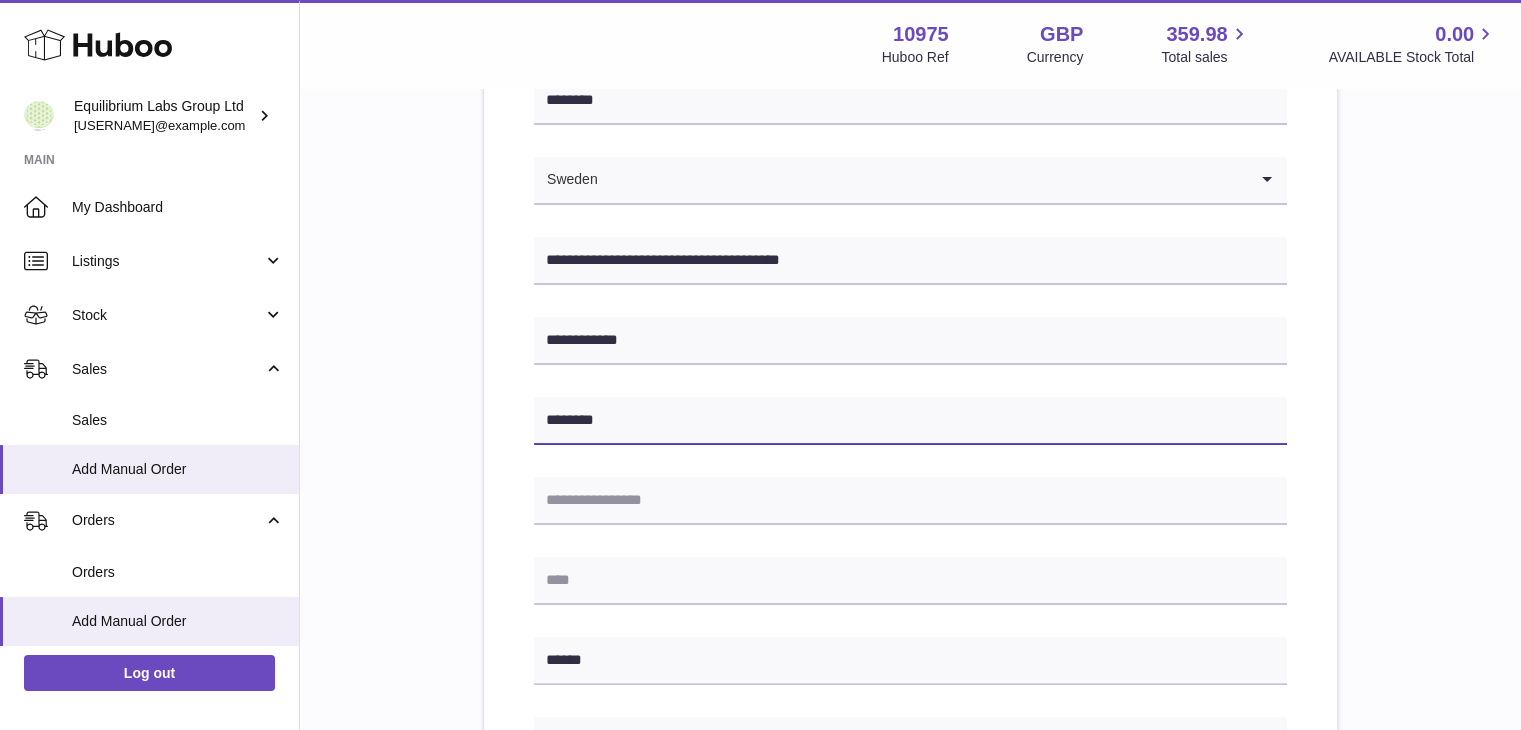 type on "********" 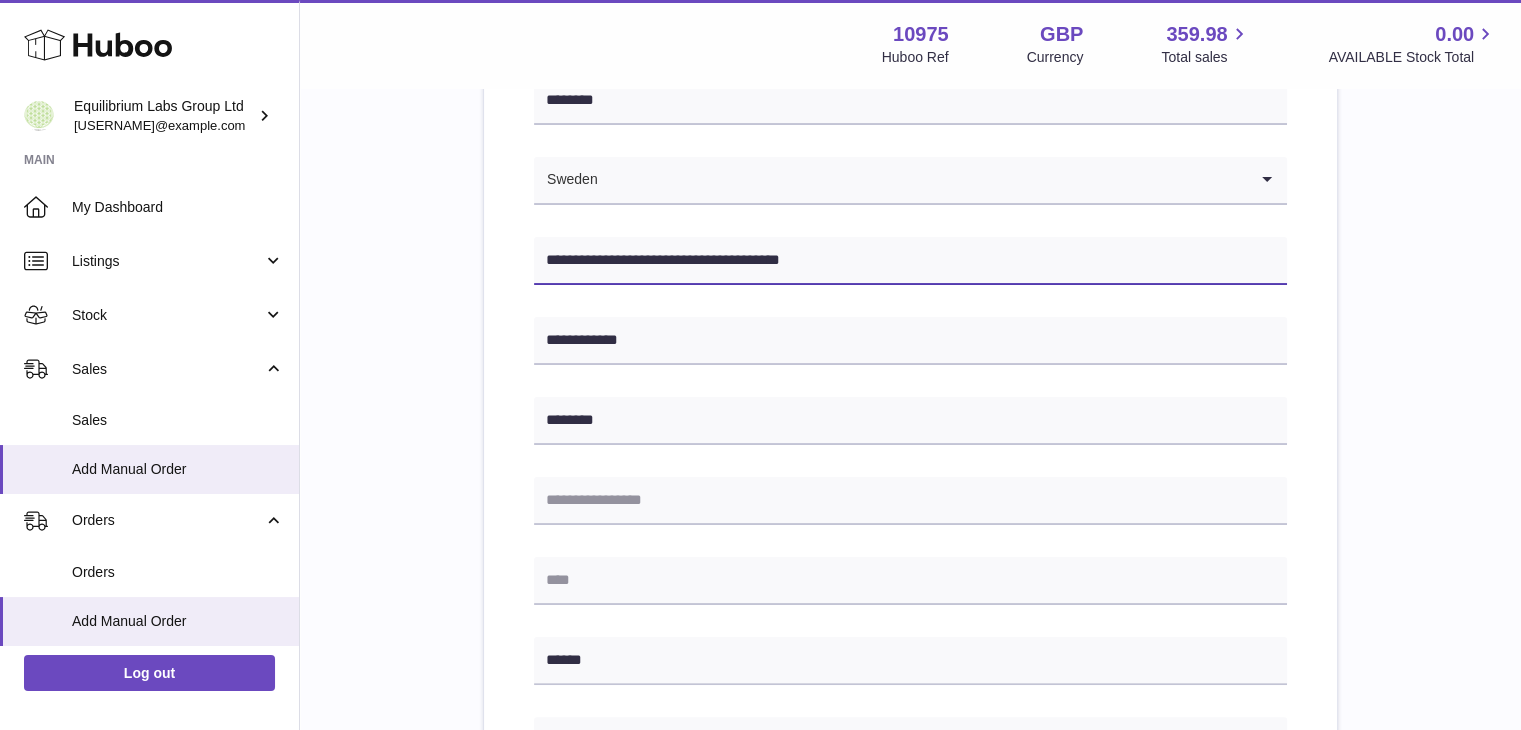 drag, startPoint x: 676, startPoint y: 259, endPoint x: 730, endPoint y: 265, distance: 54.33231 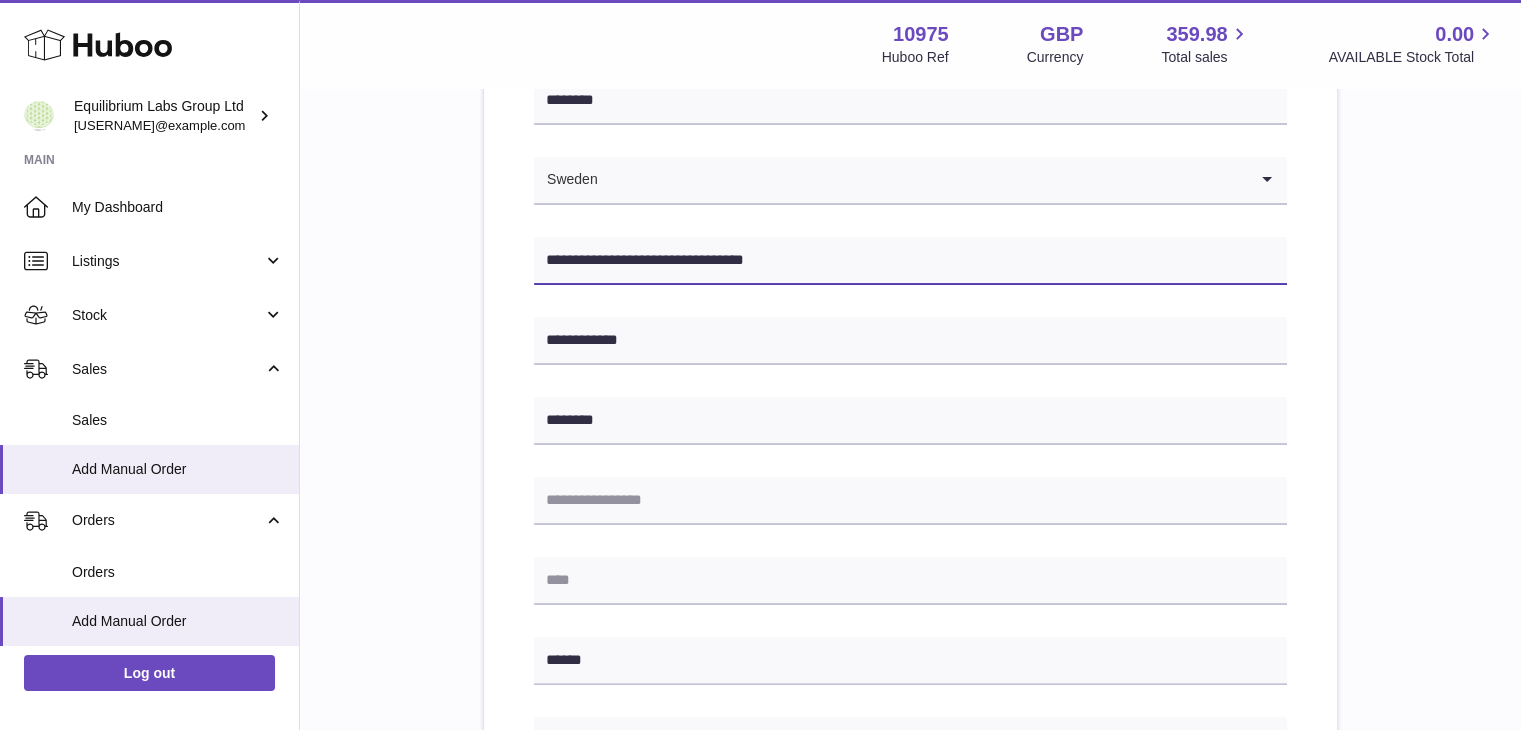 type on "**********" 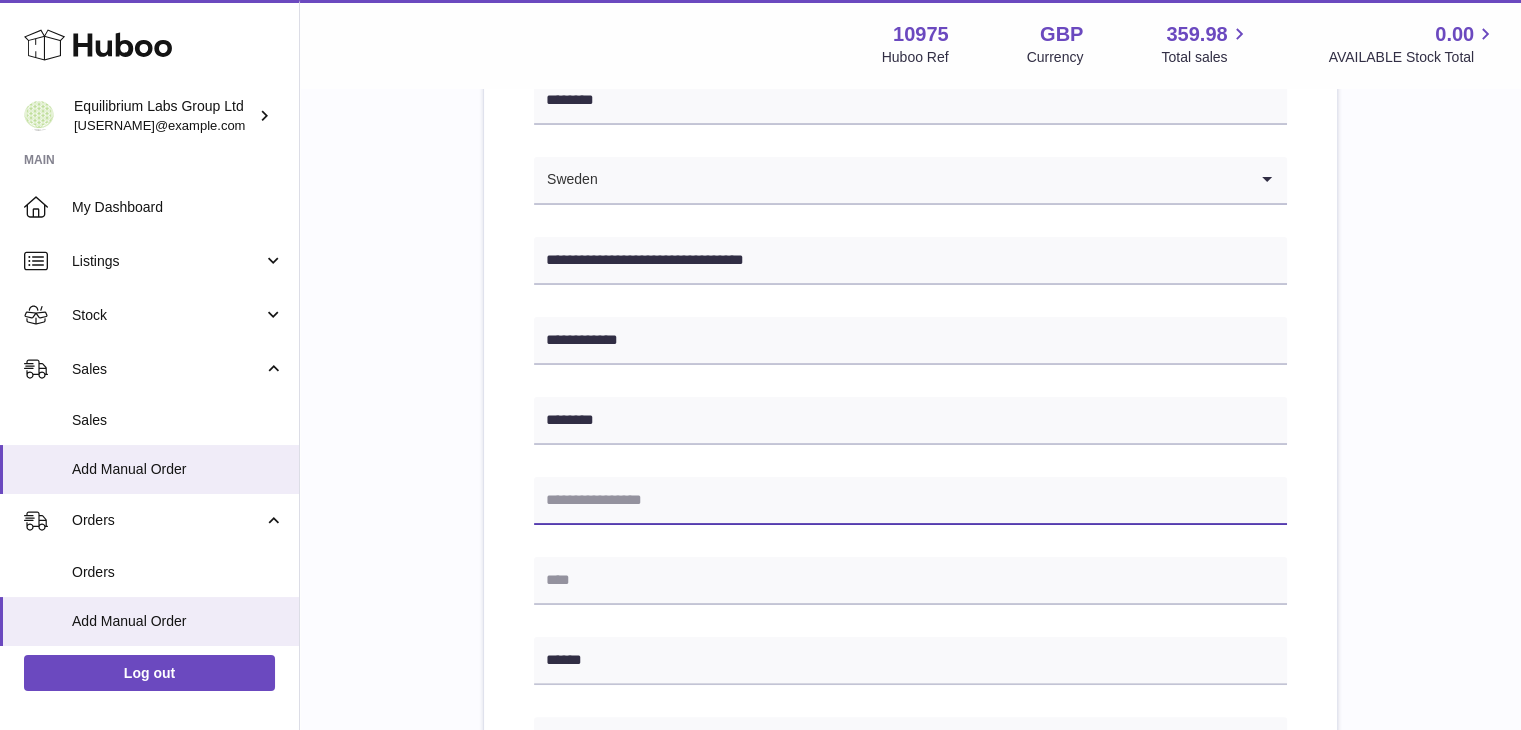 paste on "******" 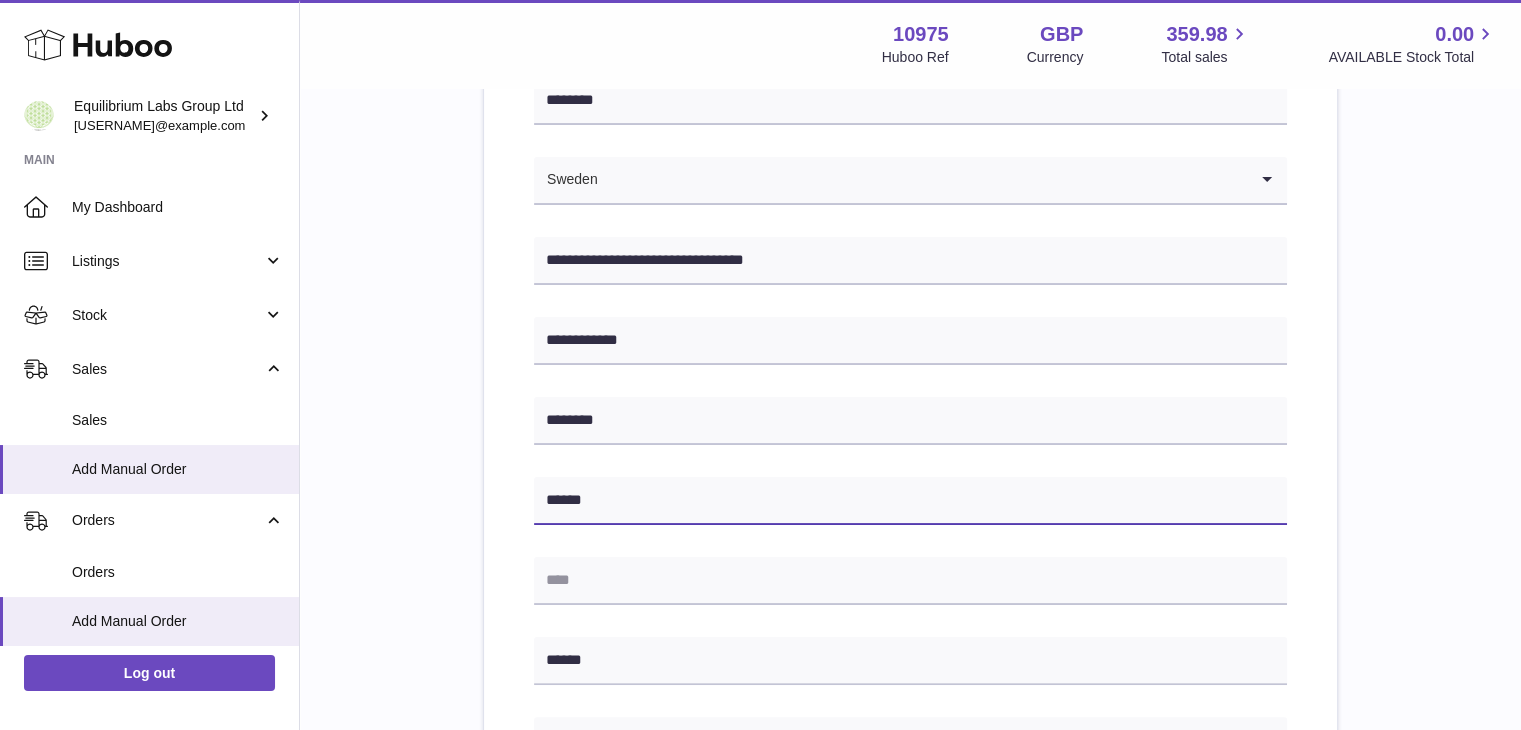 type on "******" 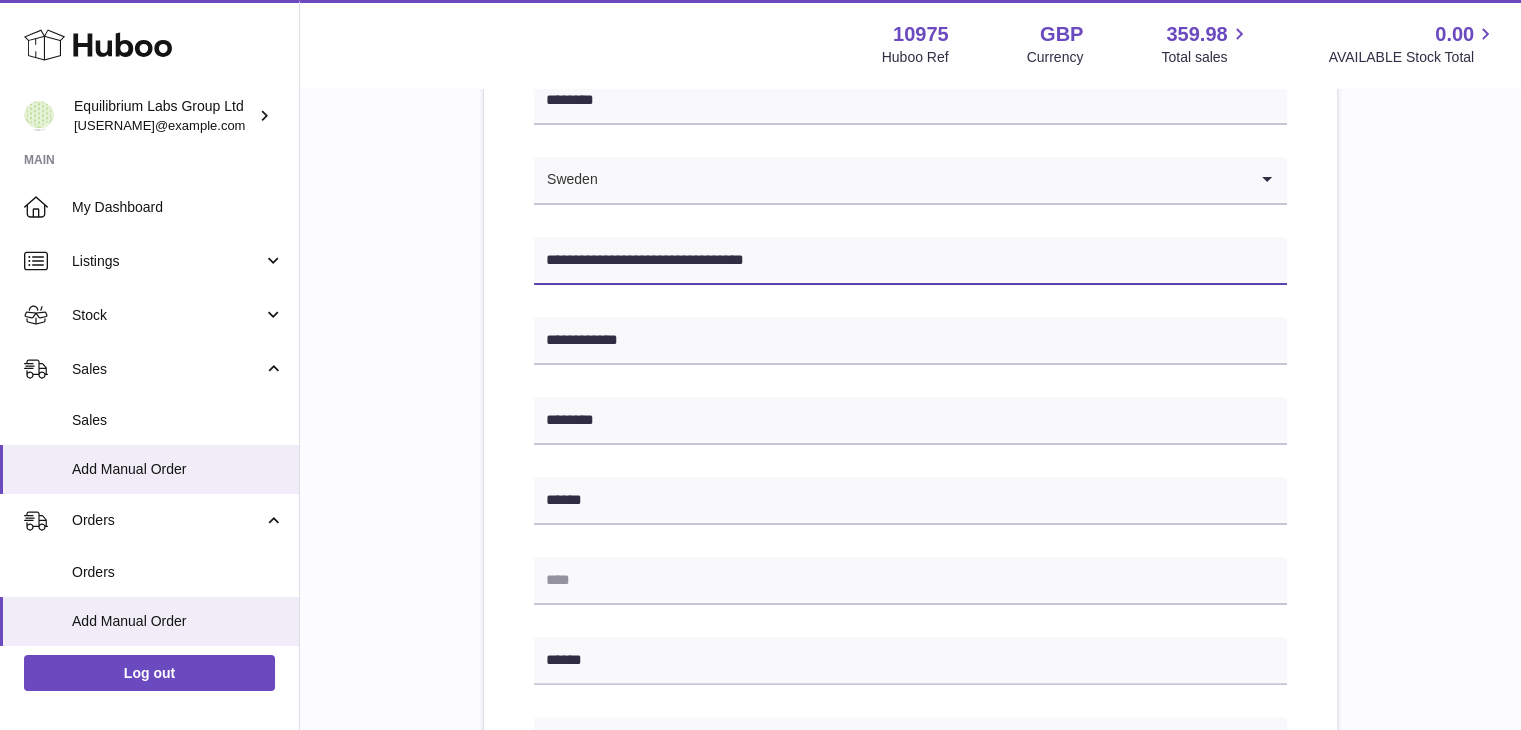 drag, startPoint x: 688, startPoint y: 257, endPoint x: 773, endPoint y: 257, distance: 85 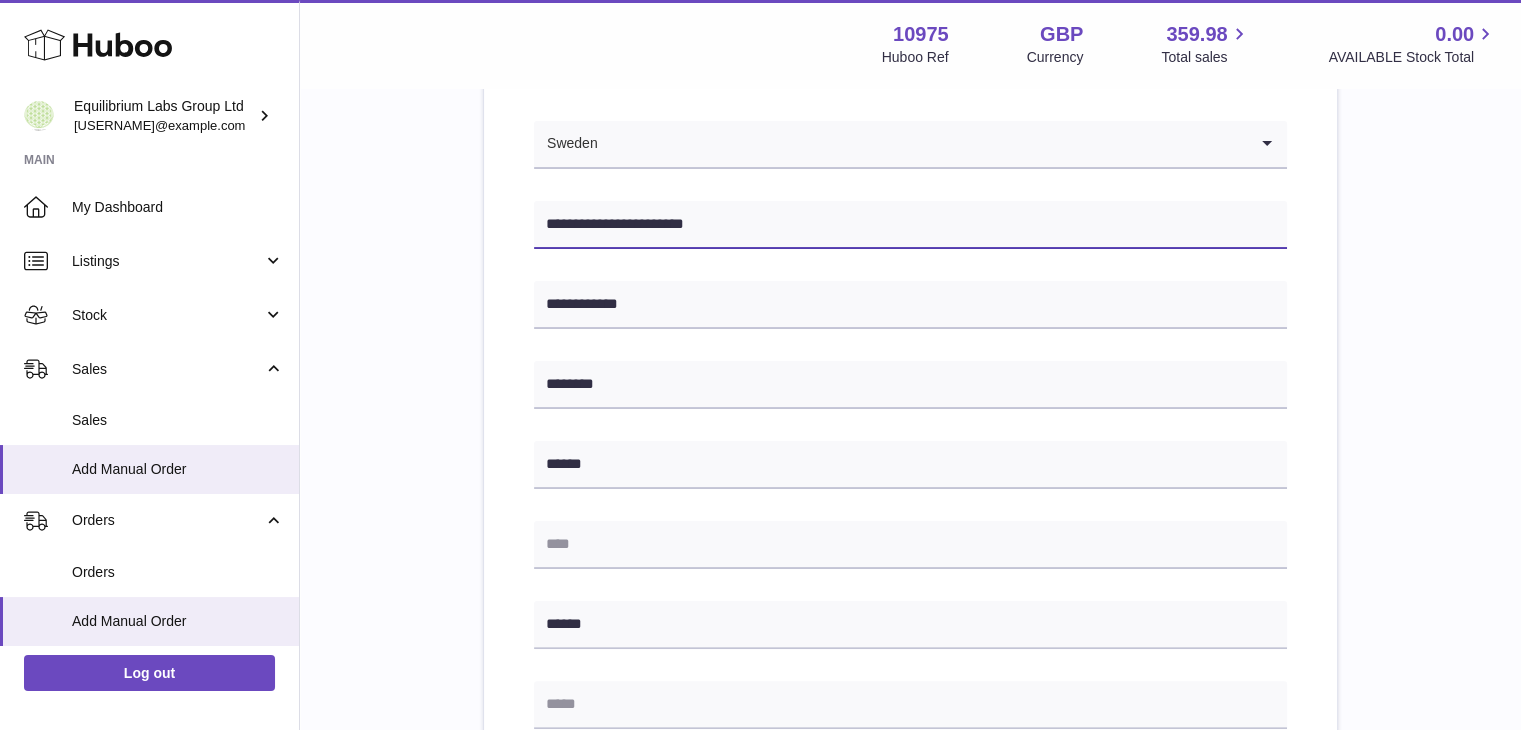 scroll, scrollTop: 400, scrollLeft: 0, axis: vertical 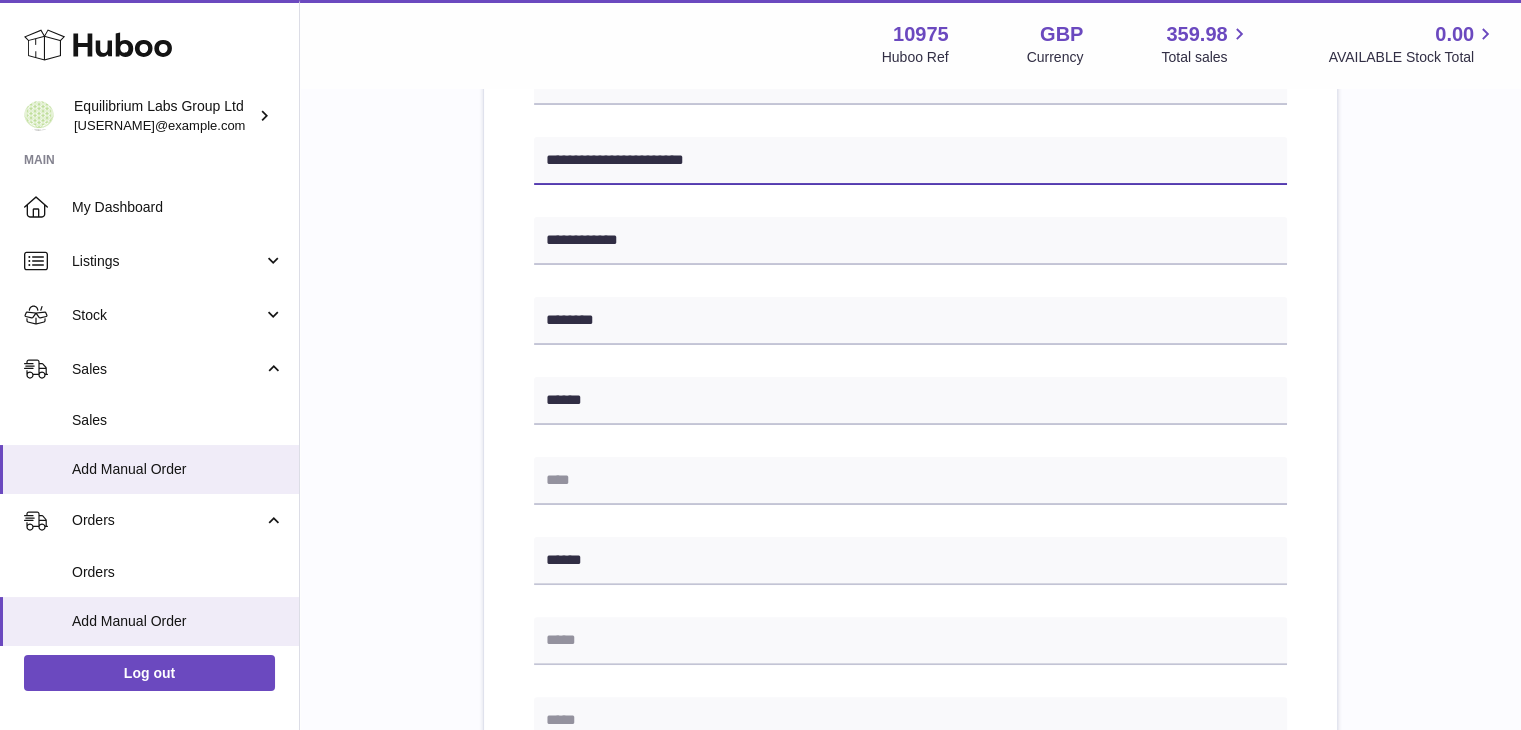 type on "**********" 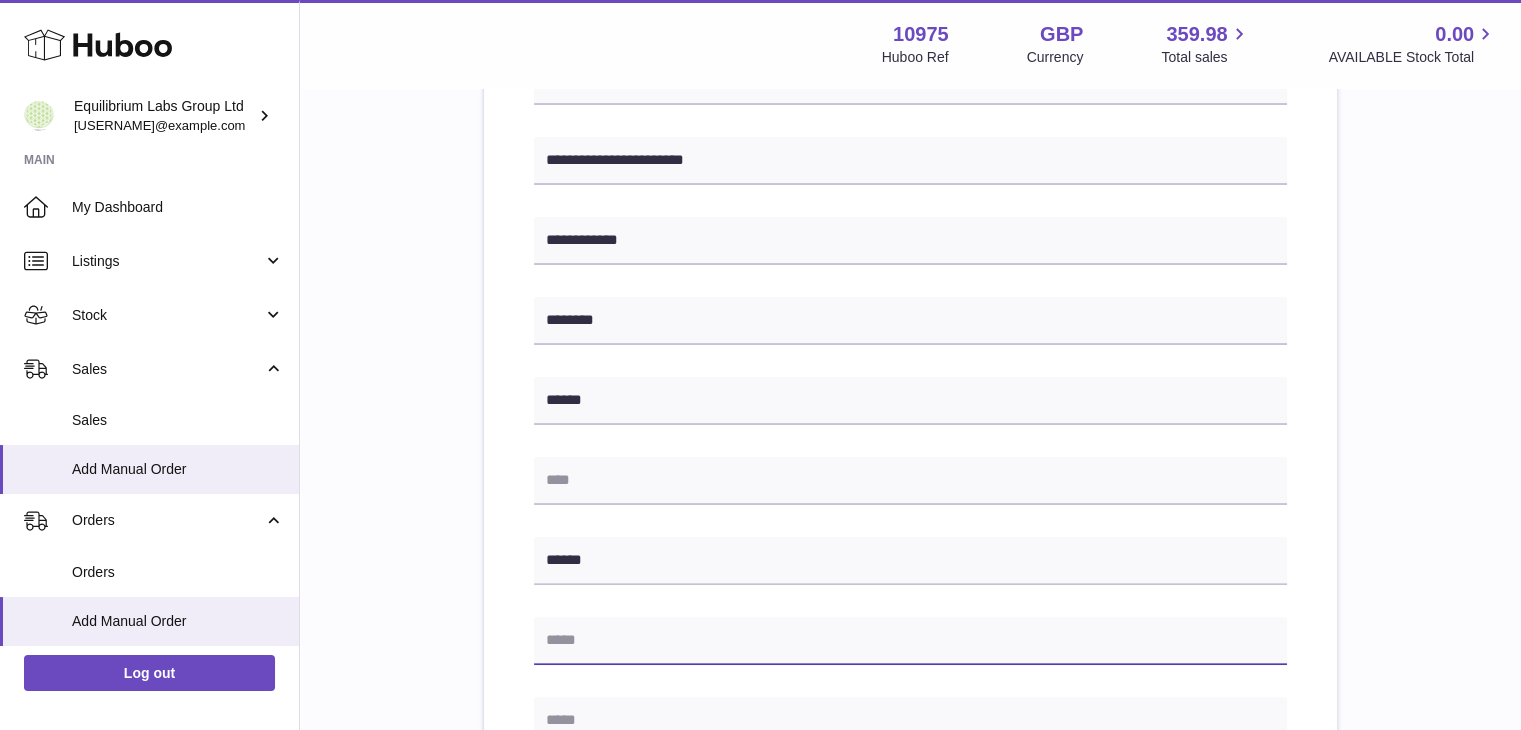 paste on "**********" 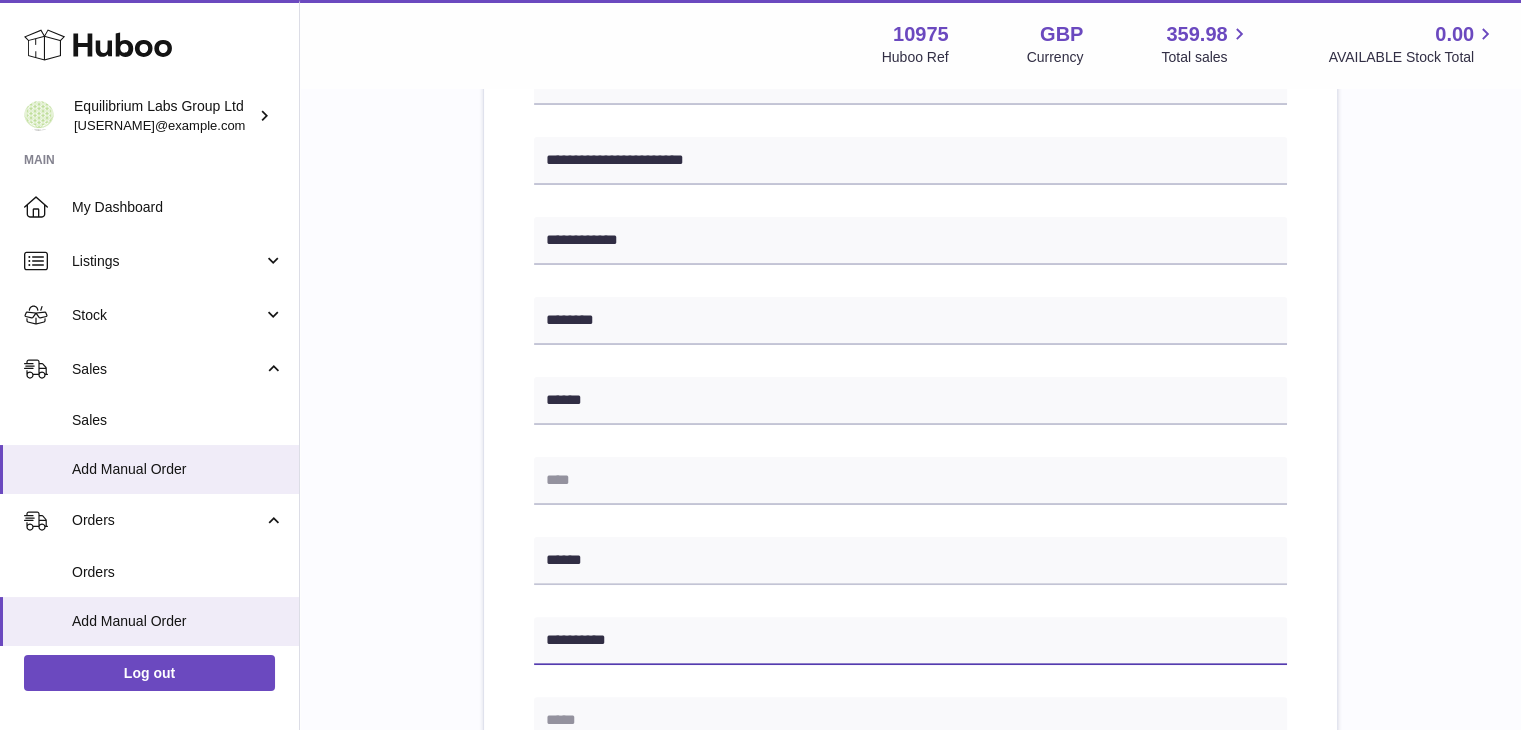 type on "**********" 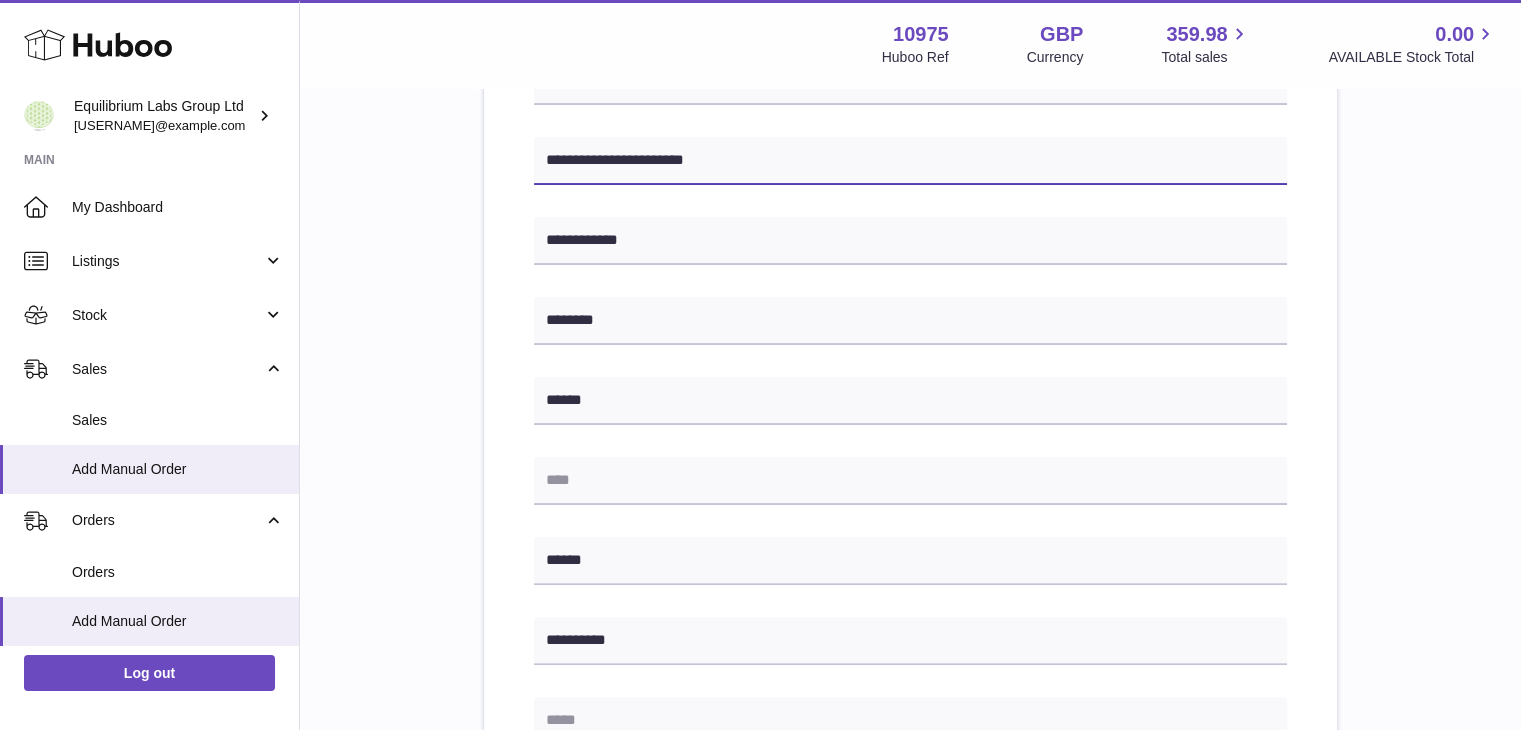 drag, startPoint x: 649, startPoint y: 157, endPoint x: 695, endPoint y: 161, distance: 46.173584 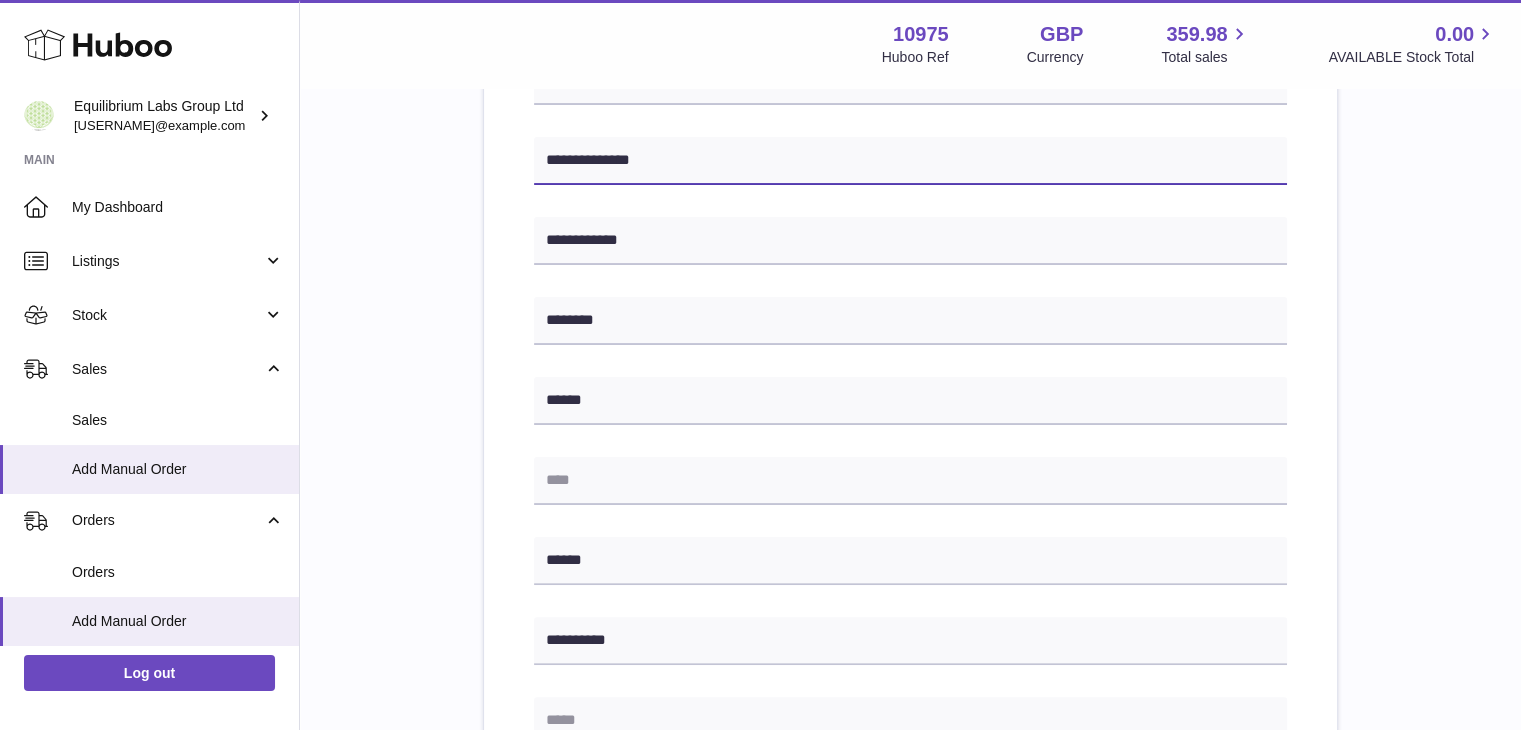 type on "**********" 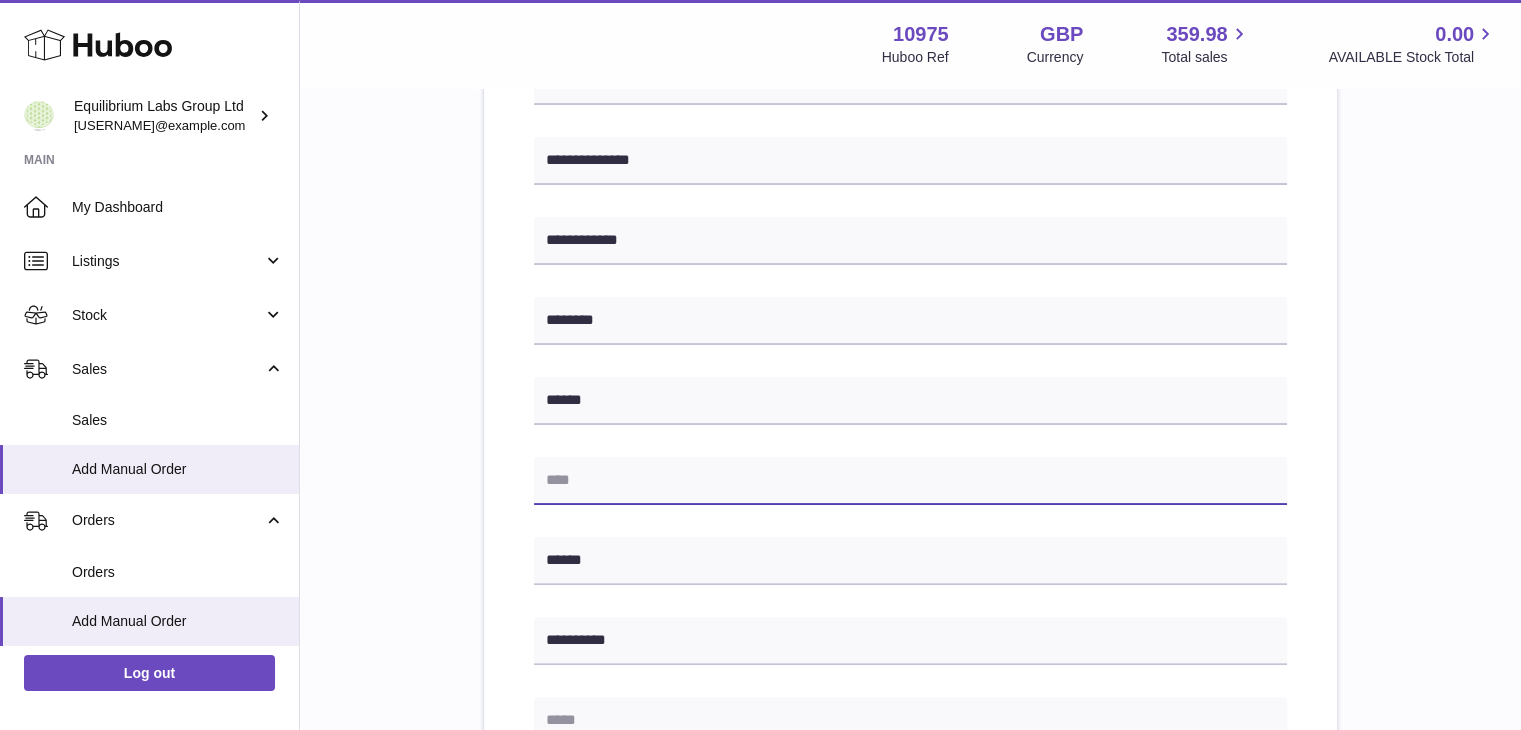 click at bounding box center [910, 481] 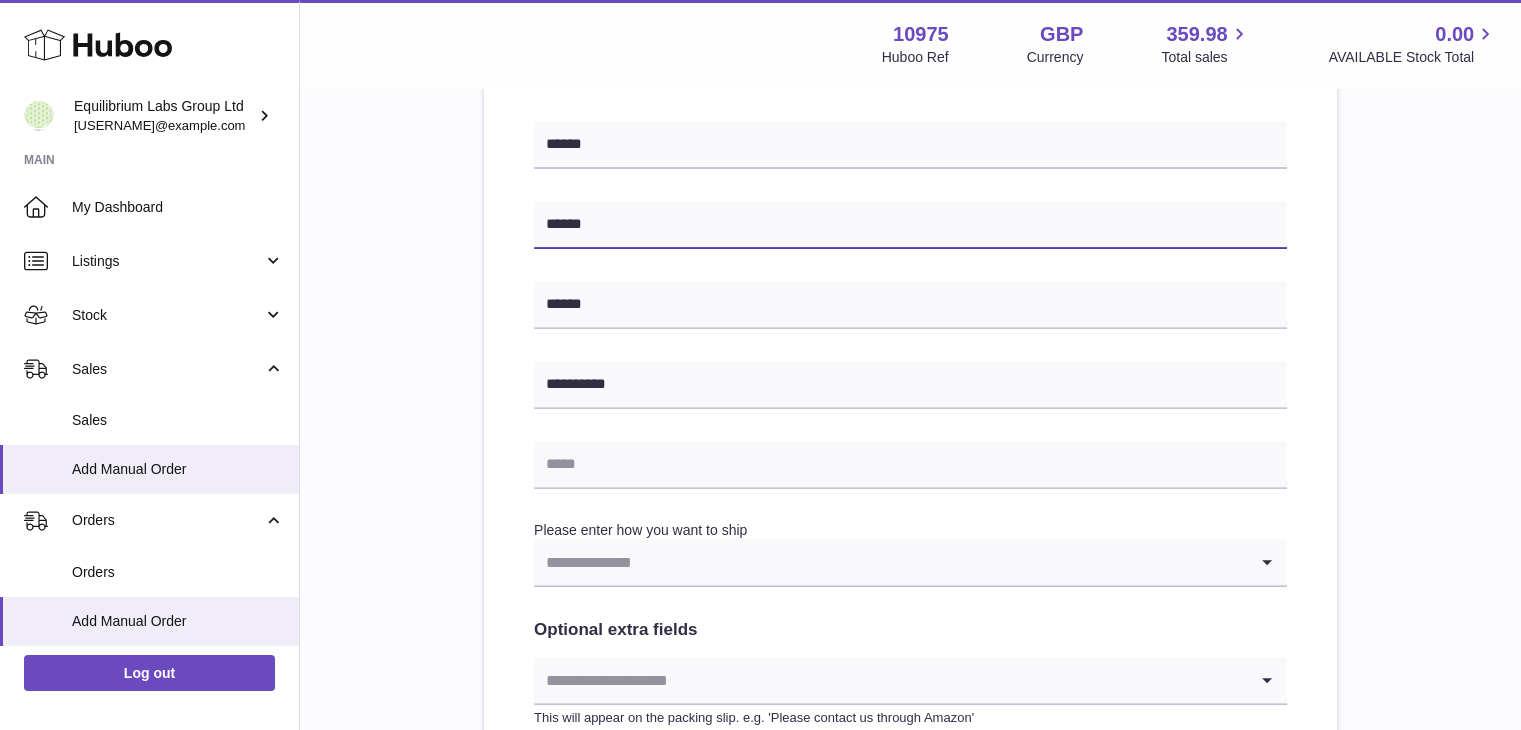 scroll, scrollTop: 700, scrollLeft: 0, axis: vertical 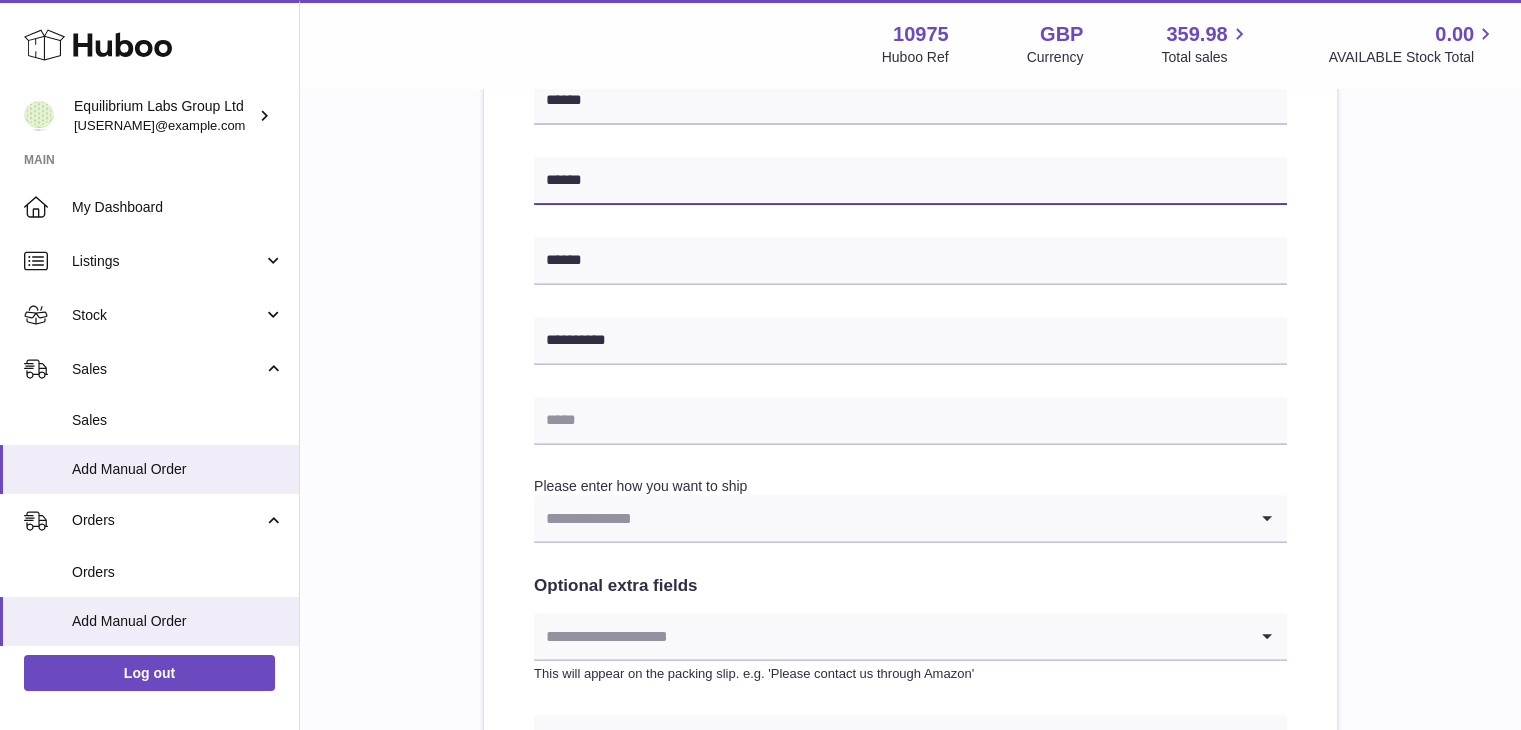 type on "******" 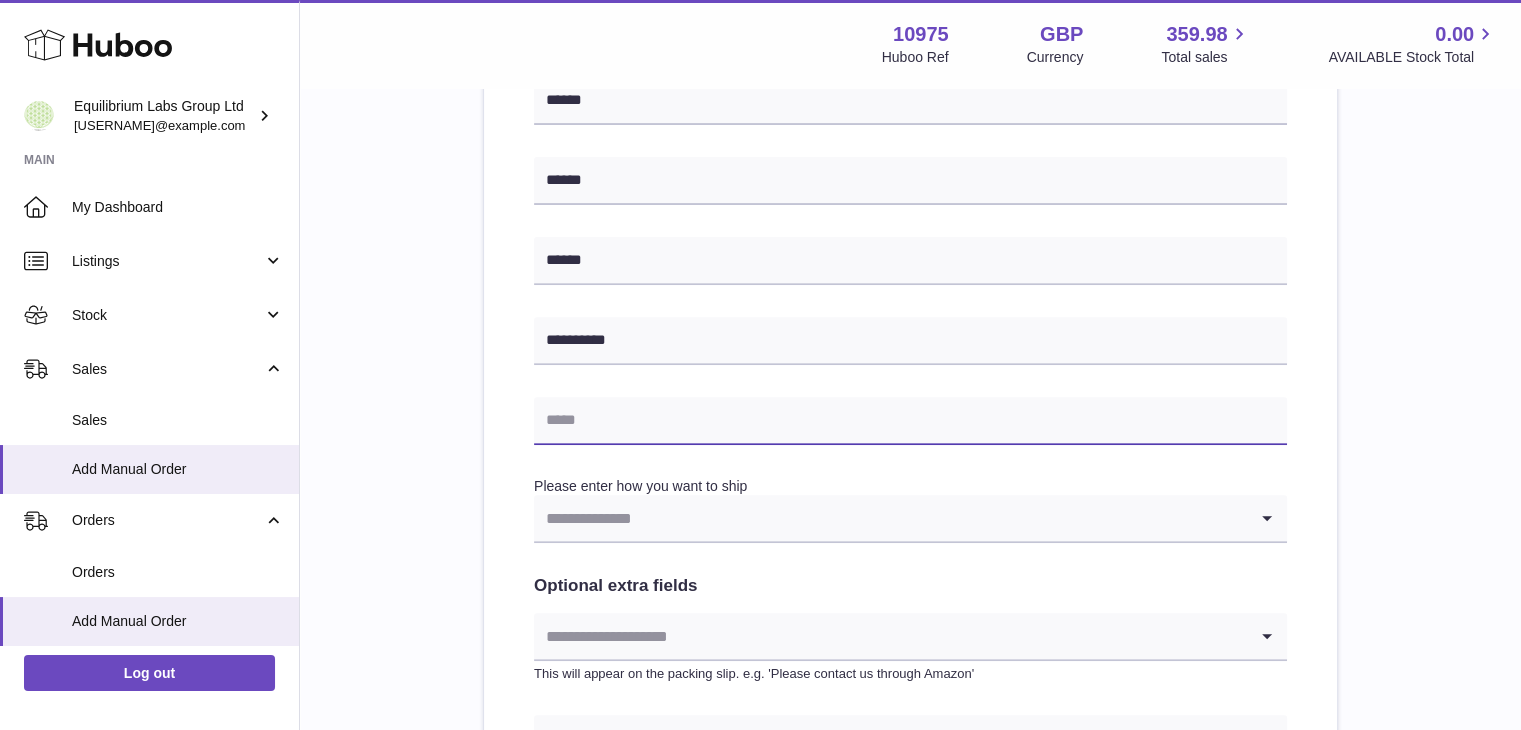 paste on "**********" 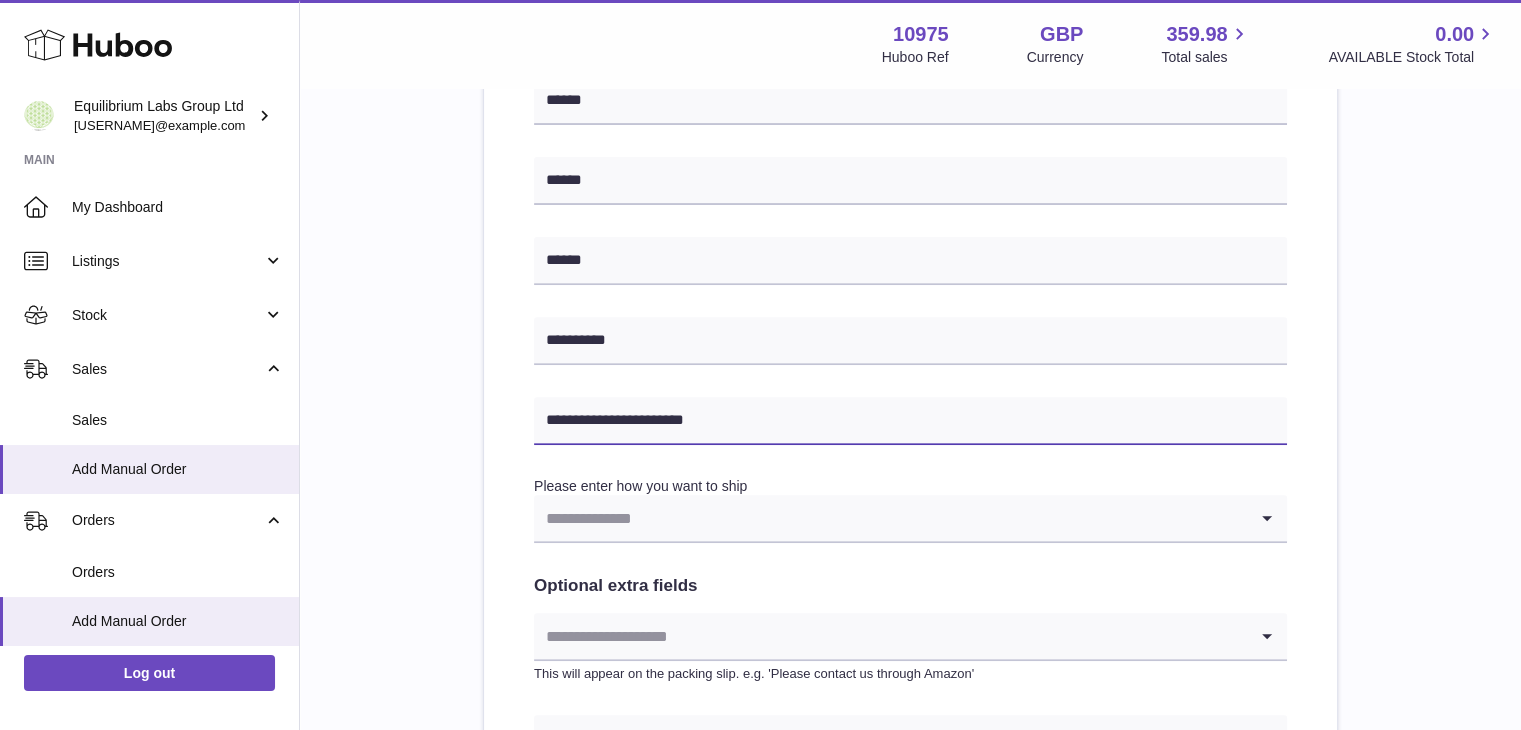 type on "**********" 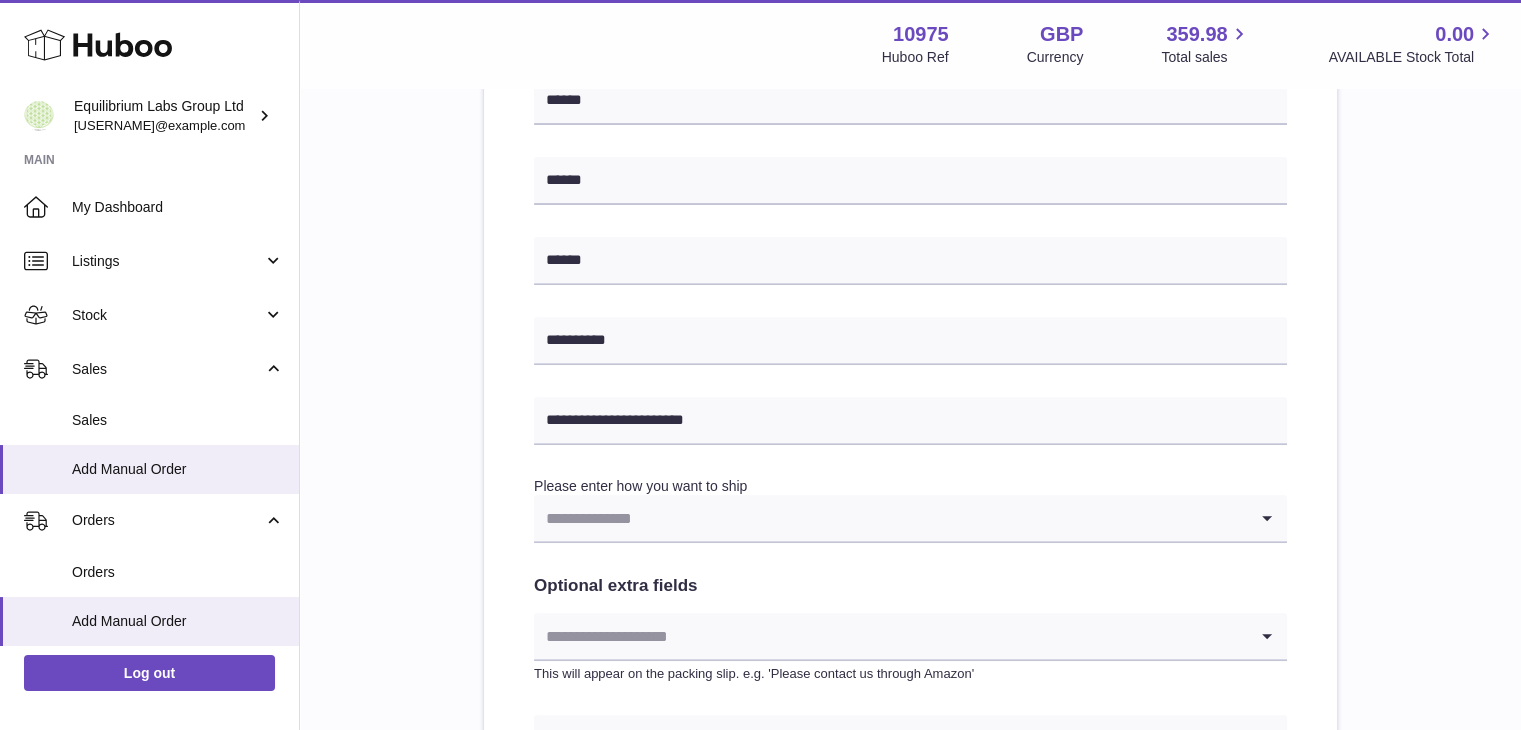 click at bounding box center (890, 518) 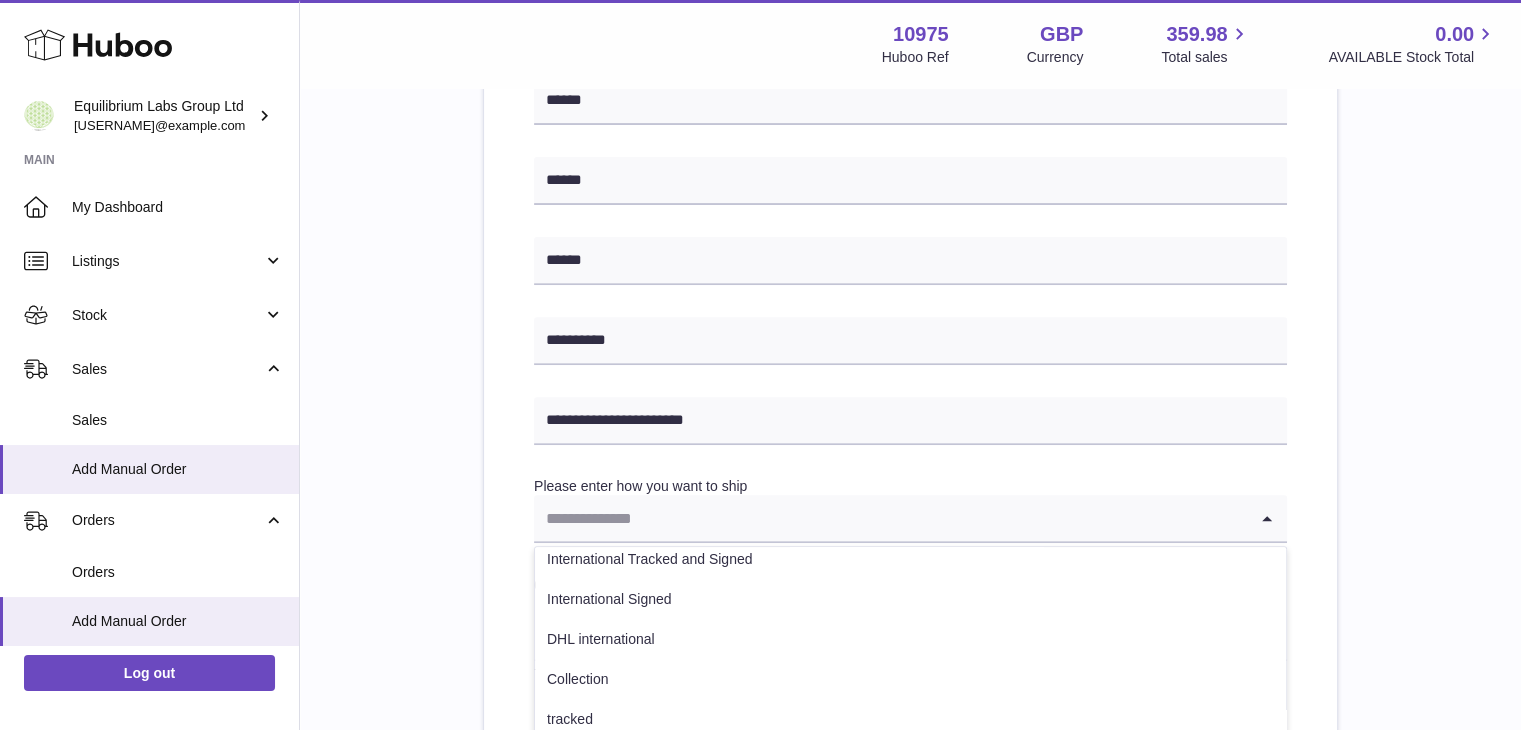 scroll, scrollTop: 101, scrollLeft: 0, axis: vertical 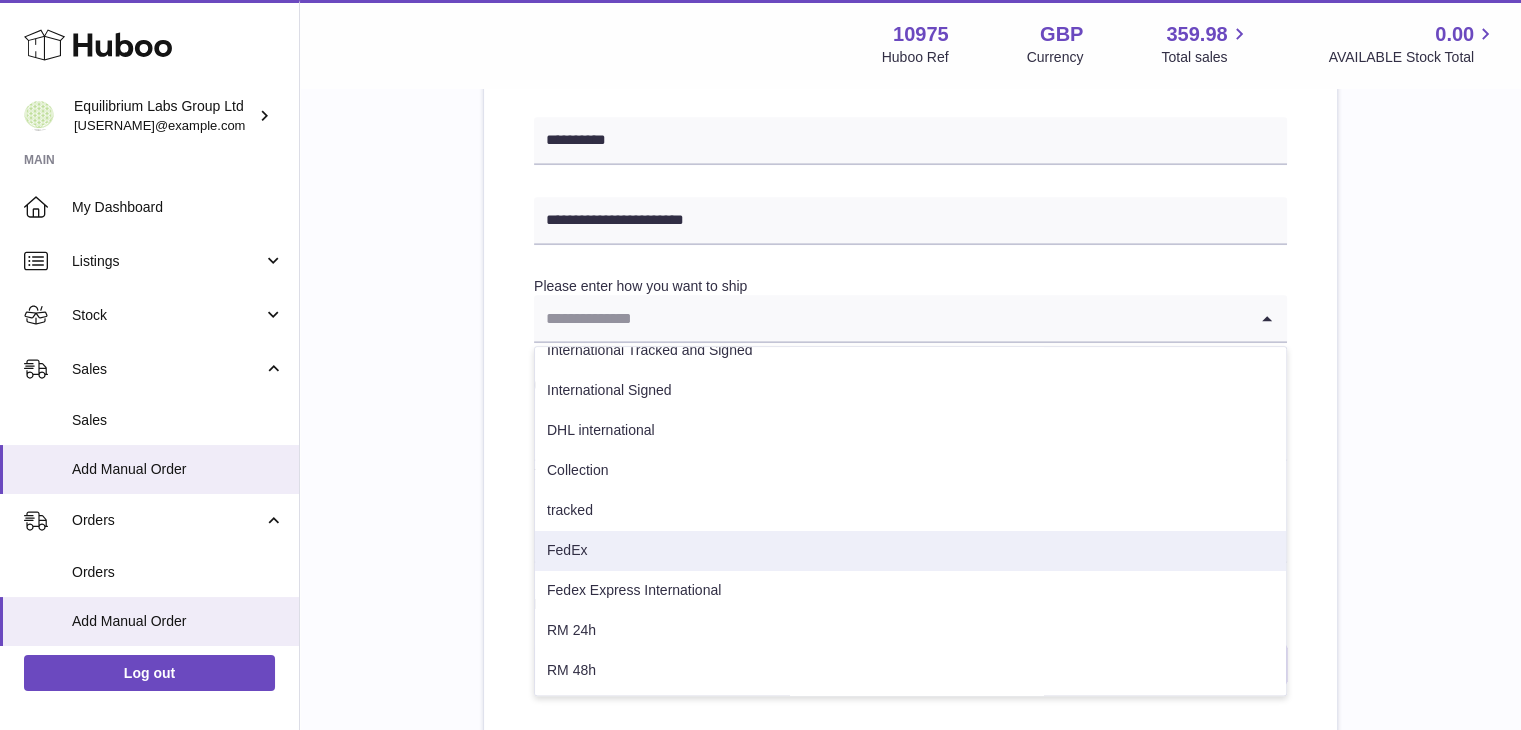 click on "FedEx" at bounding box center (910, 551) 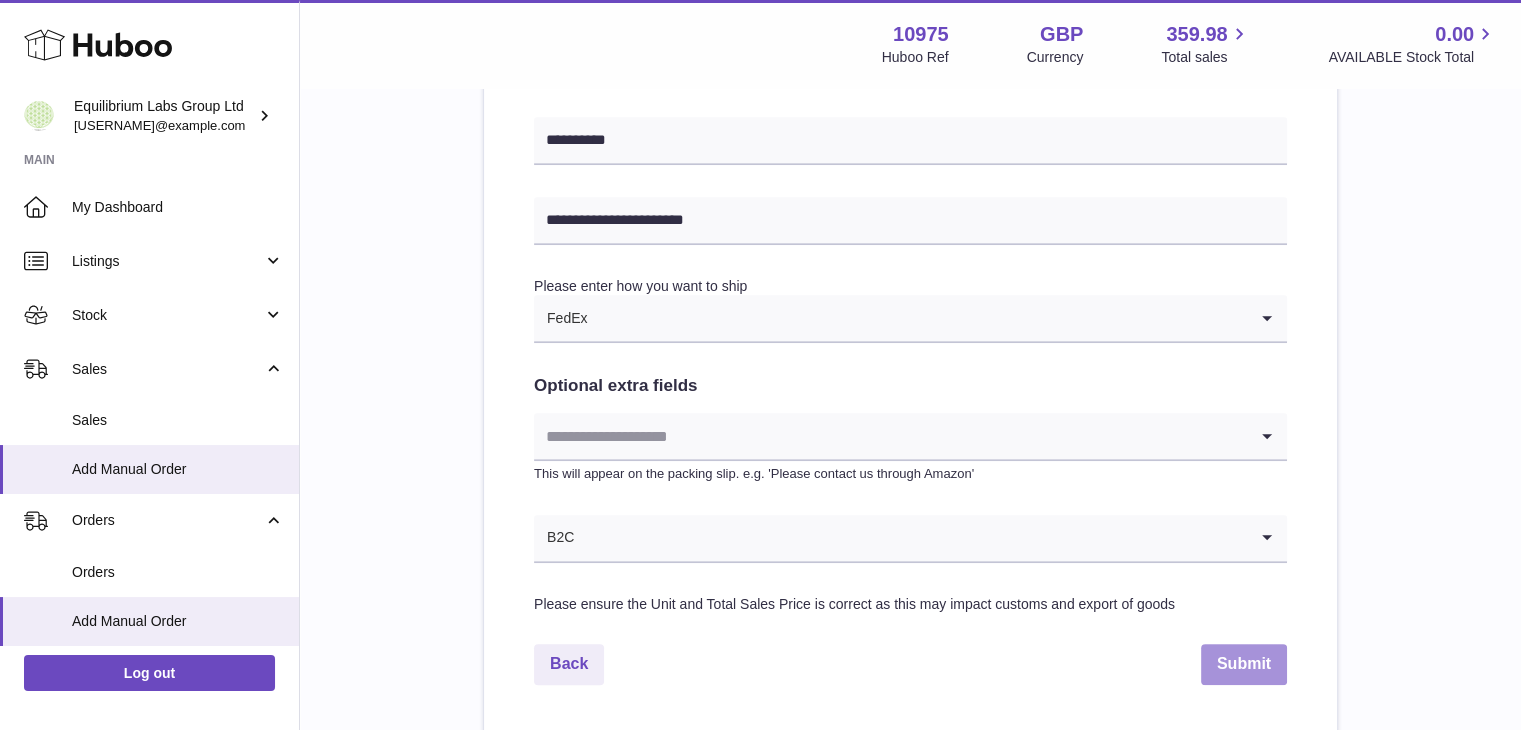 click on "Submit" at bounding box center (1244, 664) 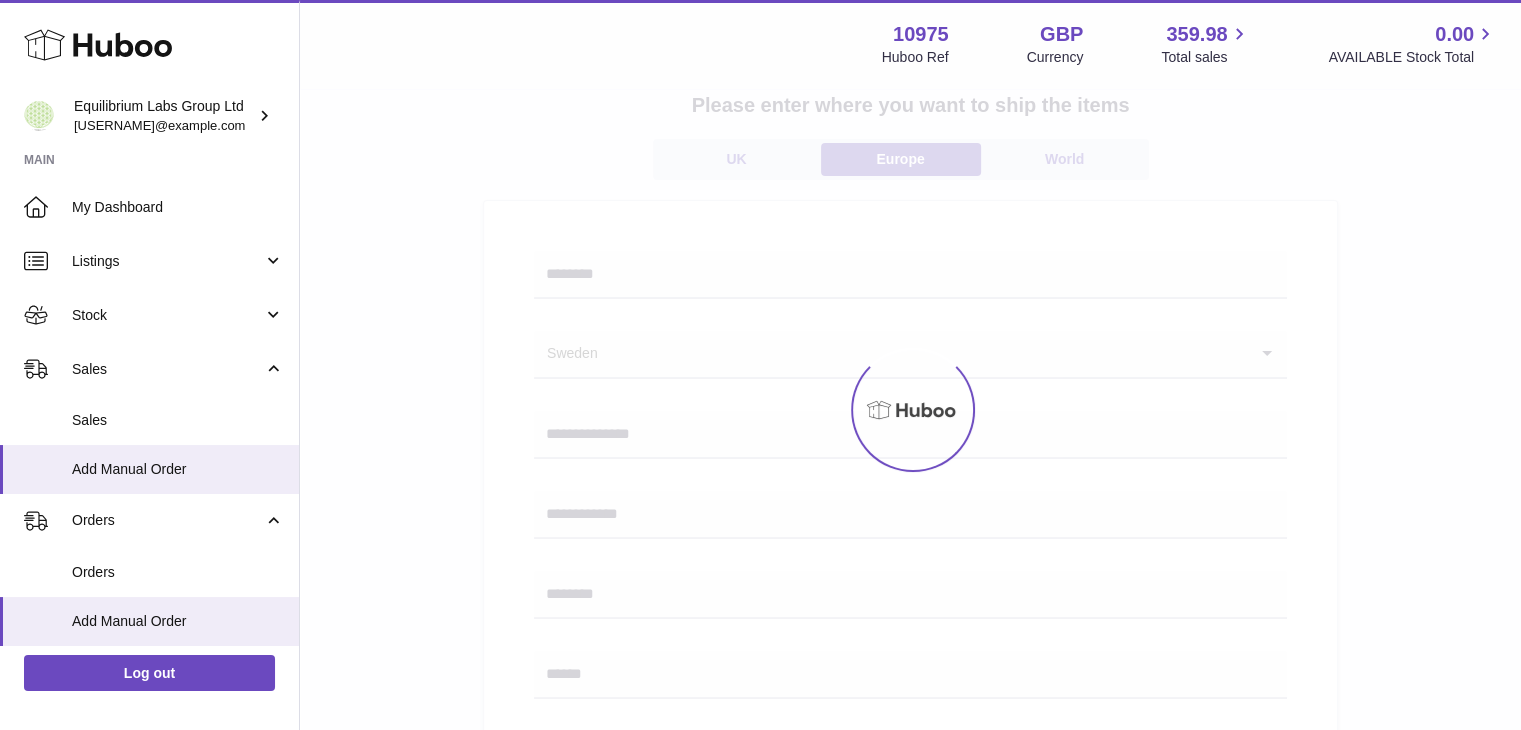 scroll, scrollTop: 100, scrollLeft: 0, axis: vertical 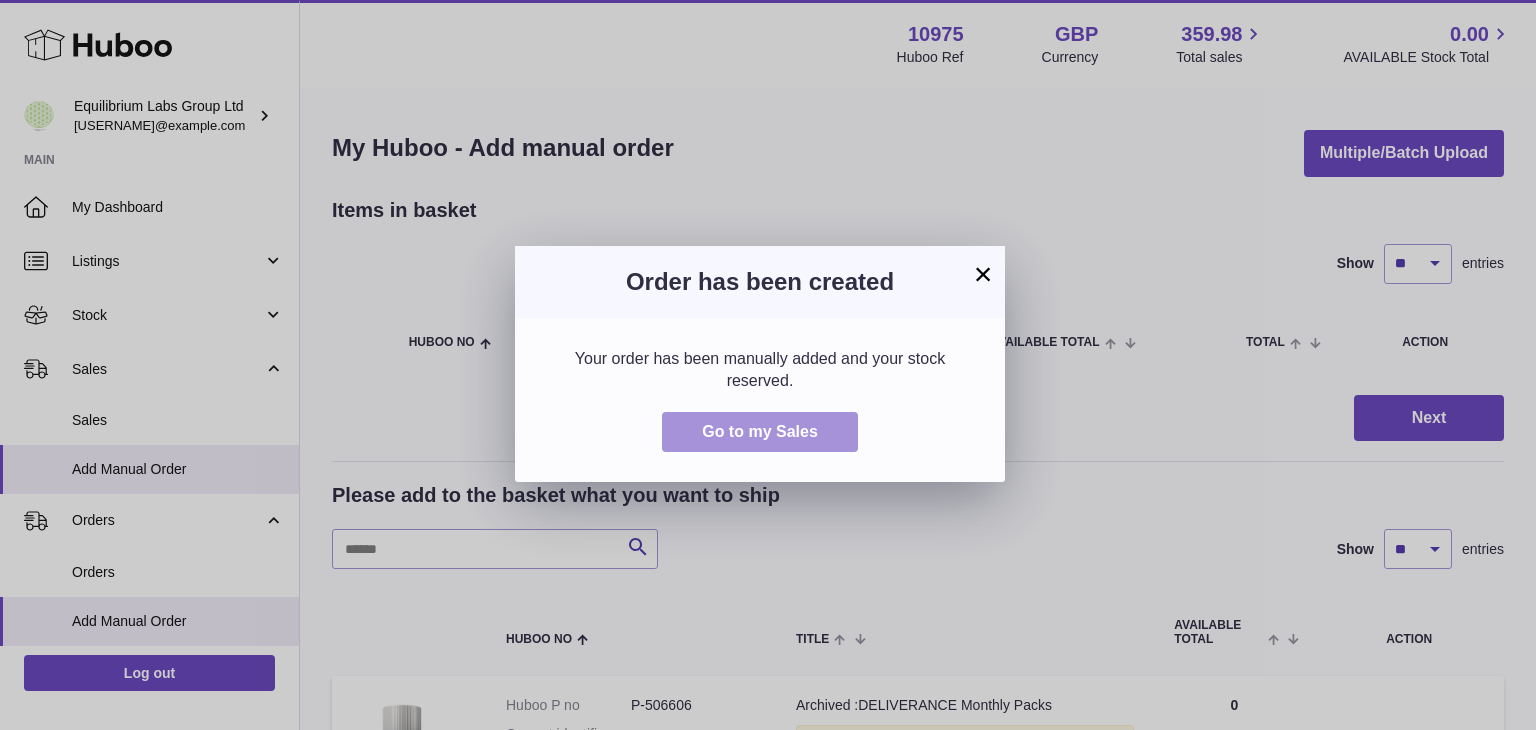 click on "Go to my Sales" at bounding box center [760, 431] 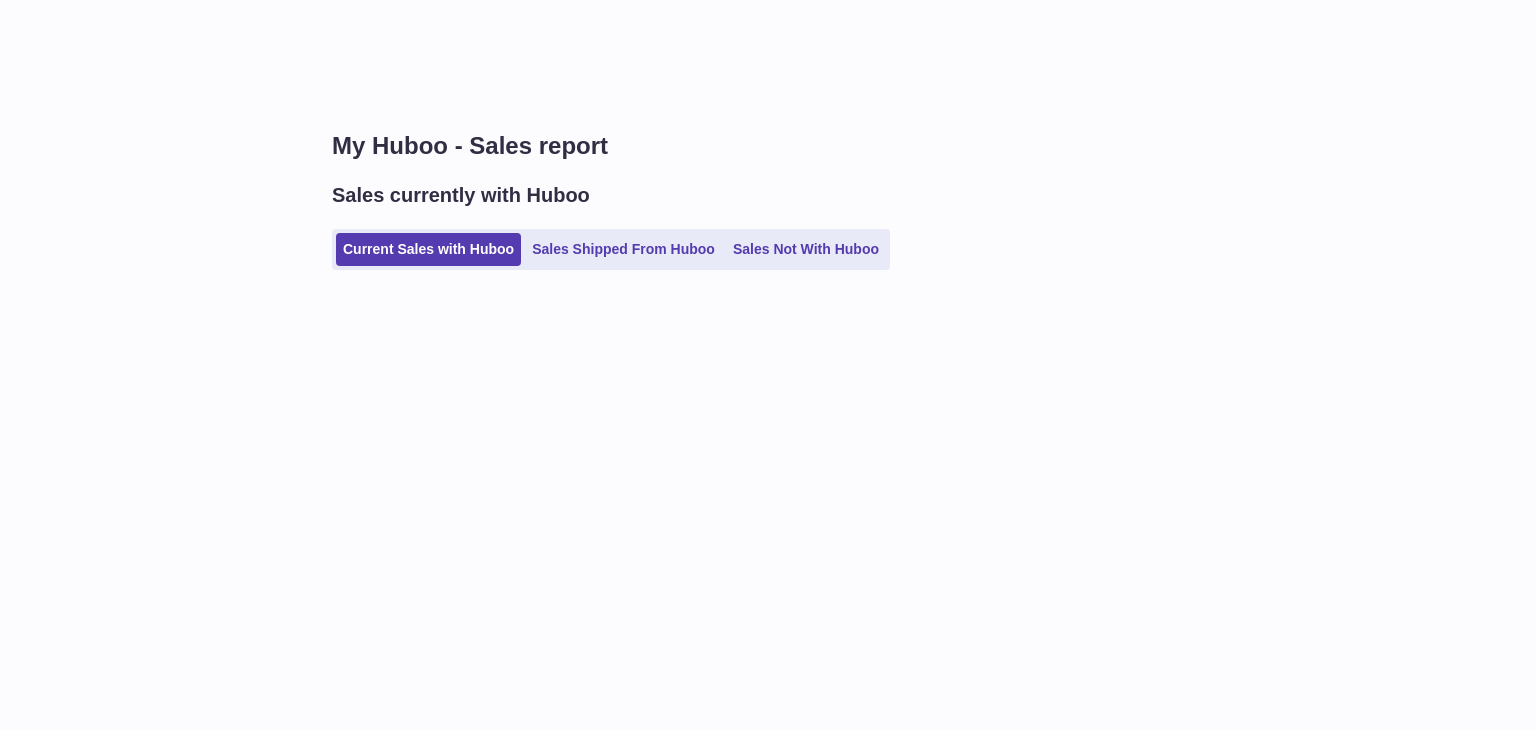 scroll, scrollTop: 0, scrollLeft: 0, axis: both 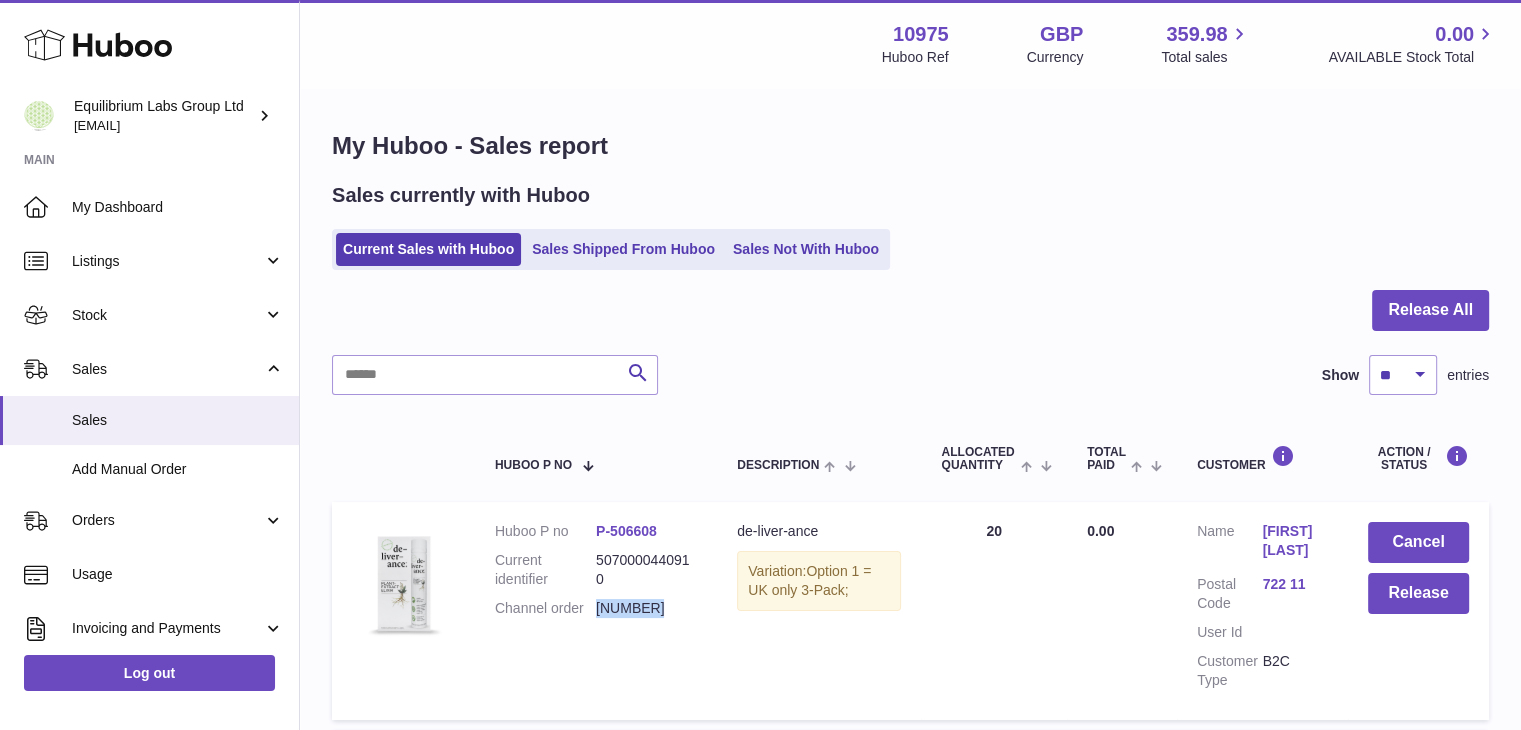 drag, startPoint x: 597, startPoint y: 610, endPoint x: 672, endPoint y: 612, distance: 75.026665 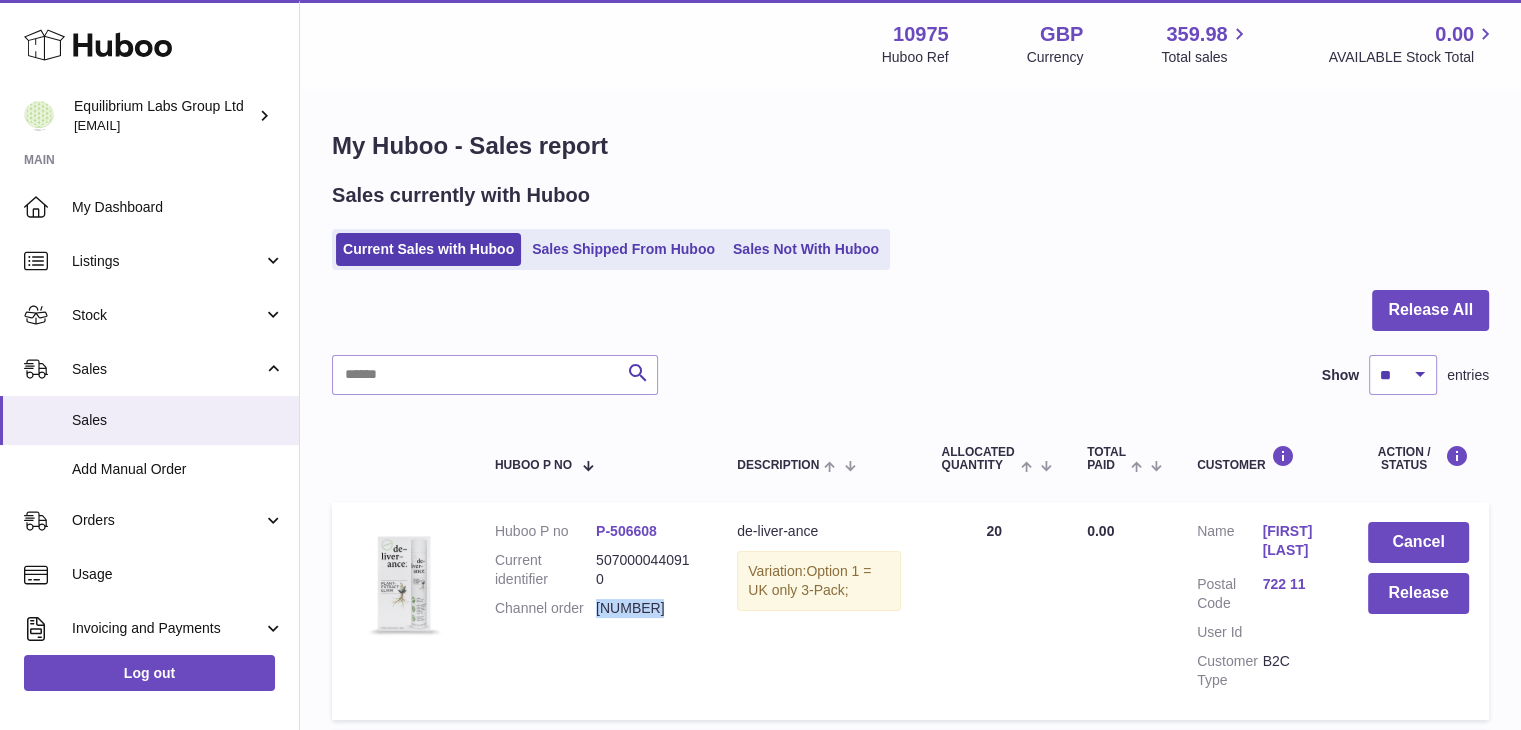 click on "[NUMBER]" at bounding box center (646, 608) 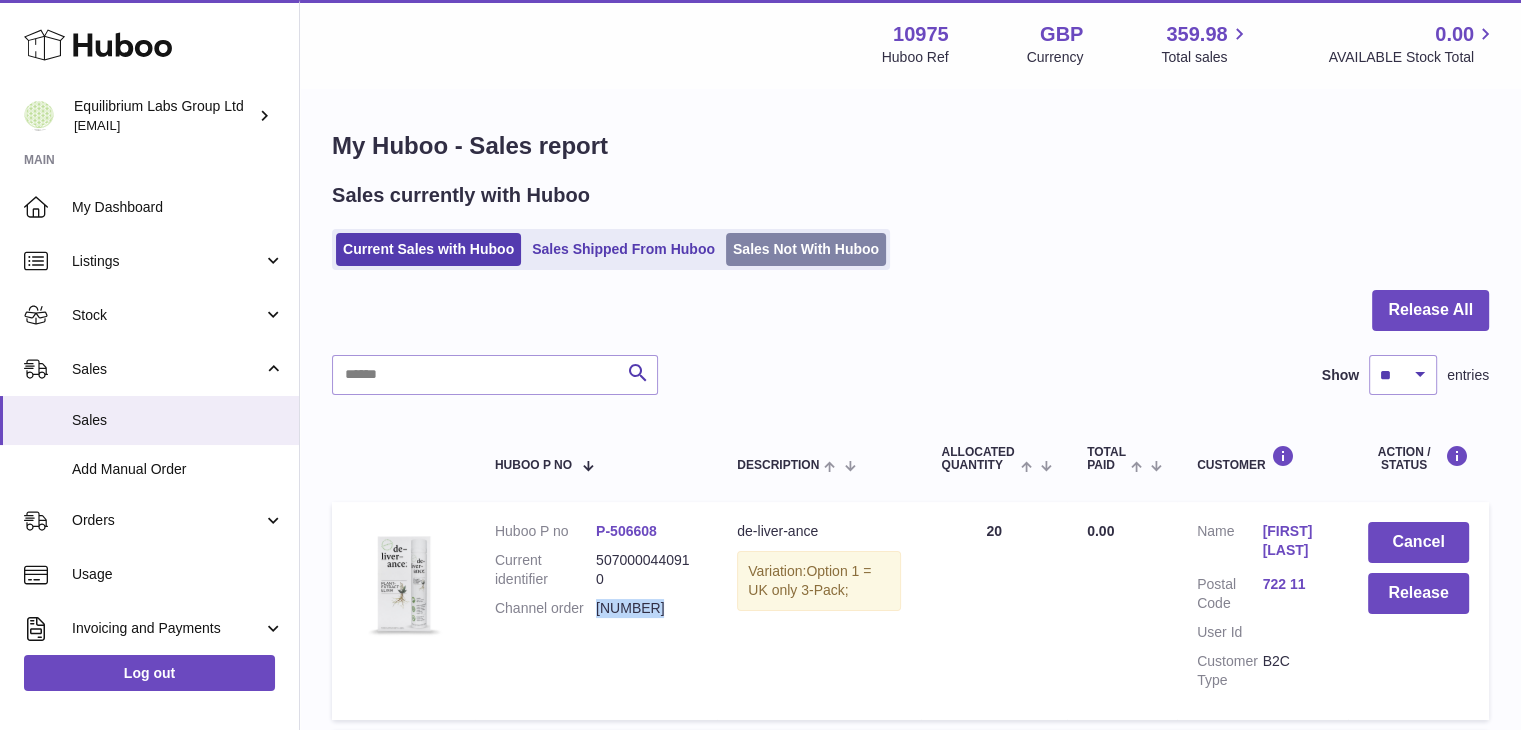 click on "Sales Not With Huboo" at bounding box center (806, 249) 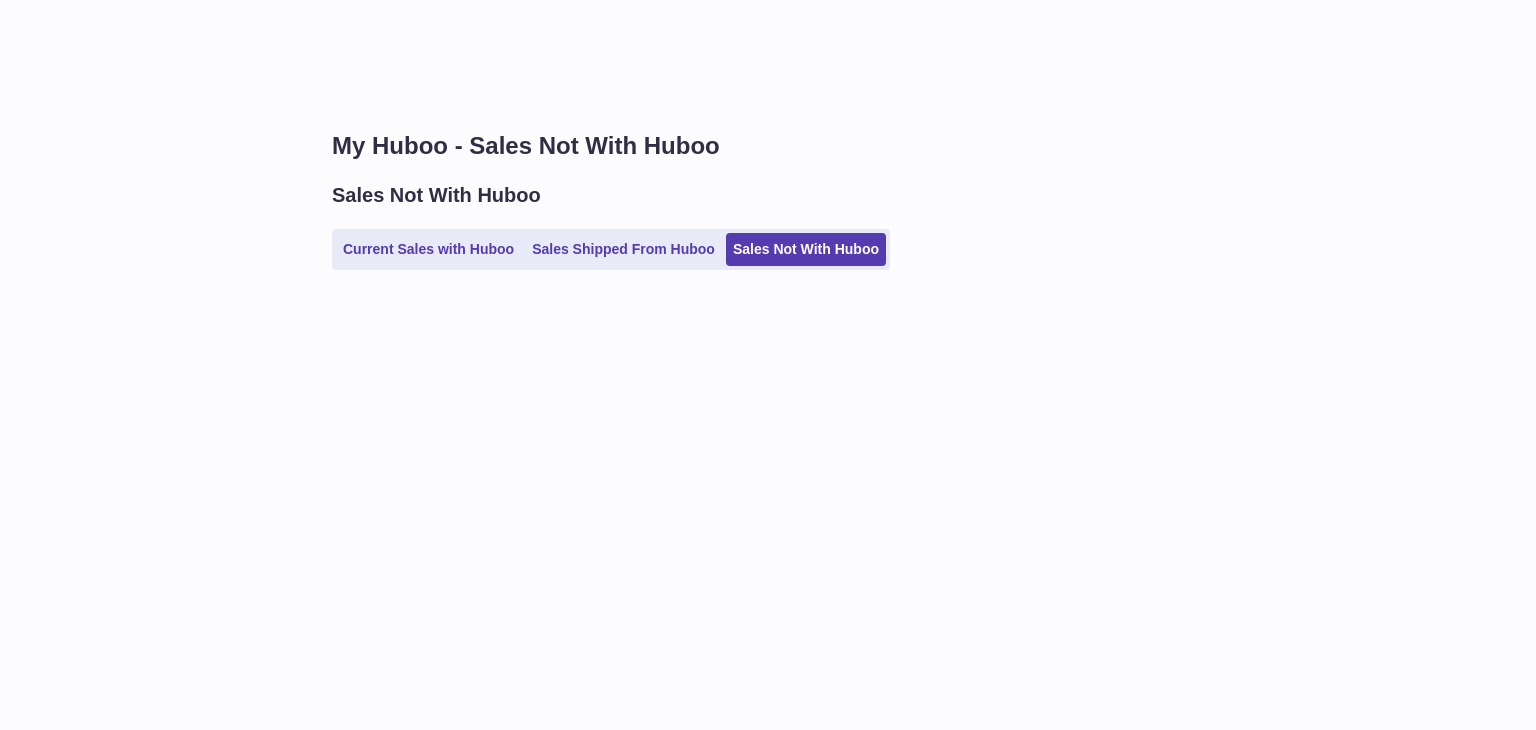 scroll, scrollTop: 0, scrollLeft: 0, axis: both 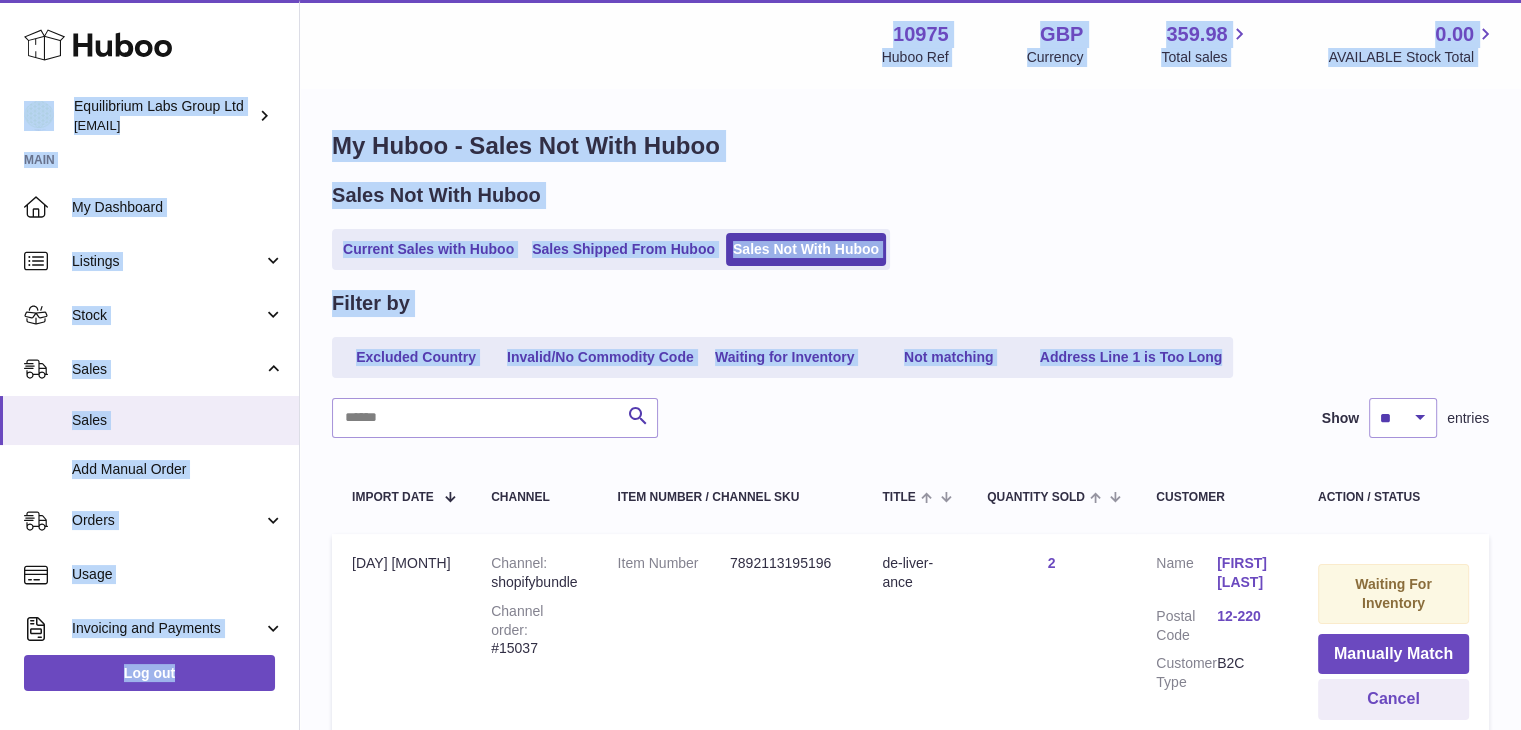 click on "Search
Show
** ** ** ***
entries" at bounding box center [910, 418] 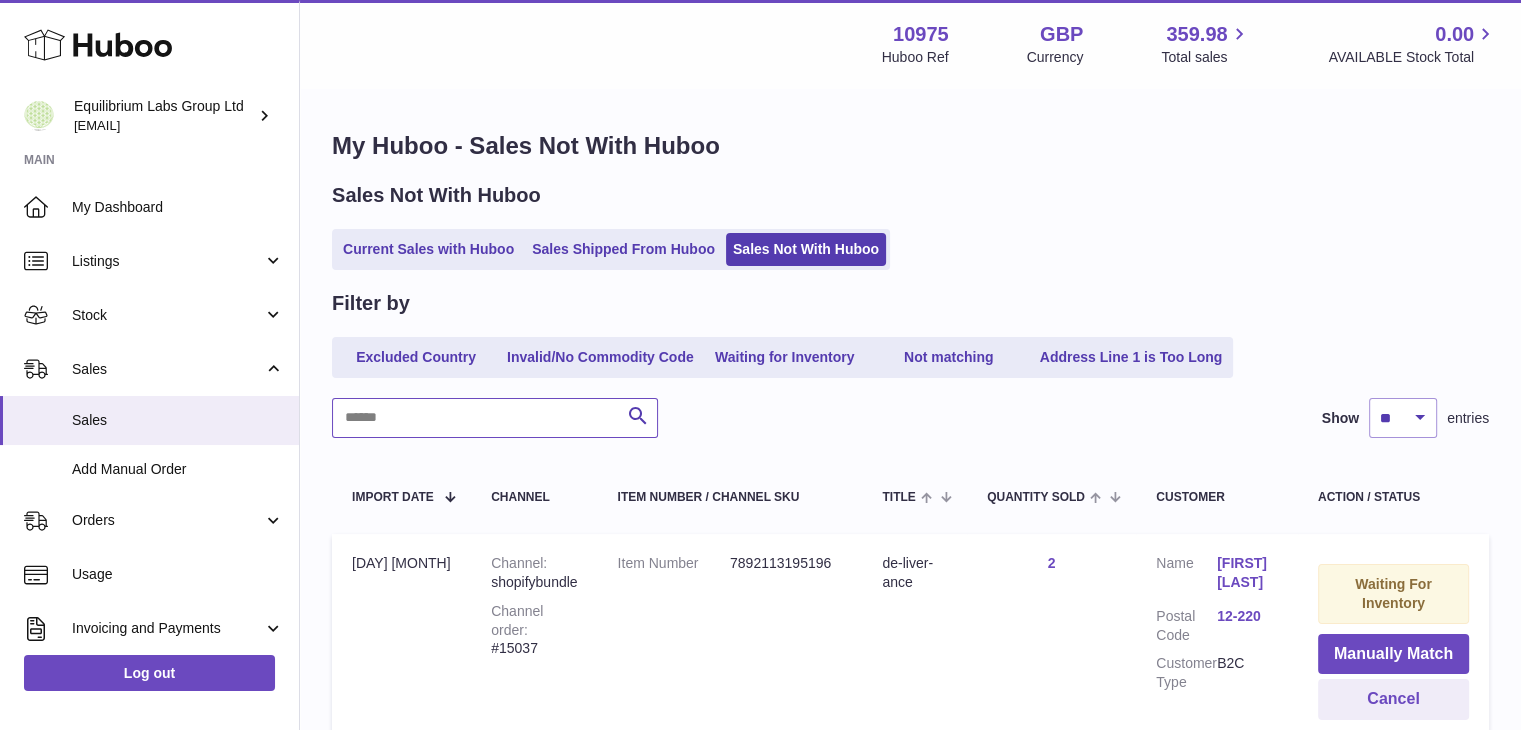click at bounding box center [495, 418] 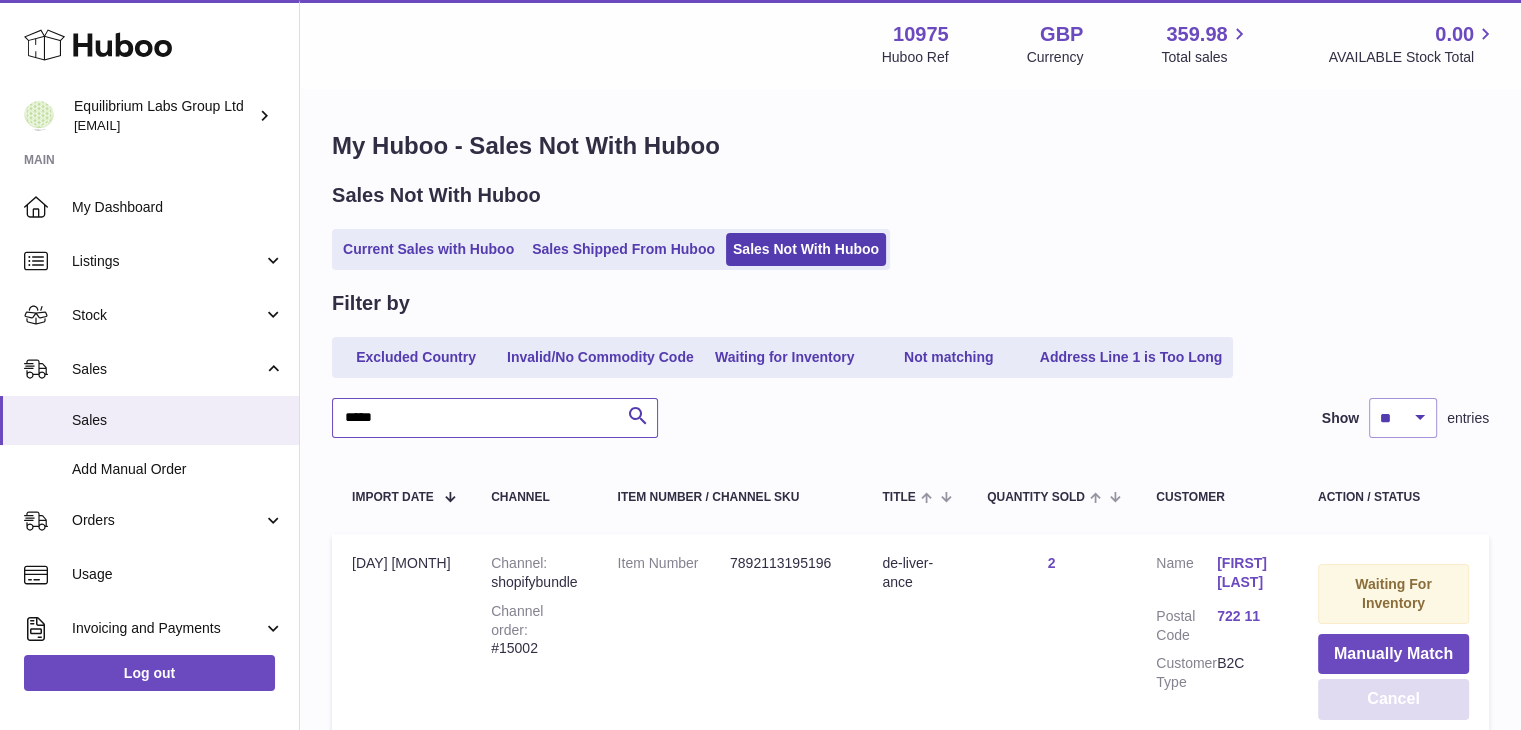 type on "*****" 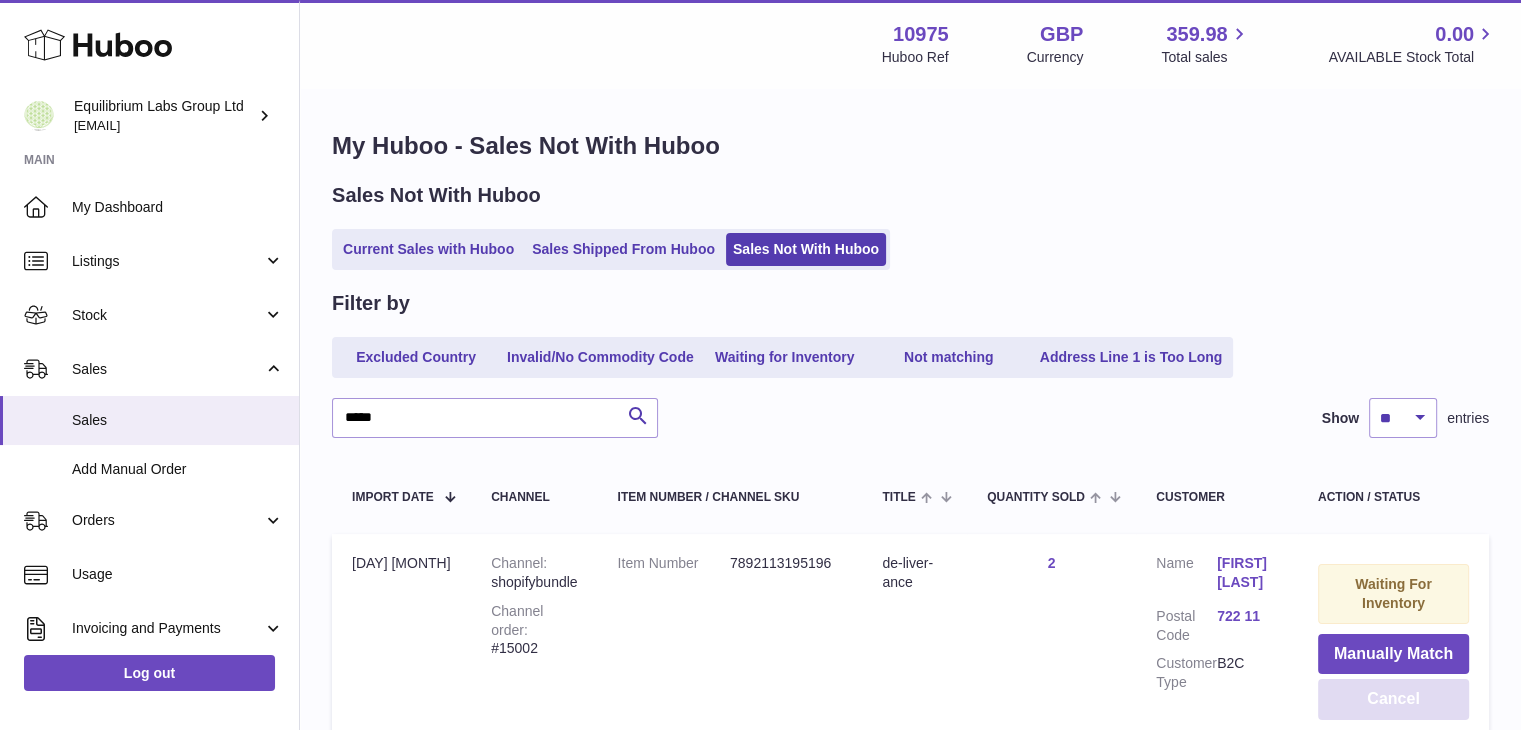 click on "Cancel" at bounding box center (1393, 699) 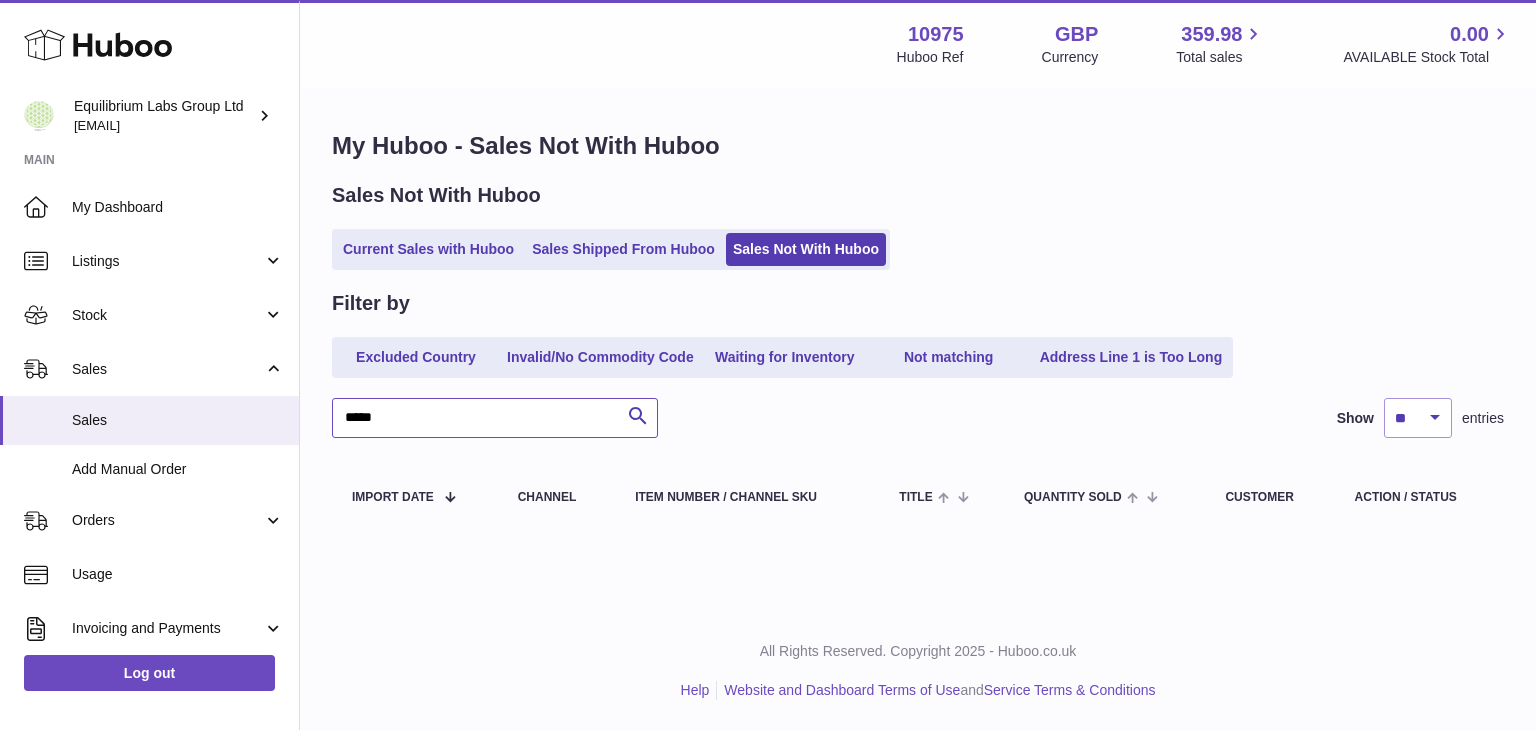 drag, startPoint x: 403, startPoint y: 423, endPoint x: 305, endPoint y: 413, distance: 98.50888 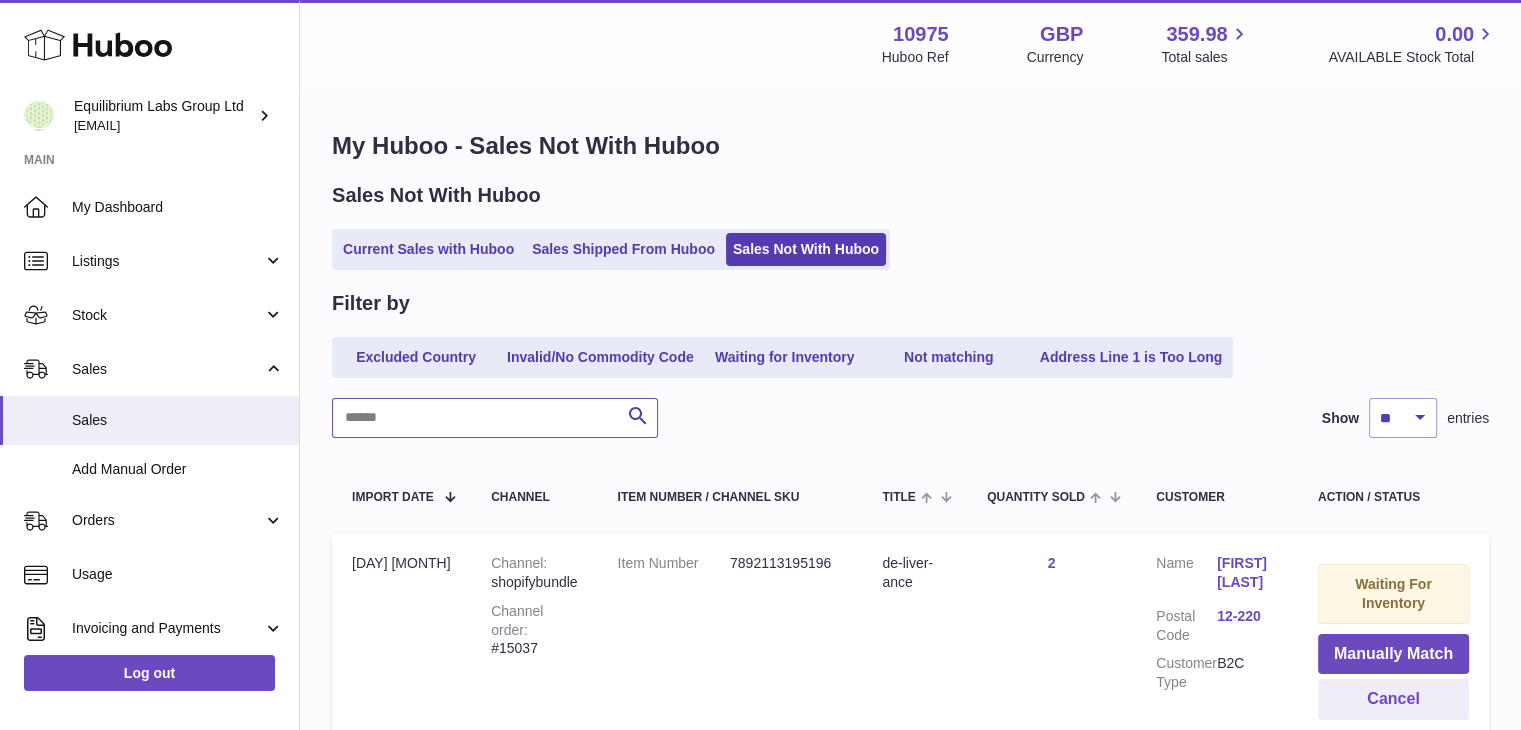 type 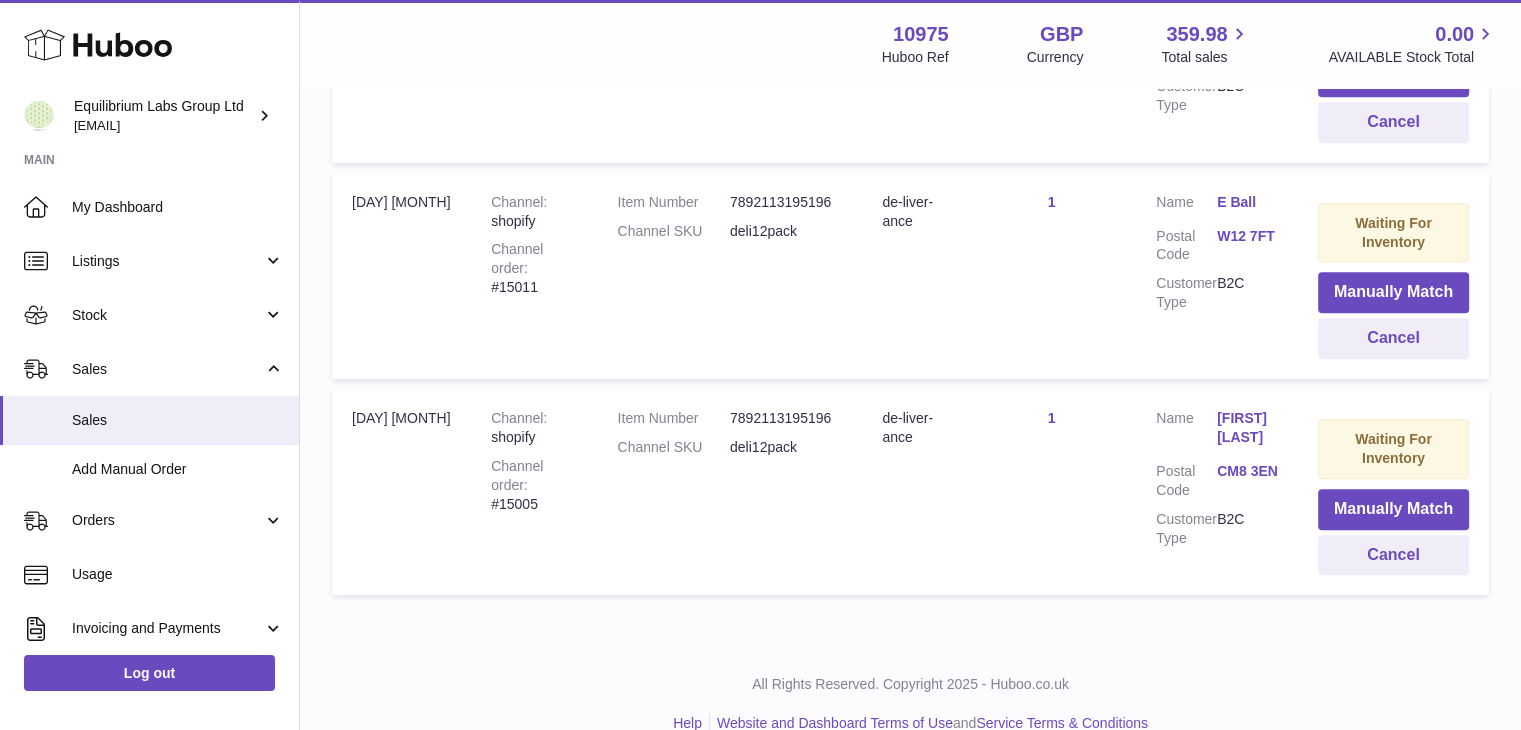 scroll, scrollTop: 1476, scrollLeft: 0, axis: vertical 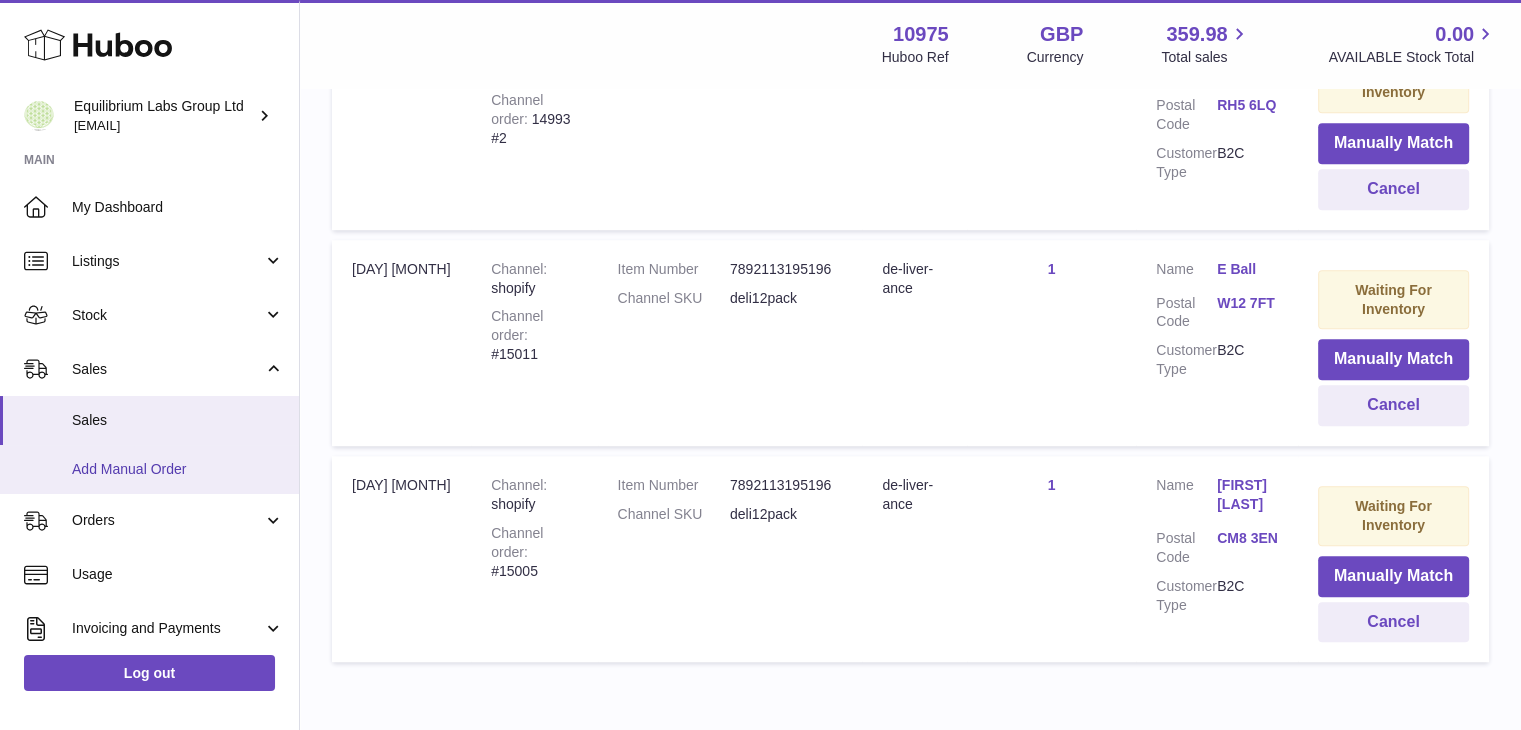 click on "Add Manual Order" at bounding box center [149, 469] 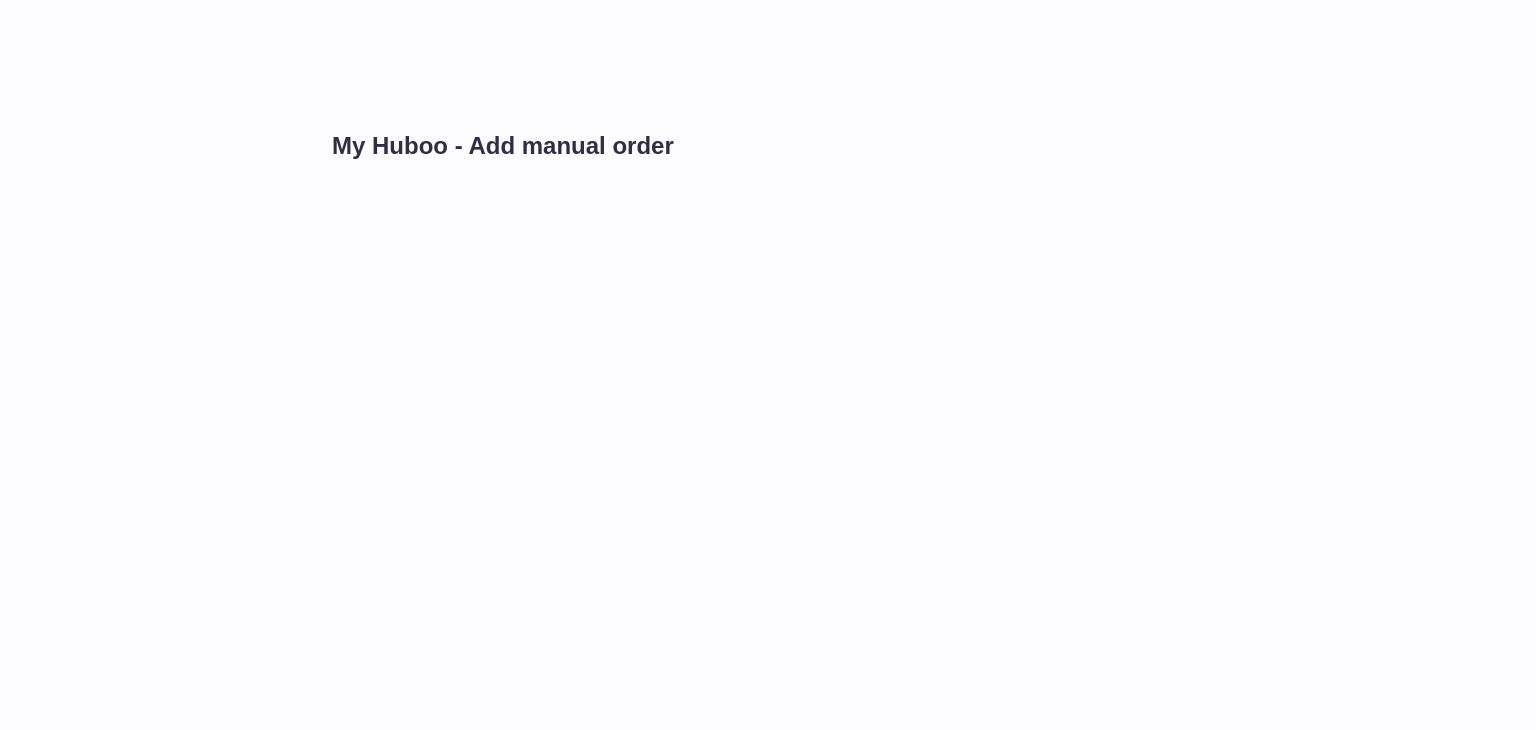 scroll, scrollTop: 0, scrollLeft: 0, axis: both 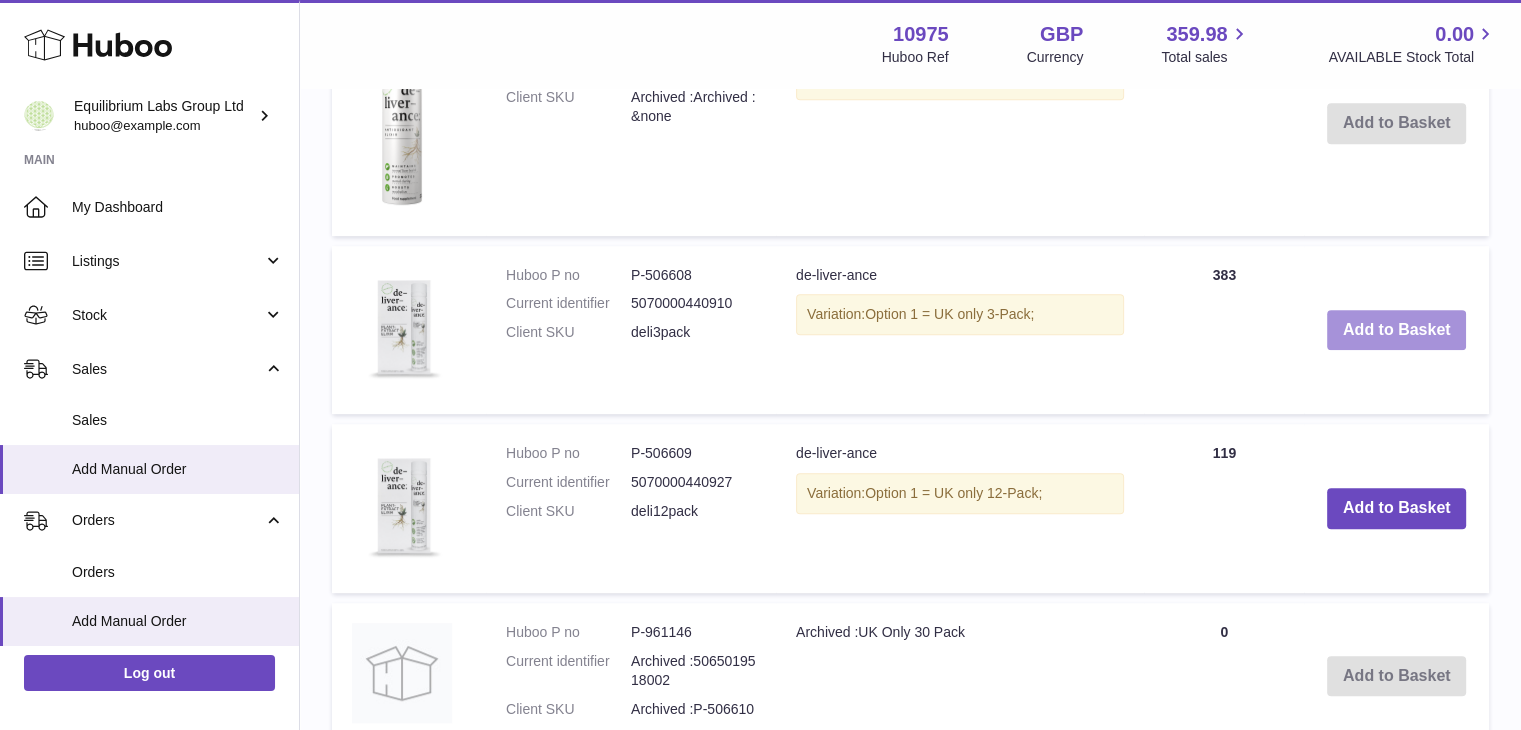 click on "Add to Basket" at bounding box center [1397, 330] 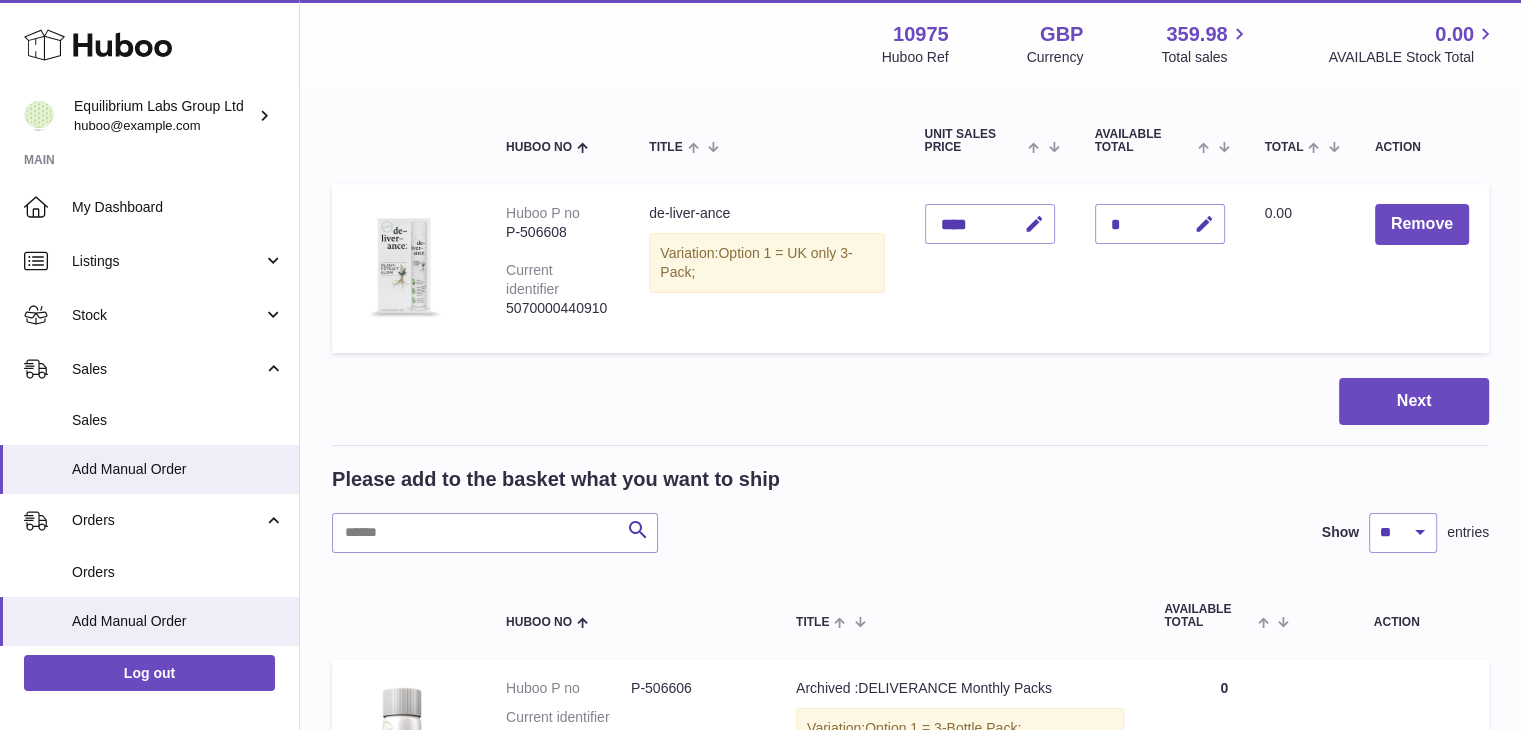 scroll, scrollTop: 189, scrollLeft: 0, axis: vertical 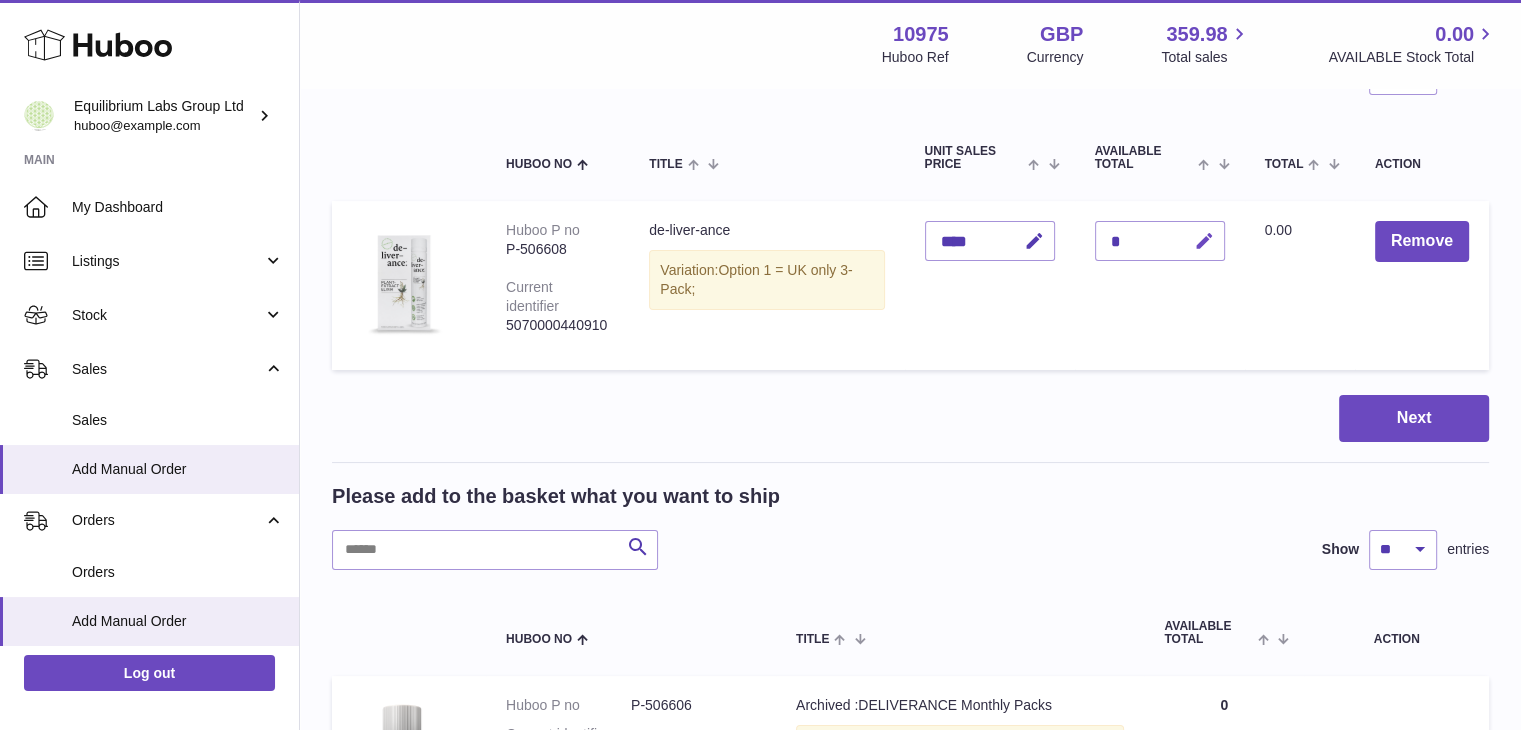 click at bounding box center (1204, 241) 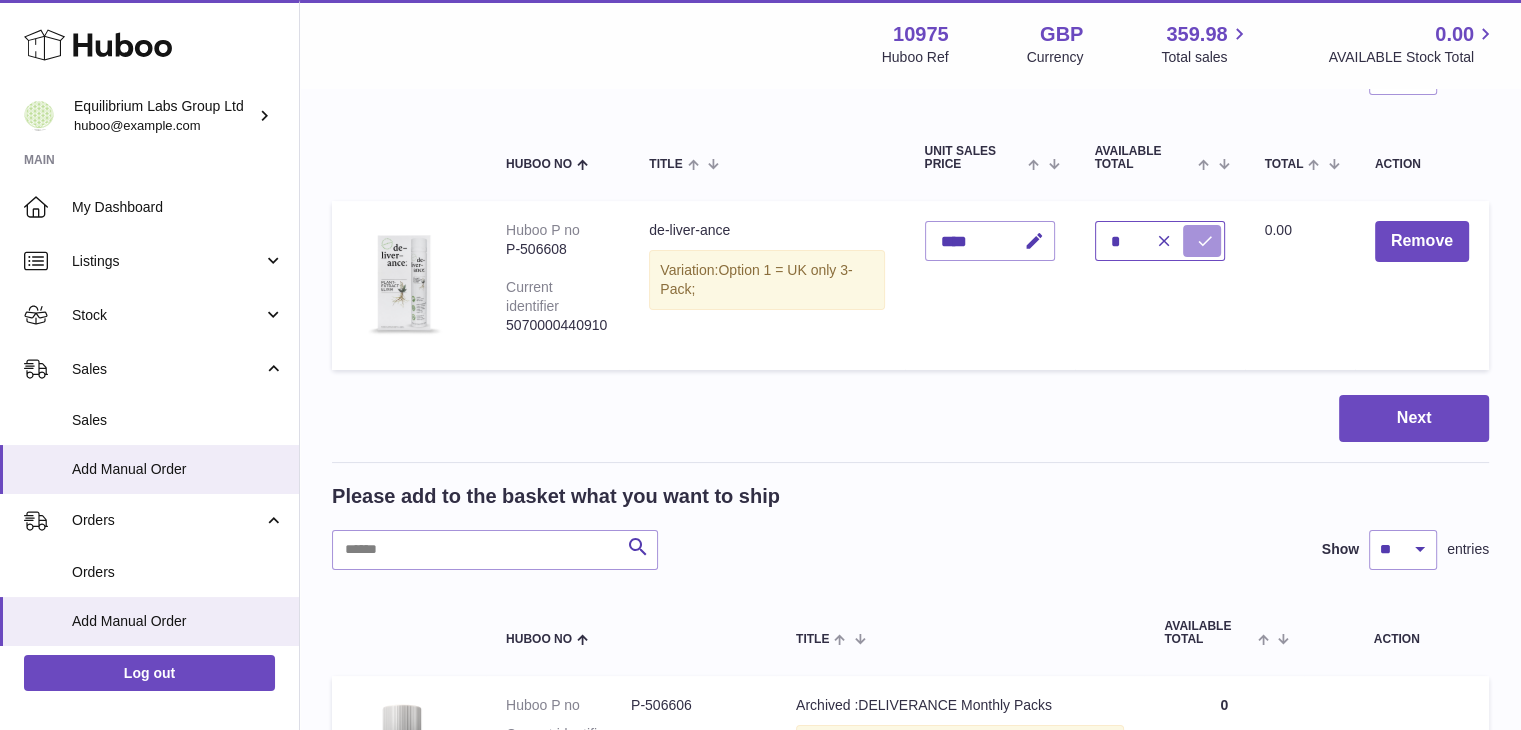 type on "*" 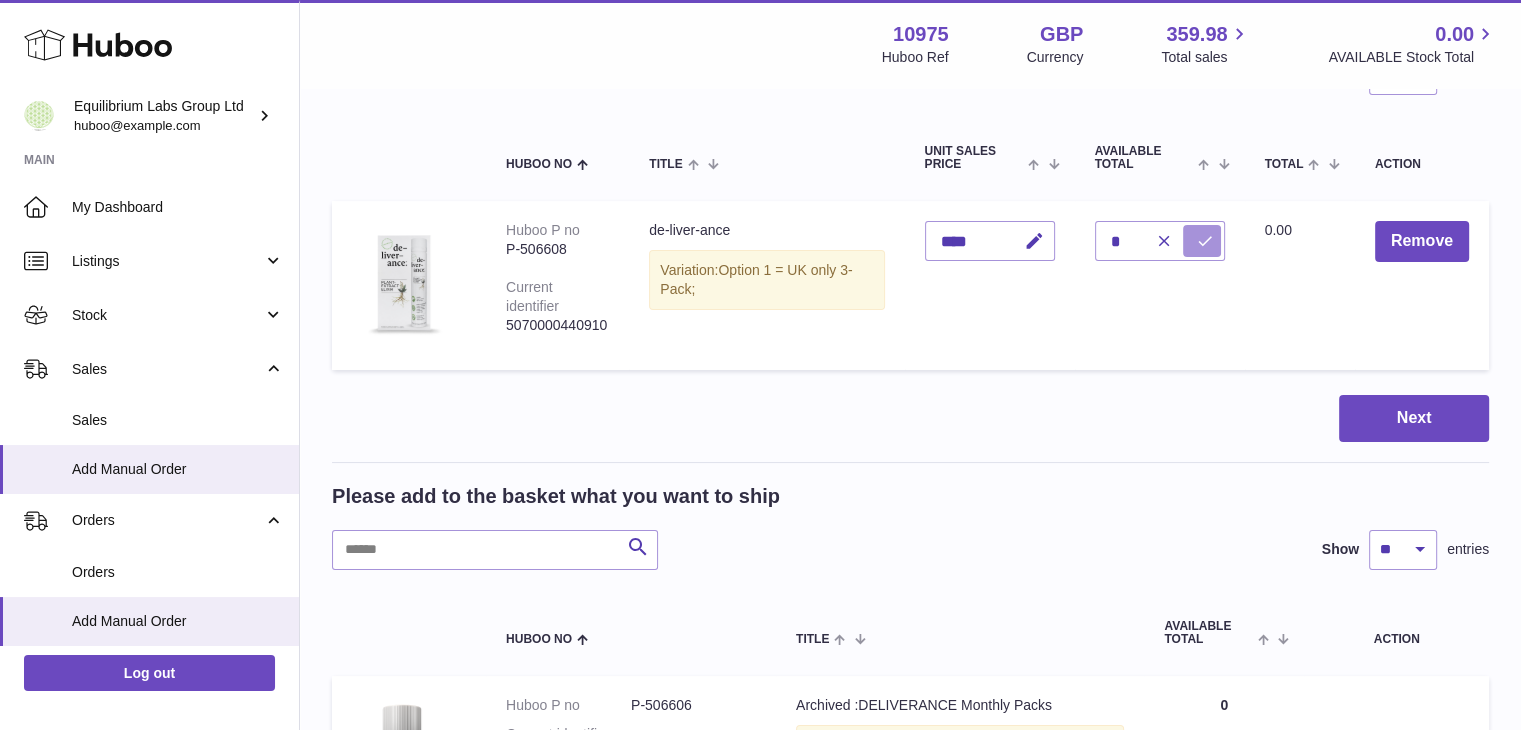 click at bounding box center (1205, 241) 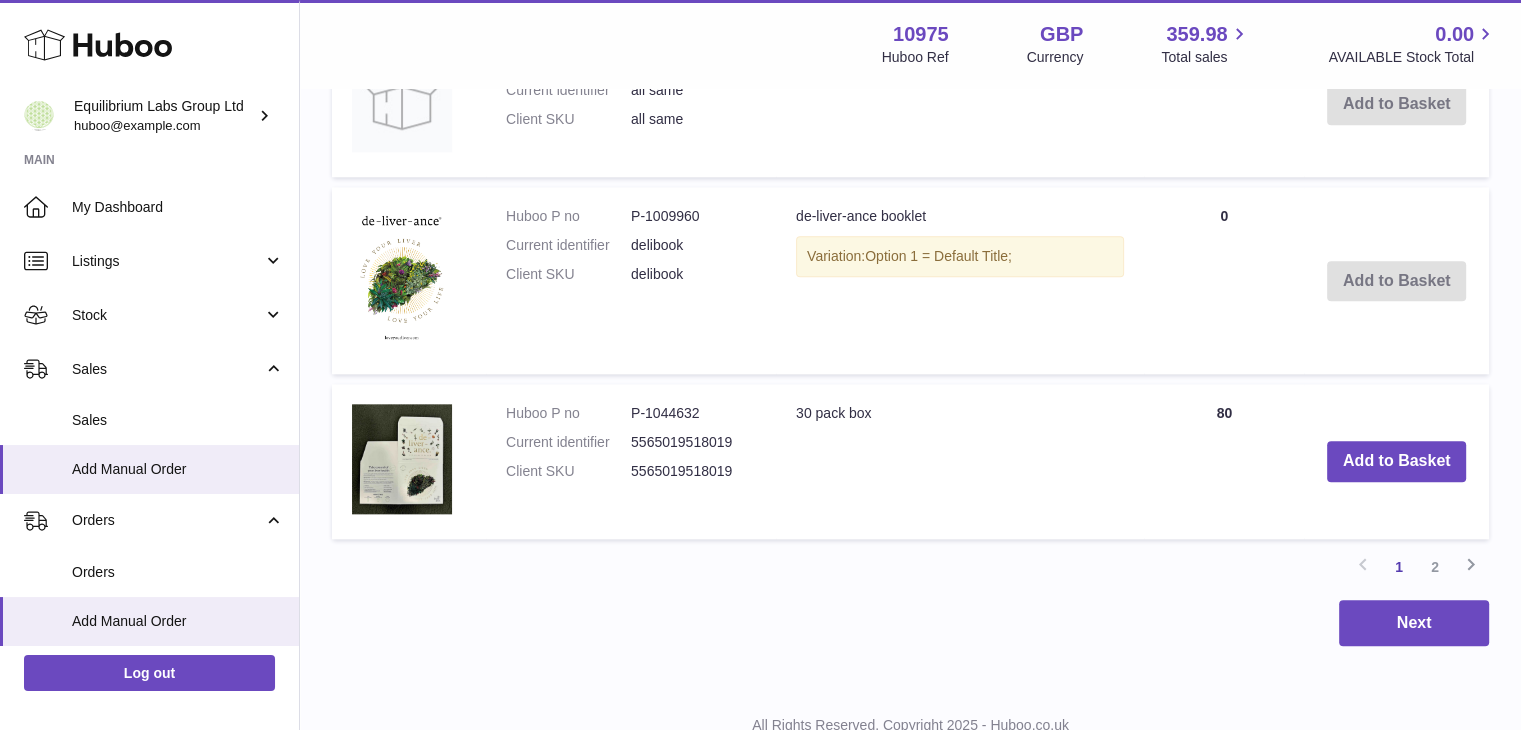 scroll, scrollTop: 2198, scrollLeft: 0, axis: vertical 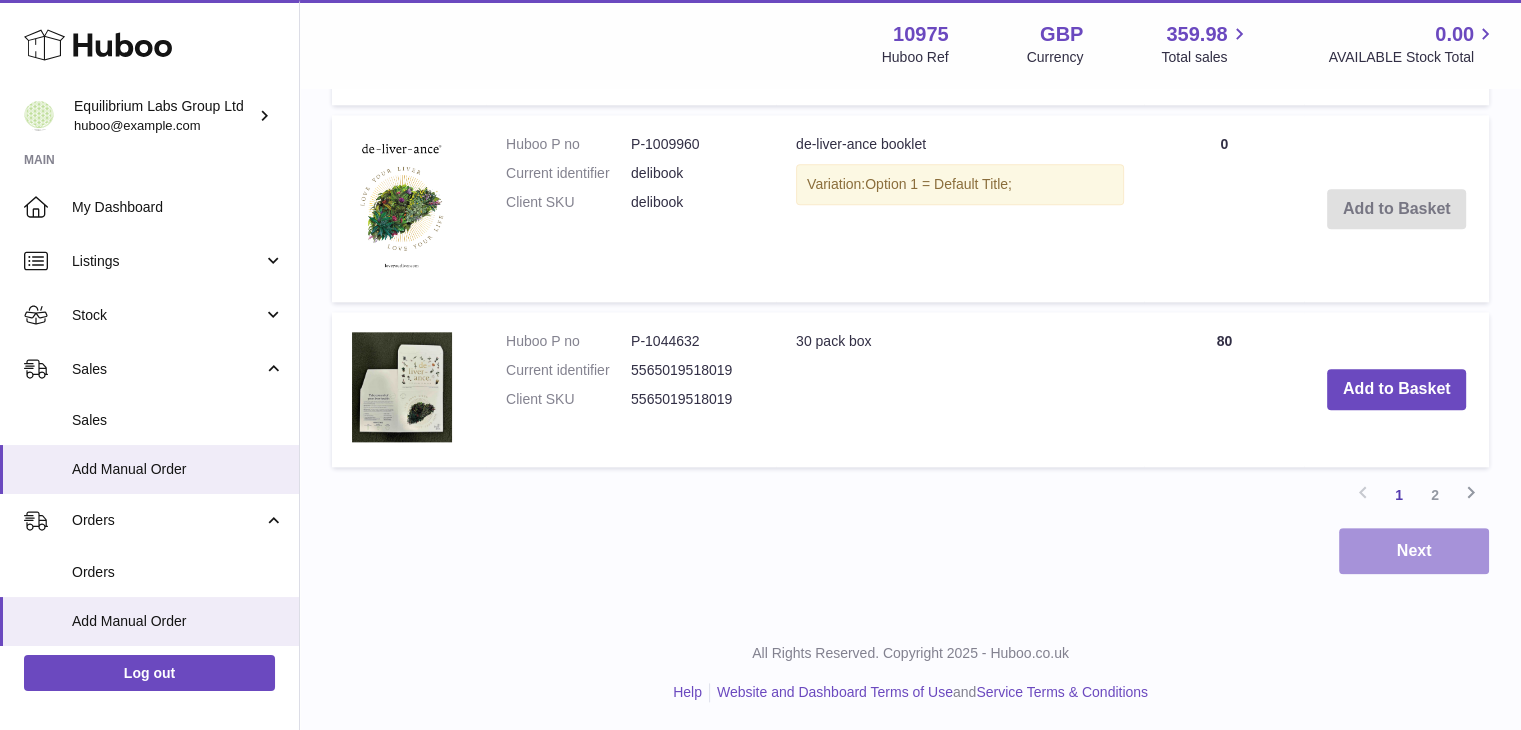 click on "Next" at bounding box center (1414, 551) 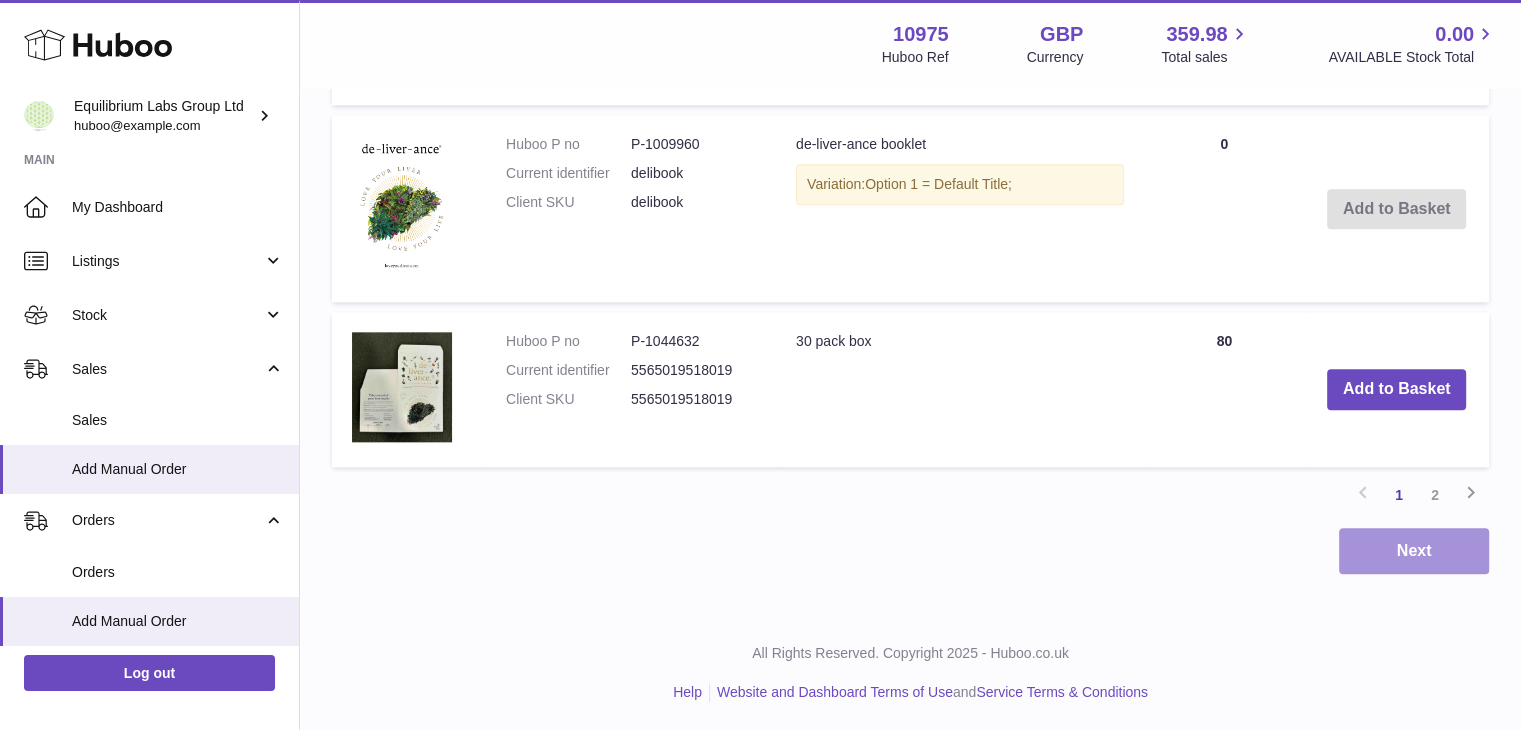 scroll, scrollTop: 0, scrollLeft: 0, axis: both 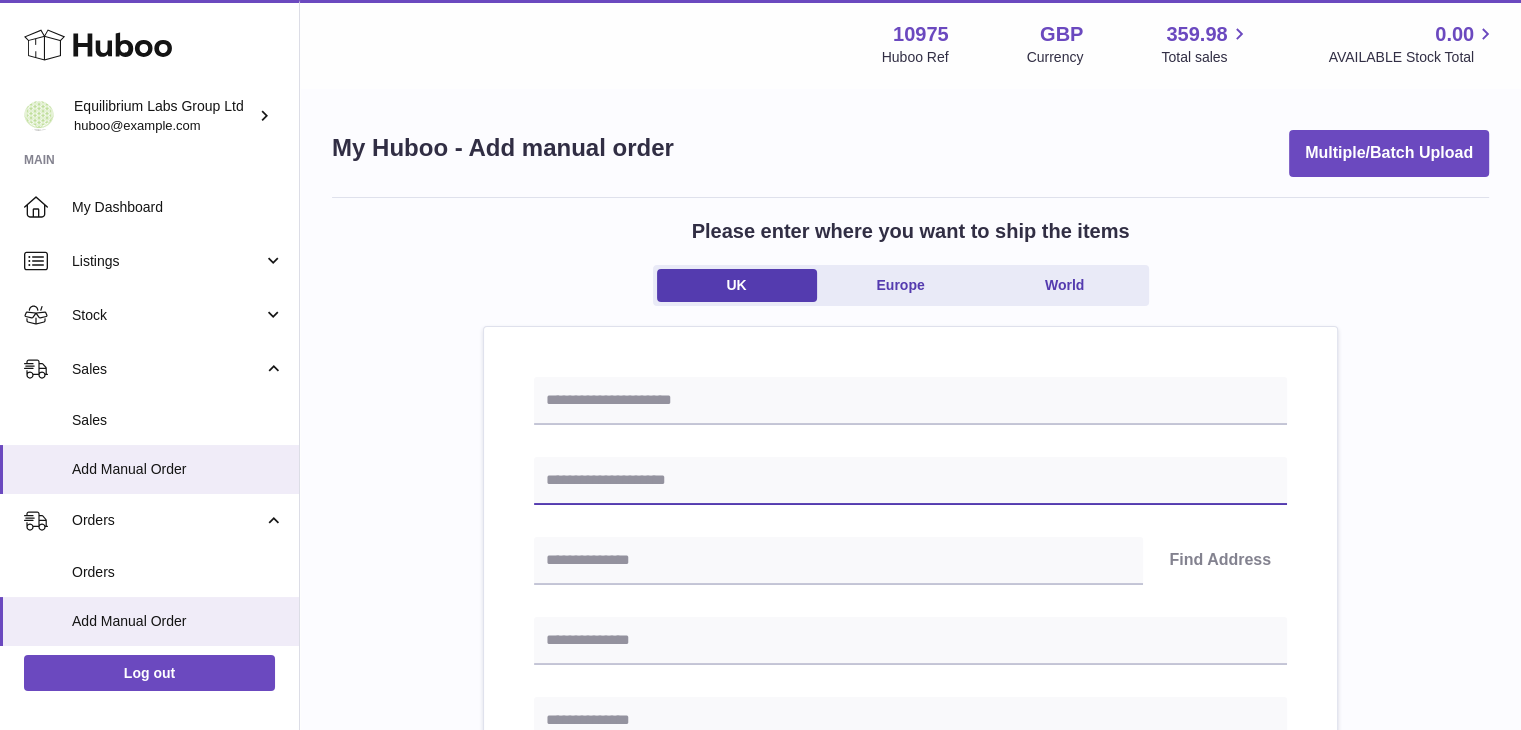 paste on "**********" 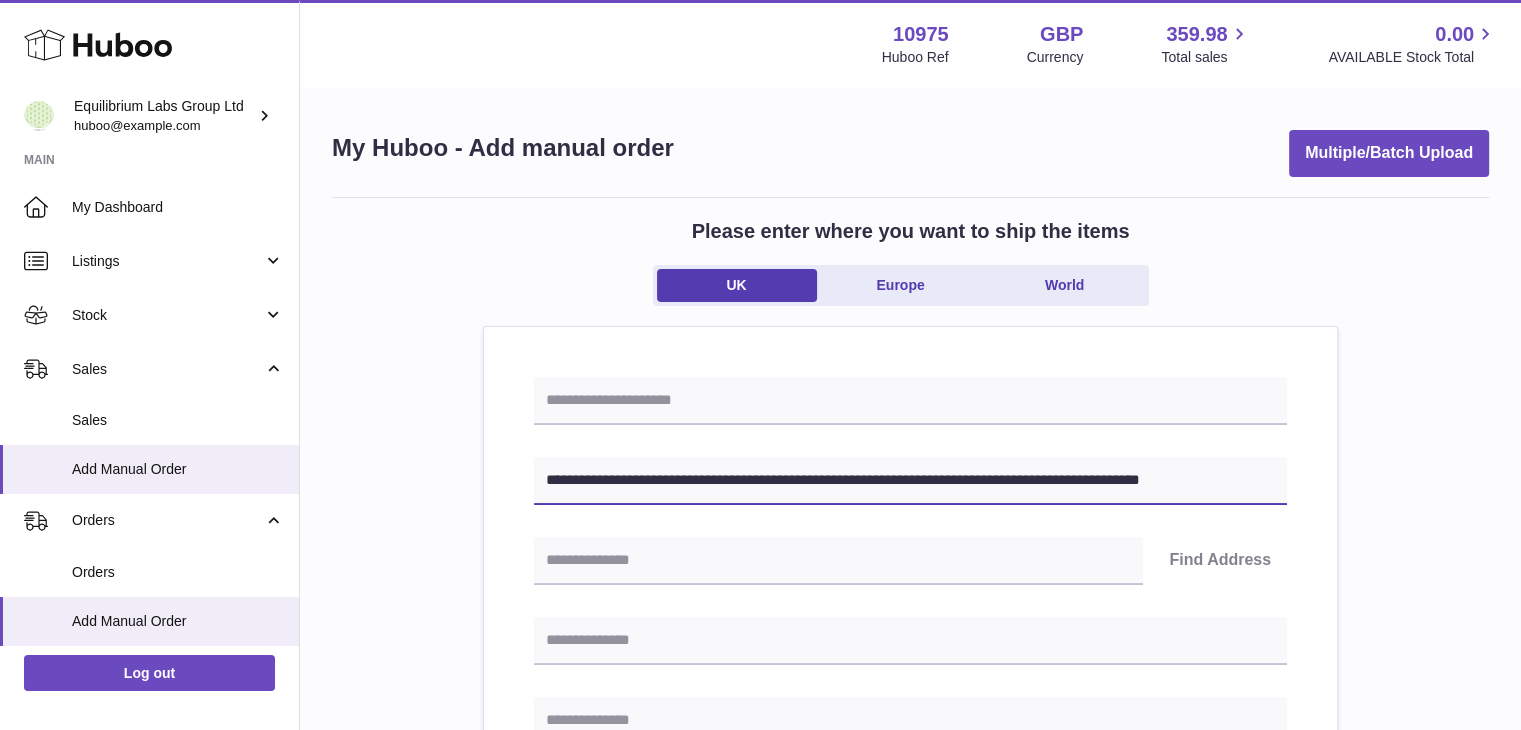 type on "**********" 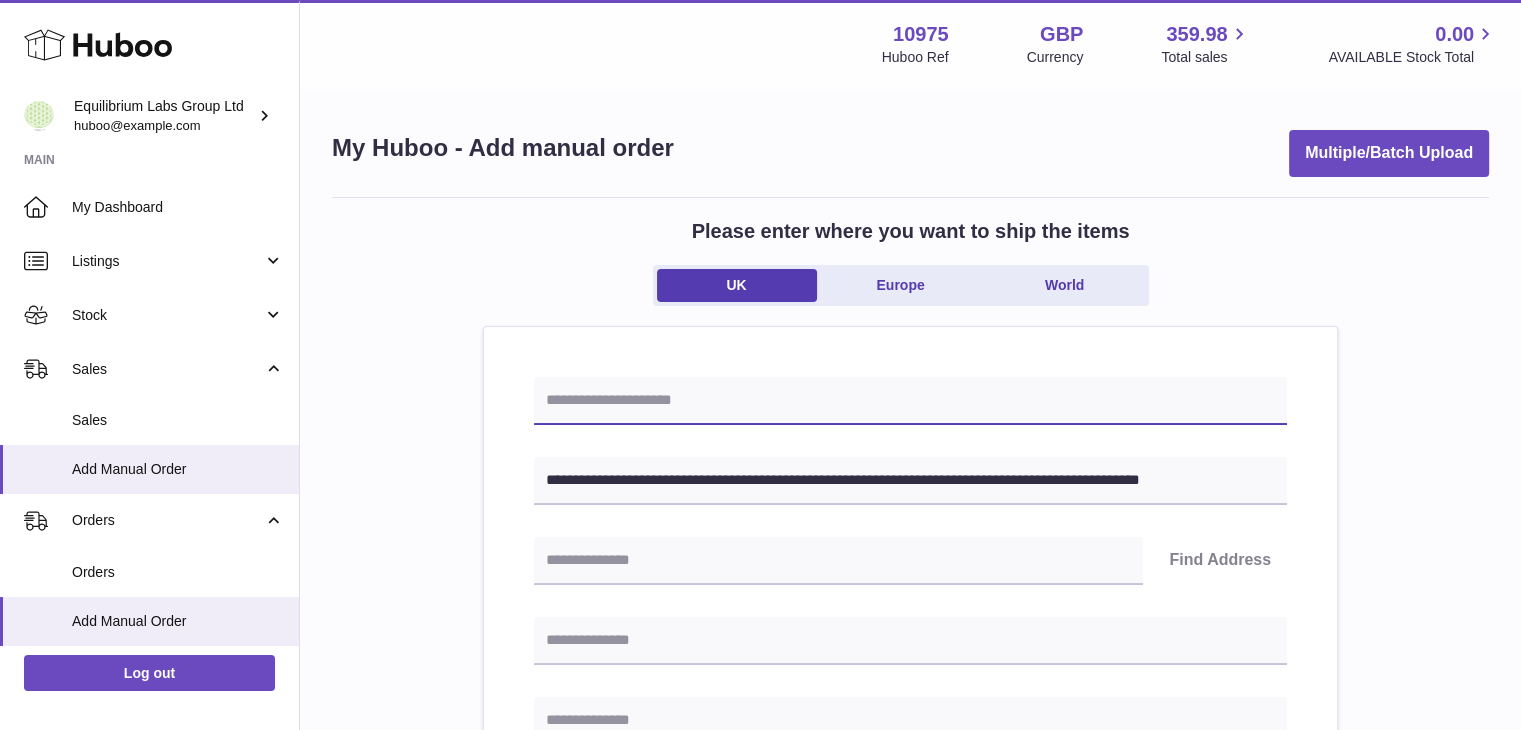 click at bounding box center (910, 401) 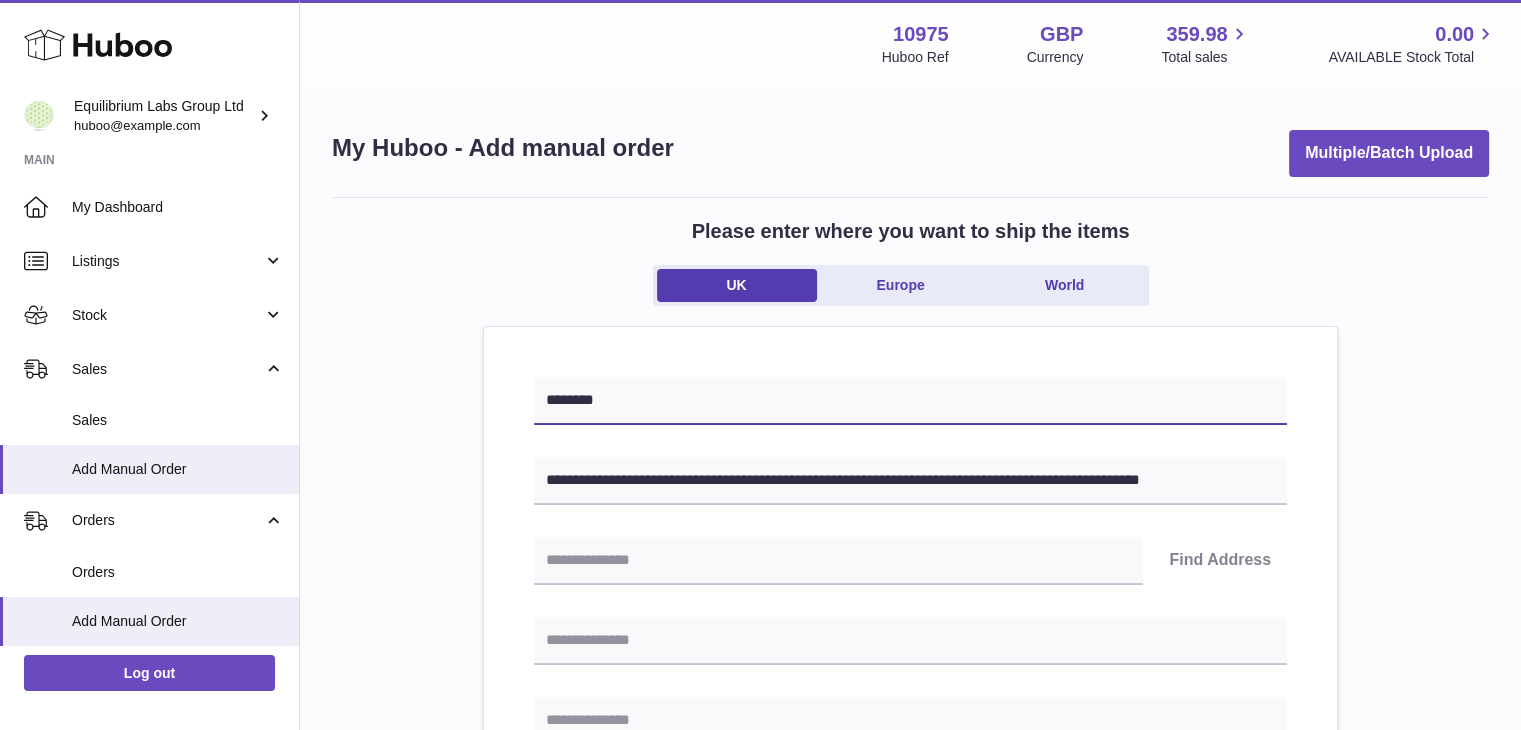 type on "********" 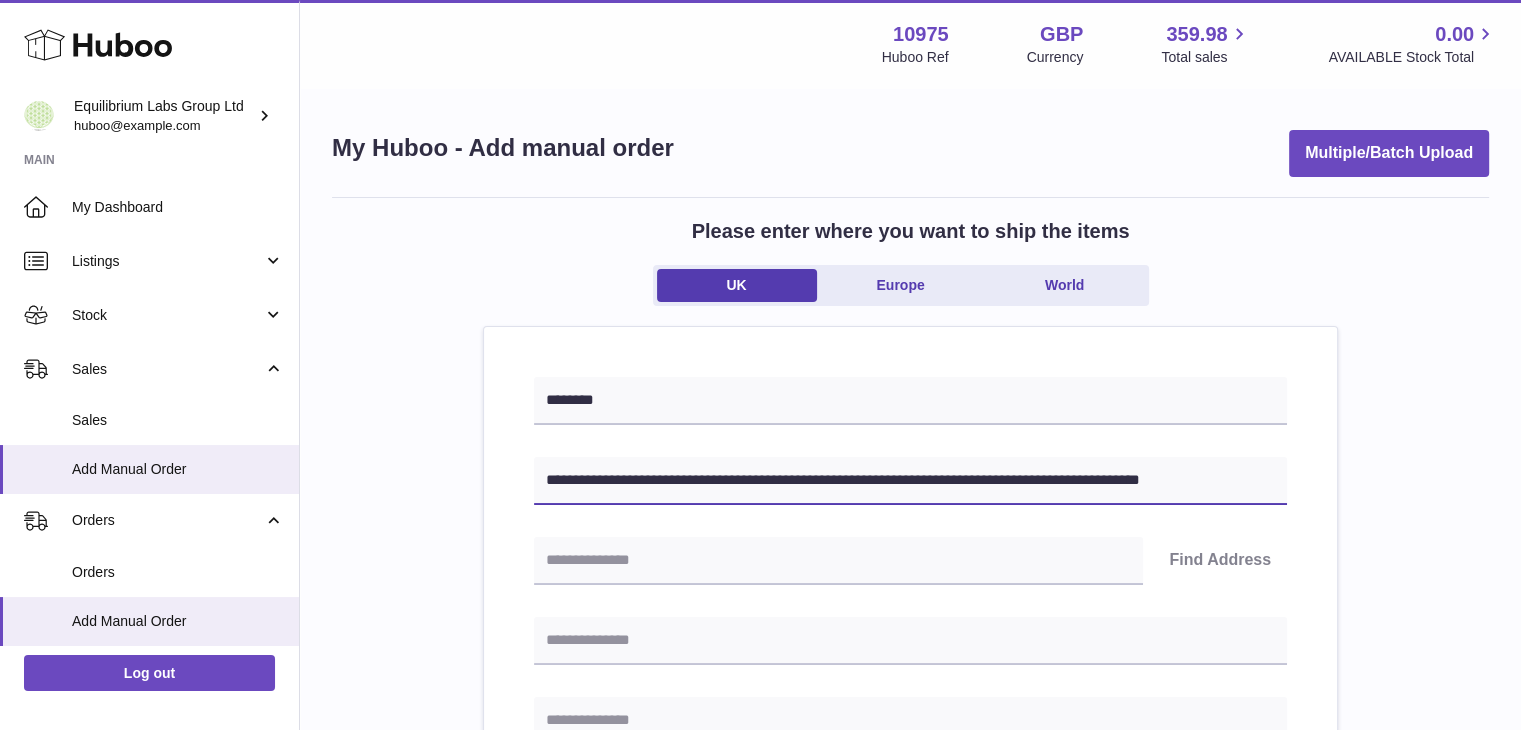 drag, startPoint x: 645, startPoint y: 474, endPoint x: 765, endPoint y: 473, distance: 120.004166 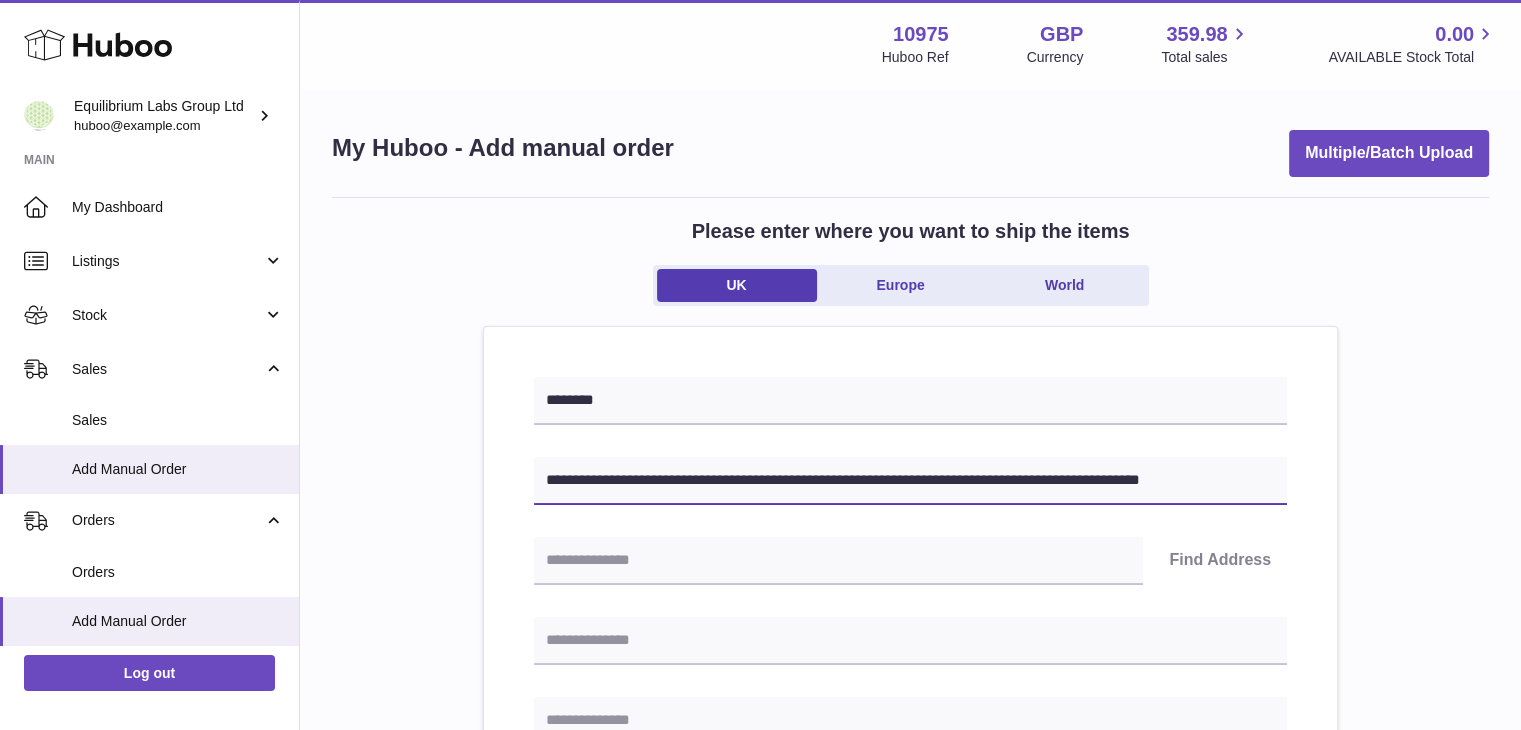 click on "**********" at bounding box center [910, 481] 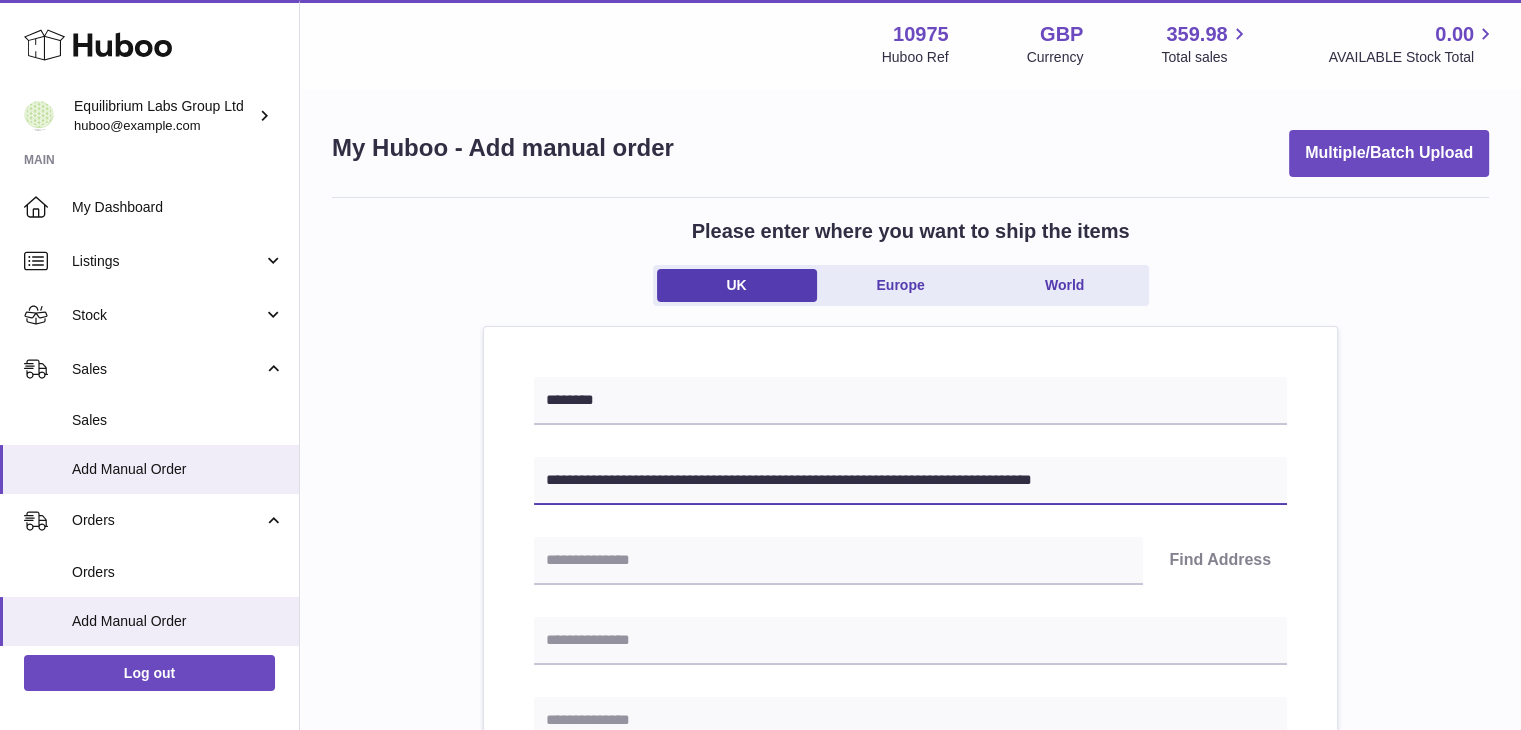 type on "**********" 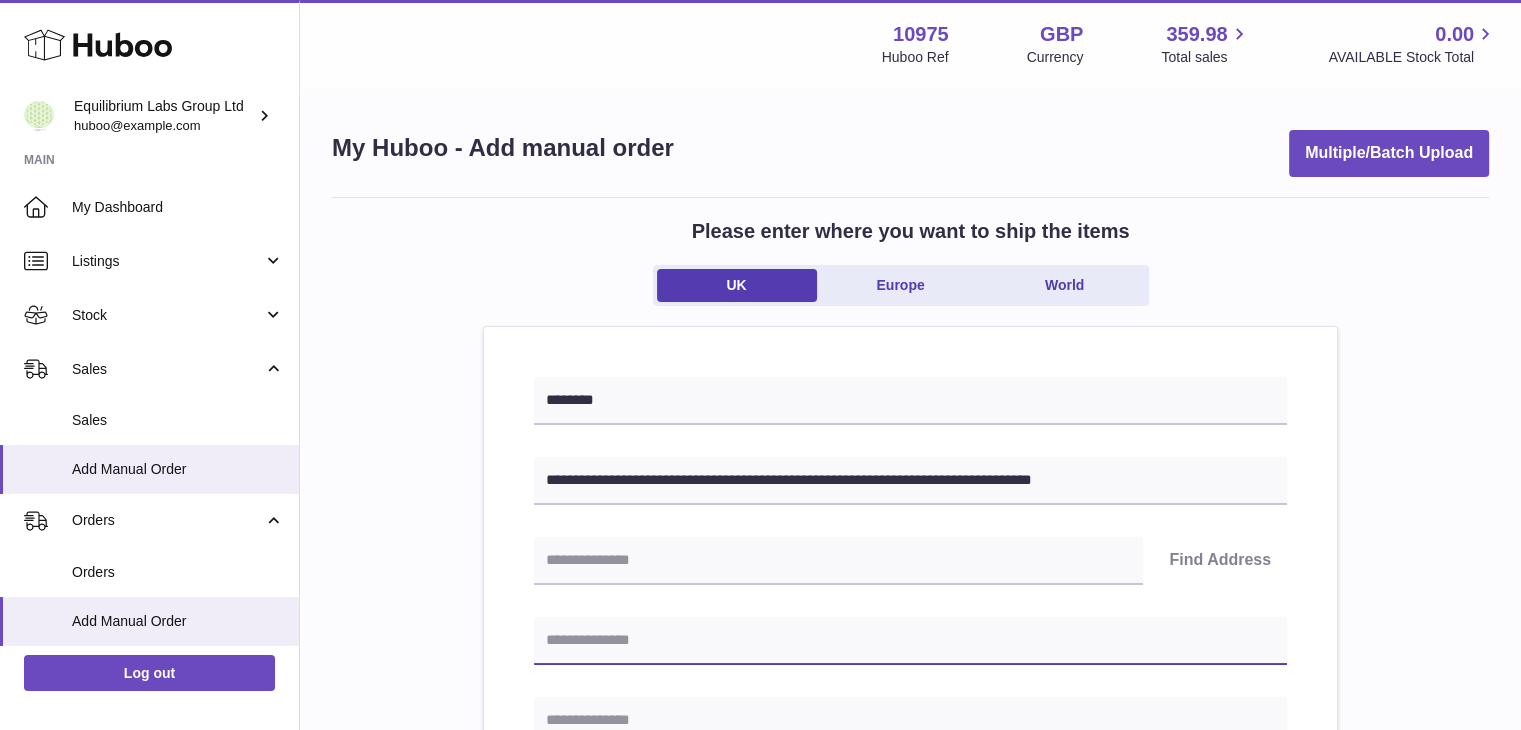 paste on "**********" 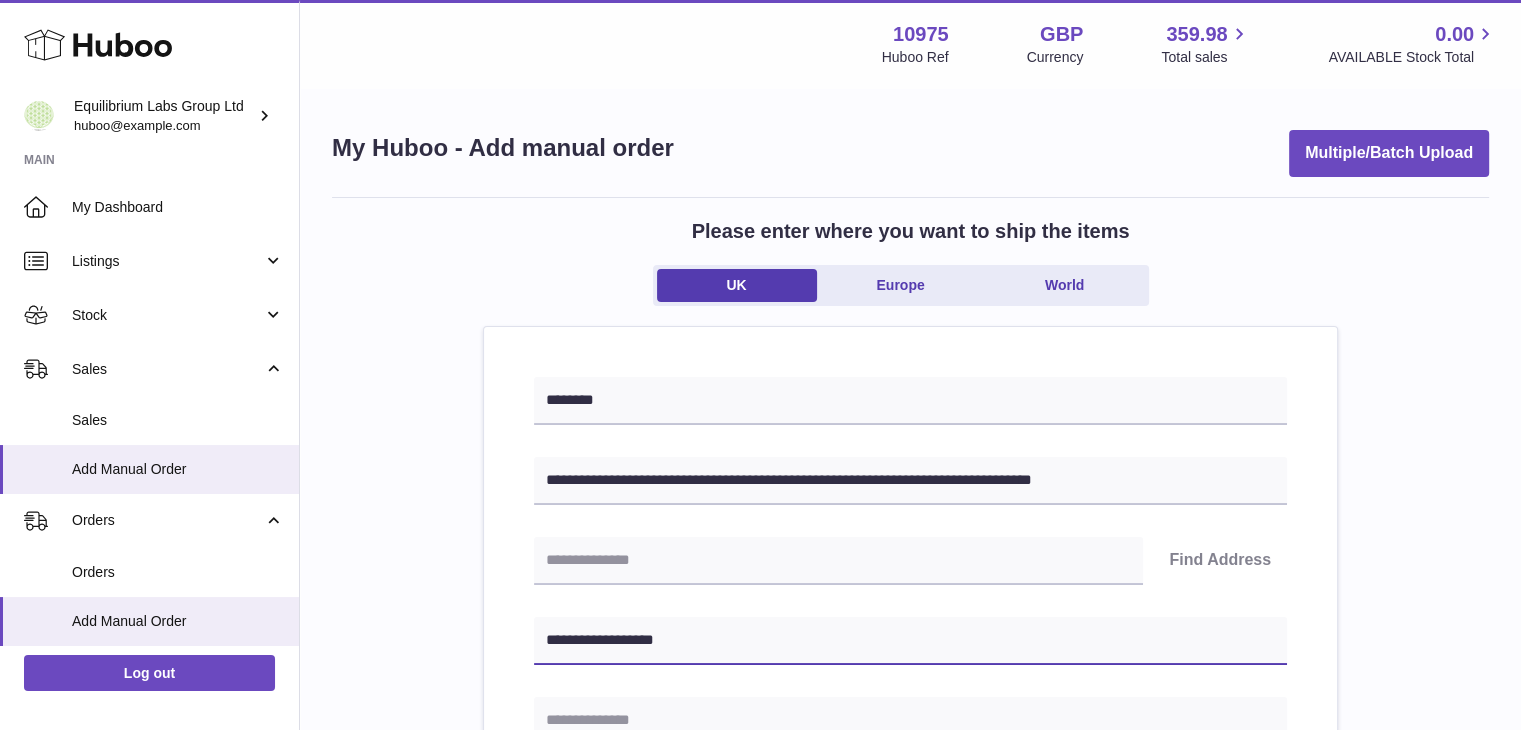 type on "**********" 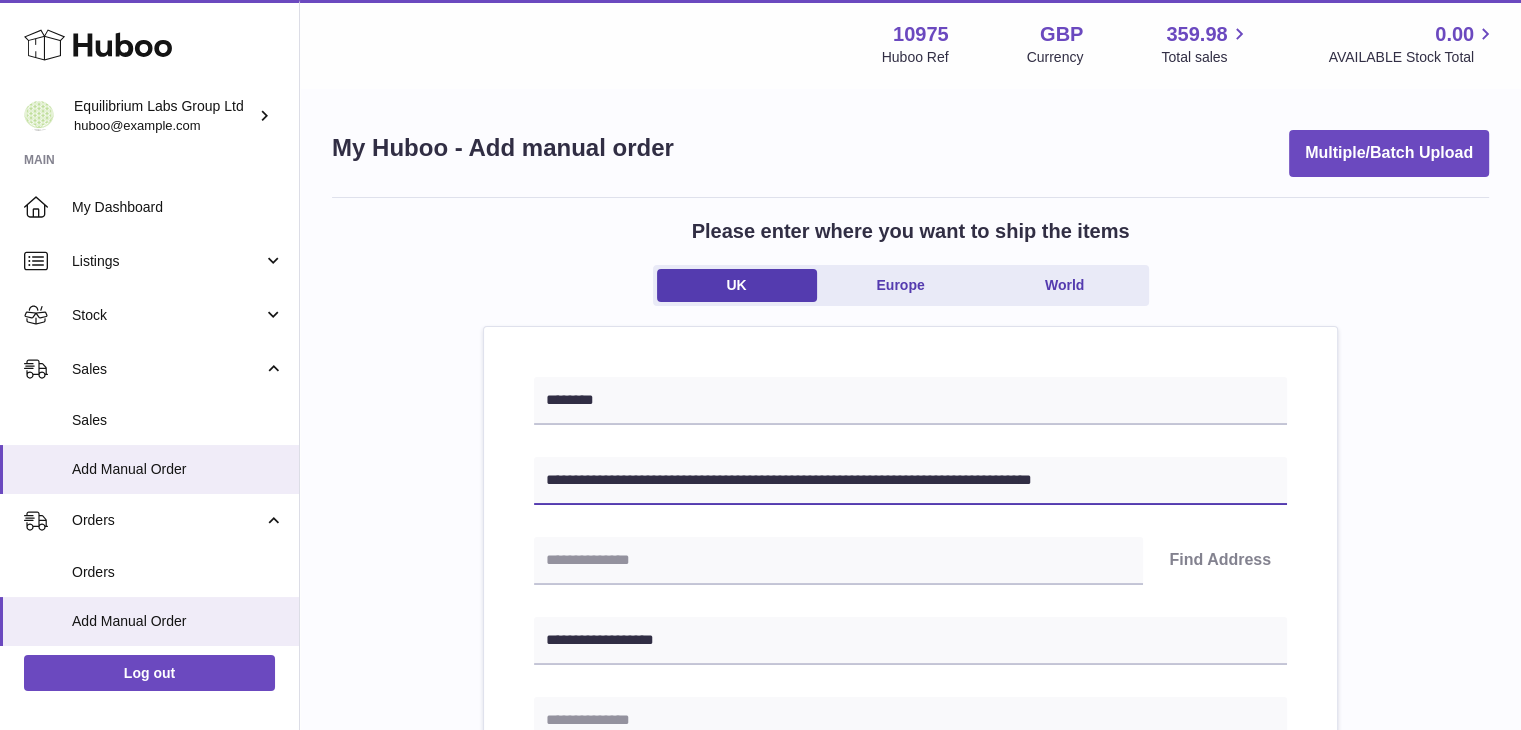 drag, startPoint x: 653, startPoint y: 475, endPoint x: 776, endPoint y: 479, distance: 123.065025 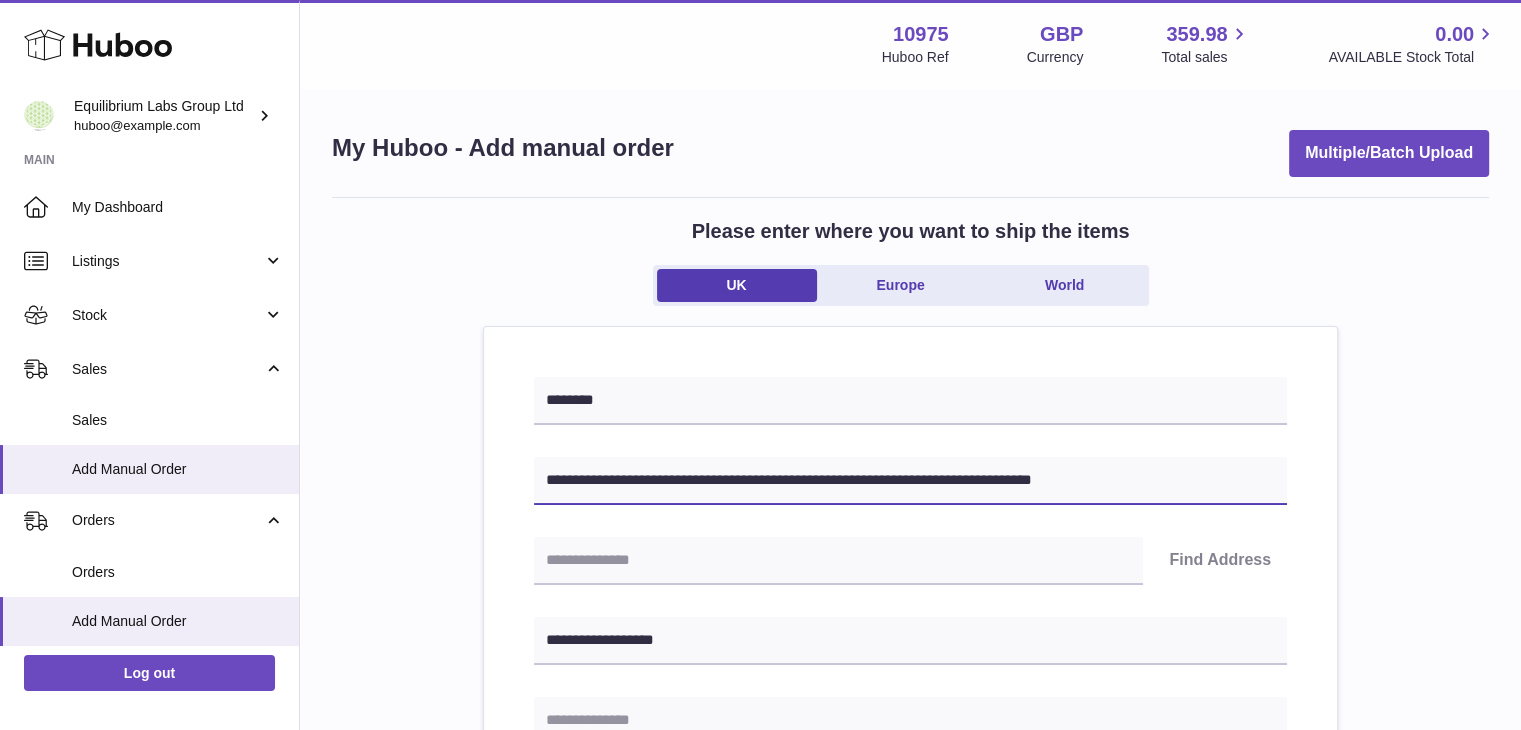 click on "**********" at bounding box center [910, 481] 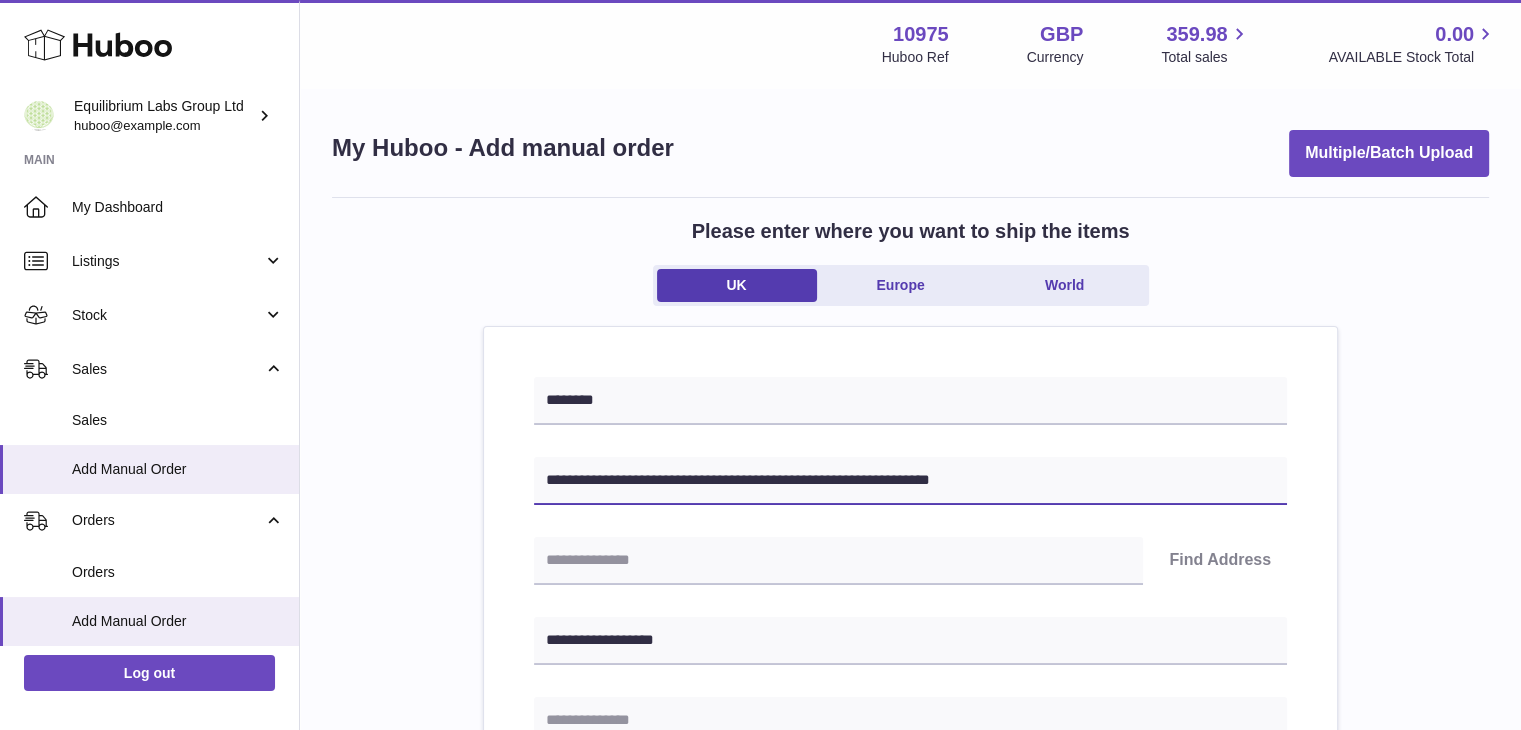type on "**********" 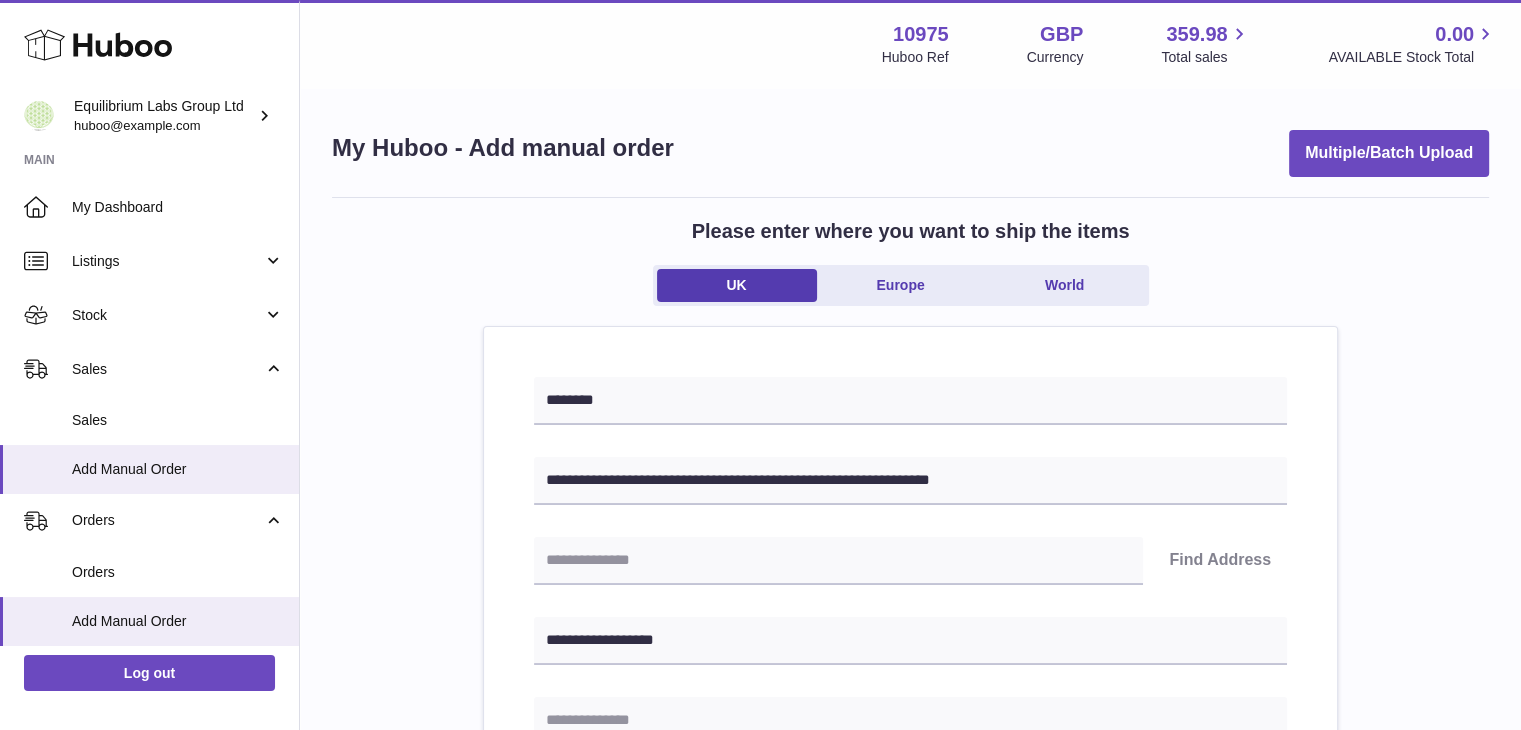 paste on "**********" 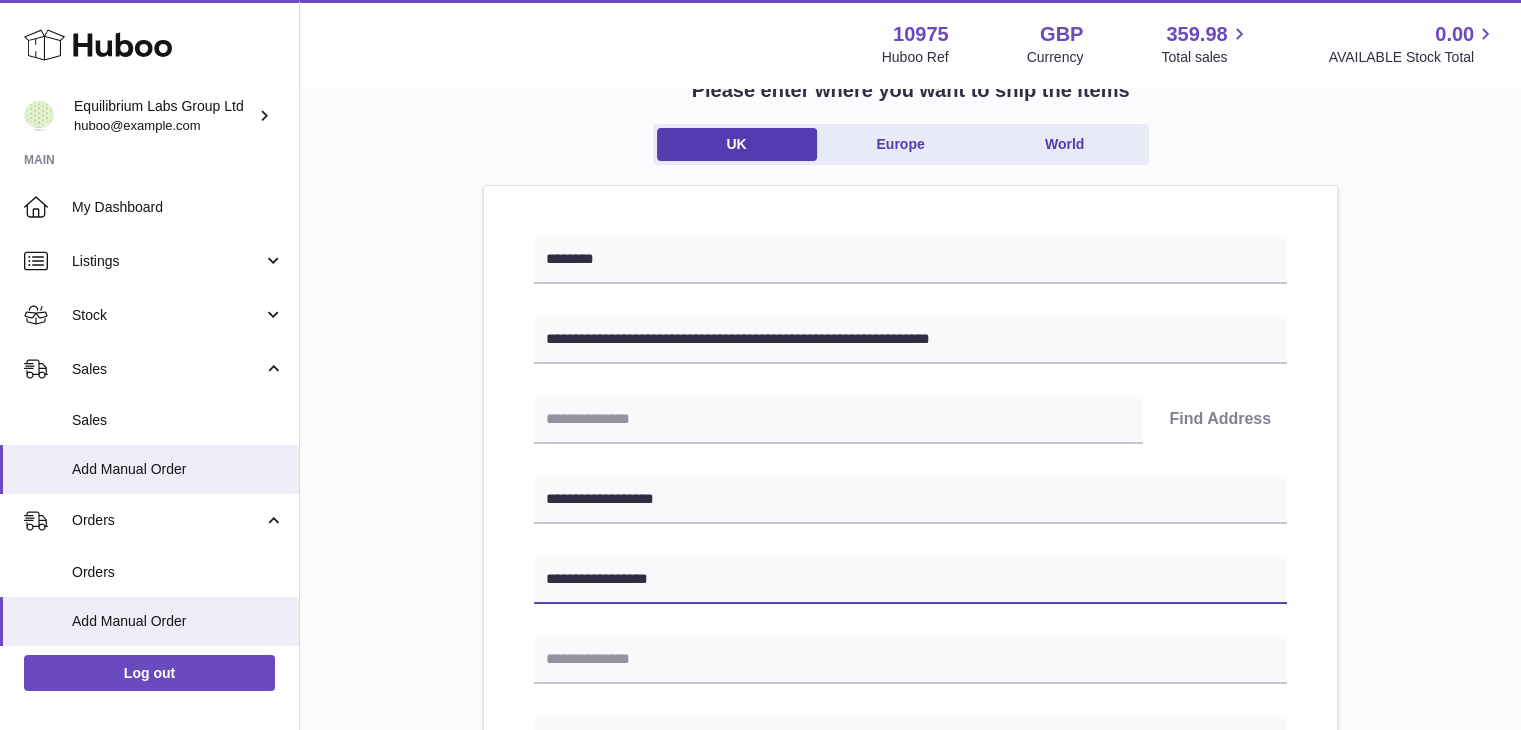 scroll, scrollTop: 200, scrollLeft: 0, axis: vertical 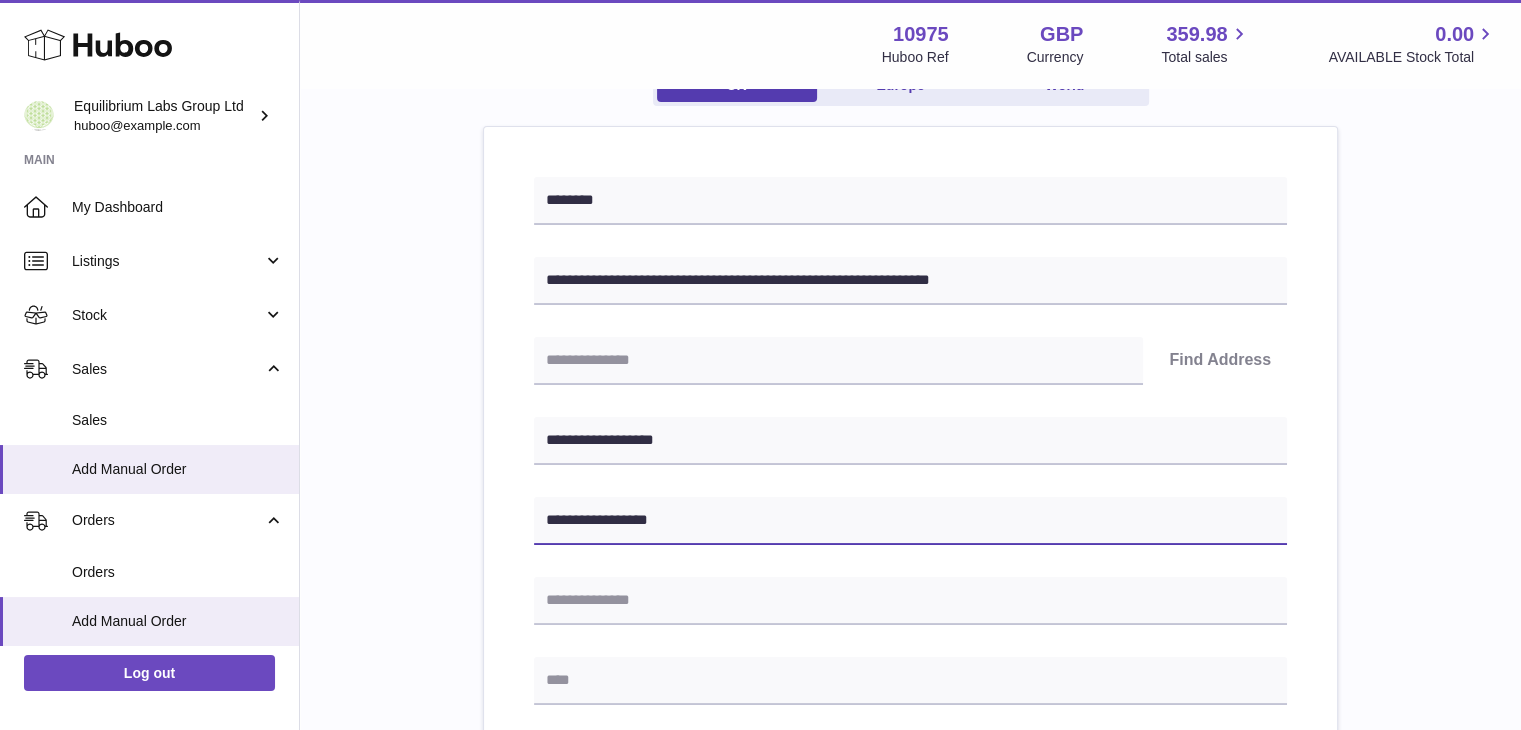 type on "**********" 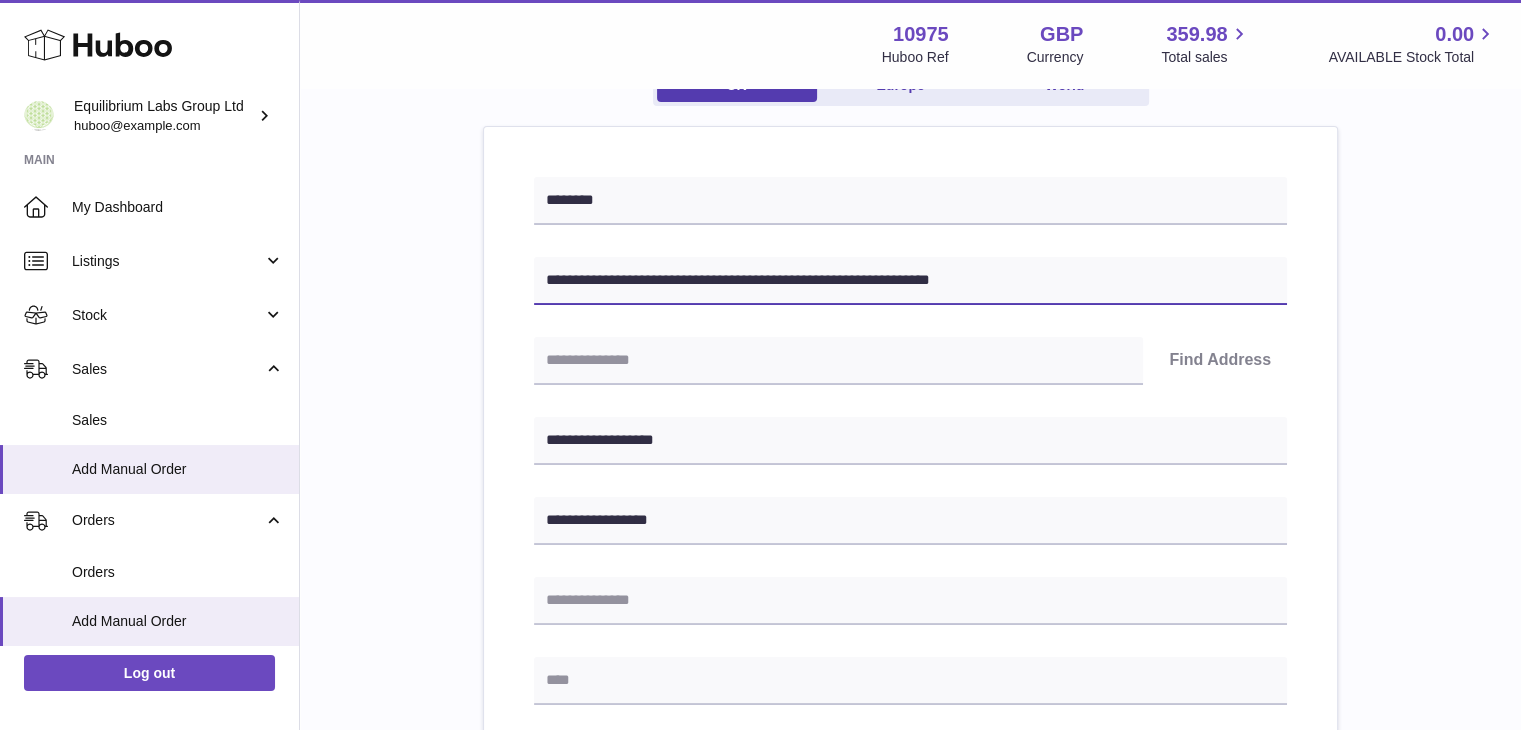drag, startPoint x: 662, startPoint y: 279, endPoint x: 710, endPoint y: 281, distance: 48.04165 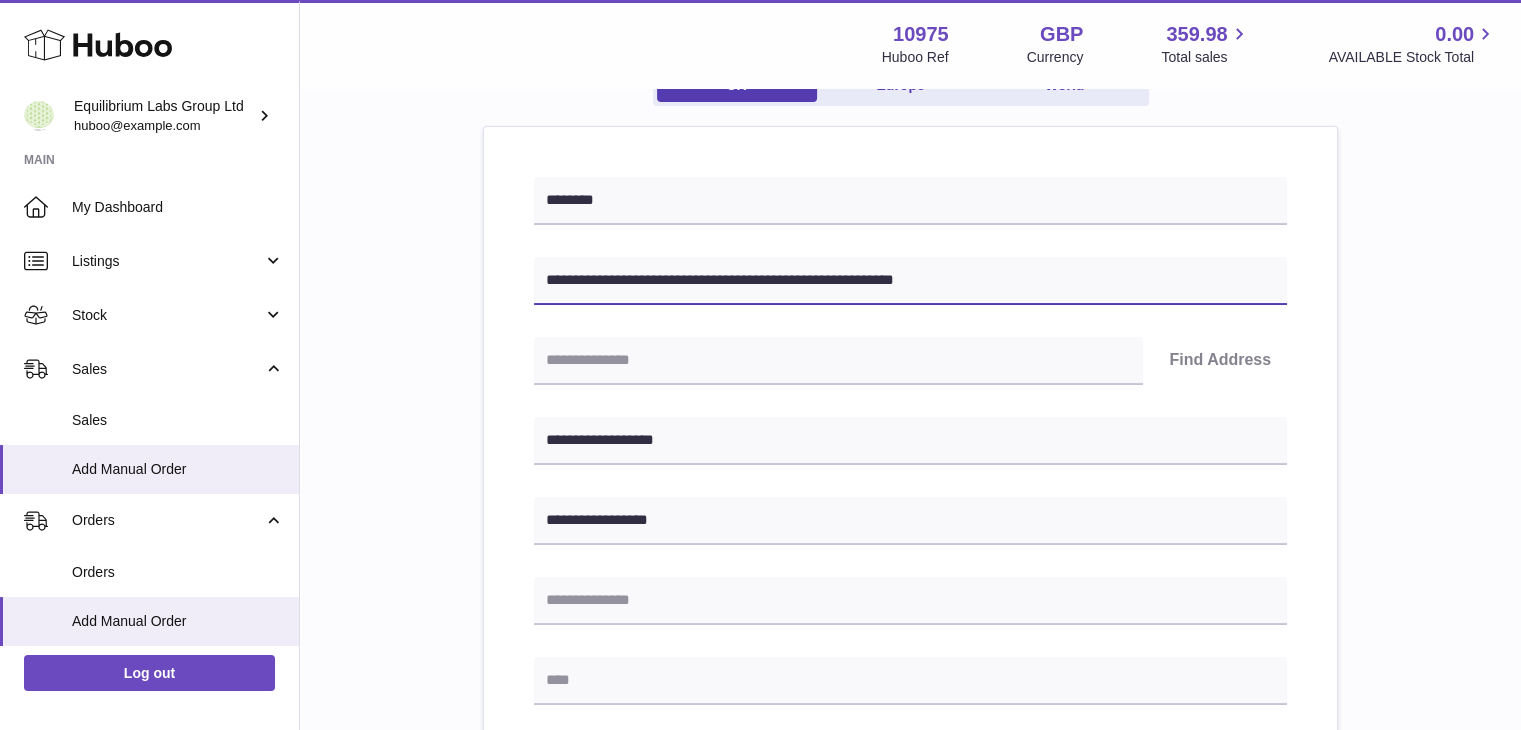 type on "**********" 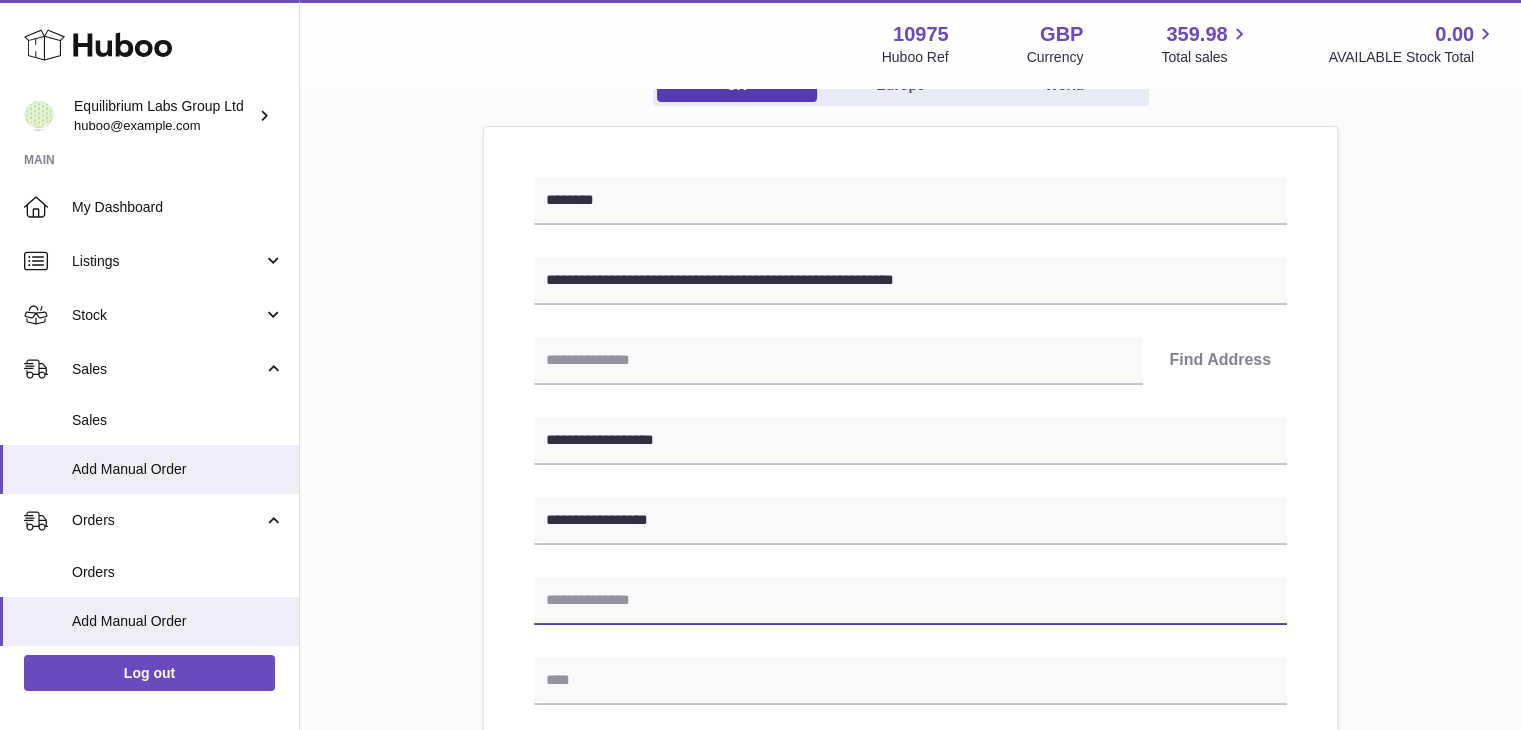 paste on "******" 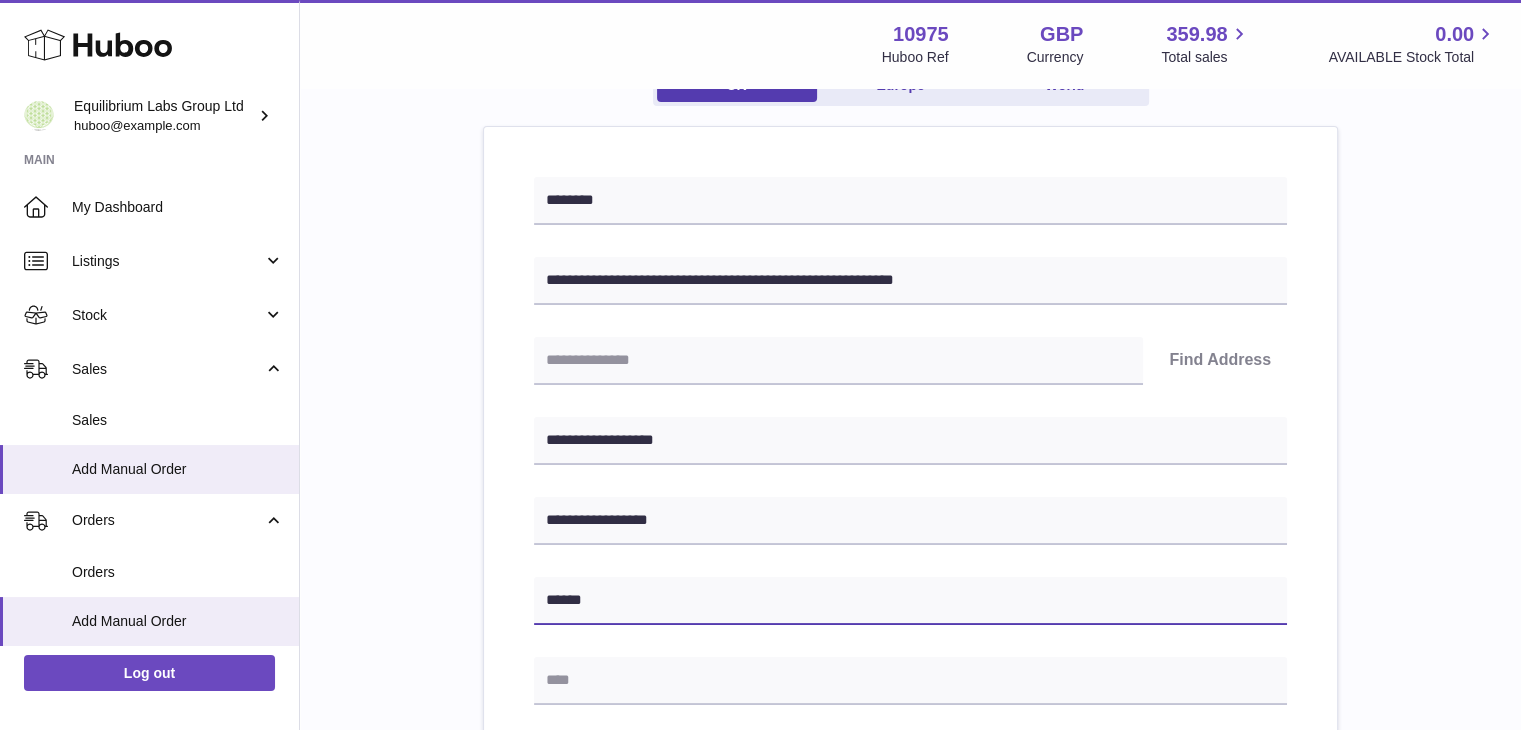 type on "******" 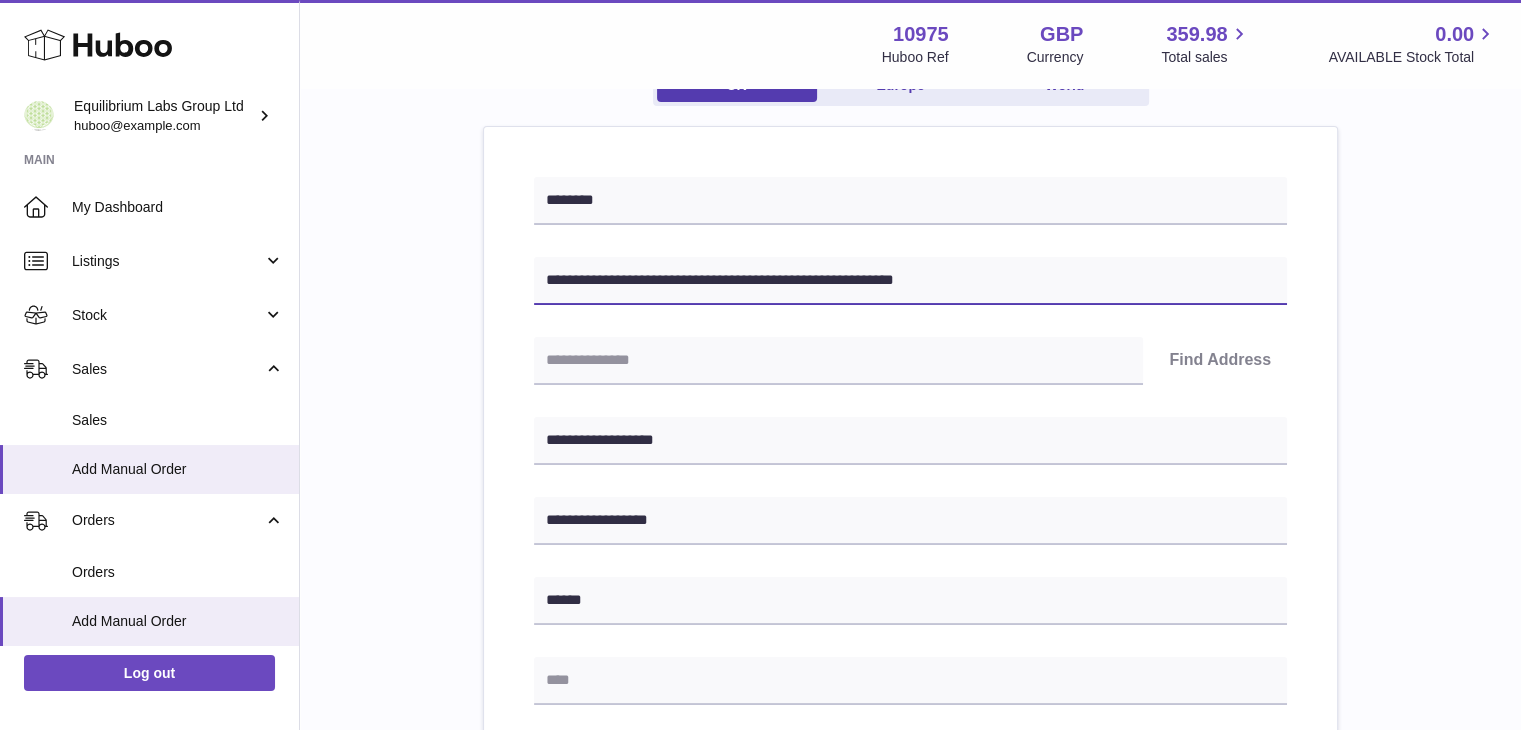 drag, startPoint x: 744, startPoint y: 277, endPoint x: 848, endPoint y: 284, distance: 104.23531 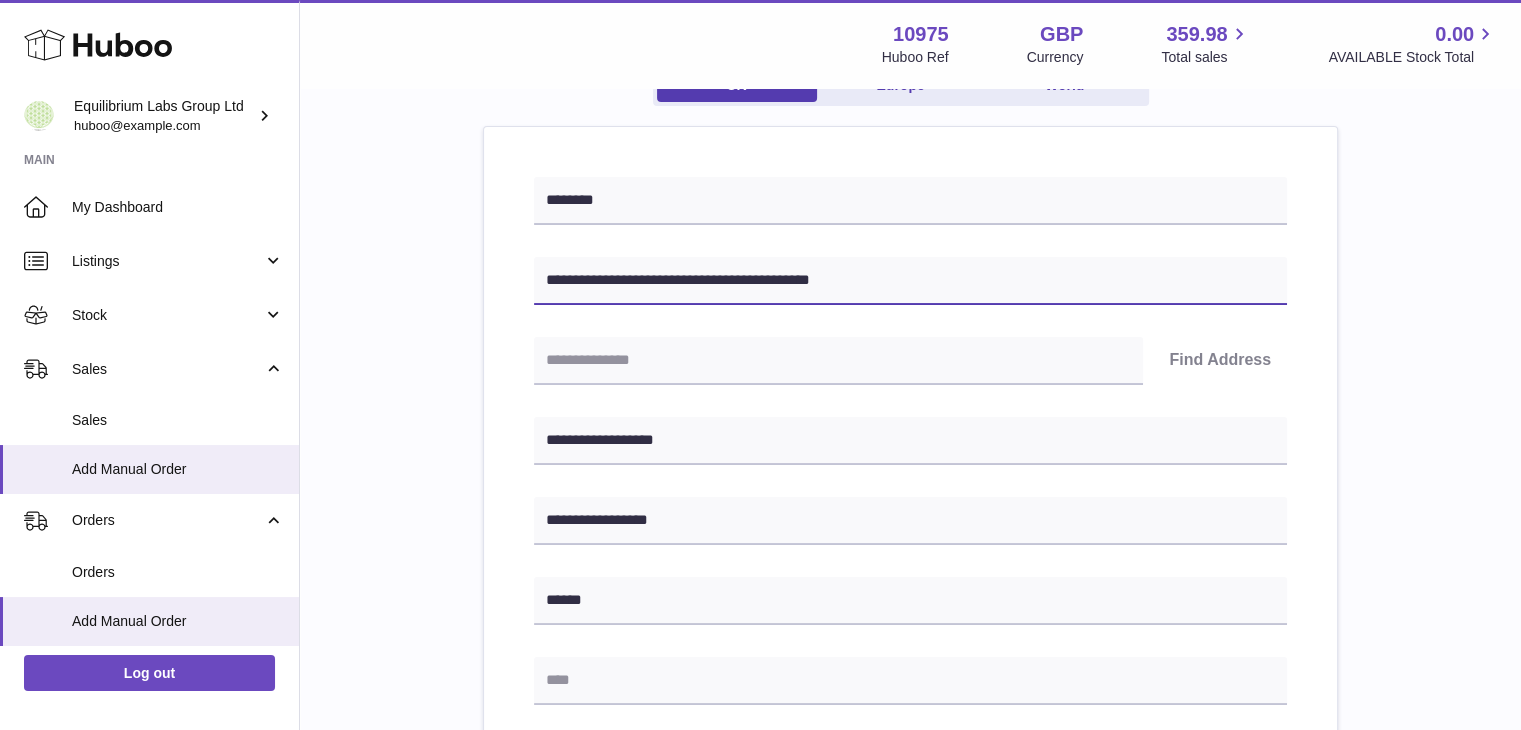 type on "**********" 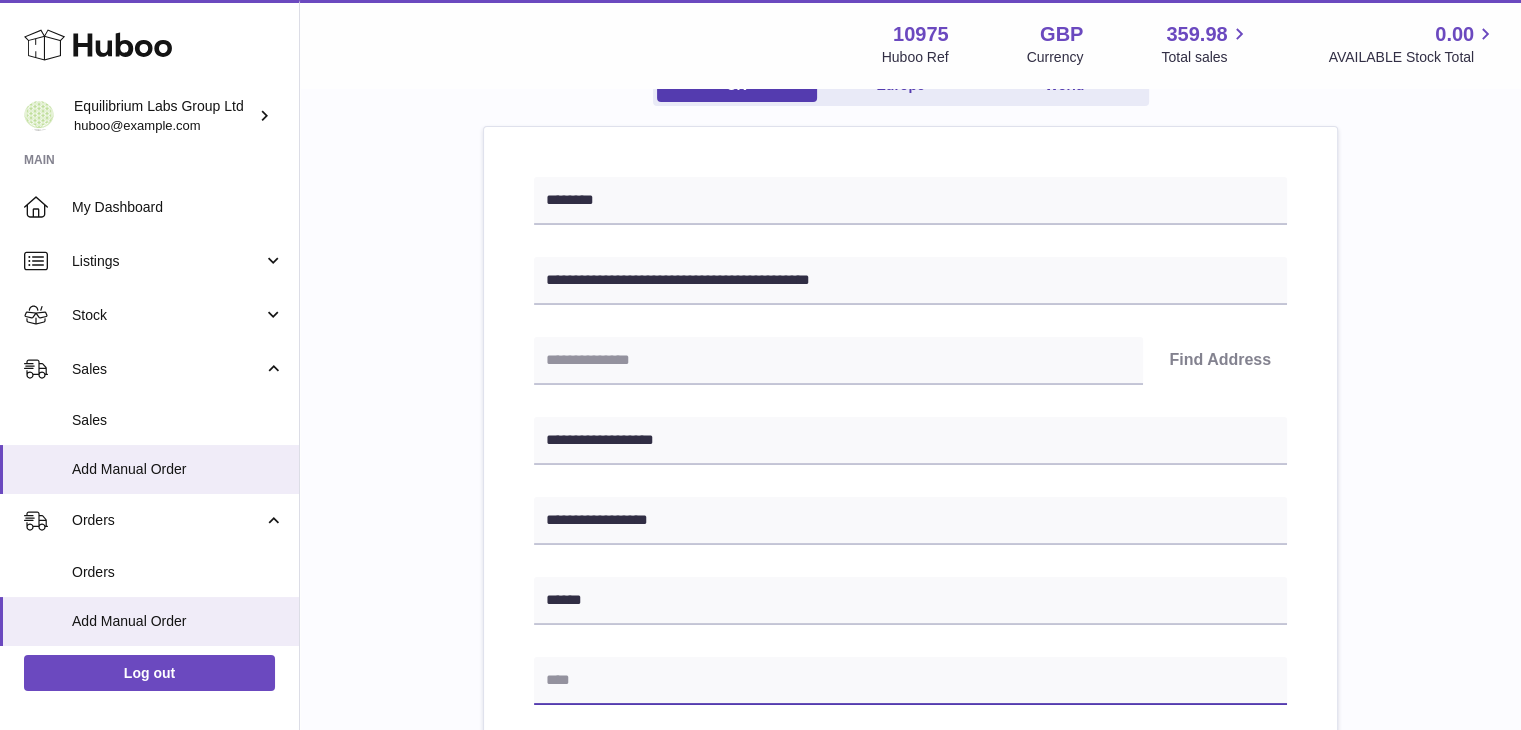 paste on "**********" 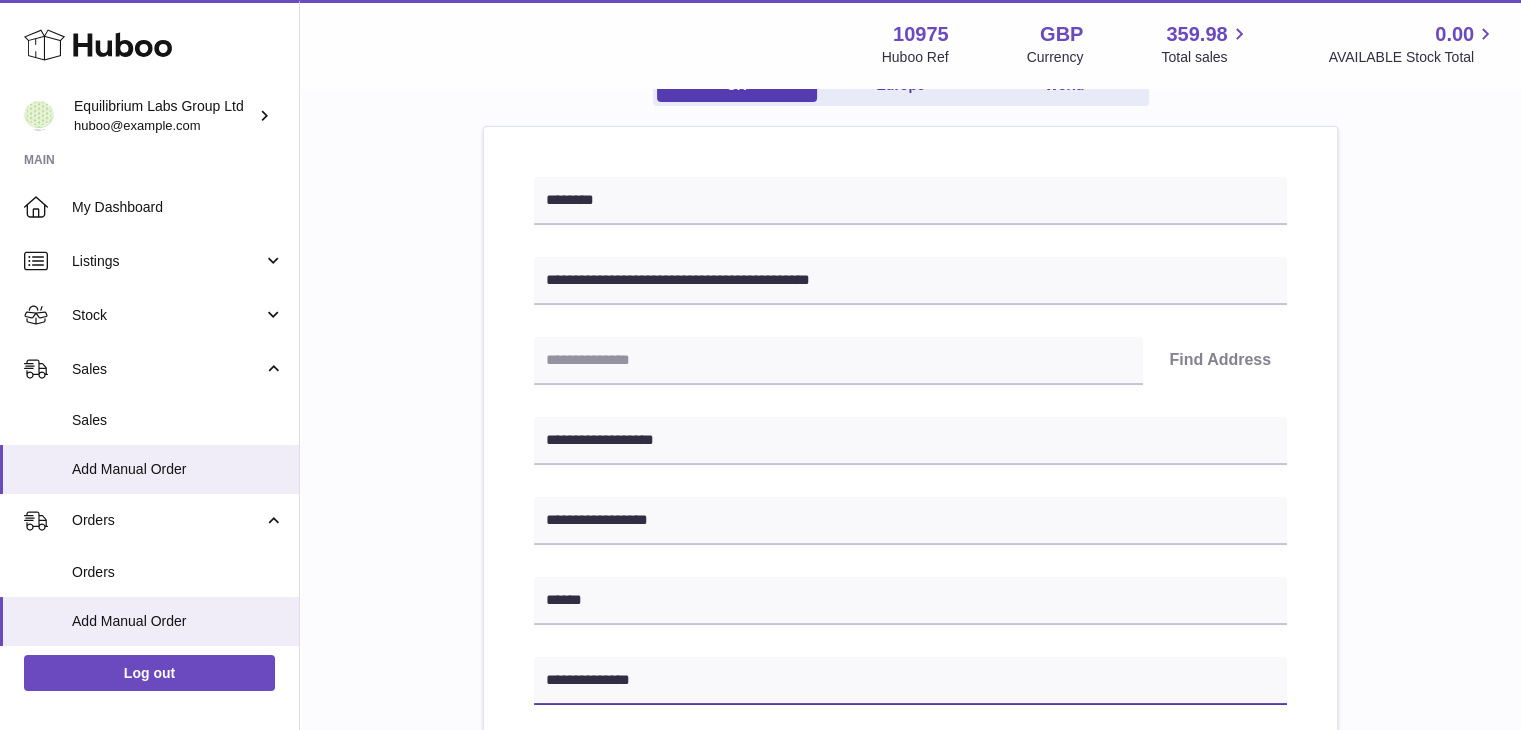 type on "**********" 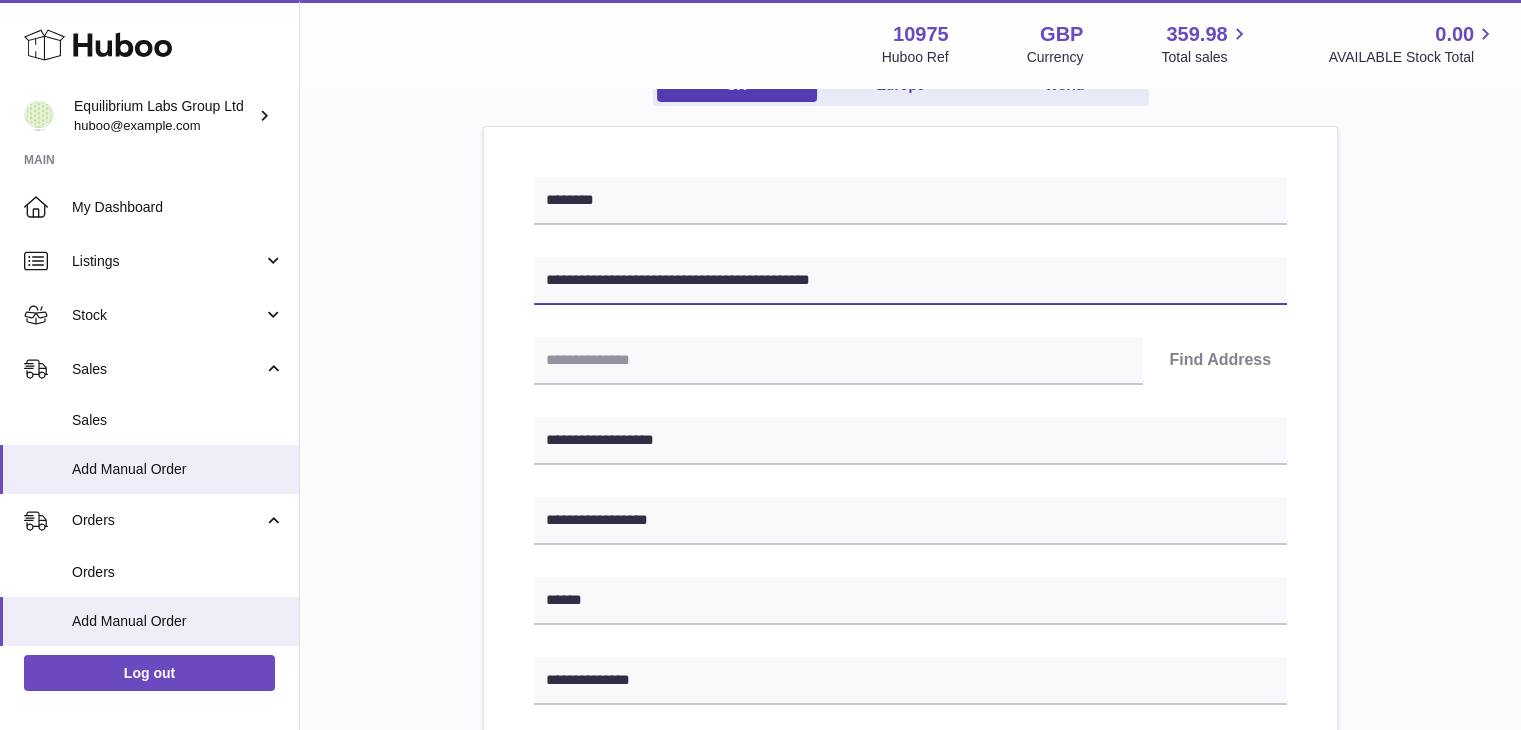 drag, startPoint x: 671, startPoint y: 279, endPoint x: 726, endPoint y: 279, distance: 55 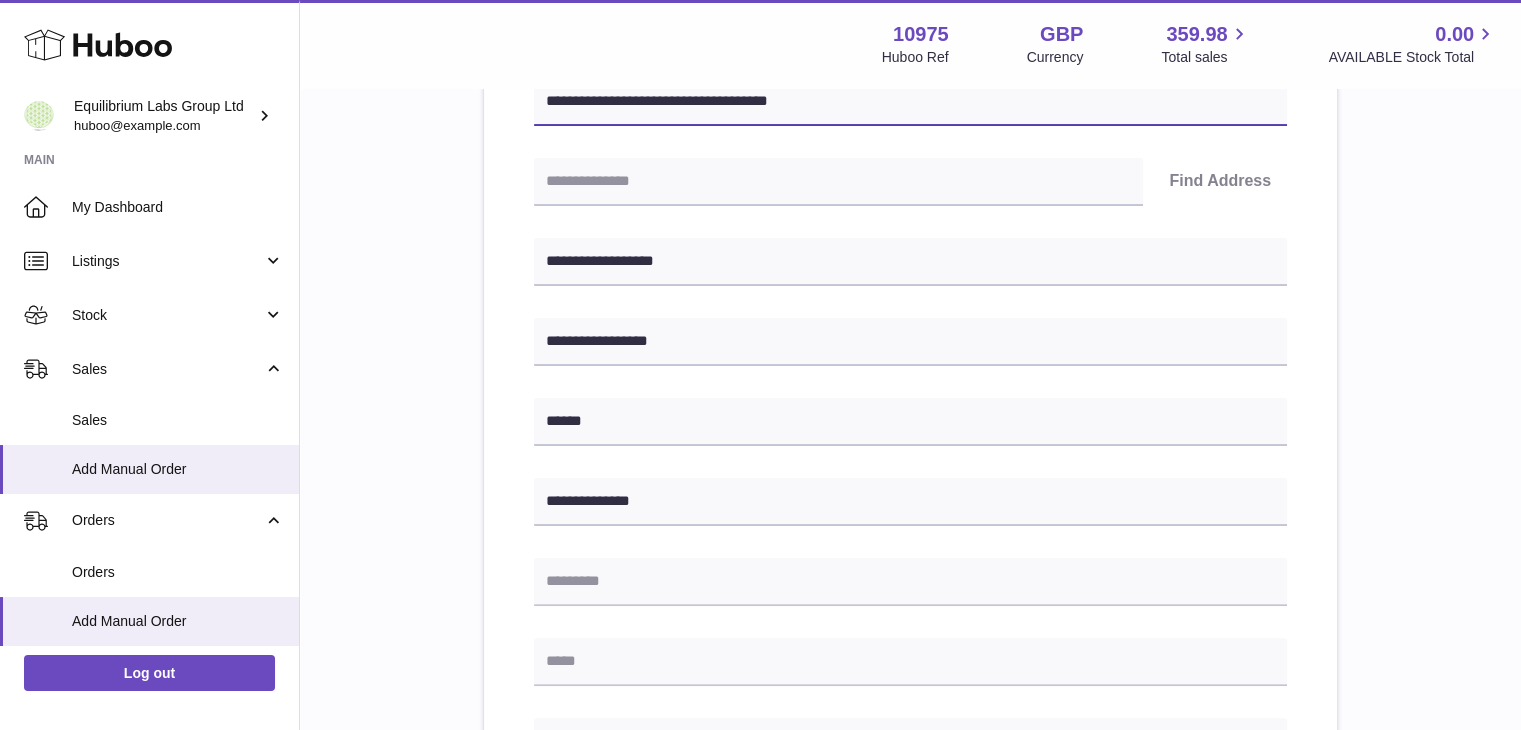 scroll, scrollTop: 400, scrollLeft: 0, axis: vertical 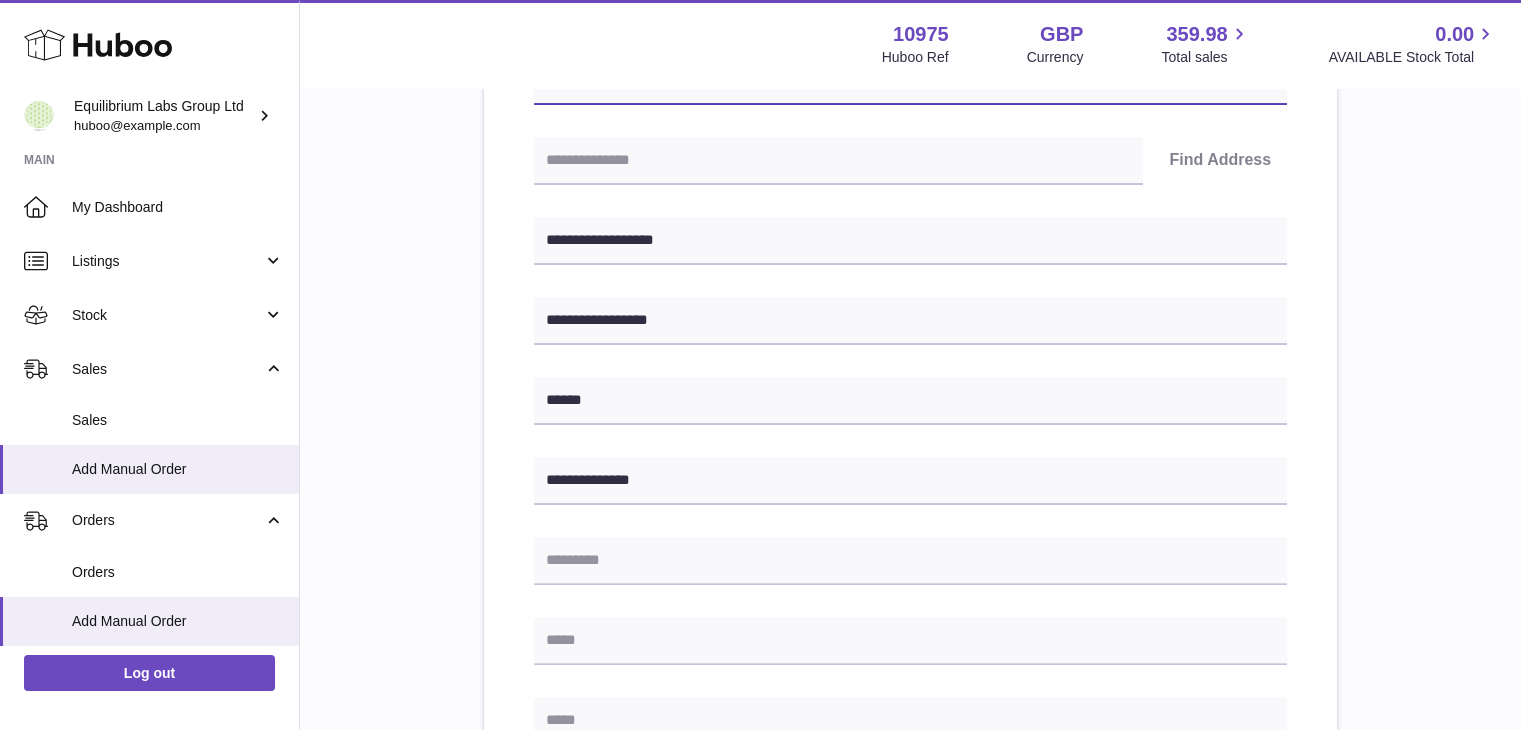 type on "**********" 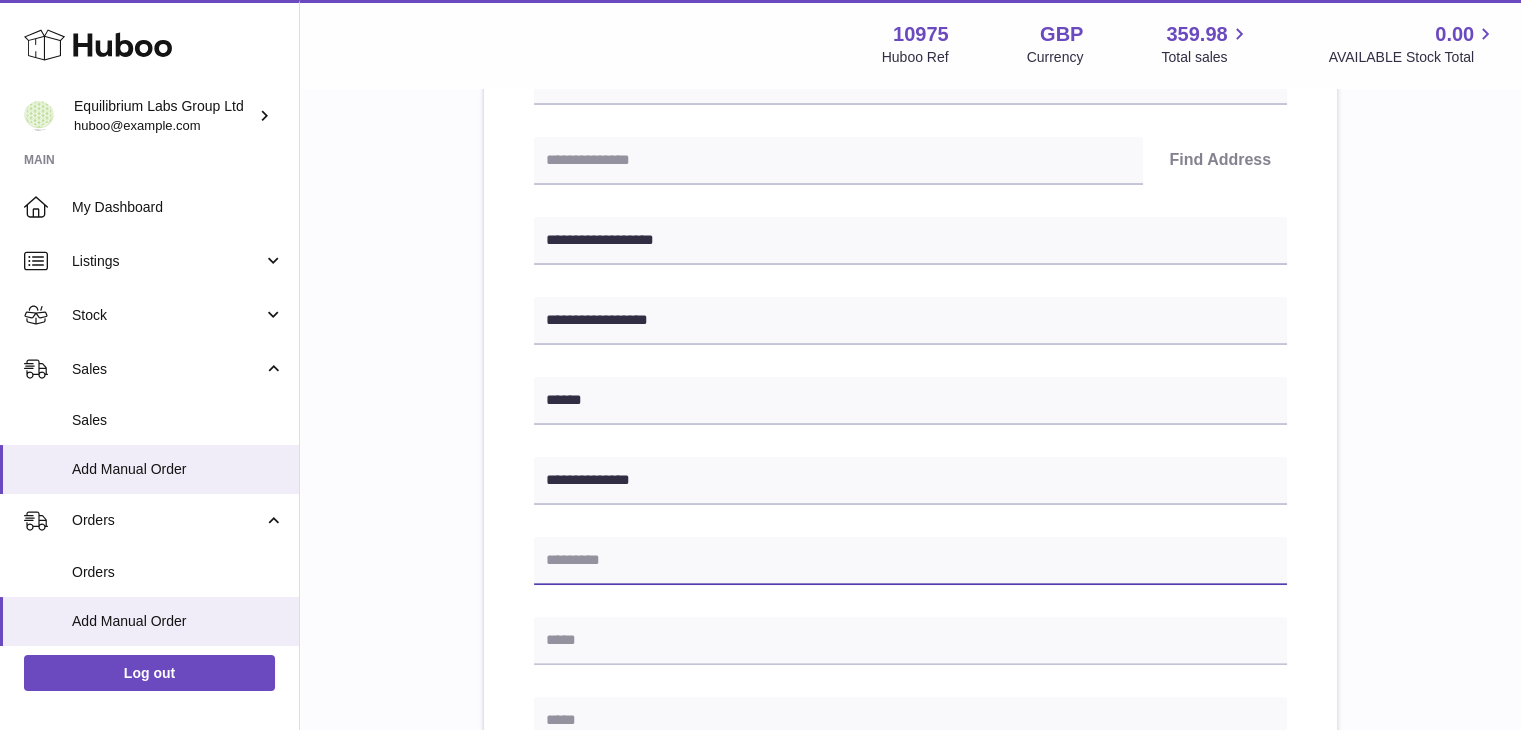 paste on "*******" 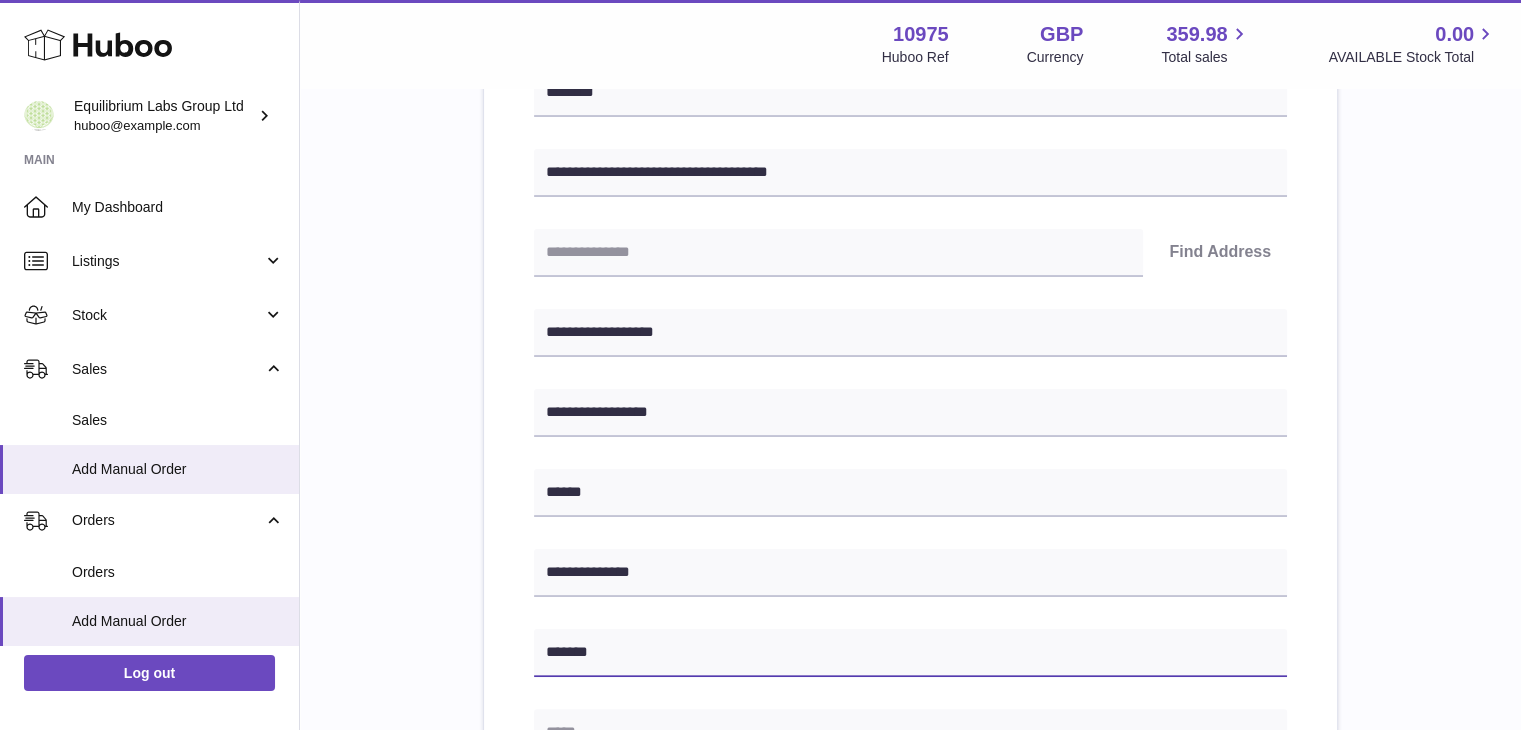 scroll, scrollTop: 300, scrollLeft: 0, axis: vertical 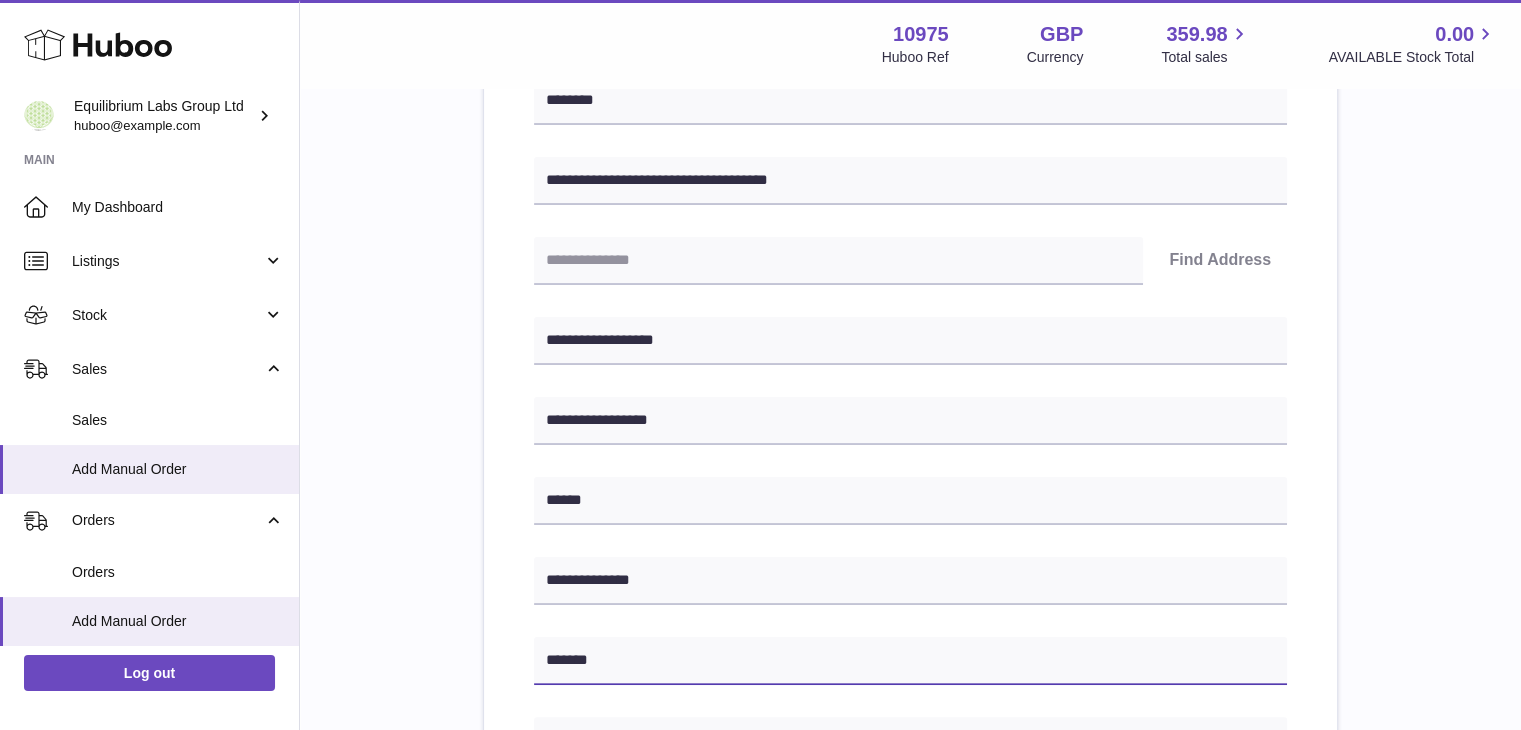 type on "*******" 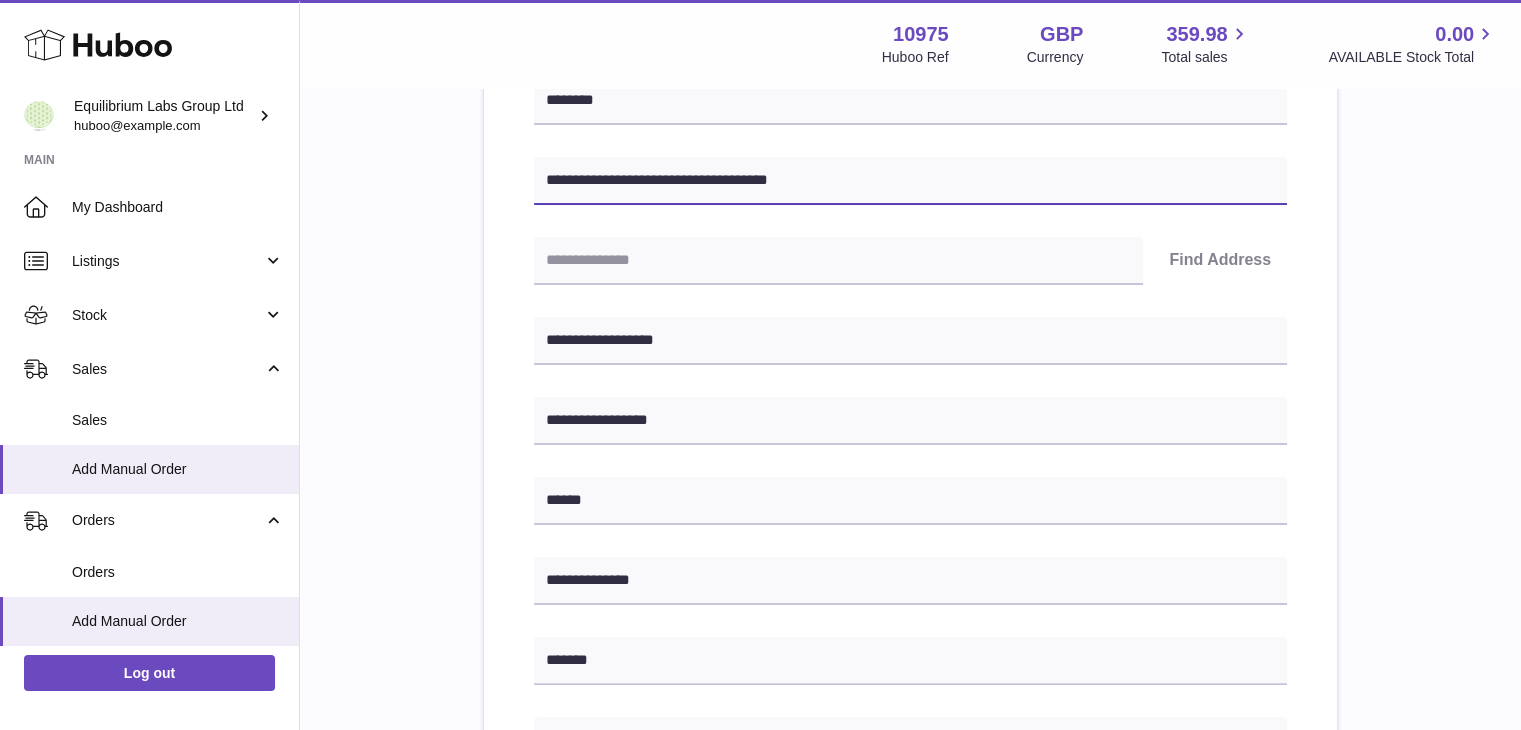 drag, startPoint x: 699, startPoint y: 173, endPoint x: 739, endPoint y: 174, distance: 40.012497 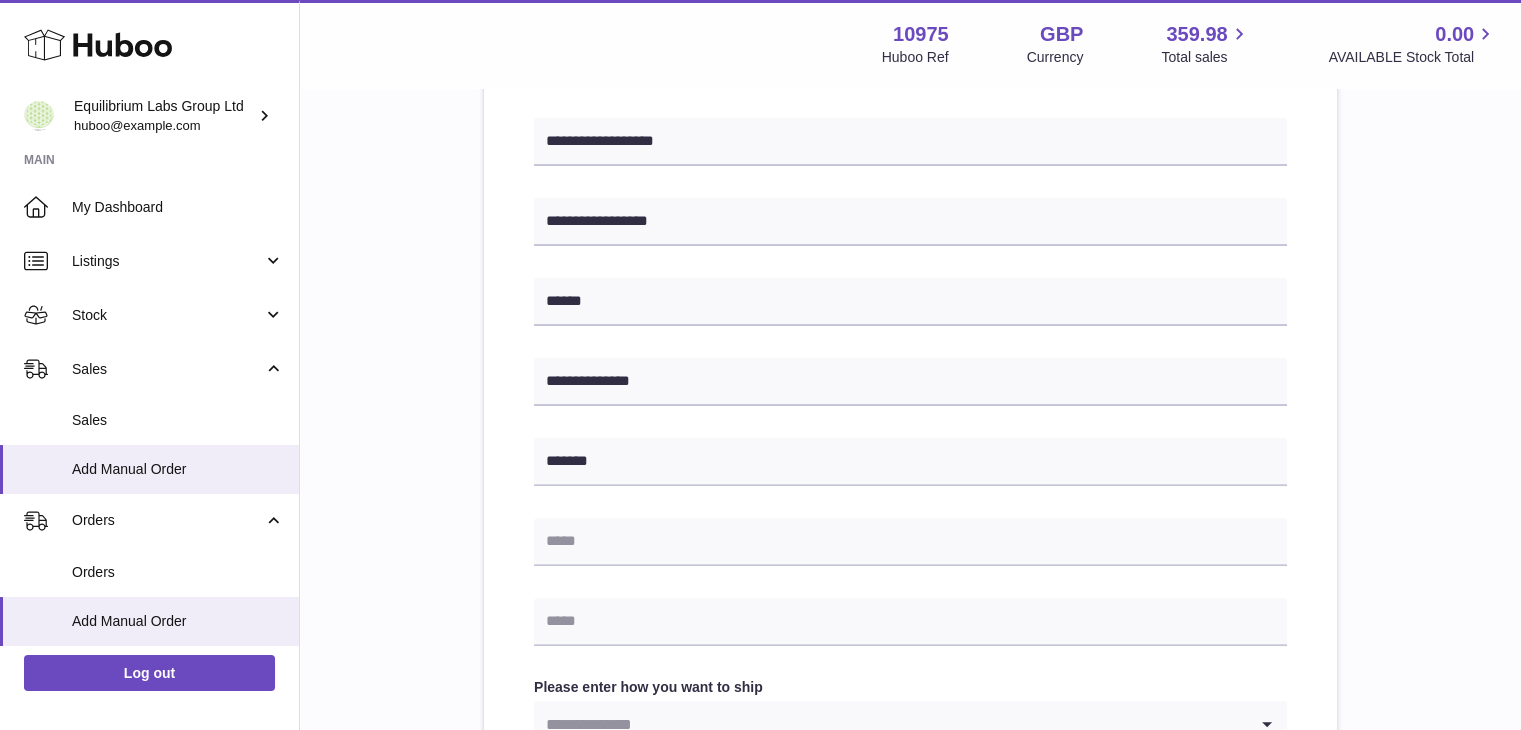 scroll, scrollTop: 500, scrollLeft: 0, axis: vertical 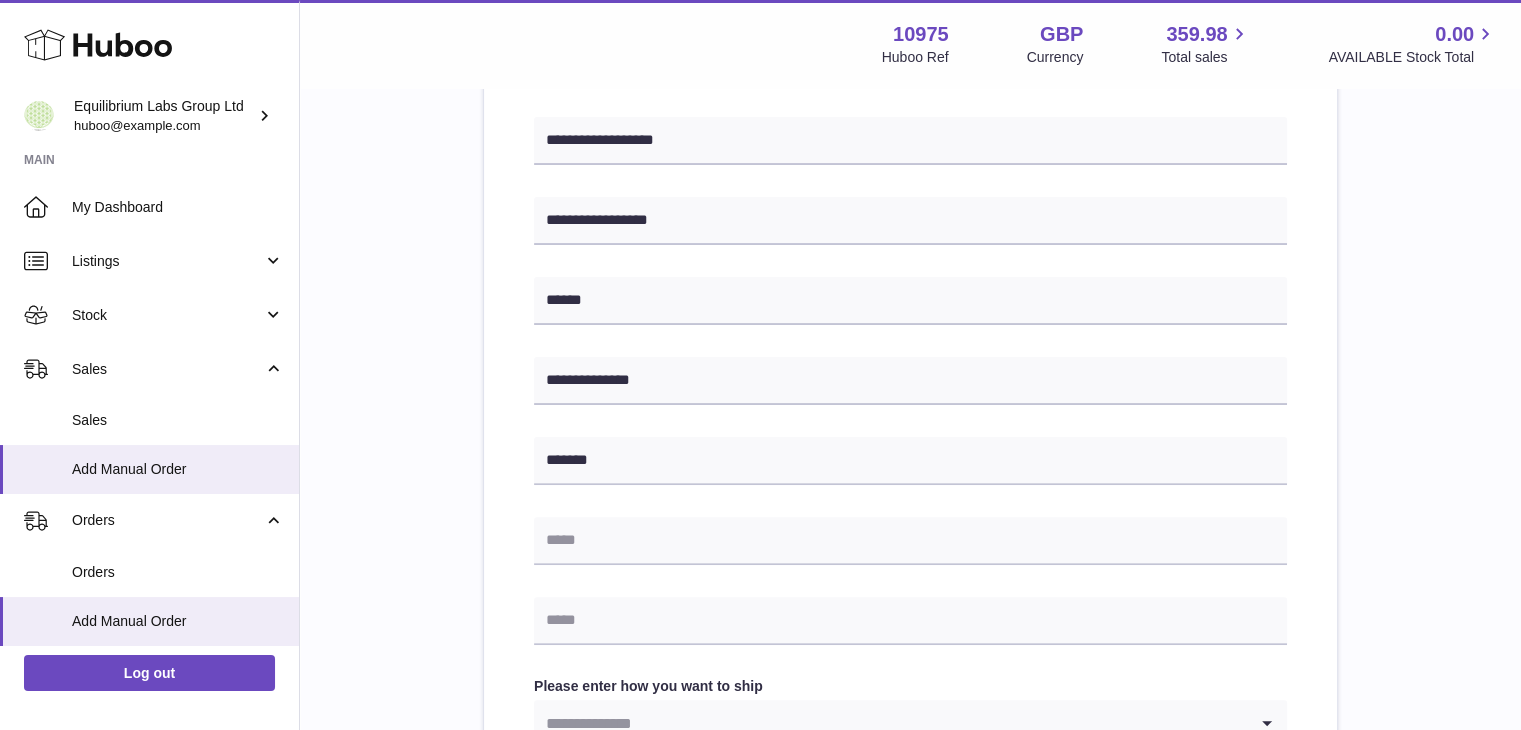type on "**********" 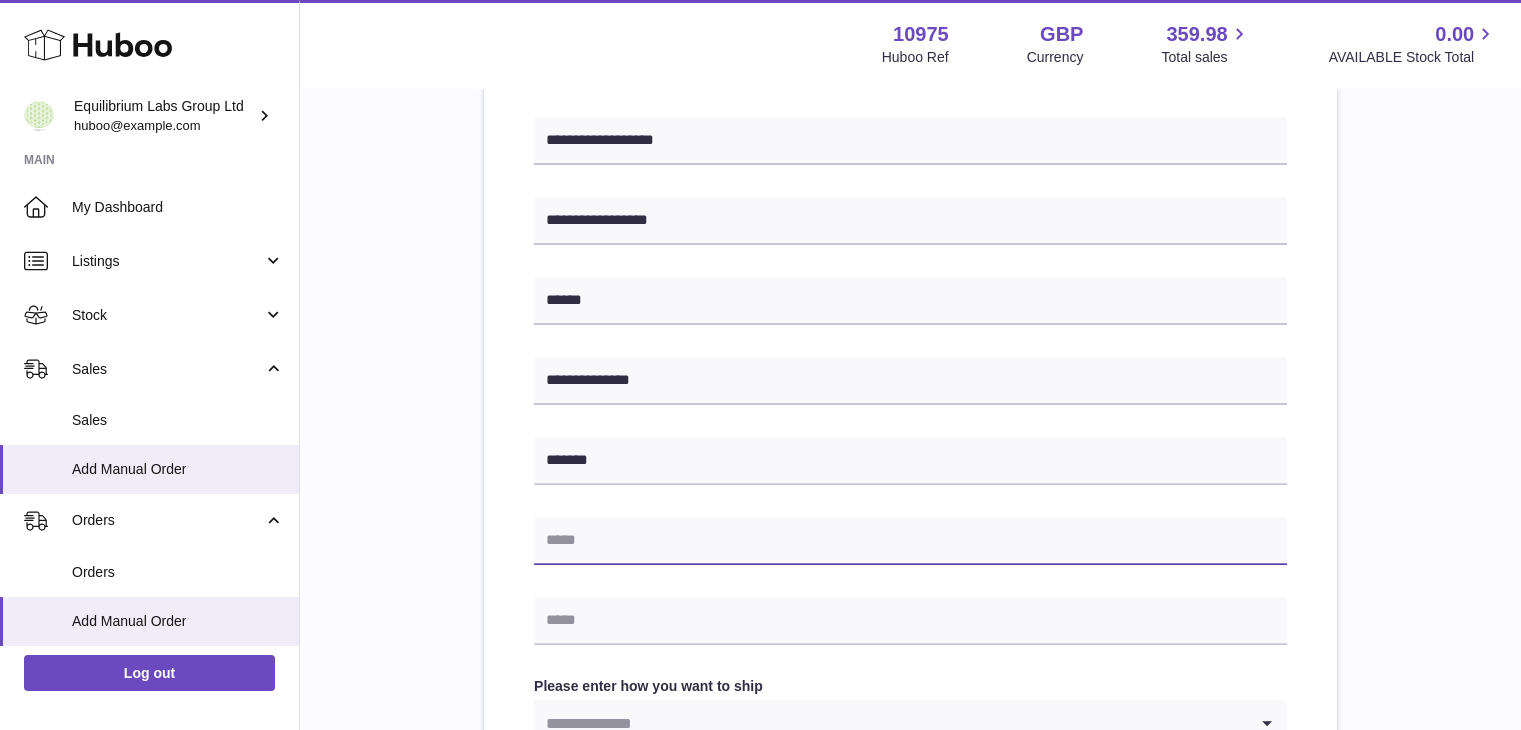 paste on "**********" 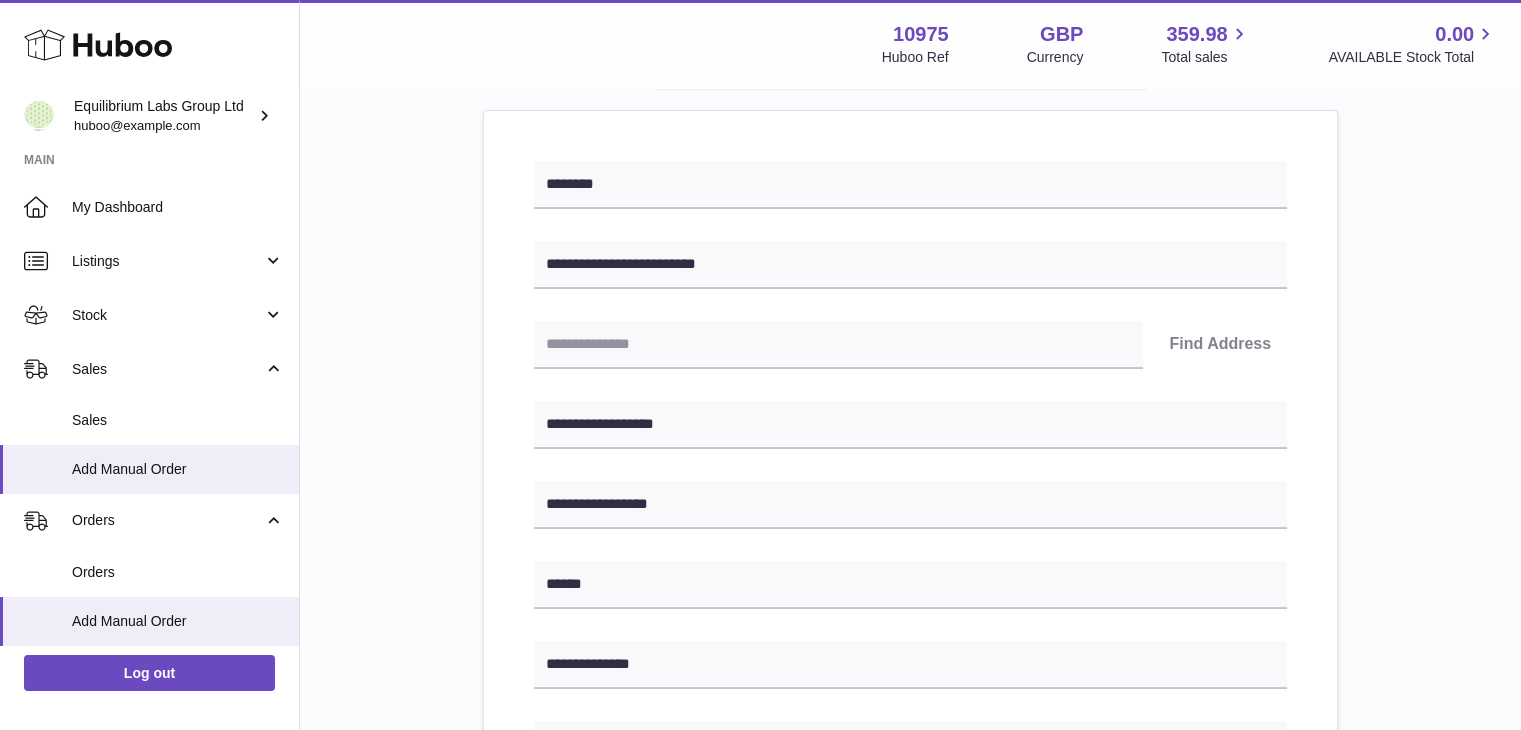 scroll, scrollTop: 200, scrollLeft: 0, axis: vertical 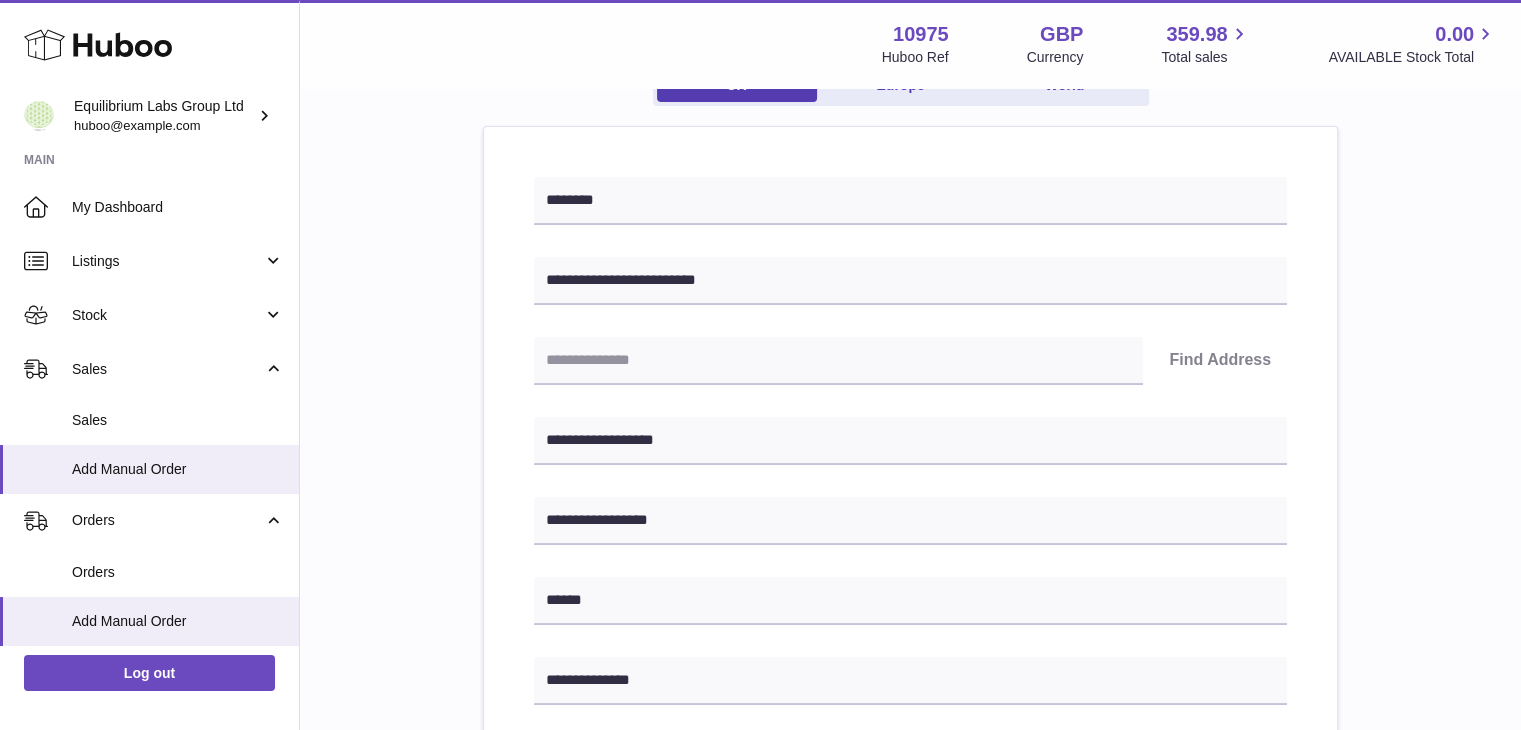 type on "**********" 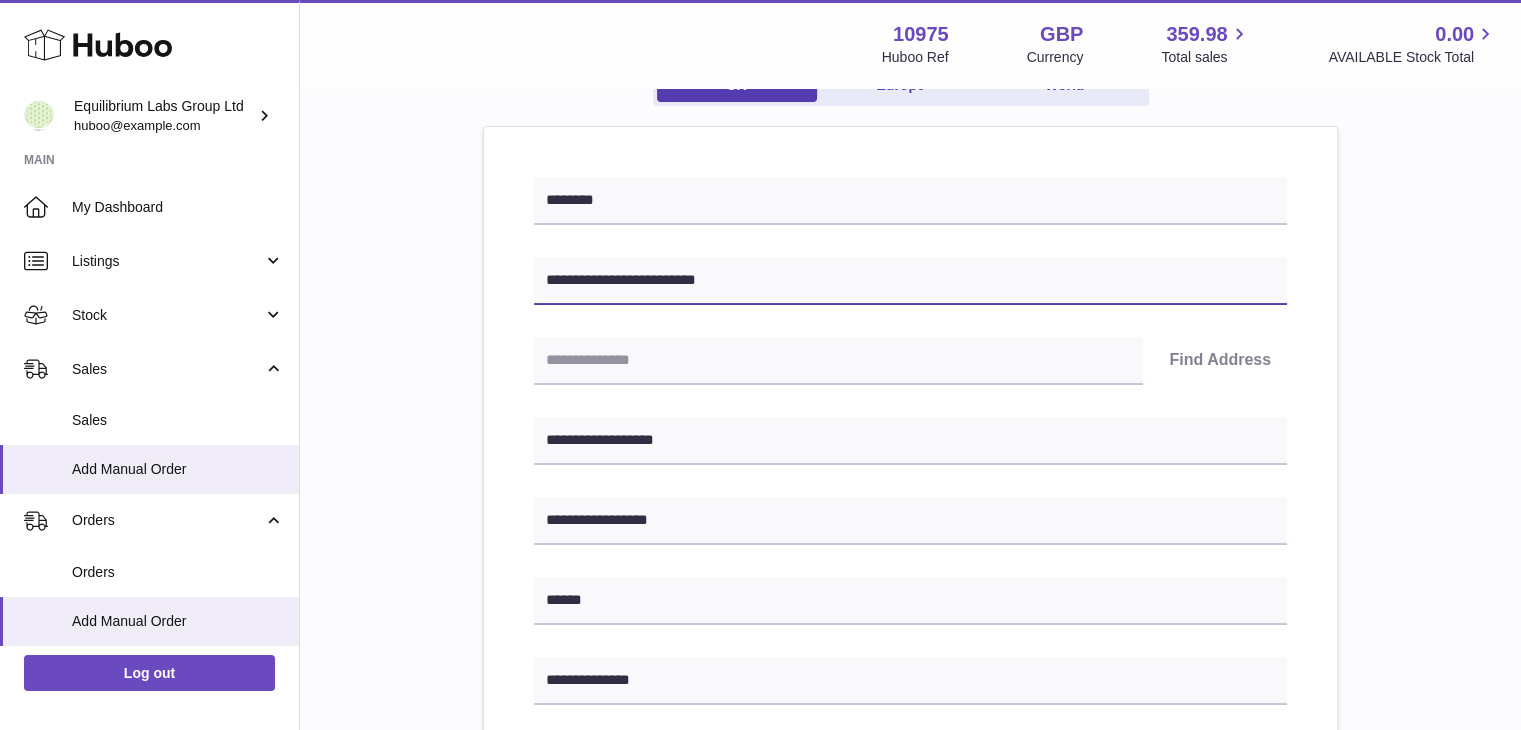 drag, startPoint x: 768, startPoint y: 279, endPoint x: 635, endPoint y: 273, distance: 133.13527 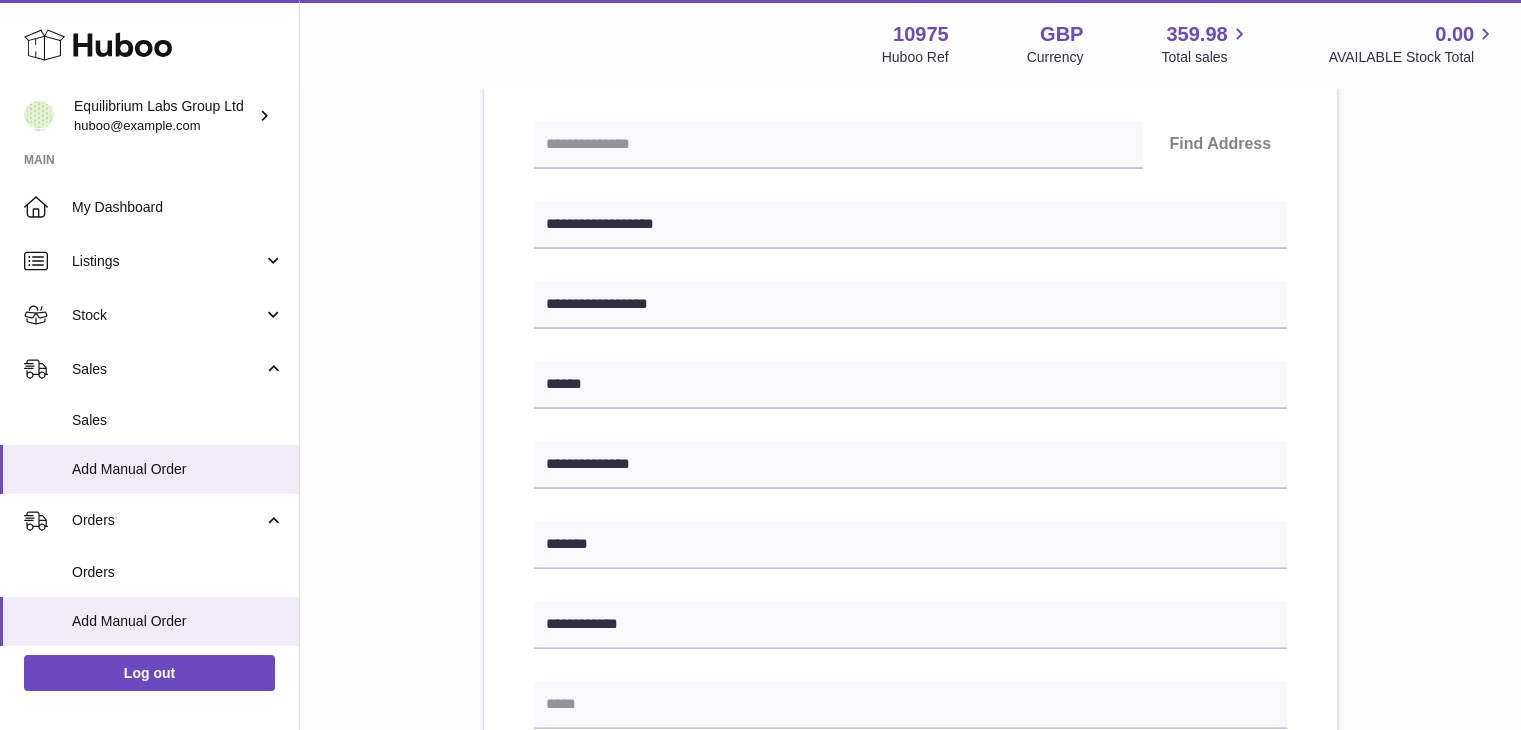 scroll, scrollTop: 600, scrollLeft: 0, axis: vertical 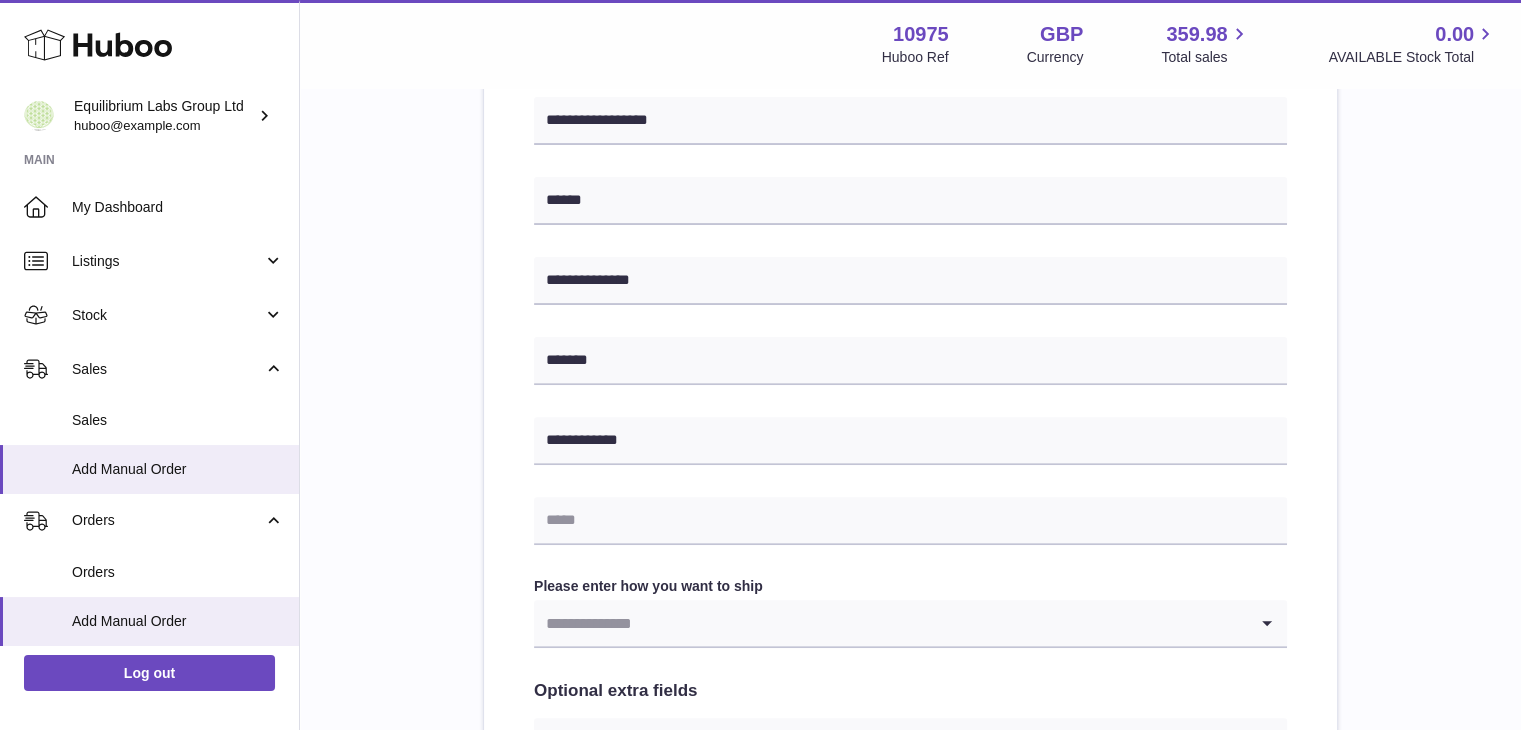 type on "**********" 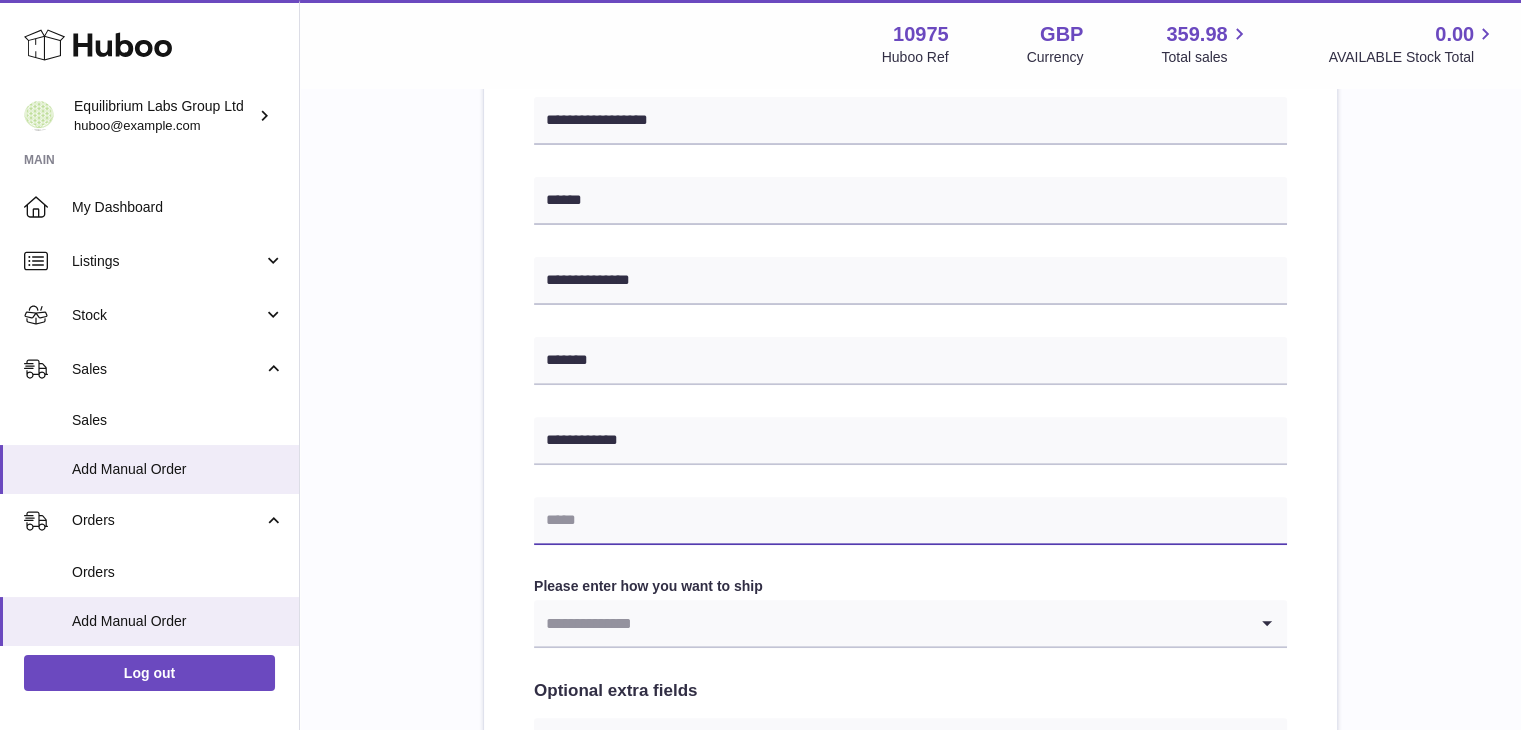 click at bounding box center (910, 521) 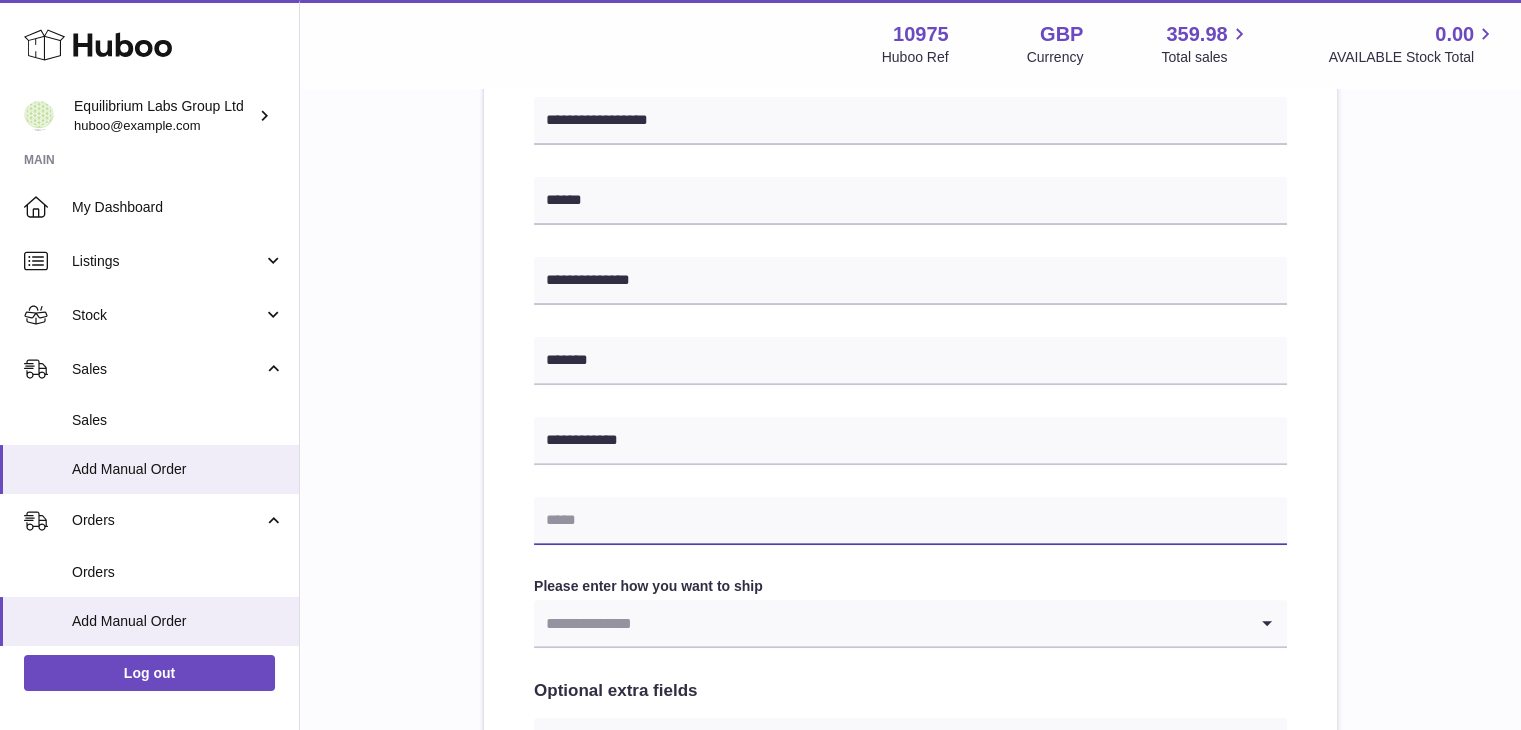 paste on "**********" 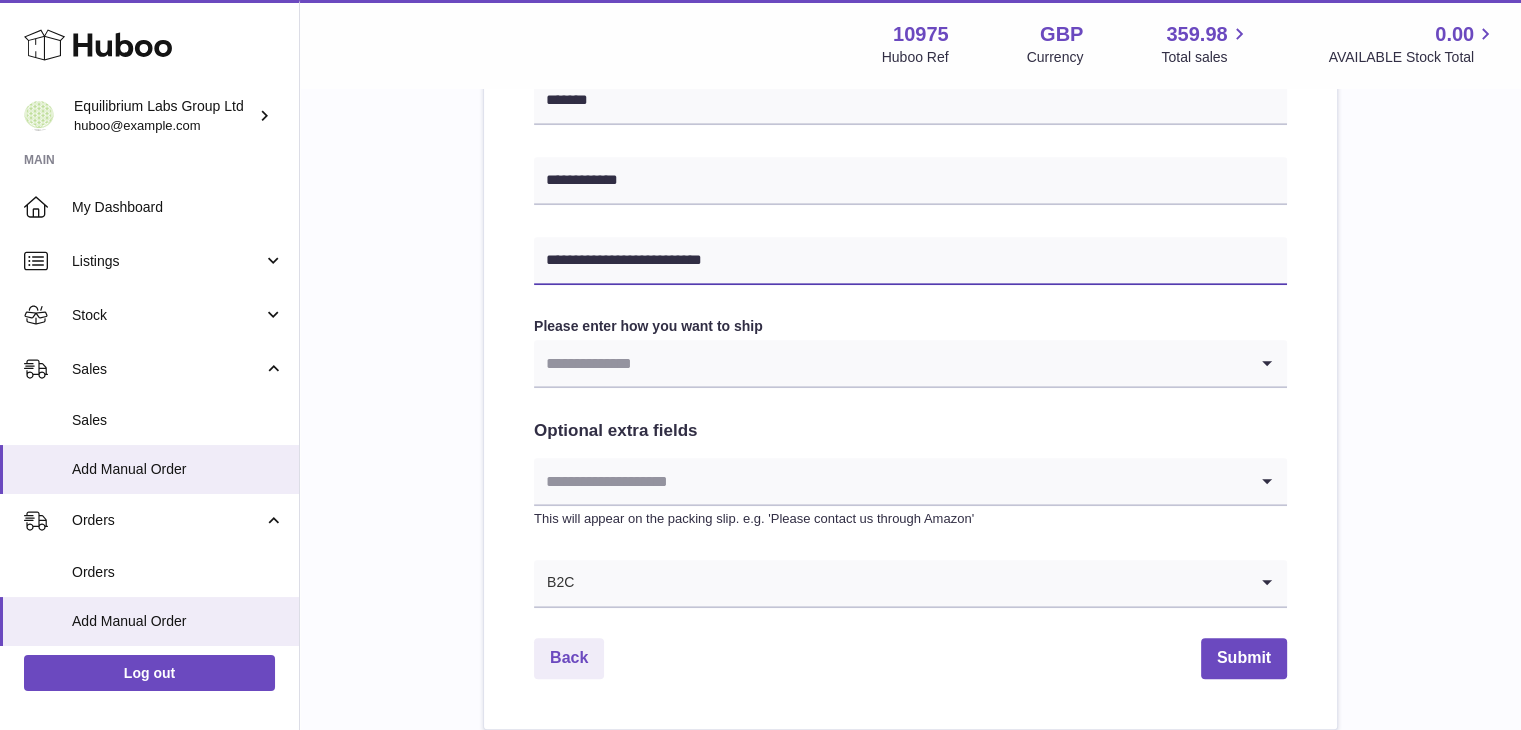 scroll, scrollTop: 1000, scrollLeft: 0, axis: vertical 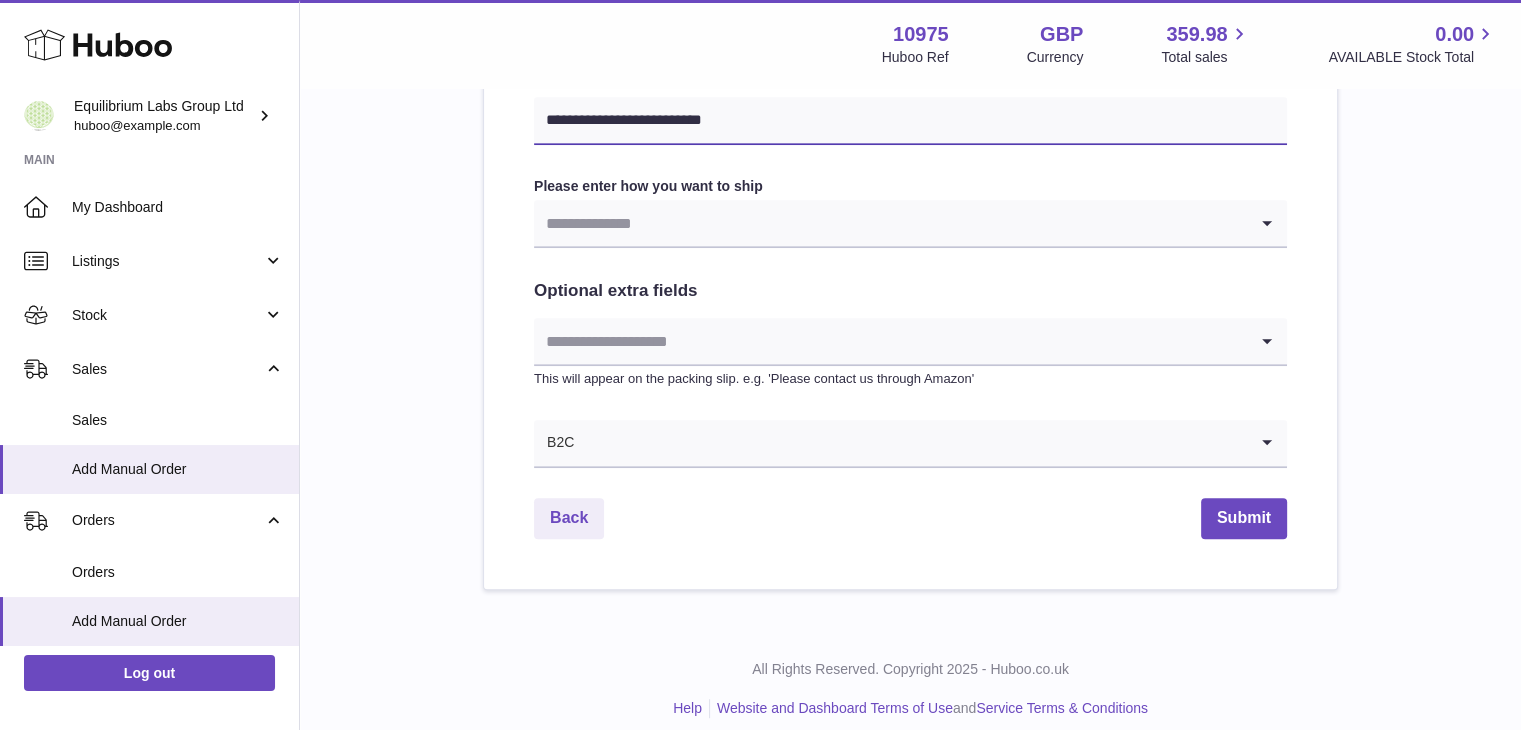 type on "**********" 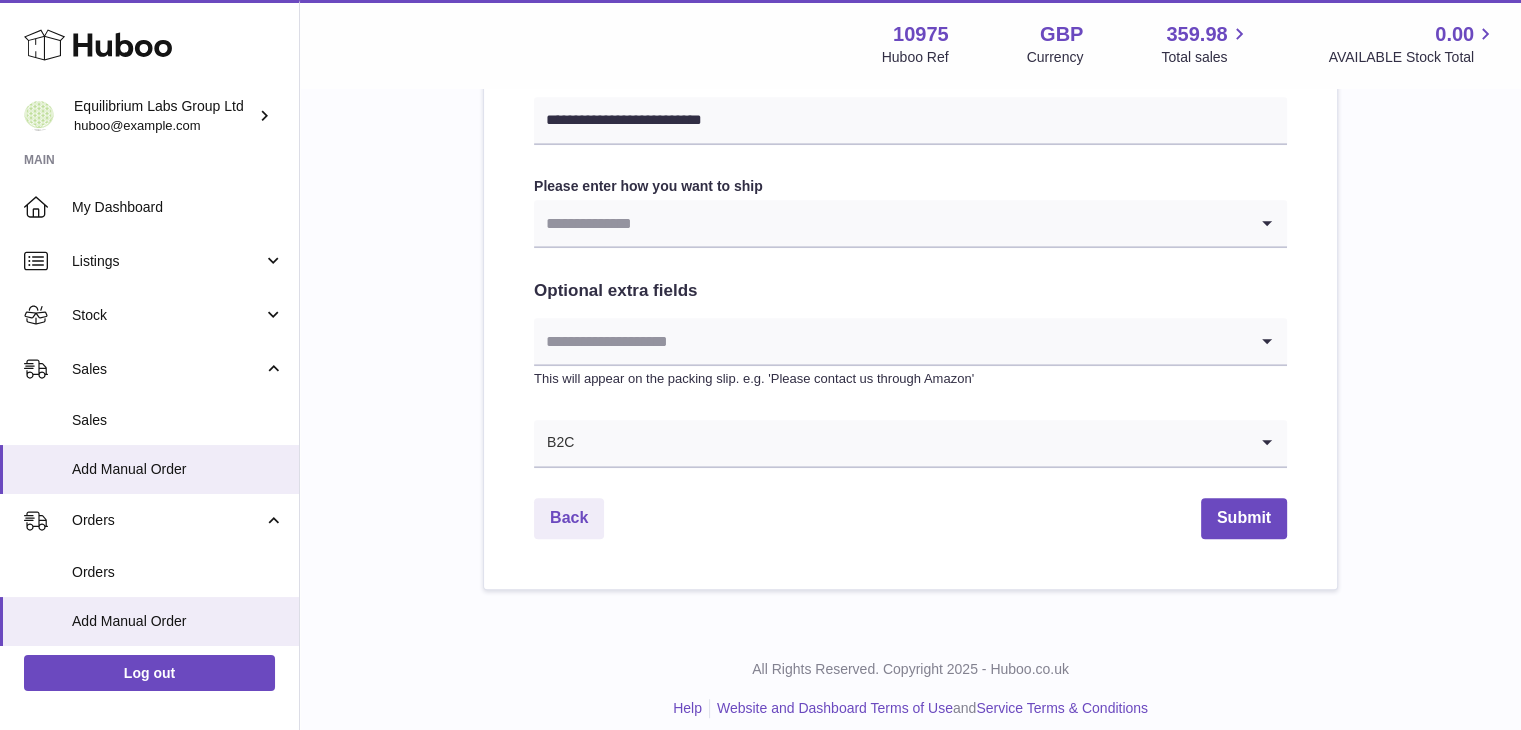 click at bounding box center (890, 223) 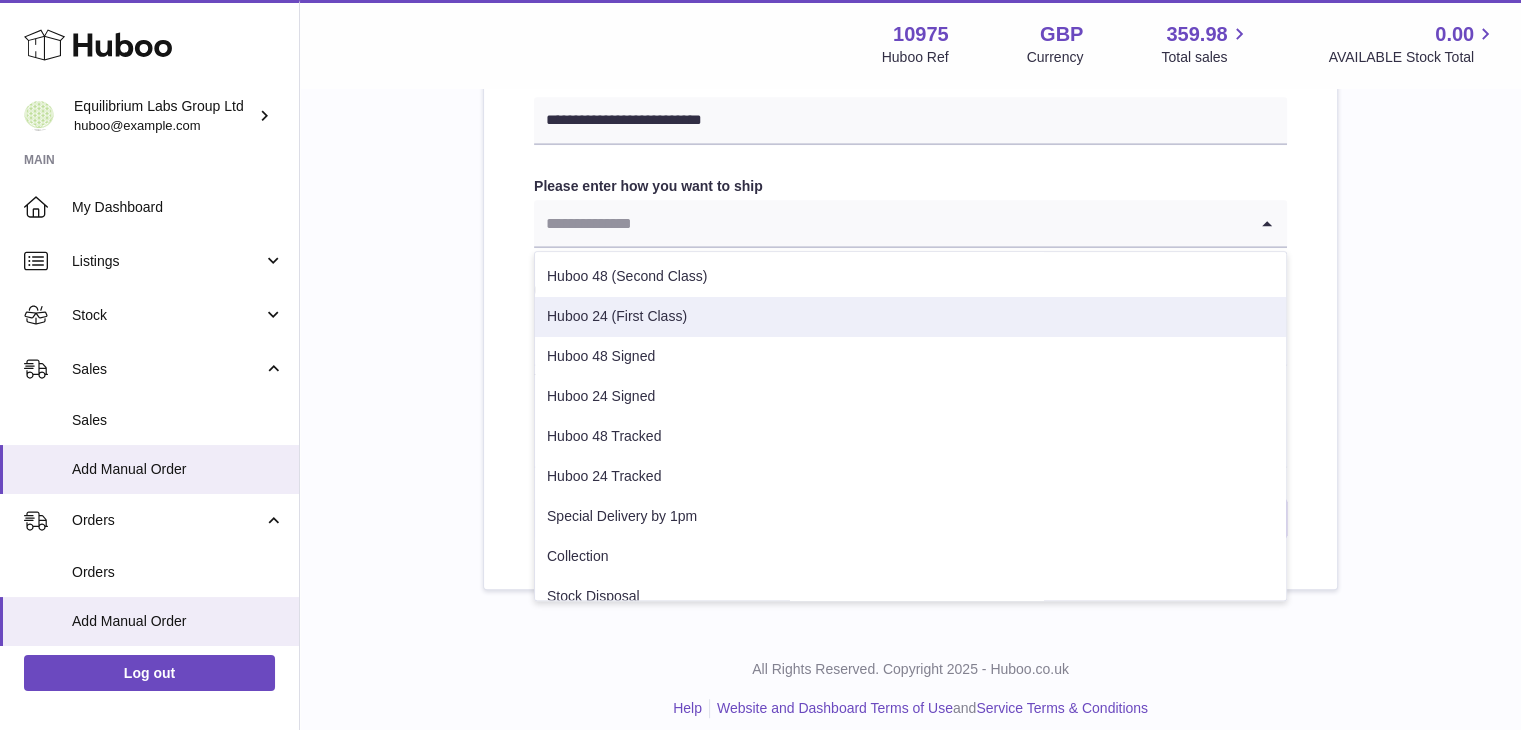click on "Huboo 24 (First Class)" at bounding box center (910, 317) 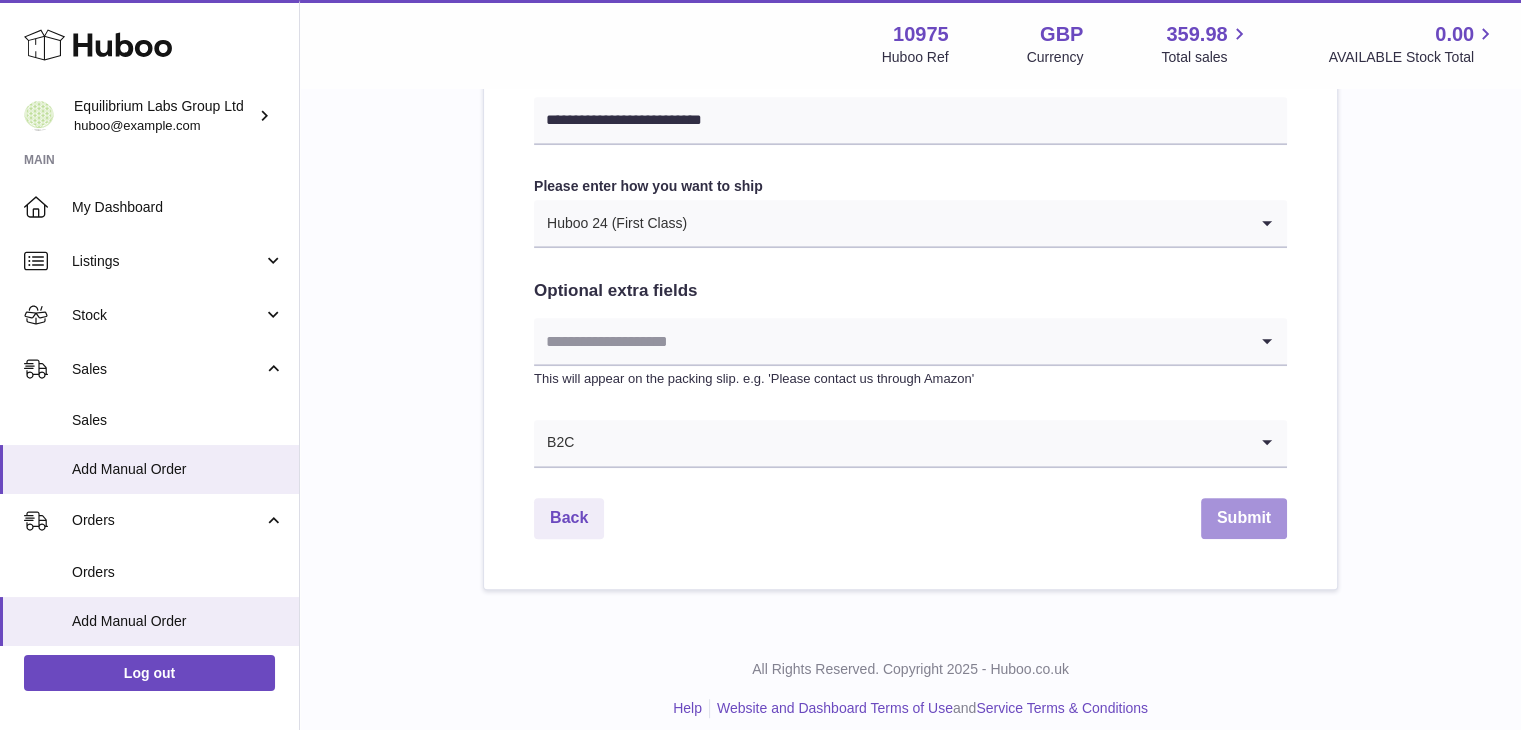 click on "Submit" at bounding box center (1244, 518) 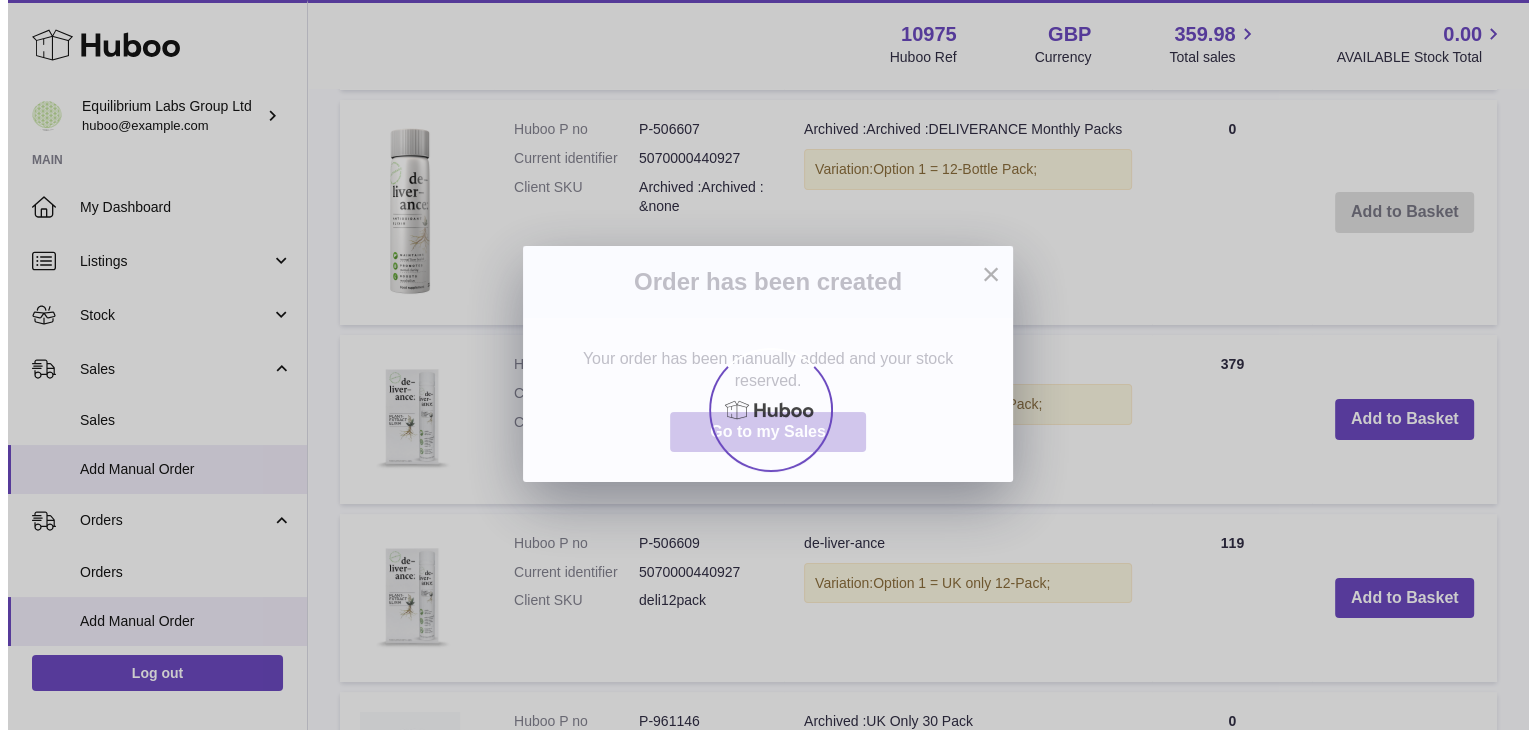 scroll, scrollTop: 0, scrollLeft: 0, axis: both 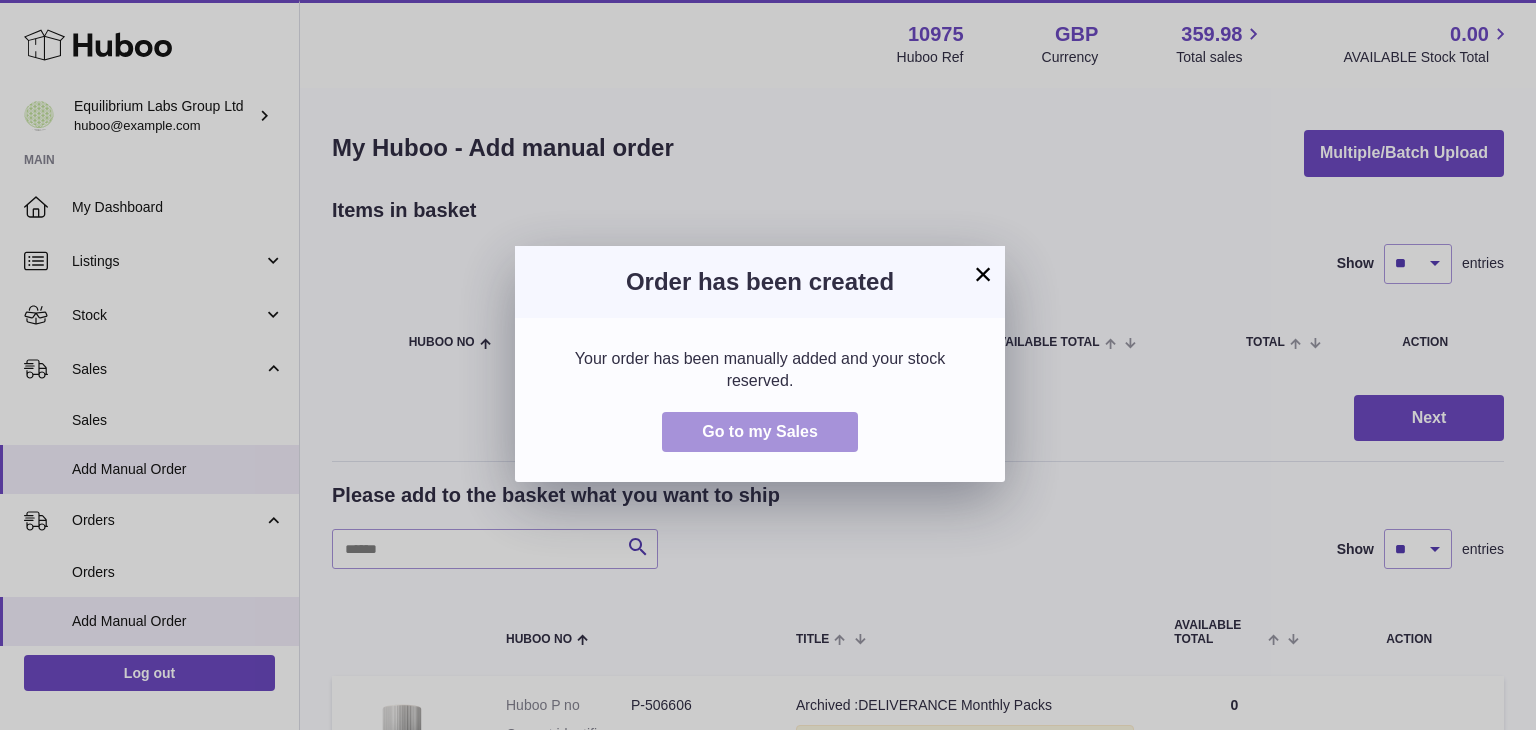 click on "Go to my Sales" at bounding box center [760, 432] 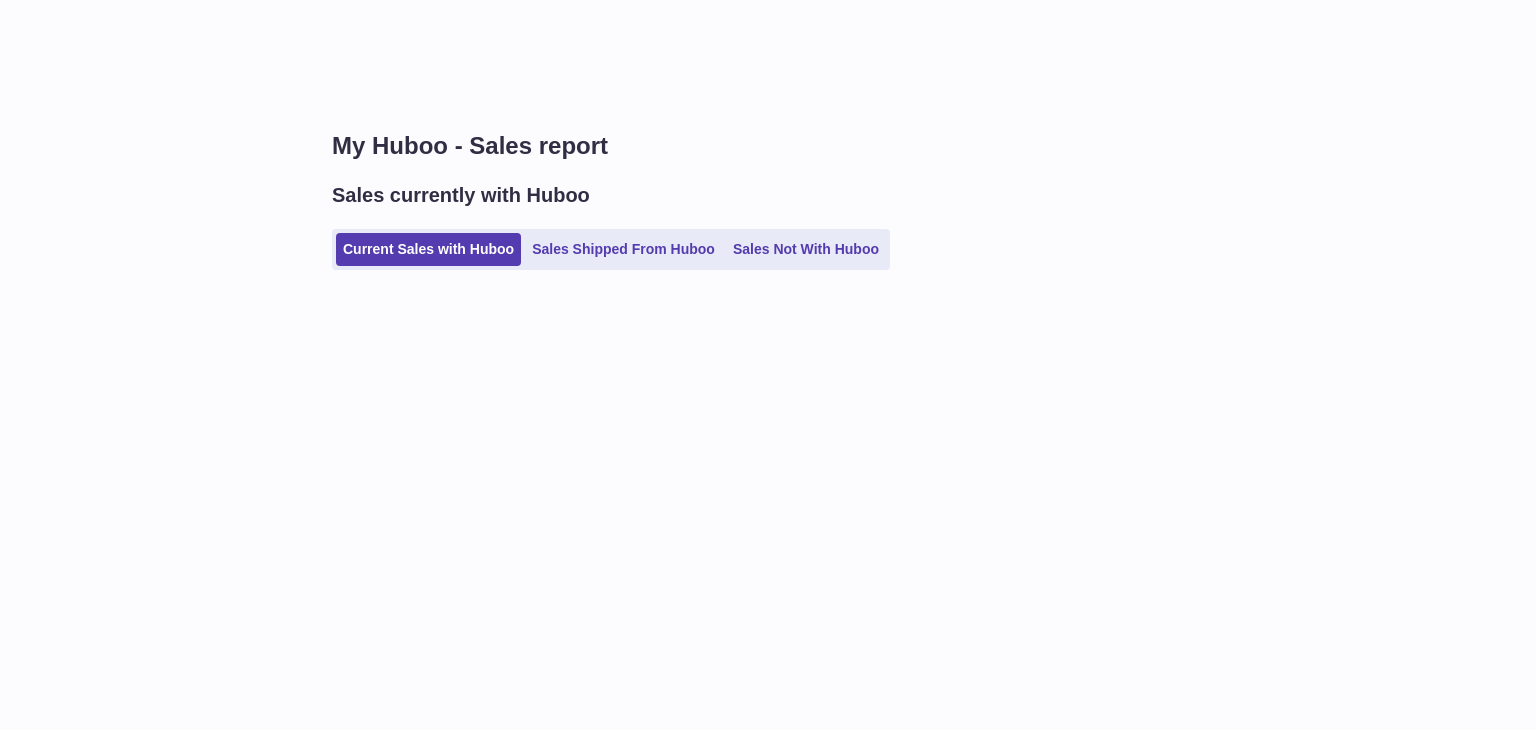 scroll, scrollTop: 0, scrollLeft: 0, axis: both 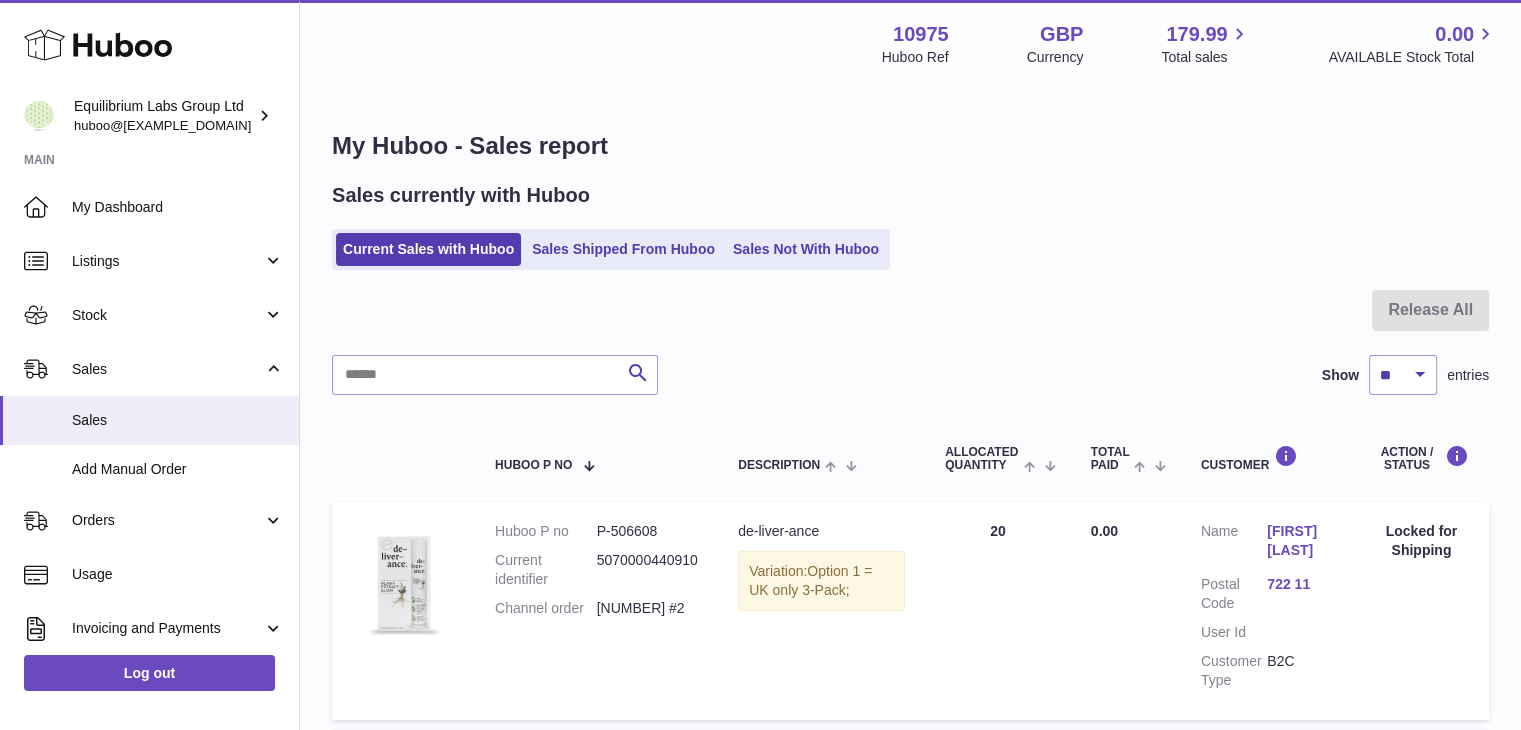 drag, startPoint x: 593, startPoint y: 607, endPoint x: 656, endPoint y: 602, distance: 63.1981 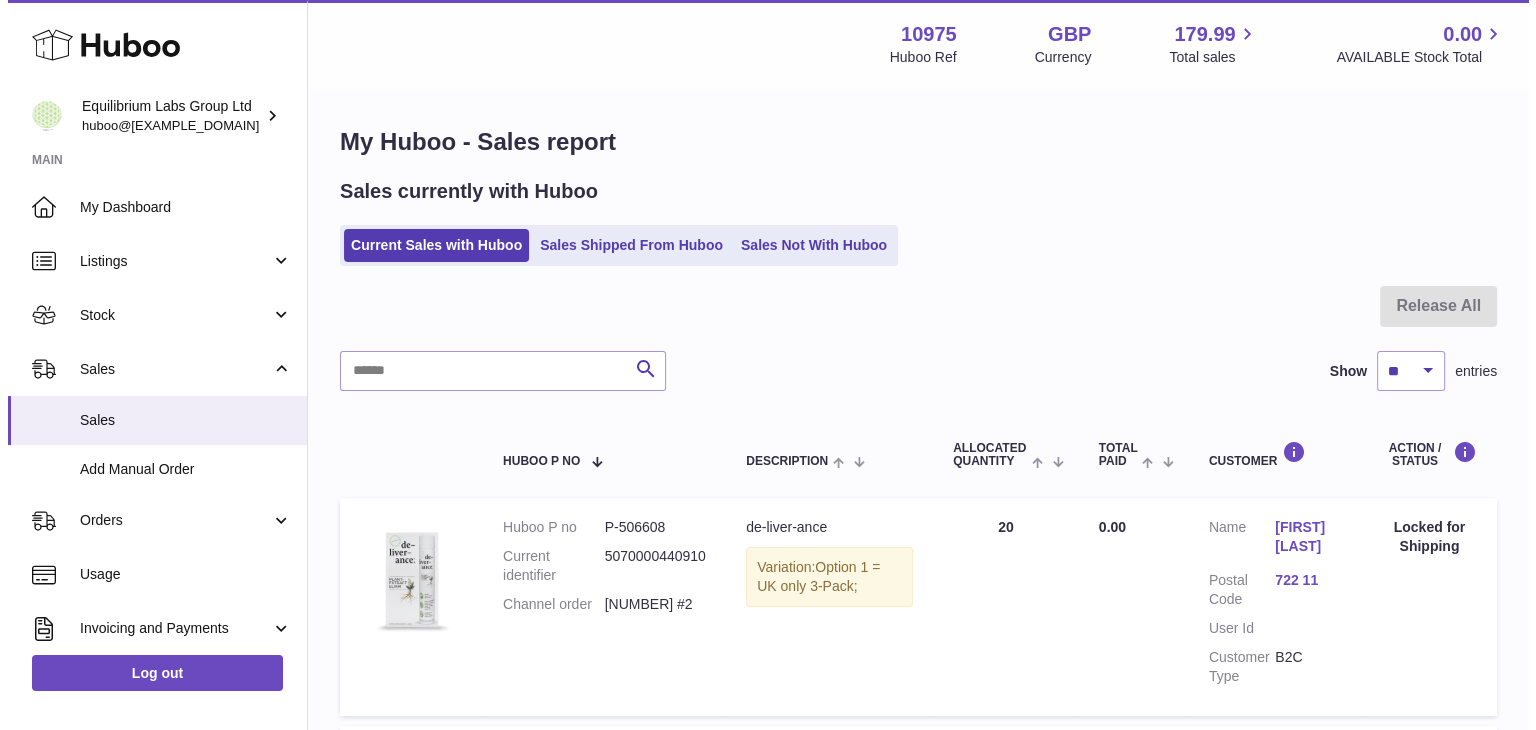 scroll, scrollTop: 0, scrollLeft: 0, axis: both 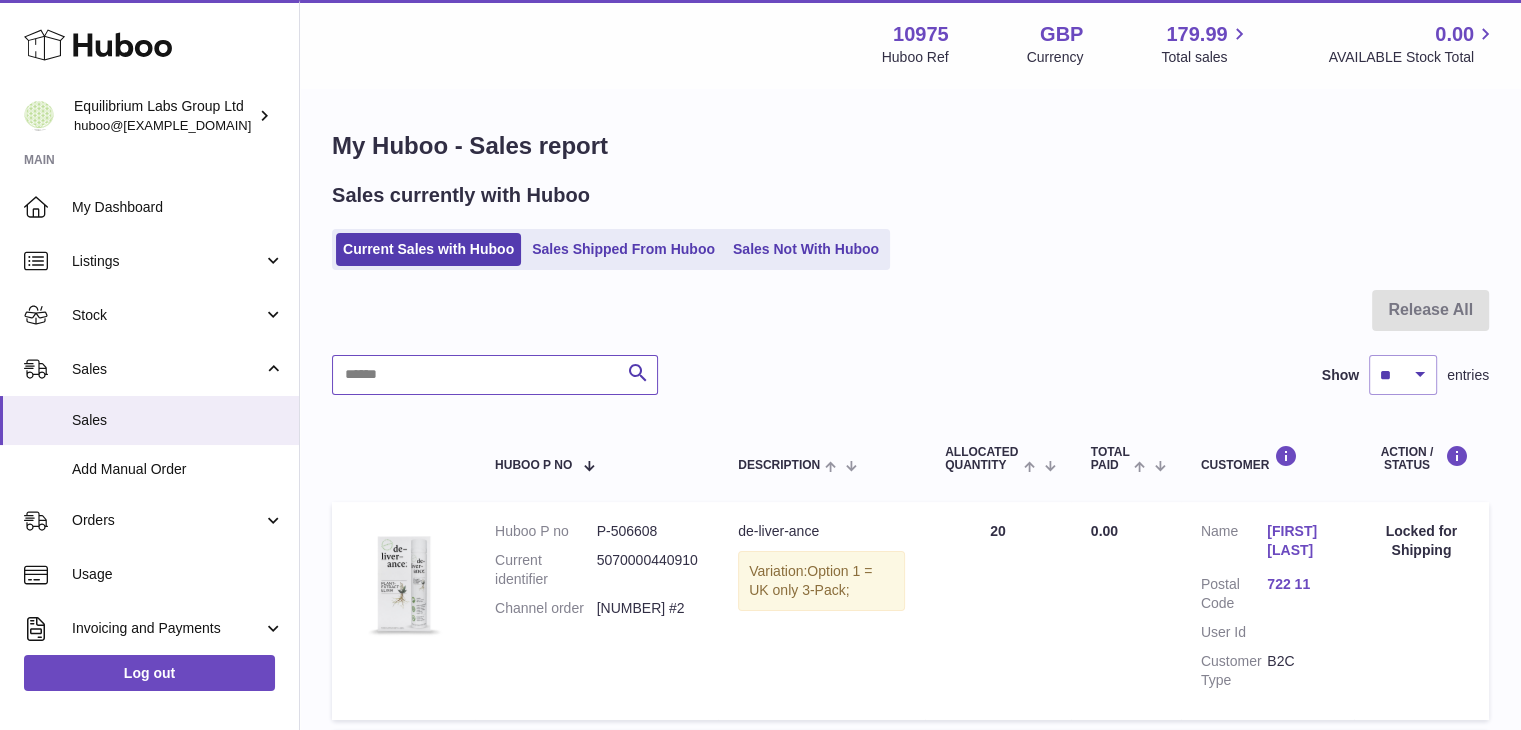 click at bounding box center (495, 375) 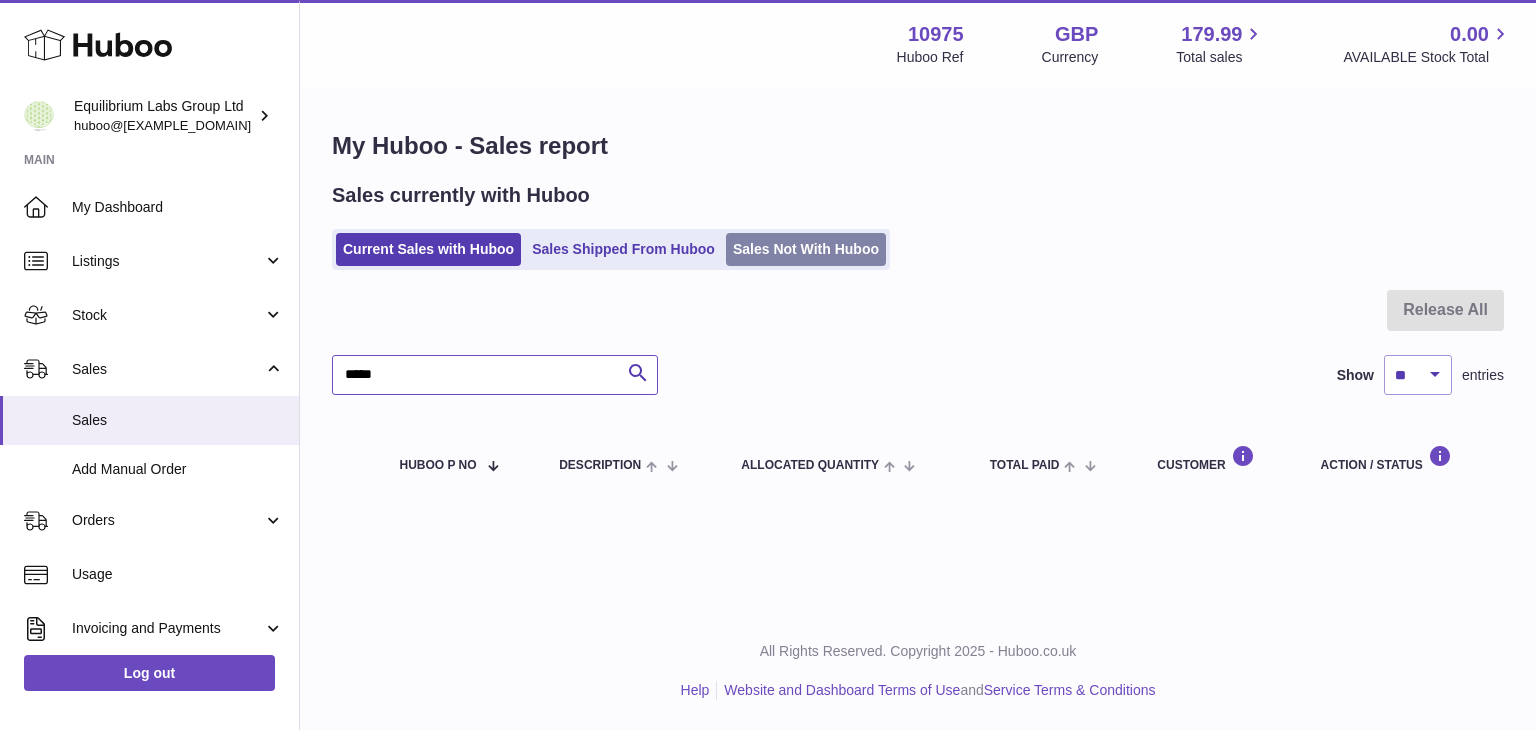 type on "*****" 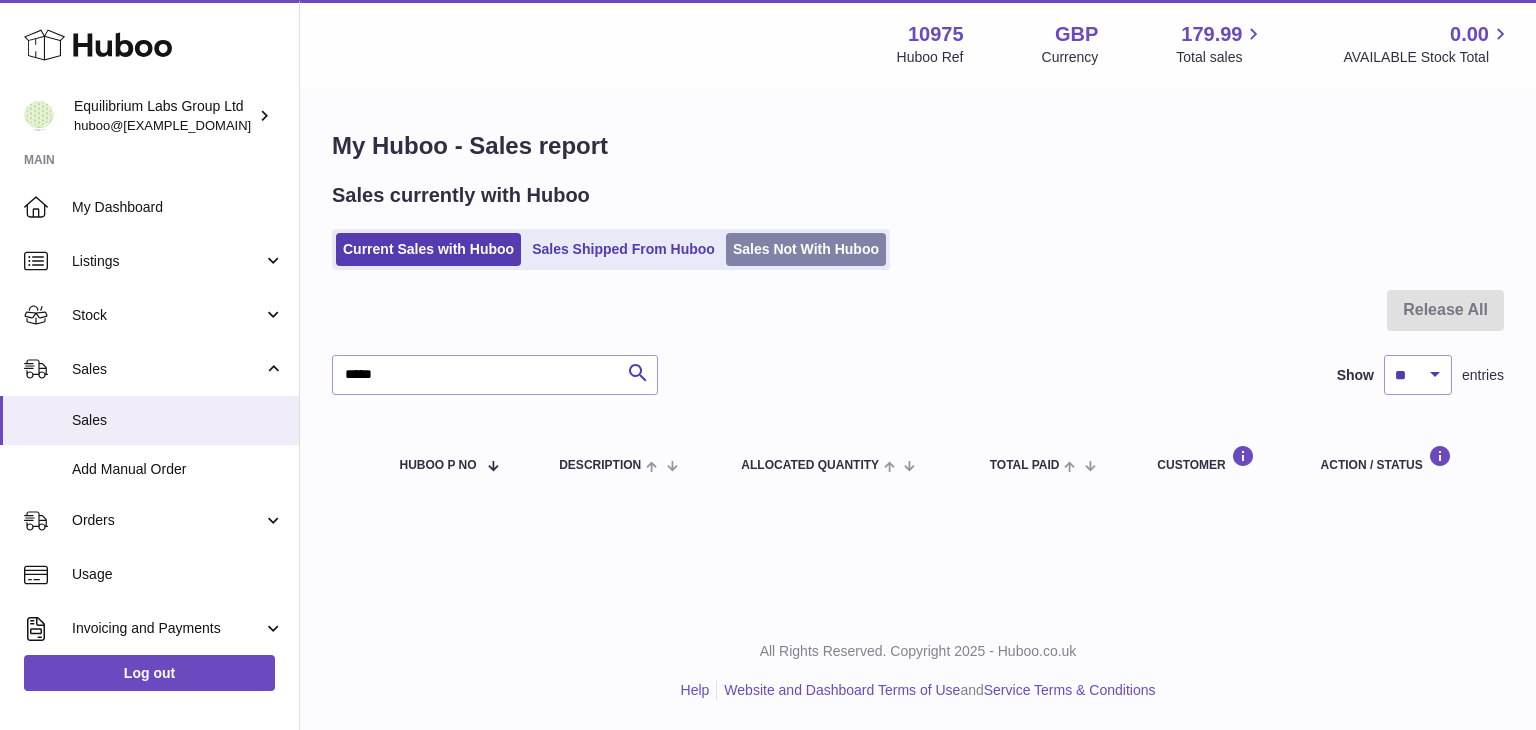 click on "Sales Not With Huboo" at bounding box center (806, 249) 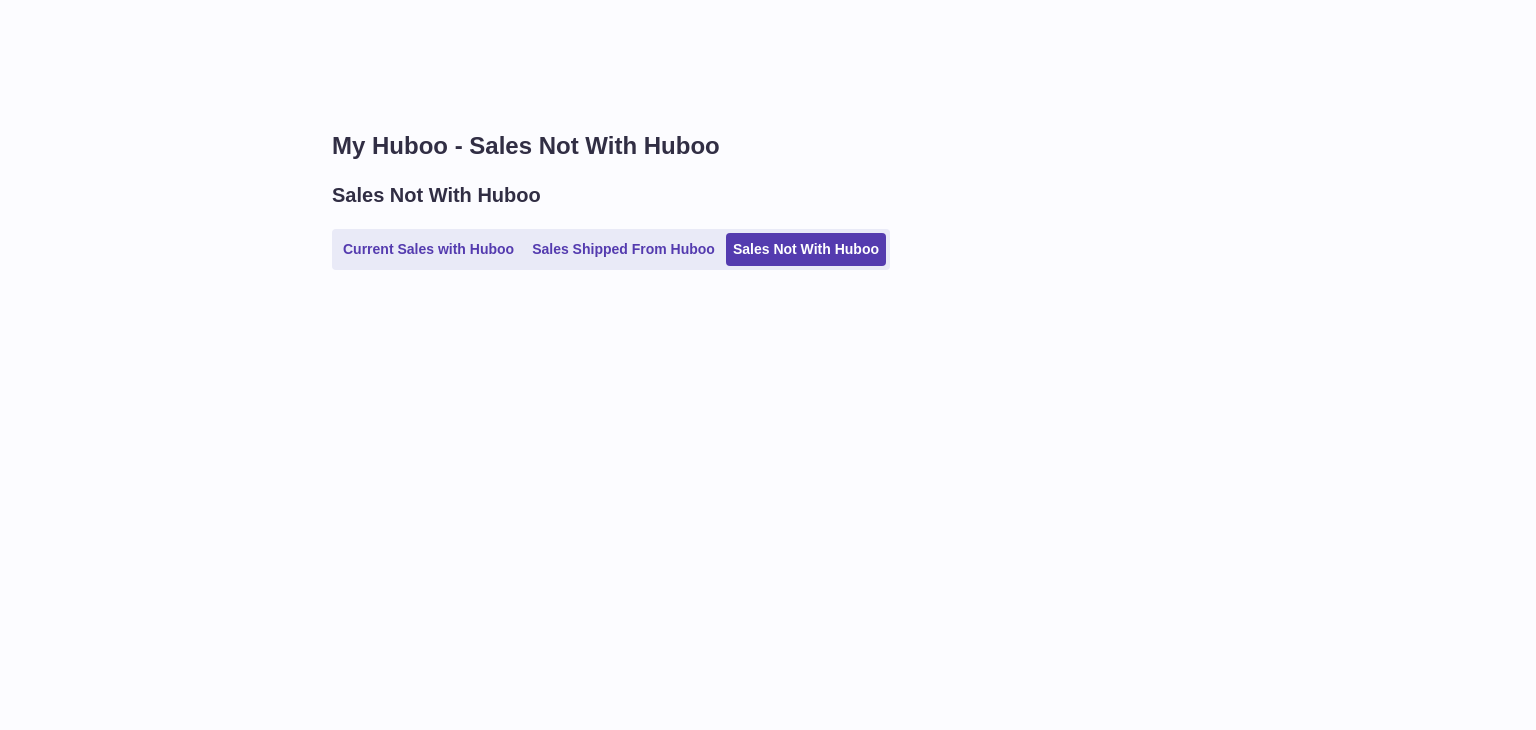 scroll, scrollTop: 0, scrollLeft: 0, axis: both 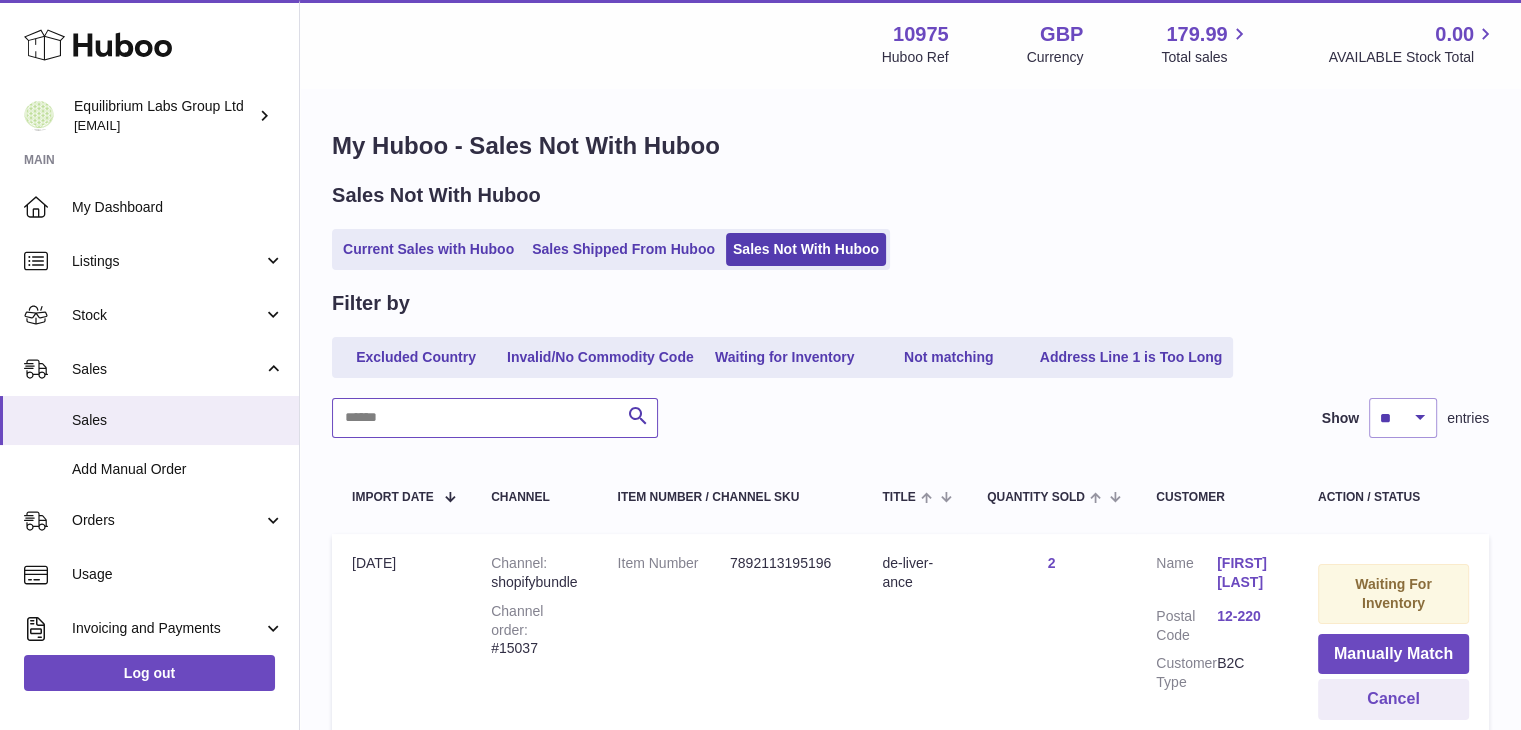 click at bounding box center (495, 418) 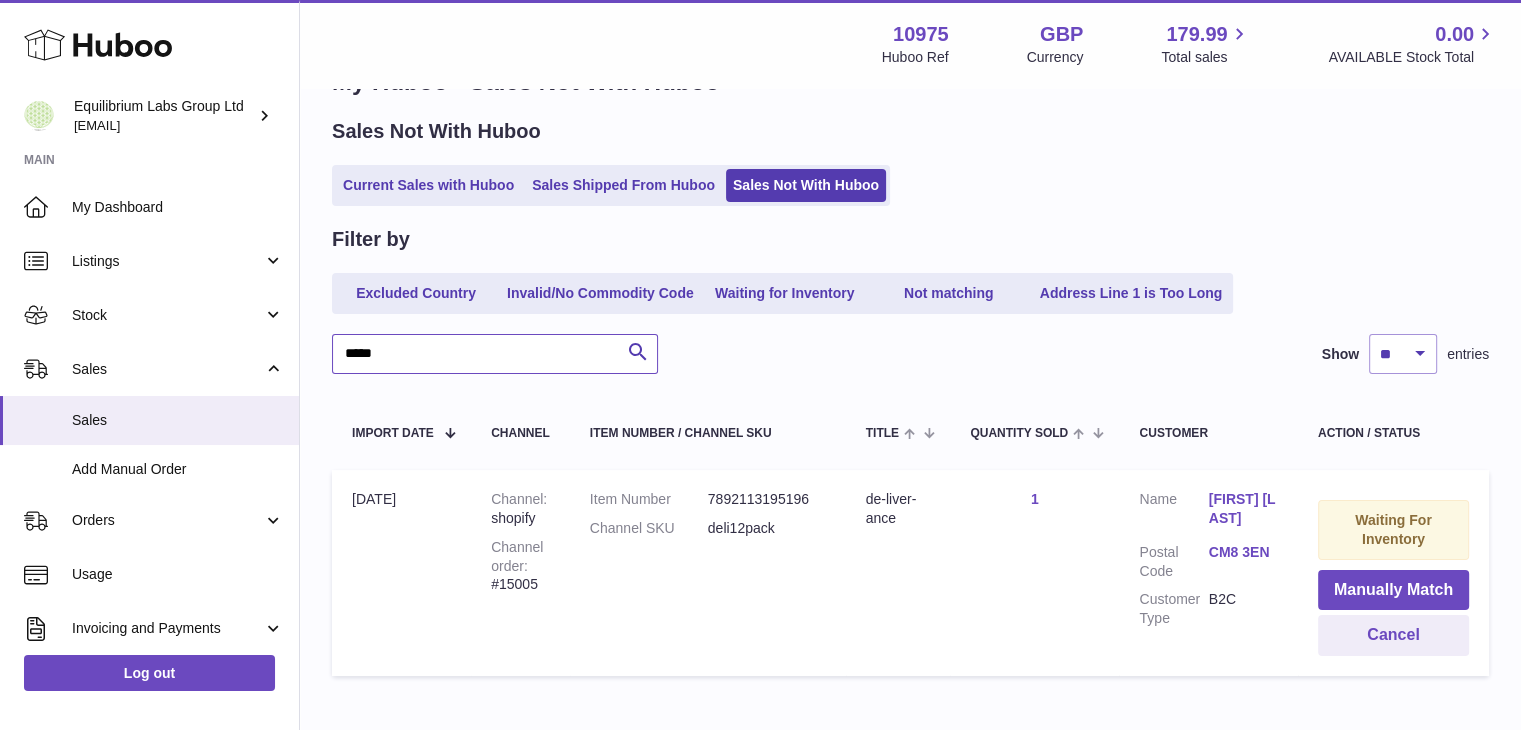 scroll, scrollTop: 176, scrollLeft: 0, axis: vertical 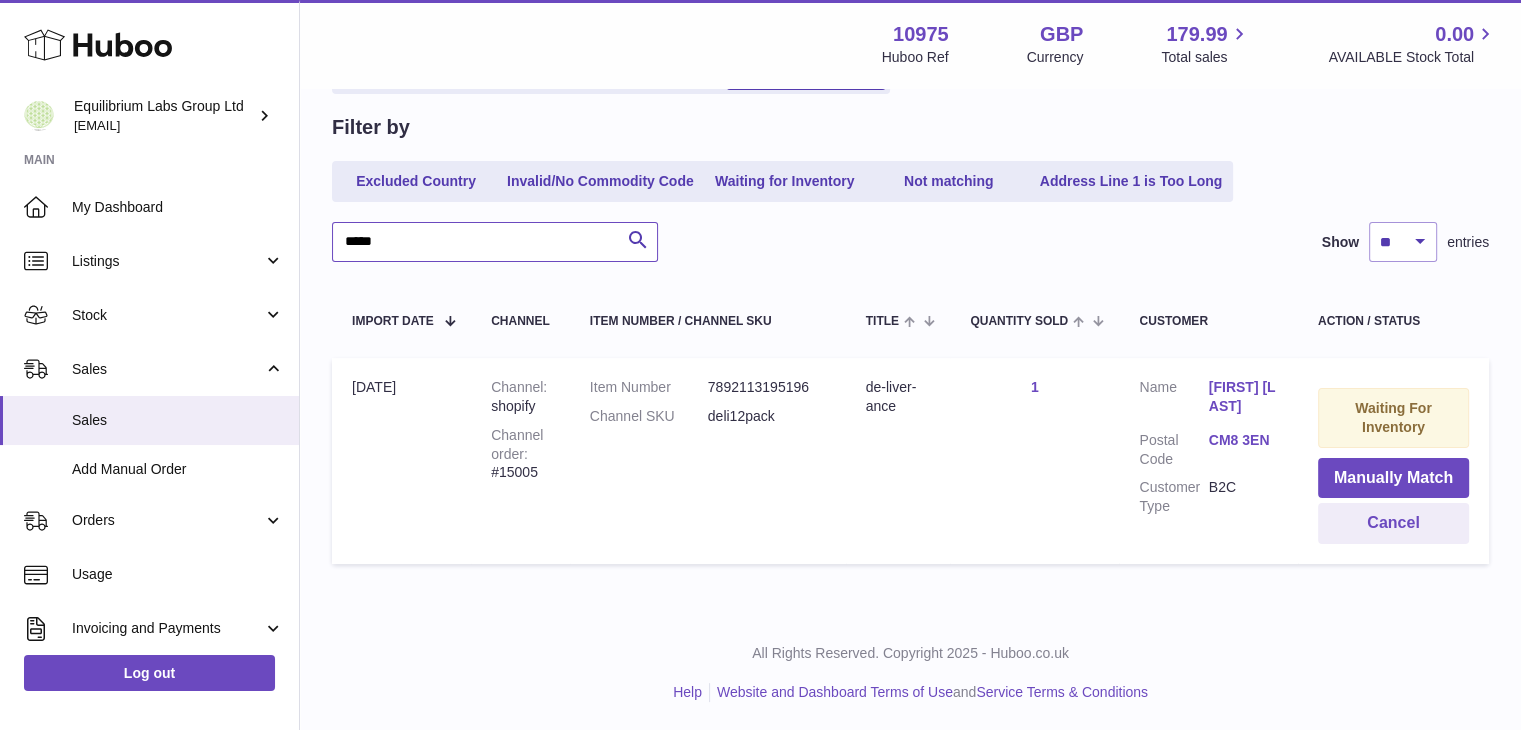 type on "*****" 